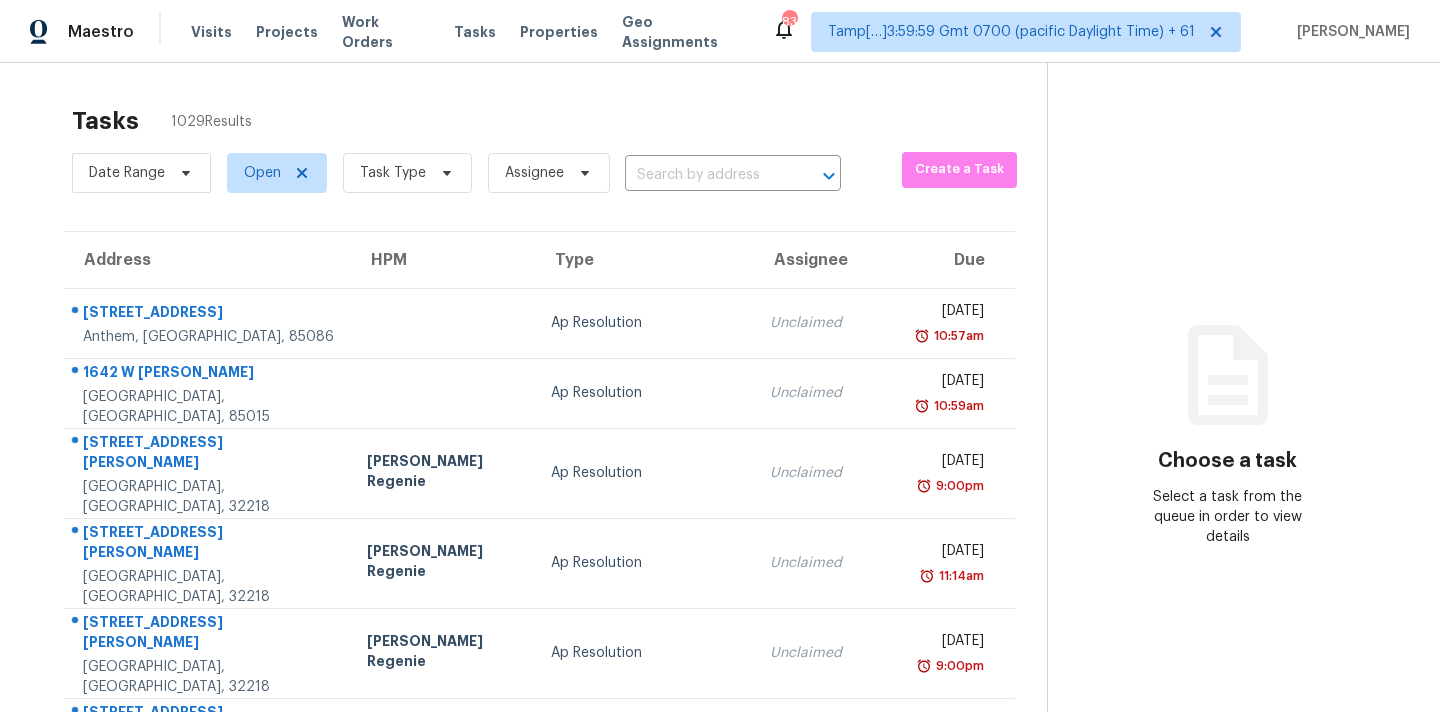 scroll, scrollTop: 0, scrollLeft: 0, axis: both 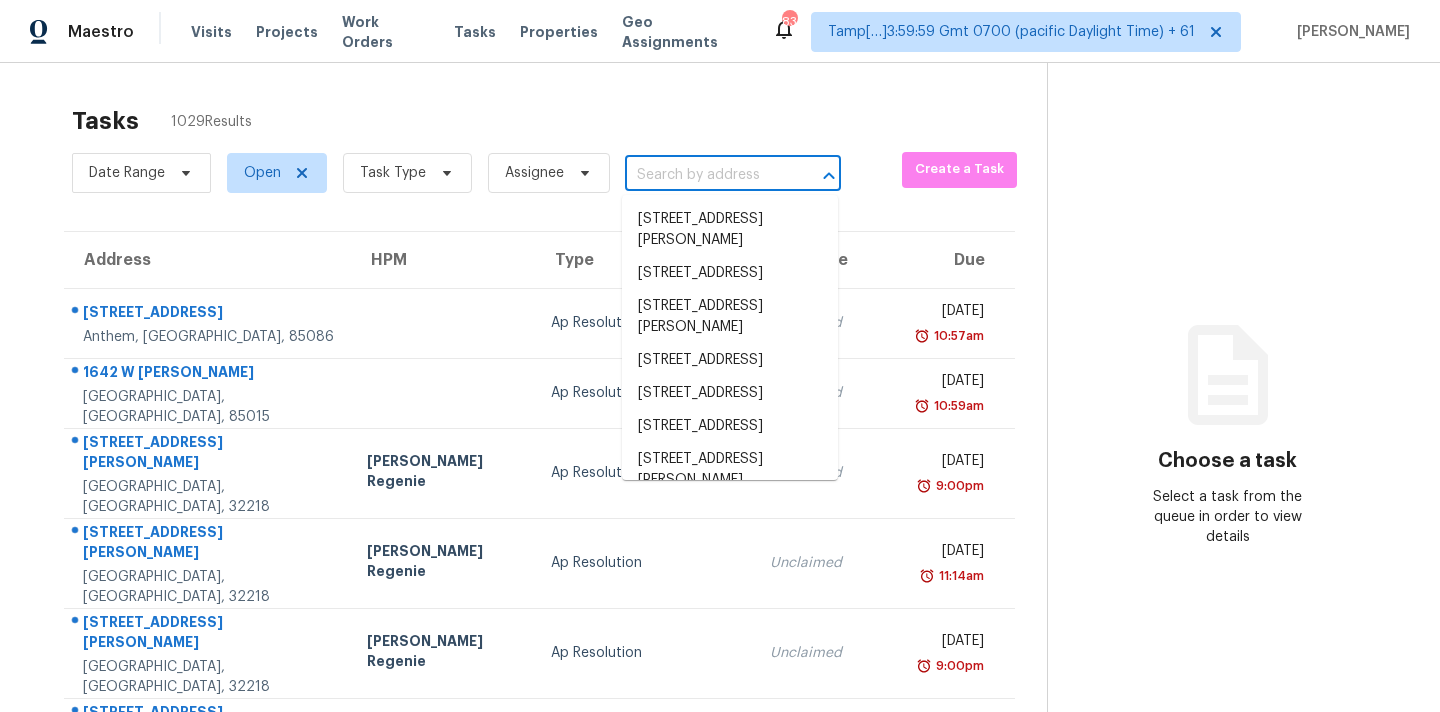 click at bounding box center [705, 175] 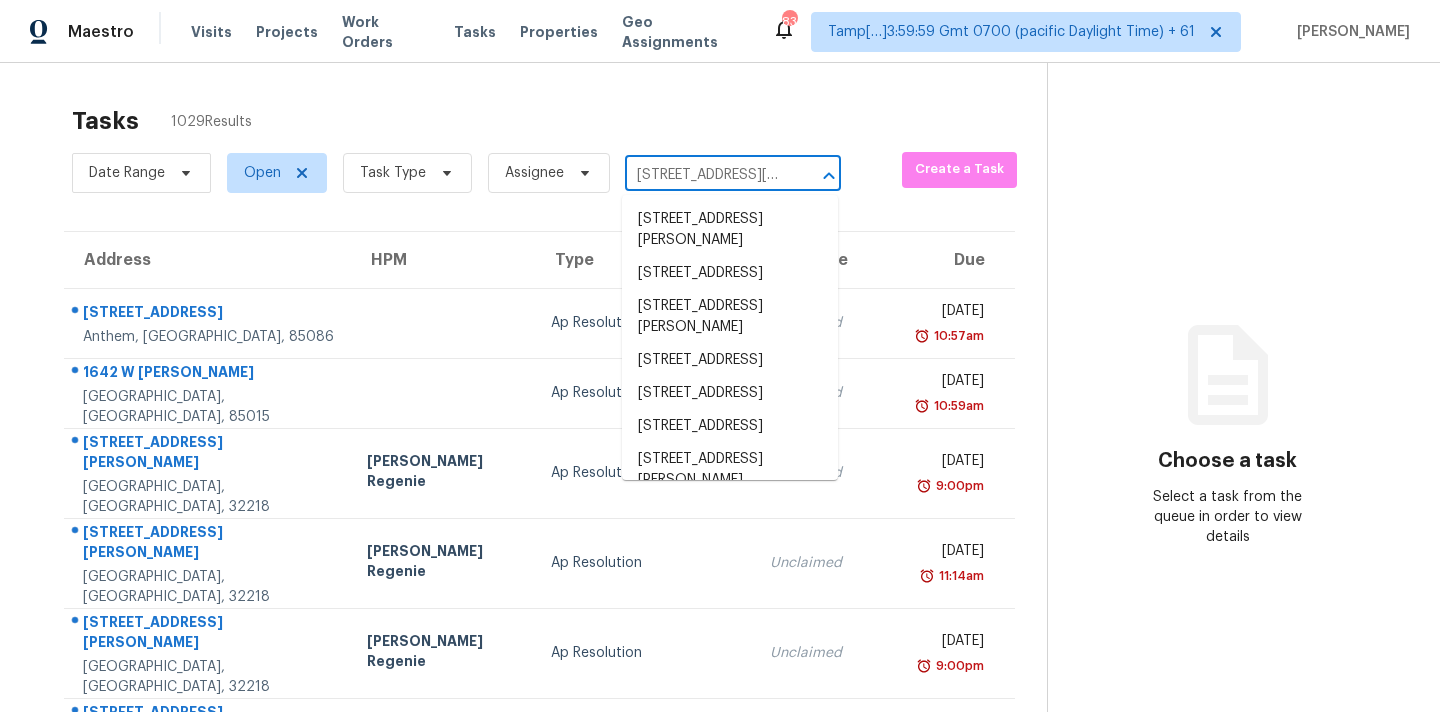 scroll, scrollTop: 0, scrollLeft: 141, axis: horizontal 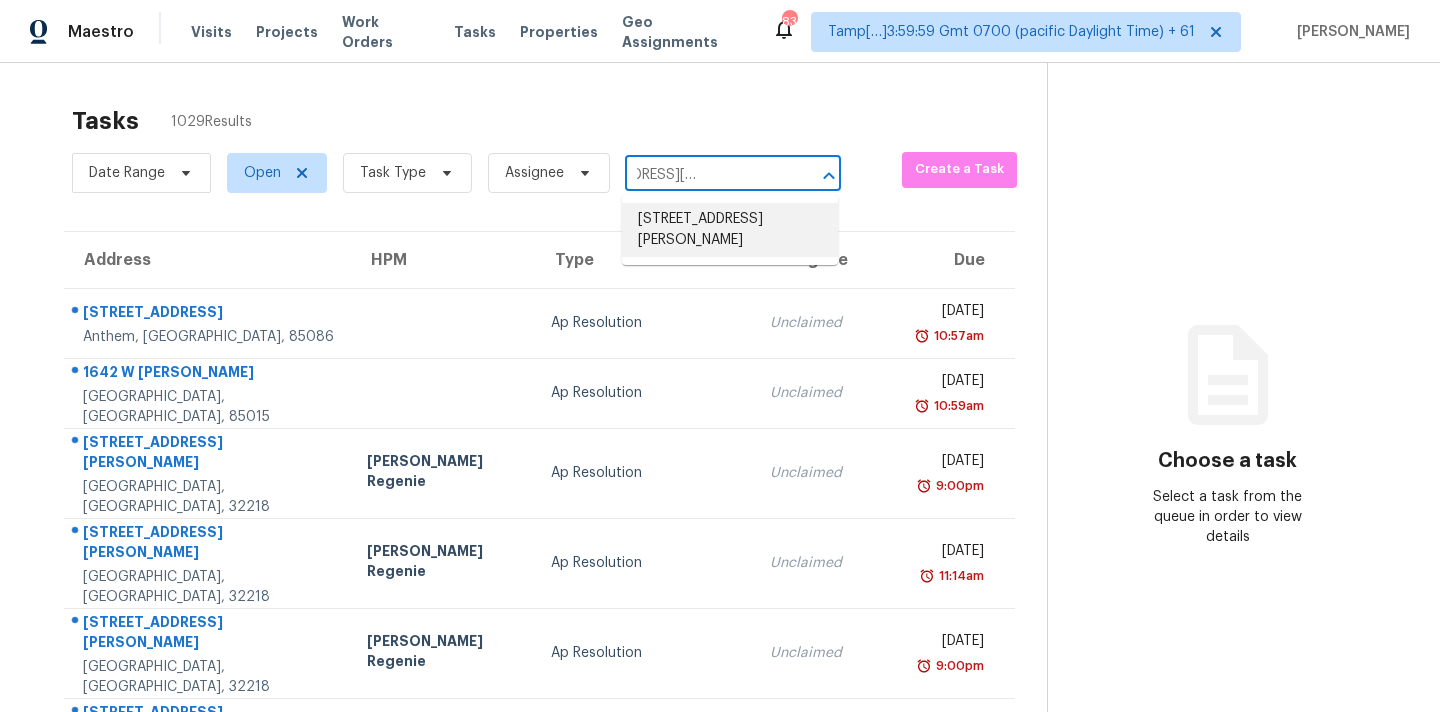 click on "[STREET_ADDRESS][PERSON_NAME]" at bounding box center [730, 230] 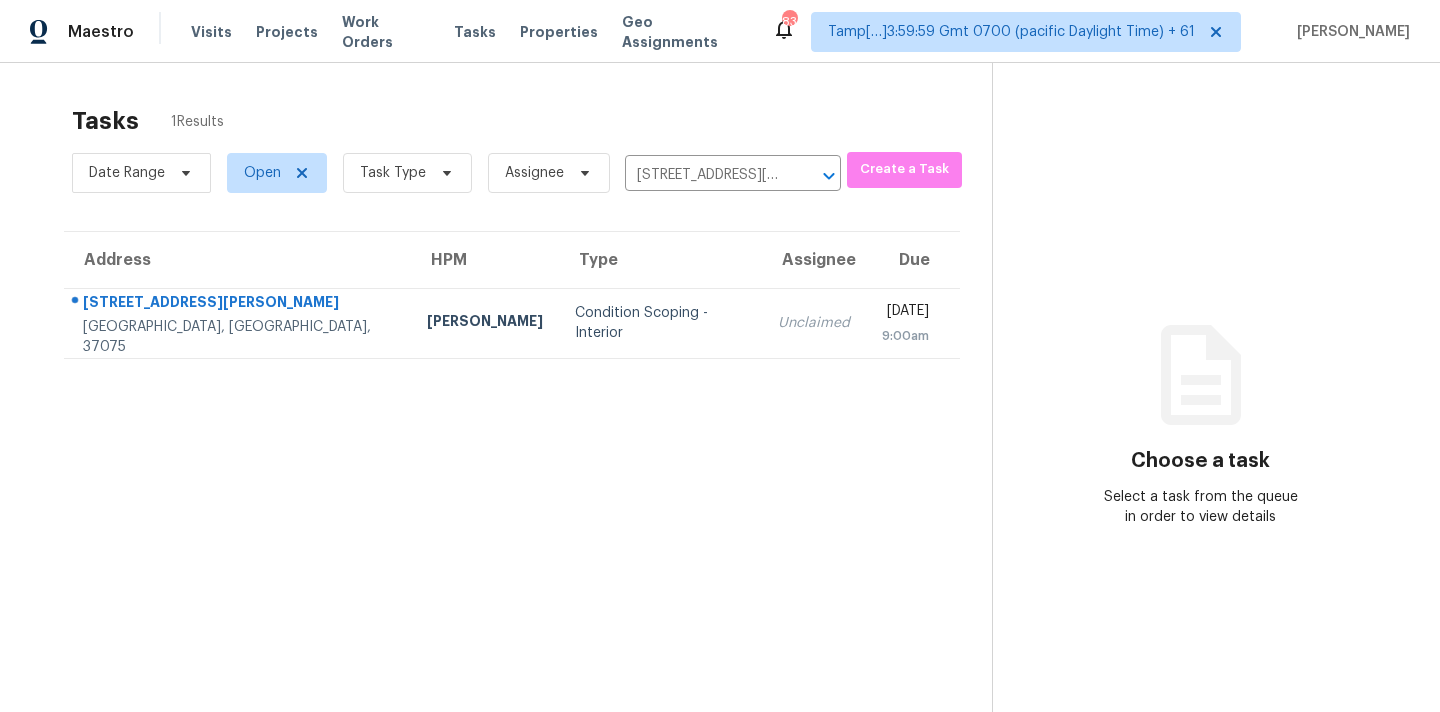 click on "Unclaimed" at bounding box center (814, 323) 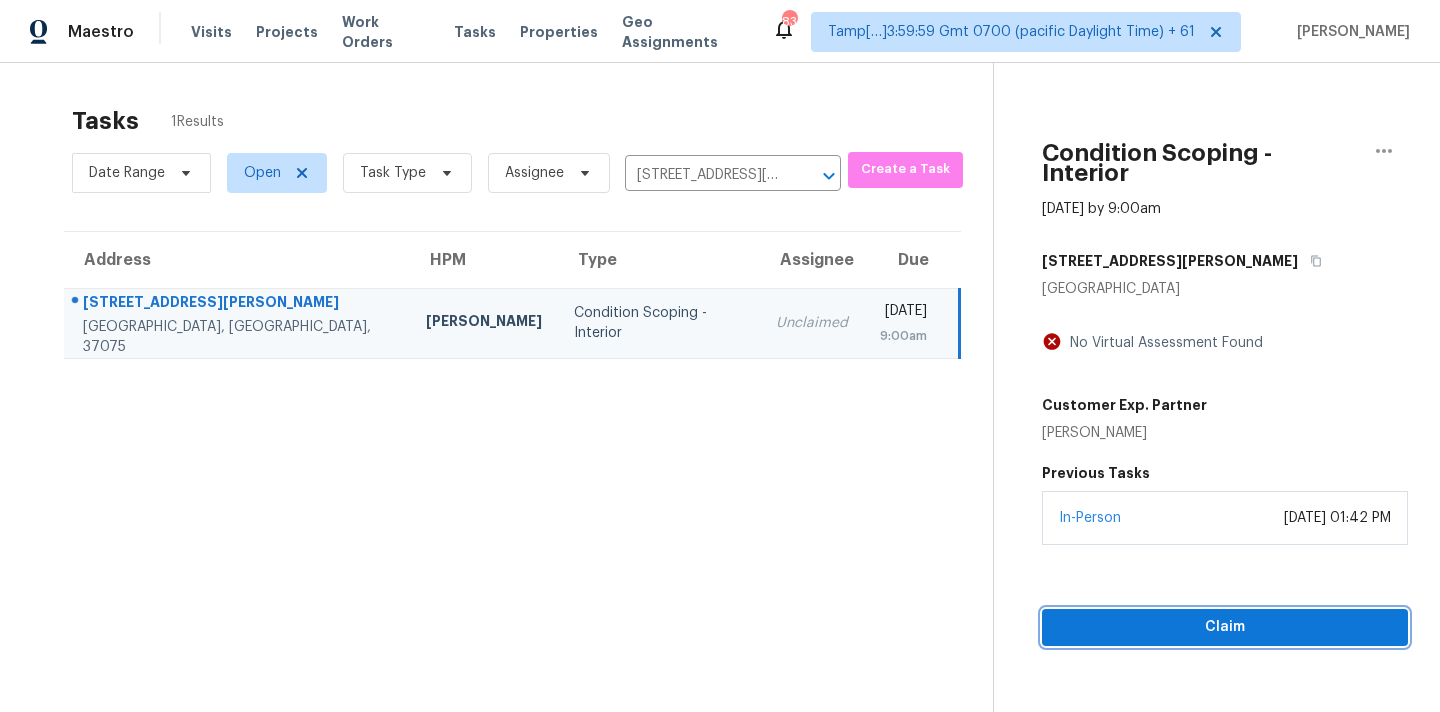 click on "Claim" at bounding box center [1225, 627] 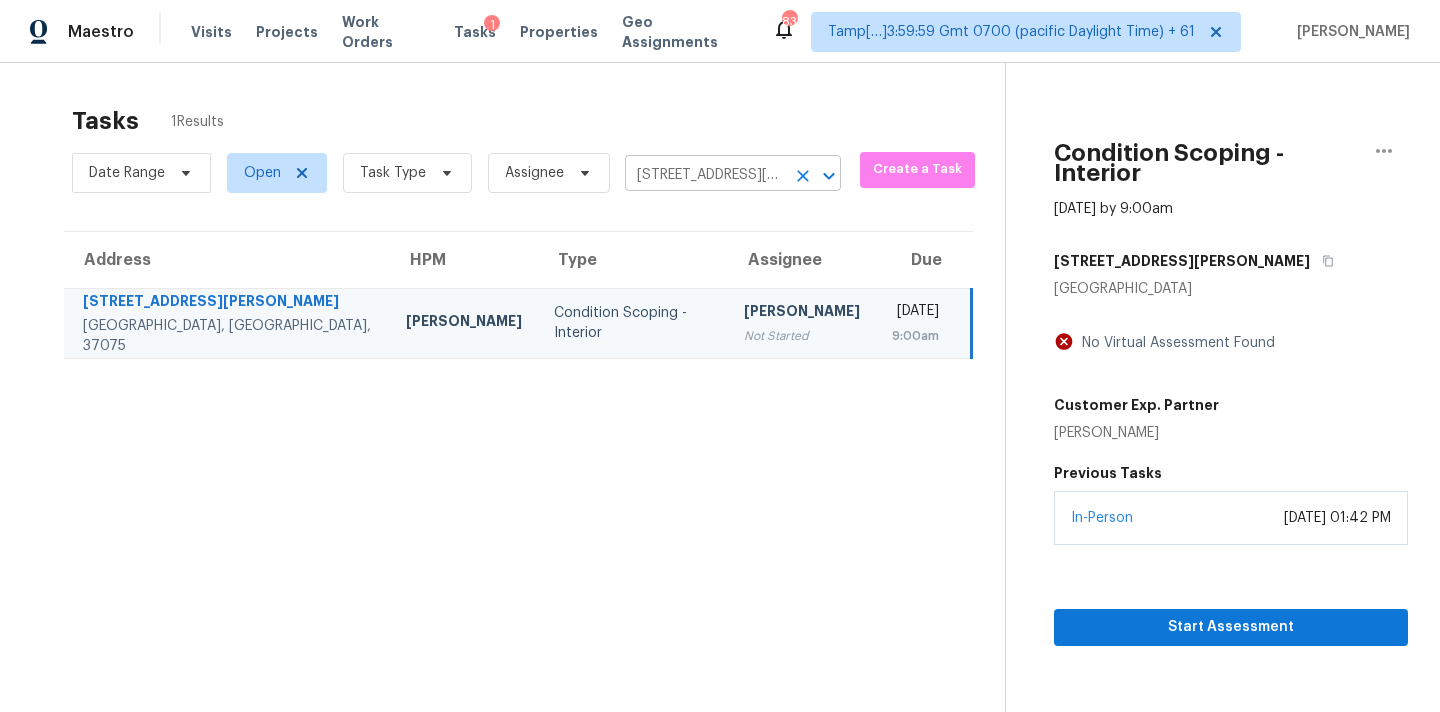 click on "[STREET_ADDRESS][PERSON_NAME]" at bounding box center (705, 175) 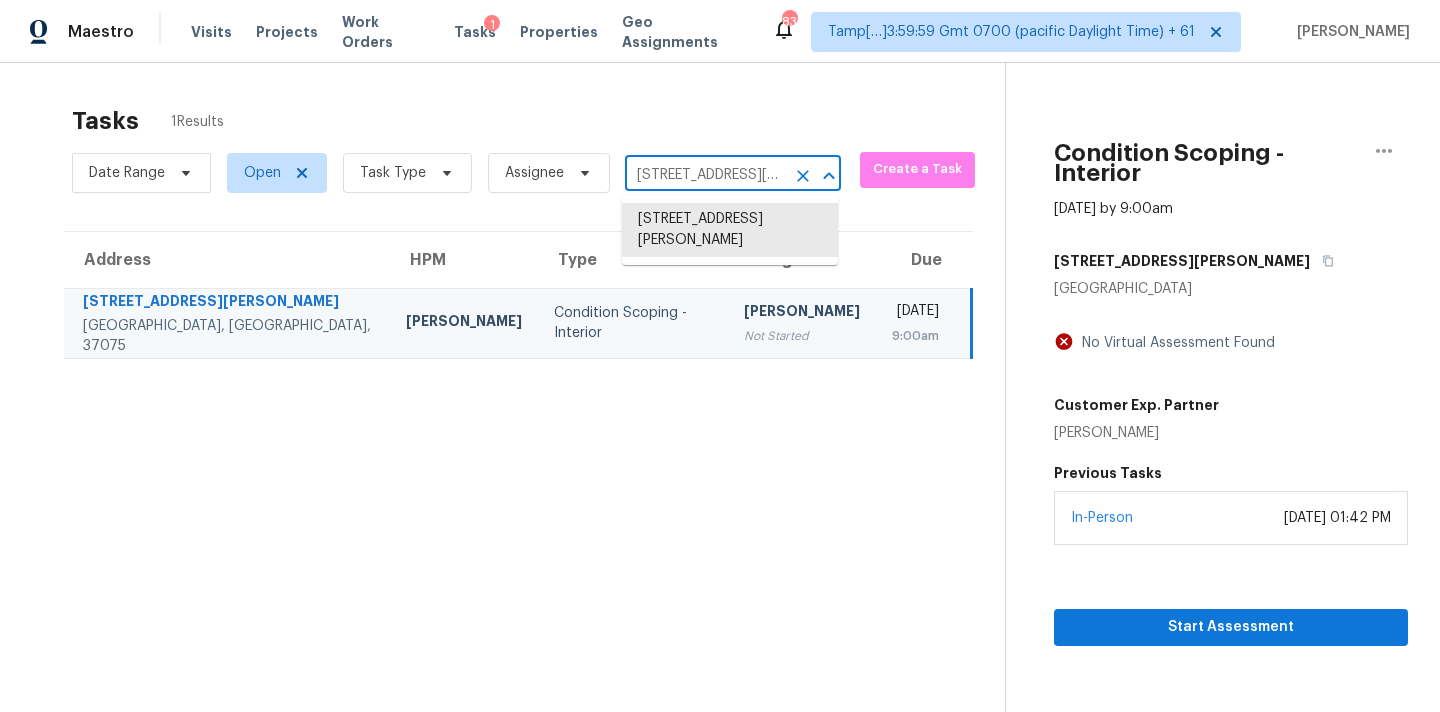 paste on "[STREET_ADDRESS]" 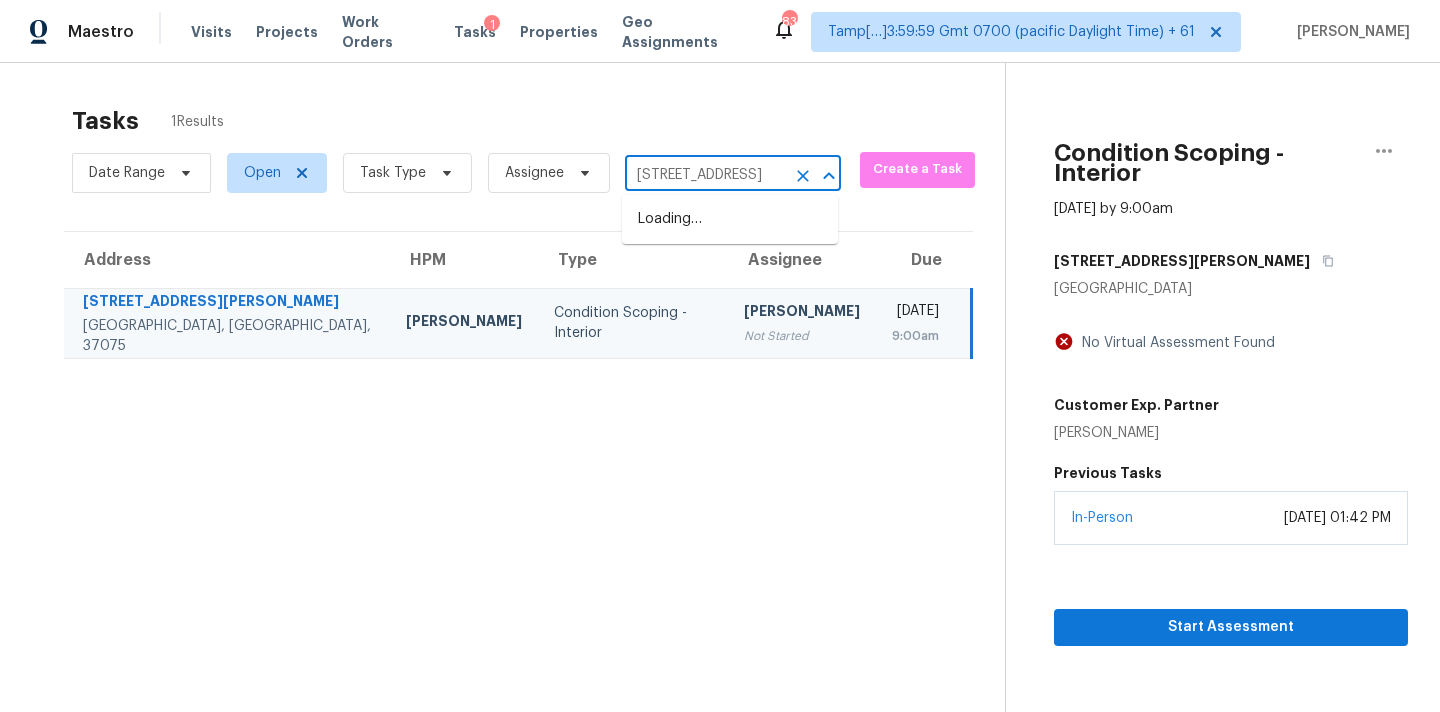scroll, scrollTop: 0, scrollLeft: 0, axis: both 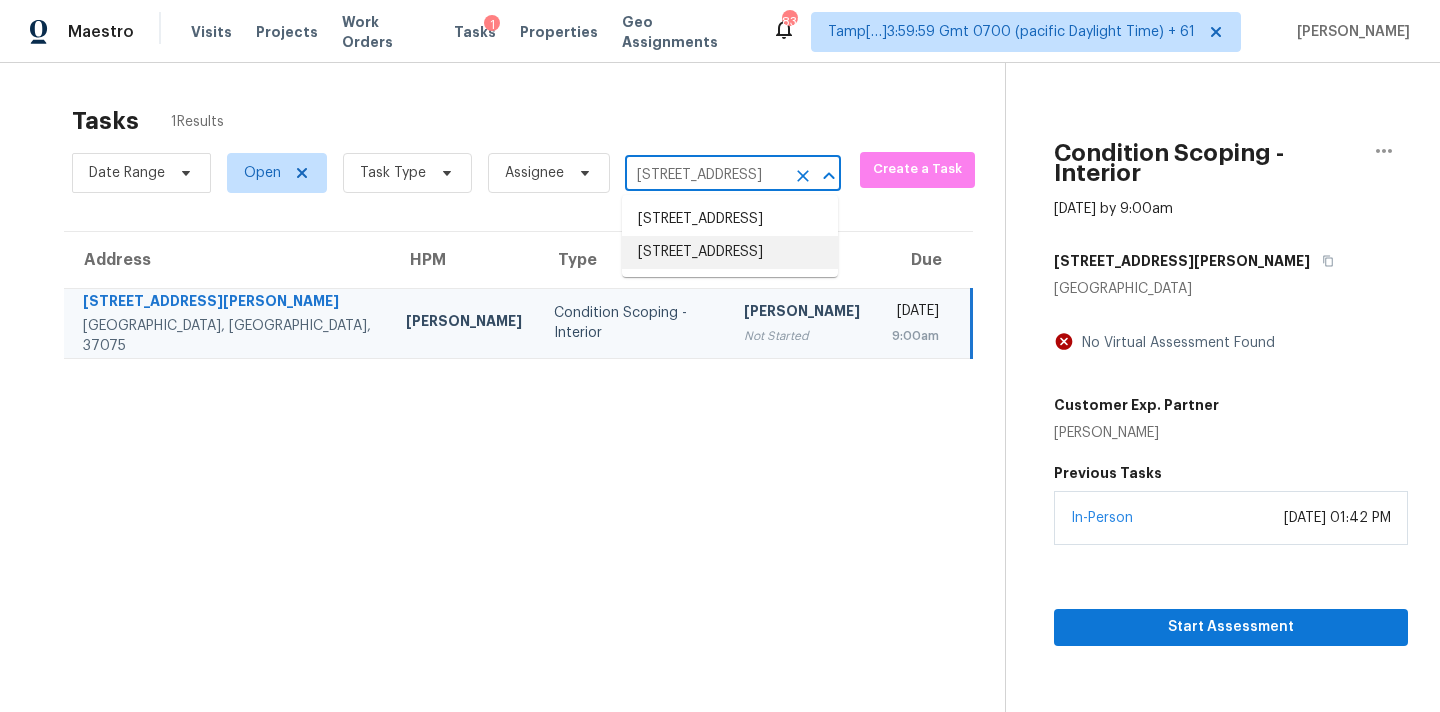click on "[STREET_ADDRESS]" at bounding box center (730, 252) 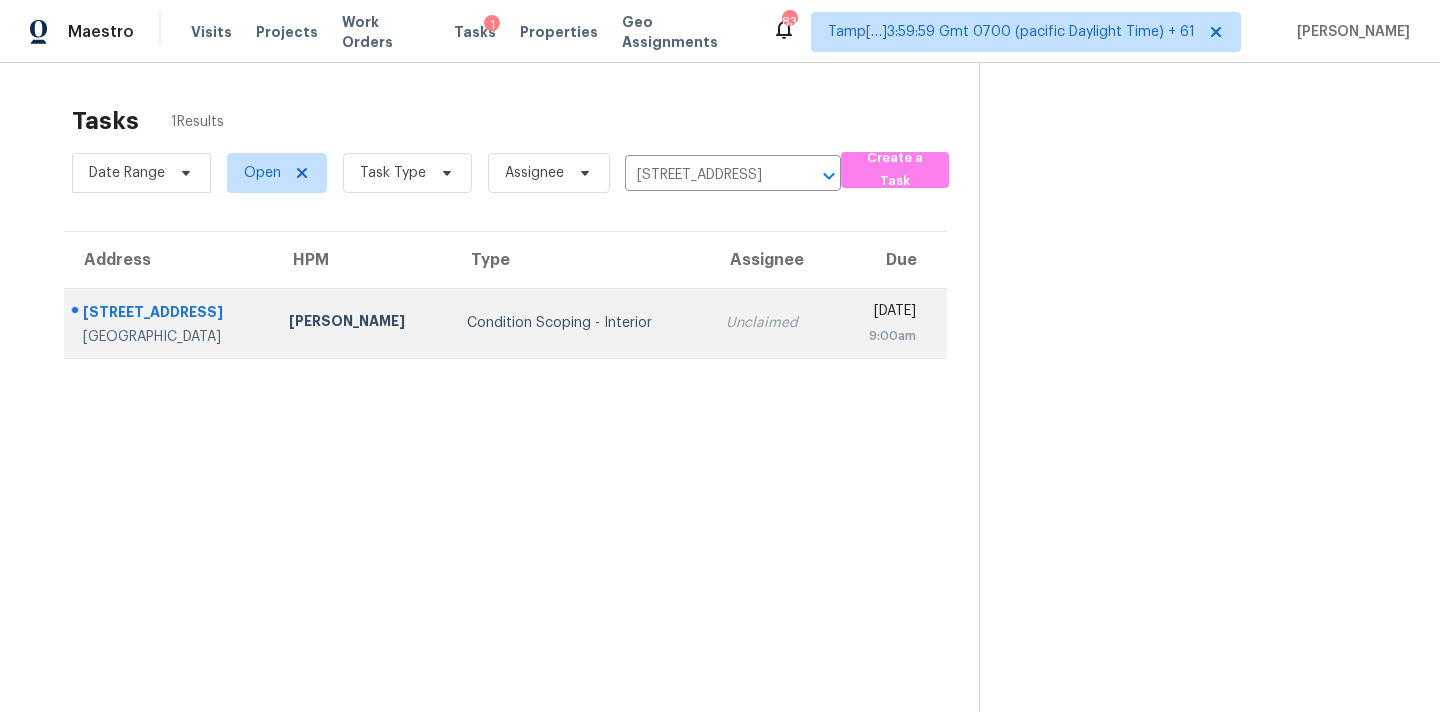 click on "Unclaimed" at bounding box center (772, 323) 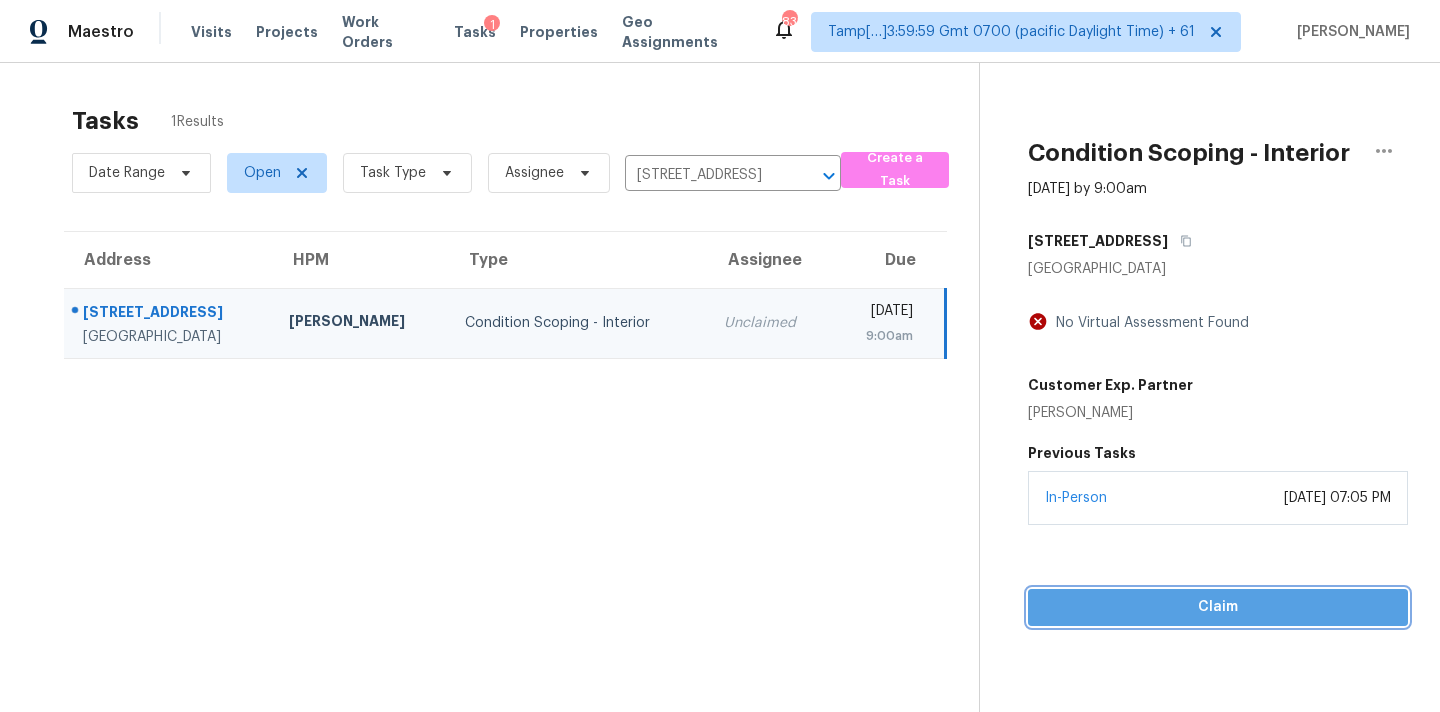 click on "Claim" at bounding box center [1218, 607] 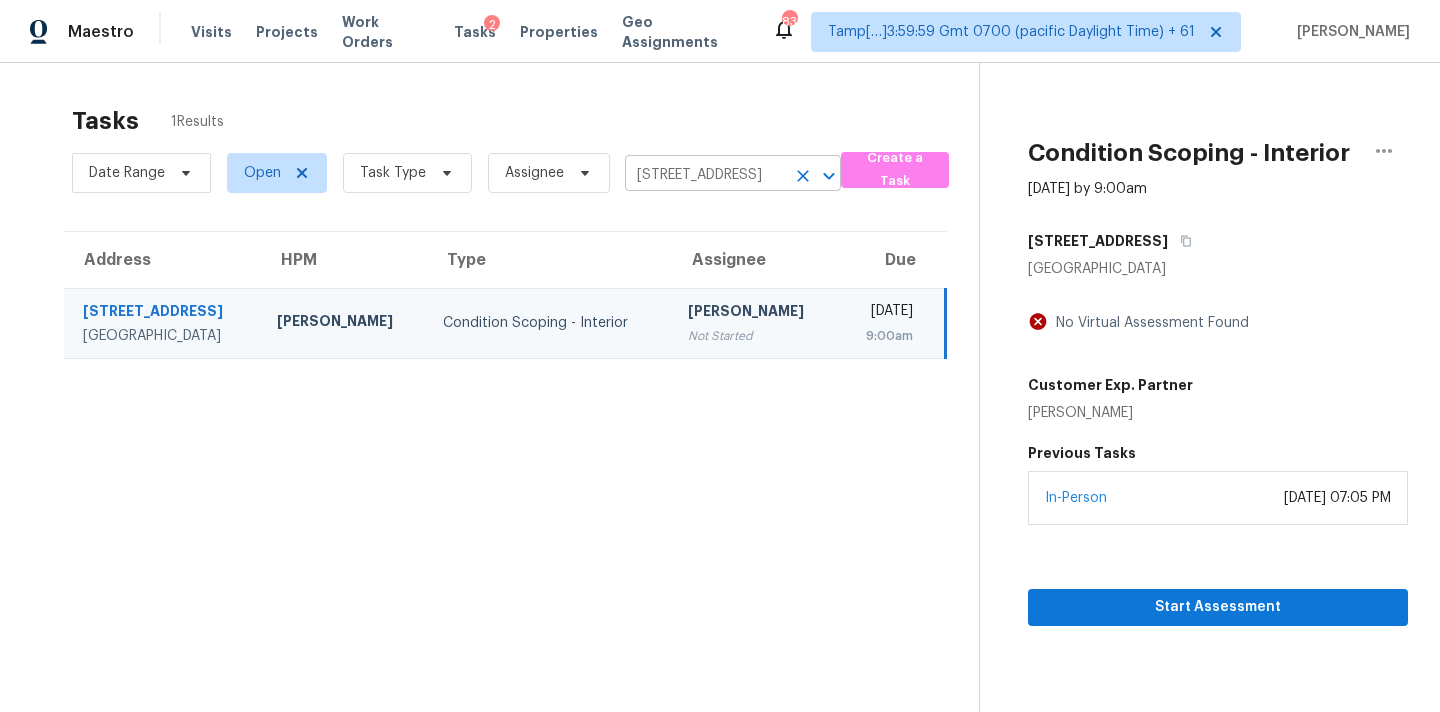 click on "[STREET_ADDRESS]" at bounding box center (705, 175) 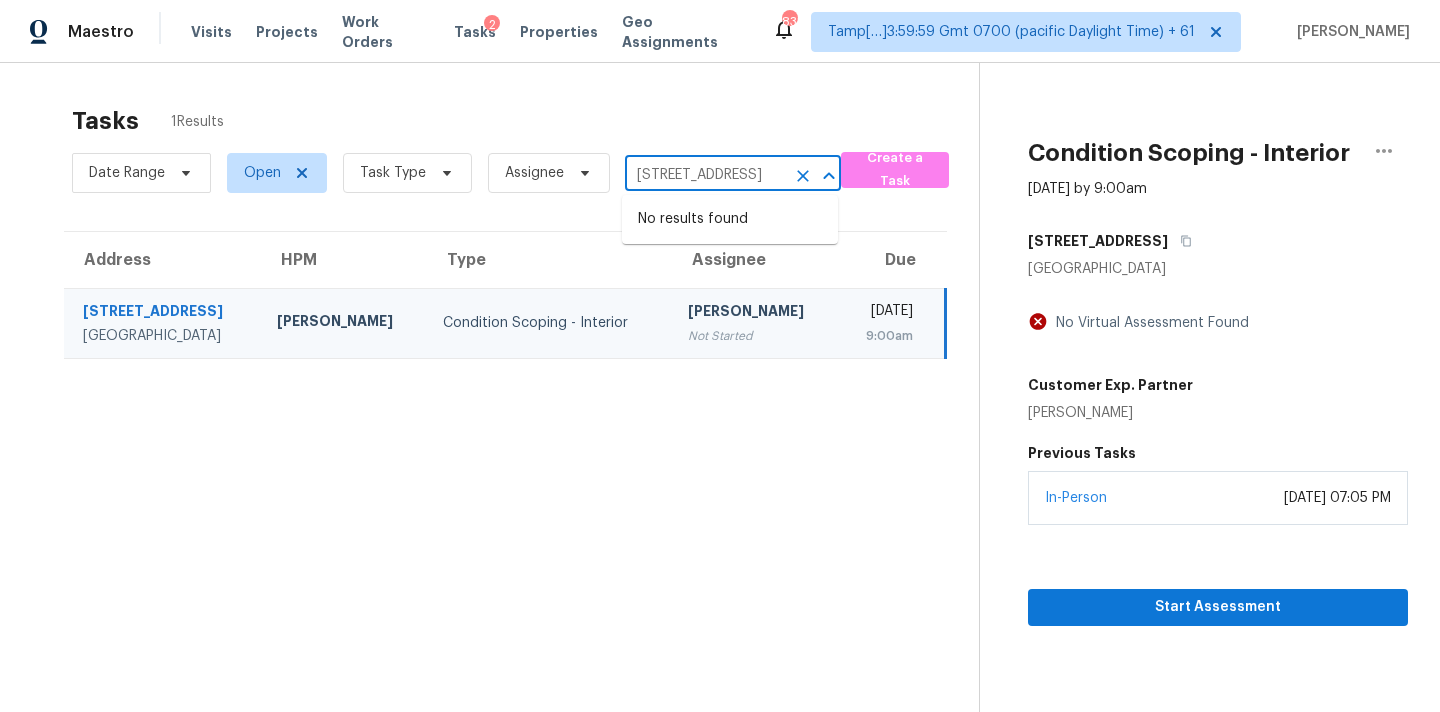 paste on "[STREET_ADDRESS]" 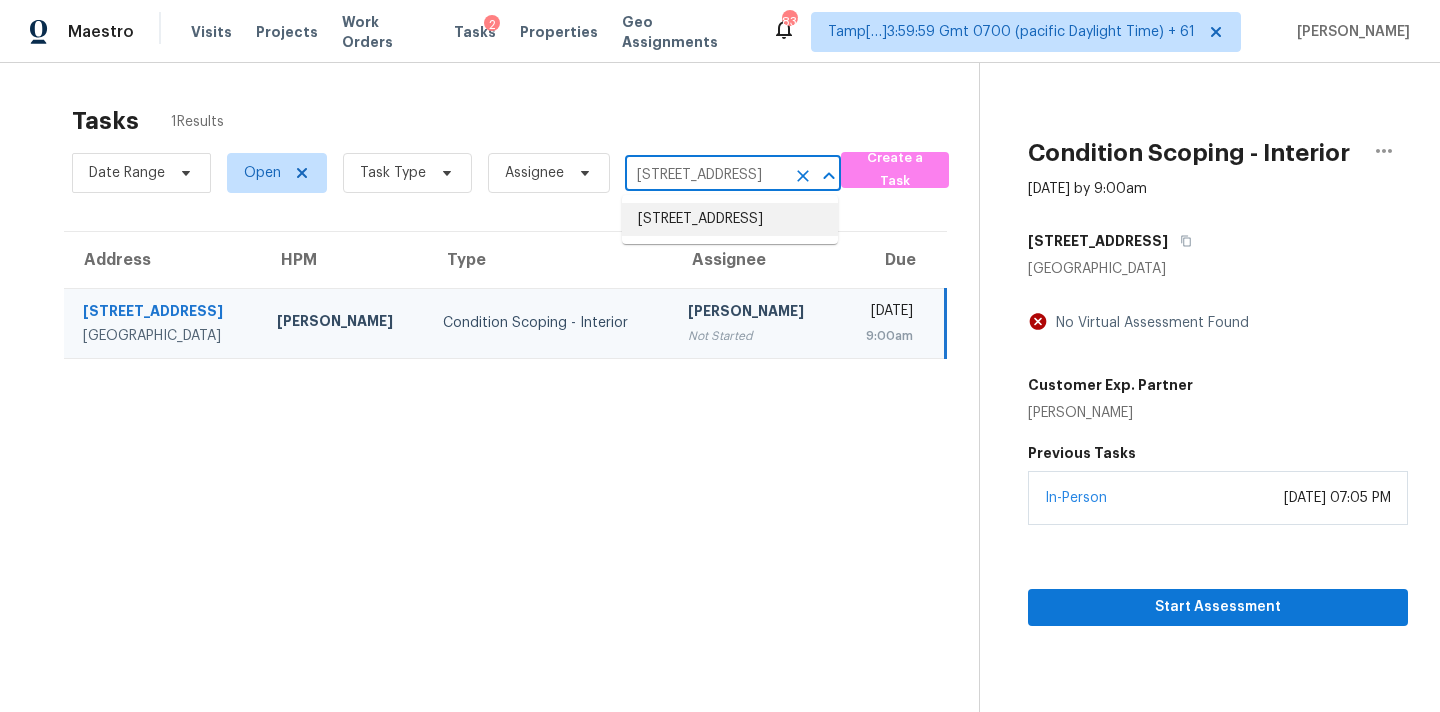 click on "[STREET_ADDRESS]" at bounding box center [730, 219] 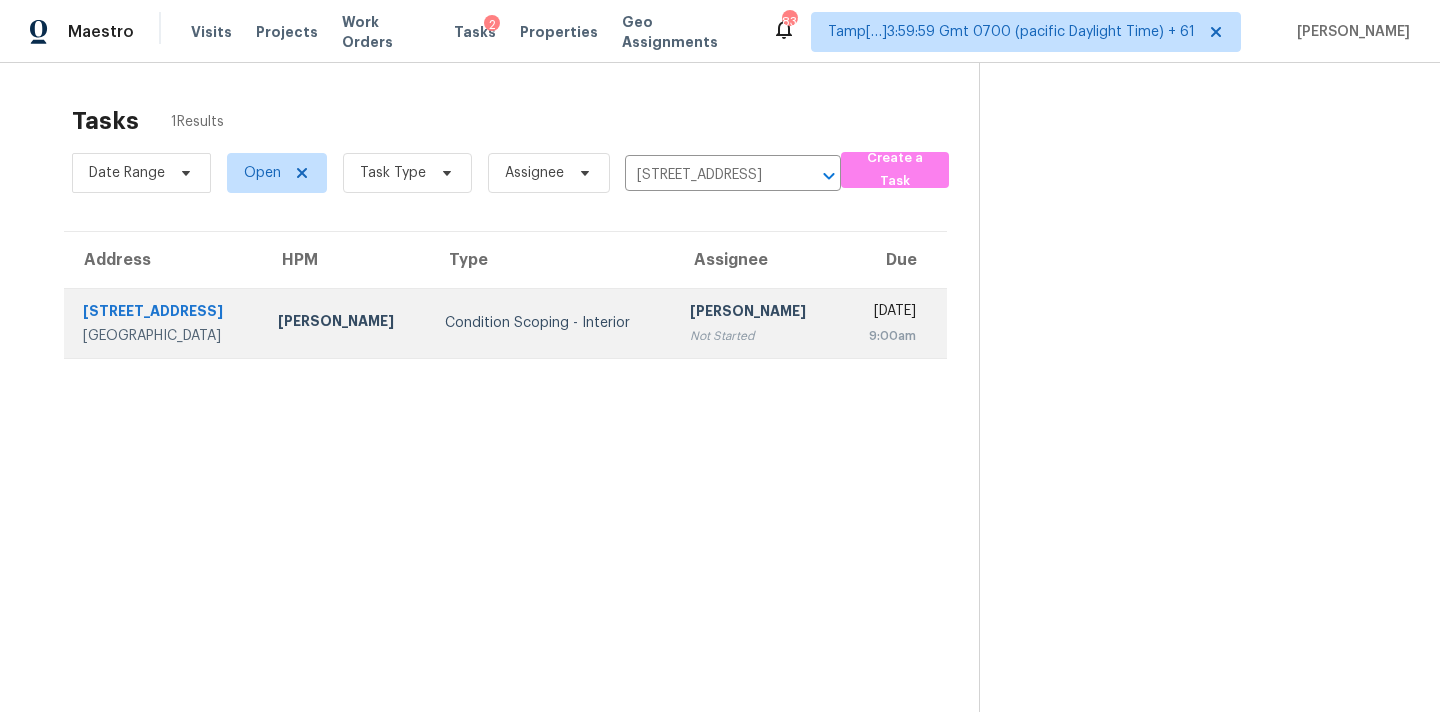 click on "[PERSON_NAME]" at bounding box center [757, 313] 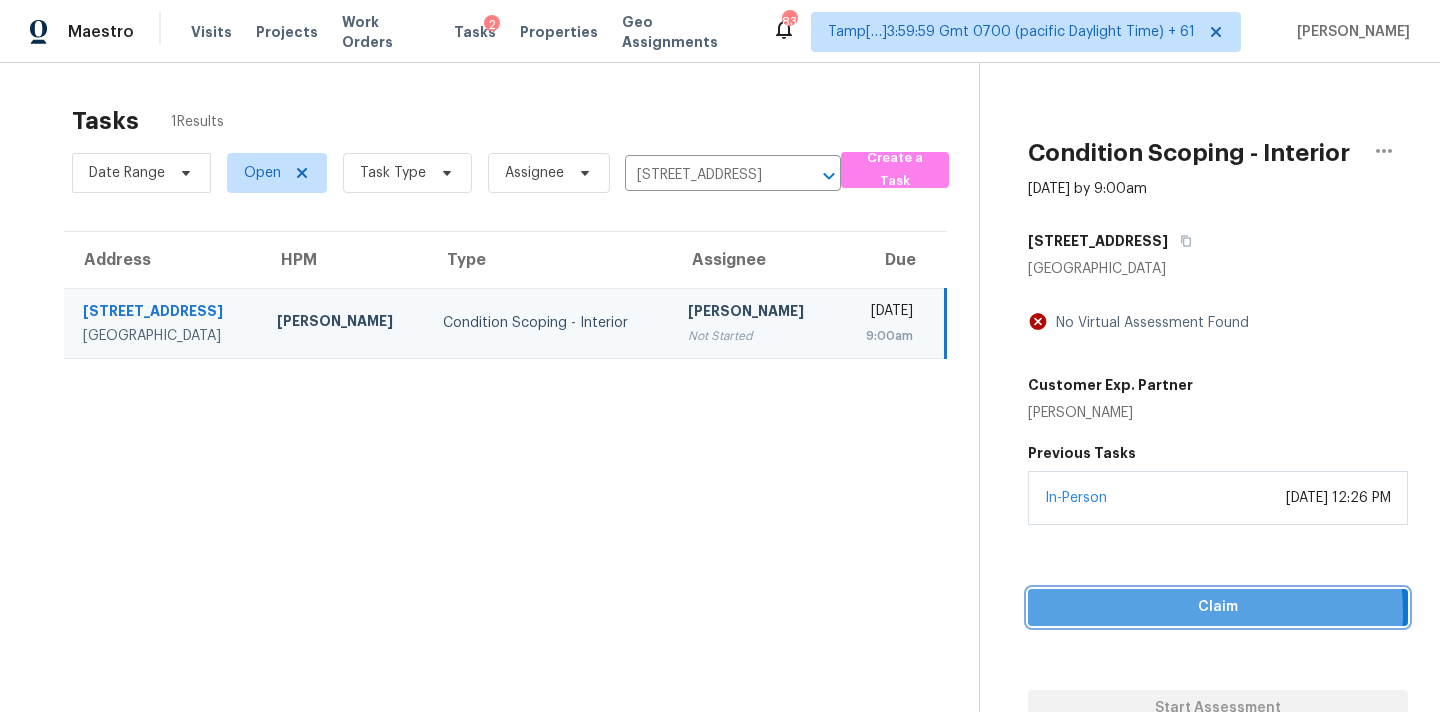 click on "Claim" at bounding box center [1218, 607] 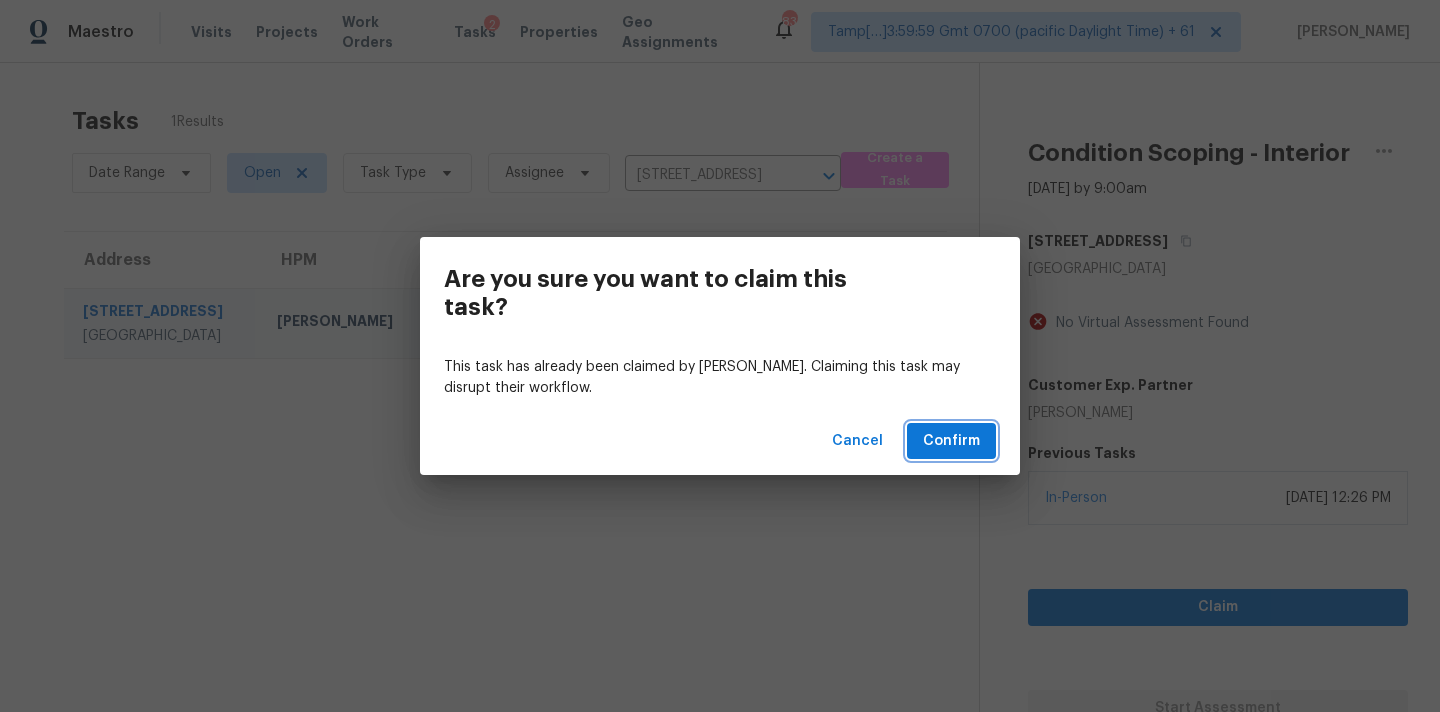 click on "Confirm" at bounding box center [951, 441] 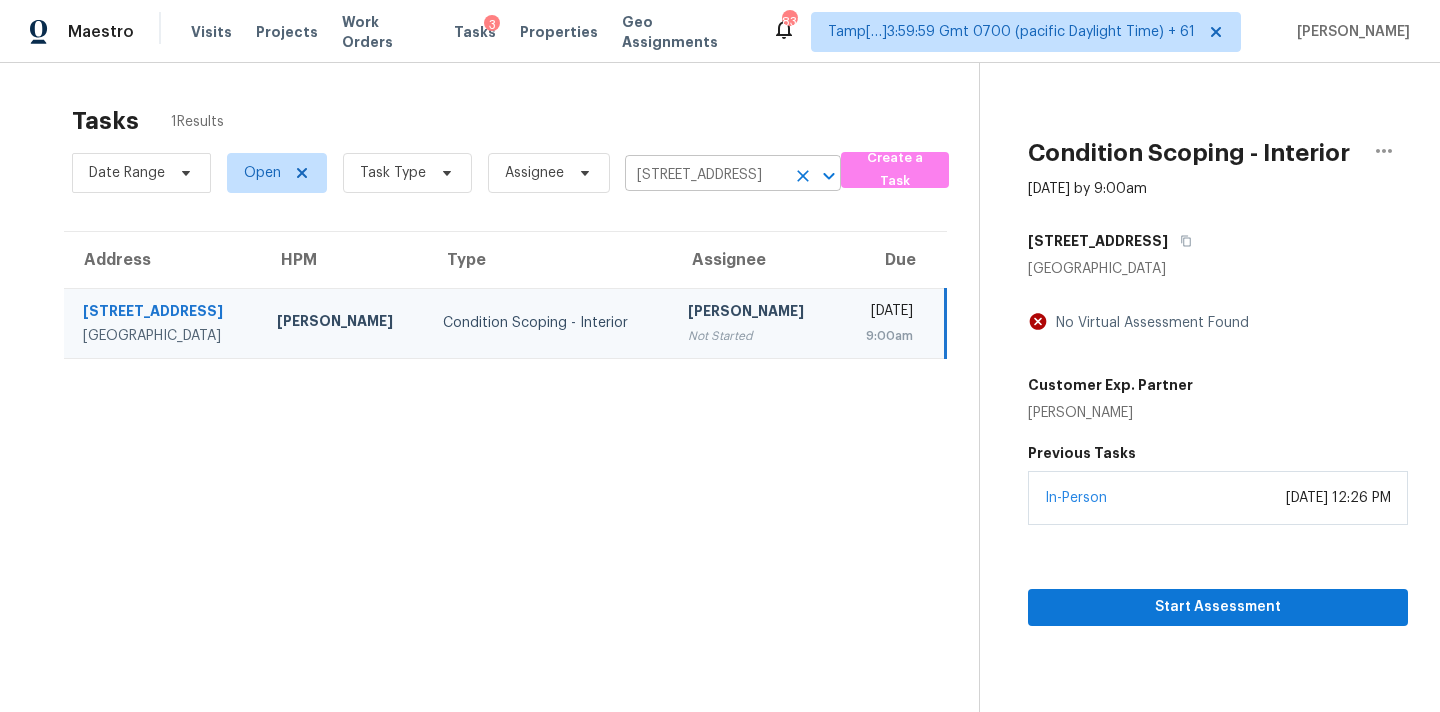 click on "[STREET_ADDRESS]" at bounding box center [705, 175] 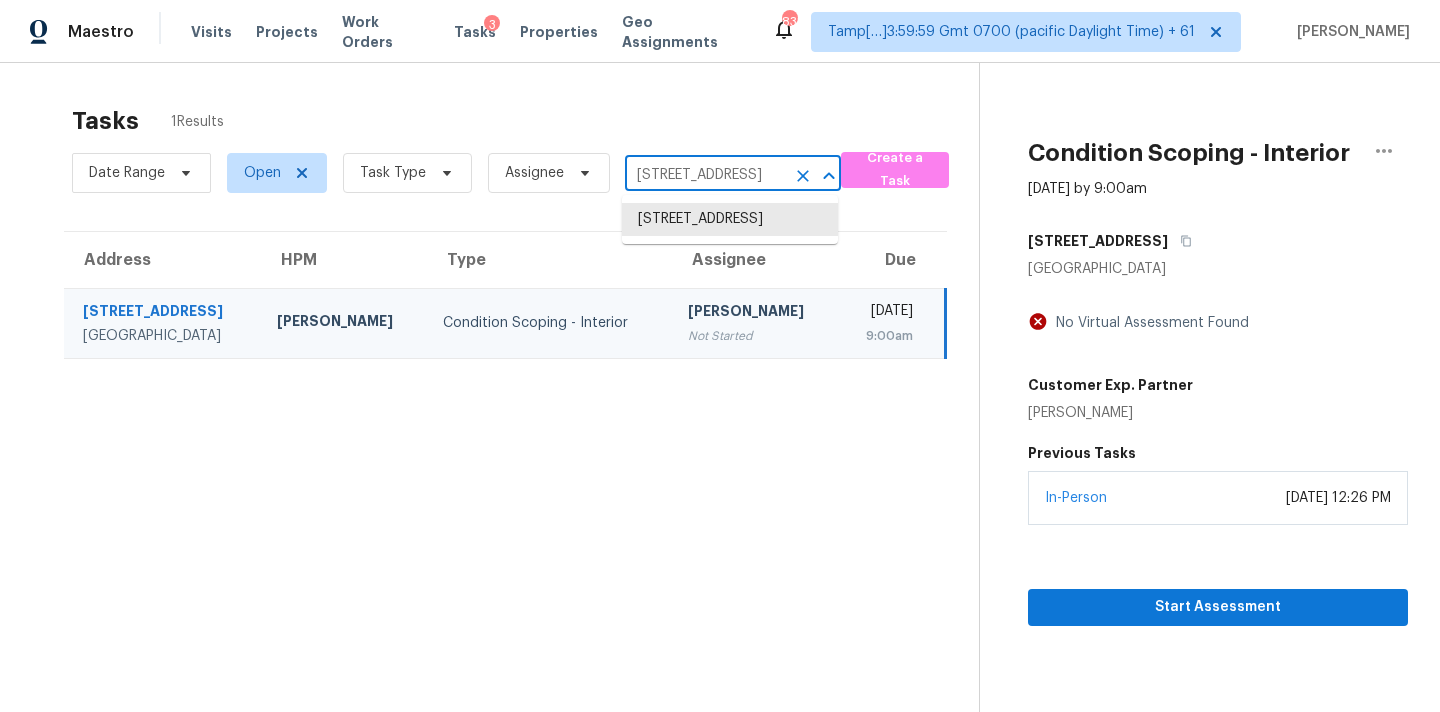 paste on "[STREET_ADDRESS]" 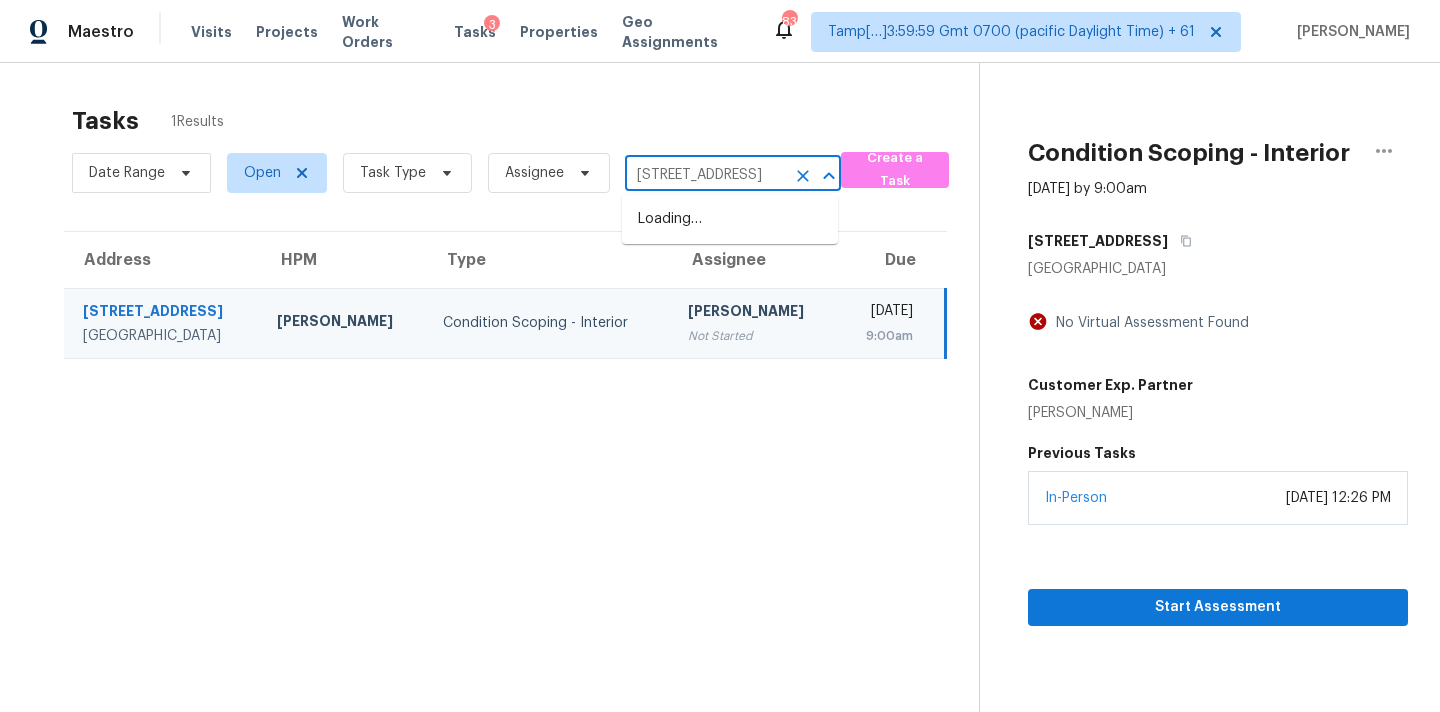 scroll, scrollTop: 0, scrollLeft: 130, axis: horizontal 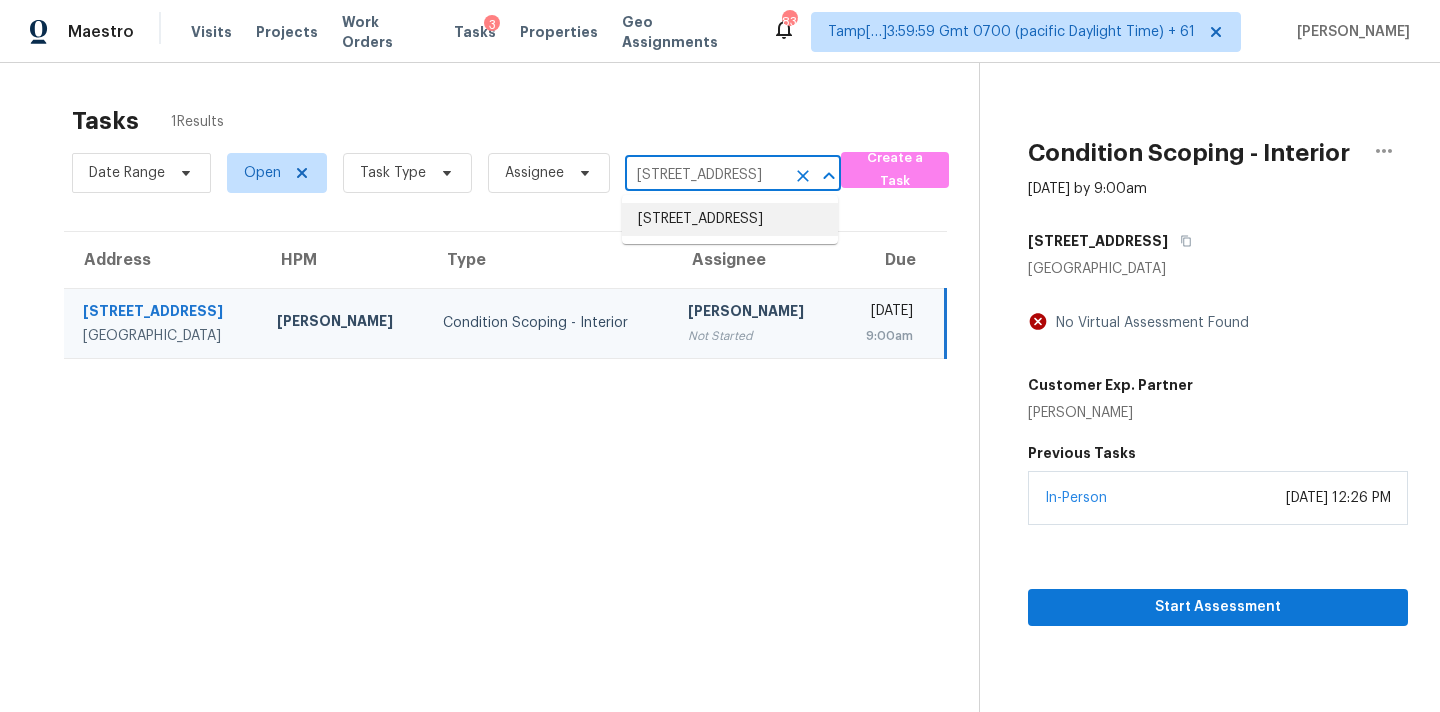click on "[STREET_ADDRESS]" at bounding box center [730, 219] 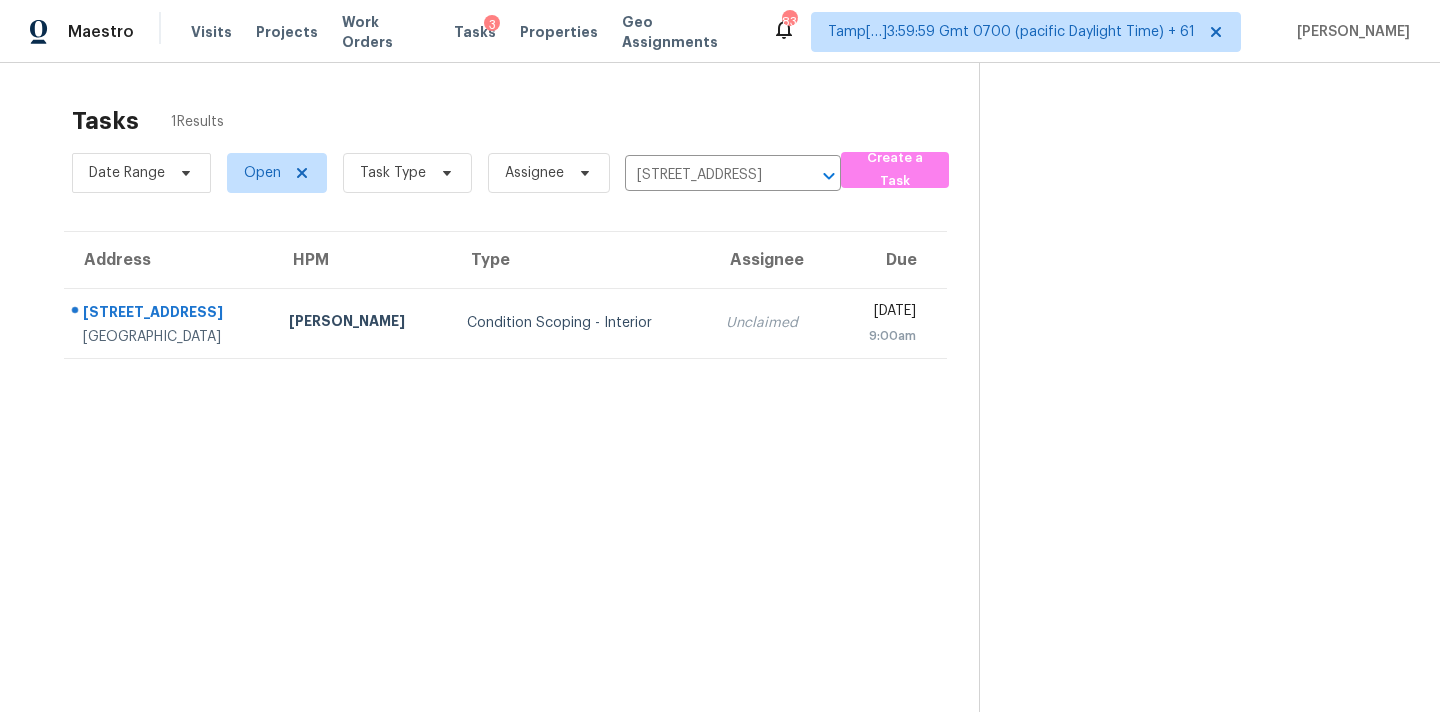 click on "Unclaimed" at bounding box center (772, 323) 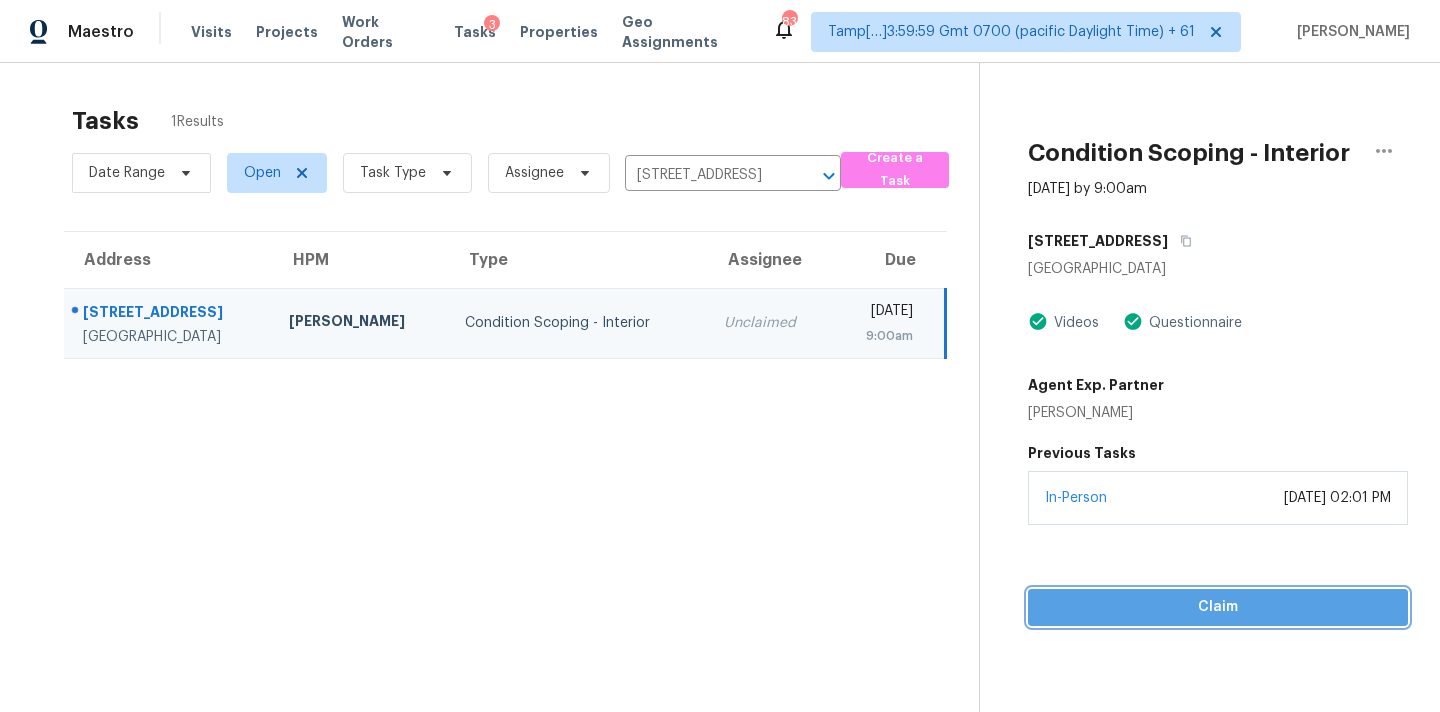 click on "Claim" at bounding box center [1218, 607] 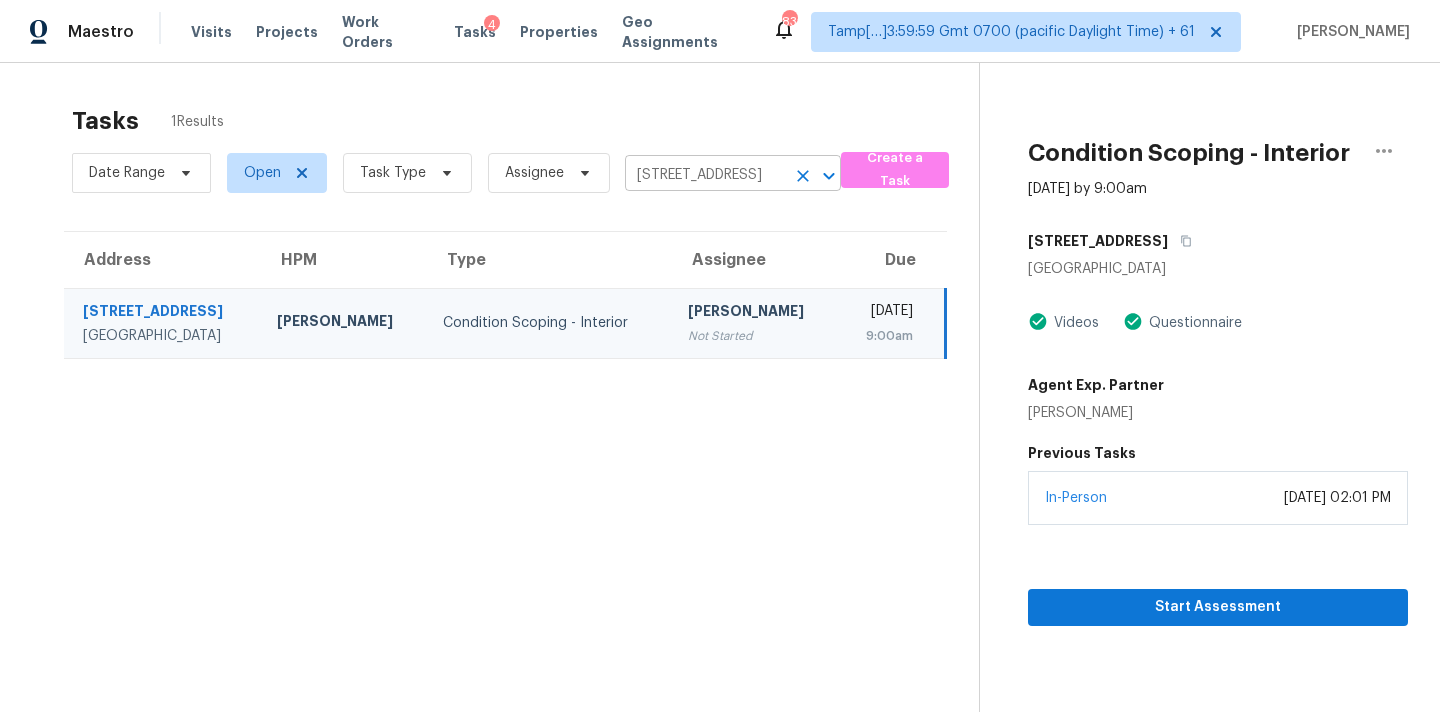 click on "[STREET_ADDRESS]" at bounding box center (705, 175) 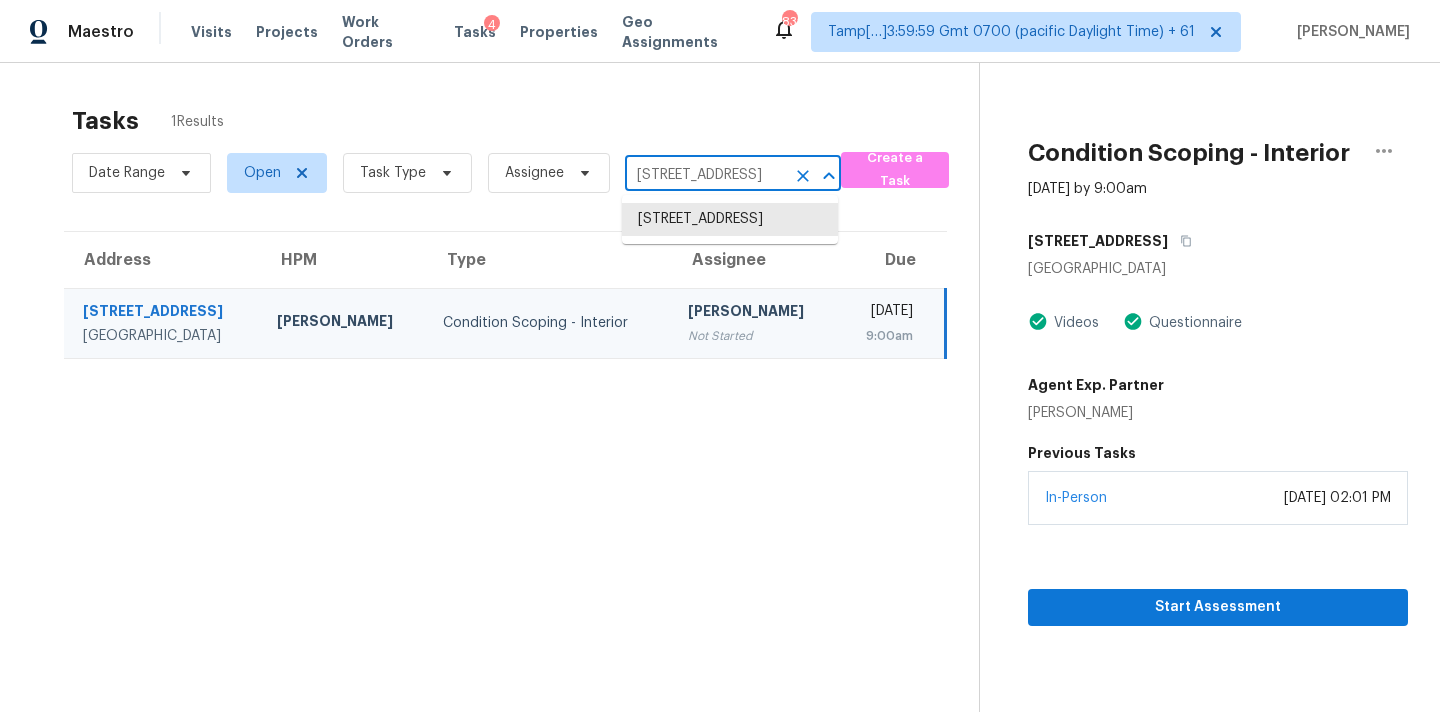 paste on "[STREET_ADDRESS]" 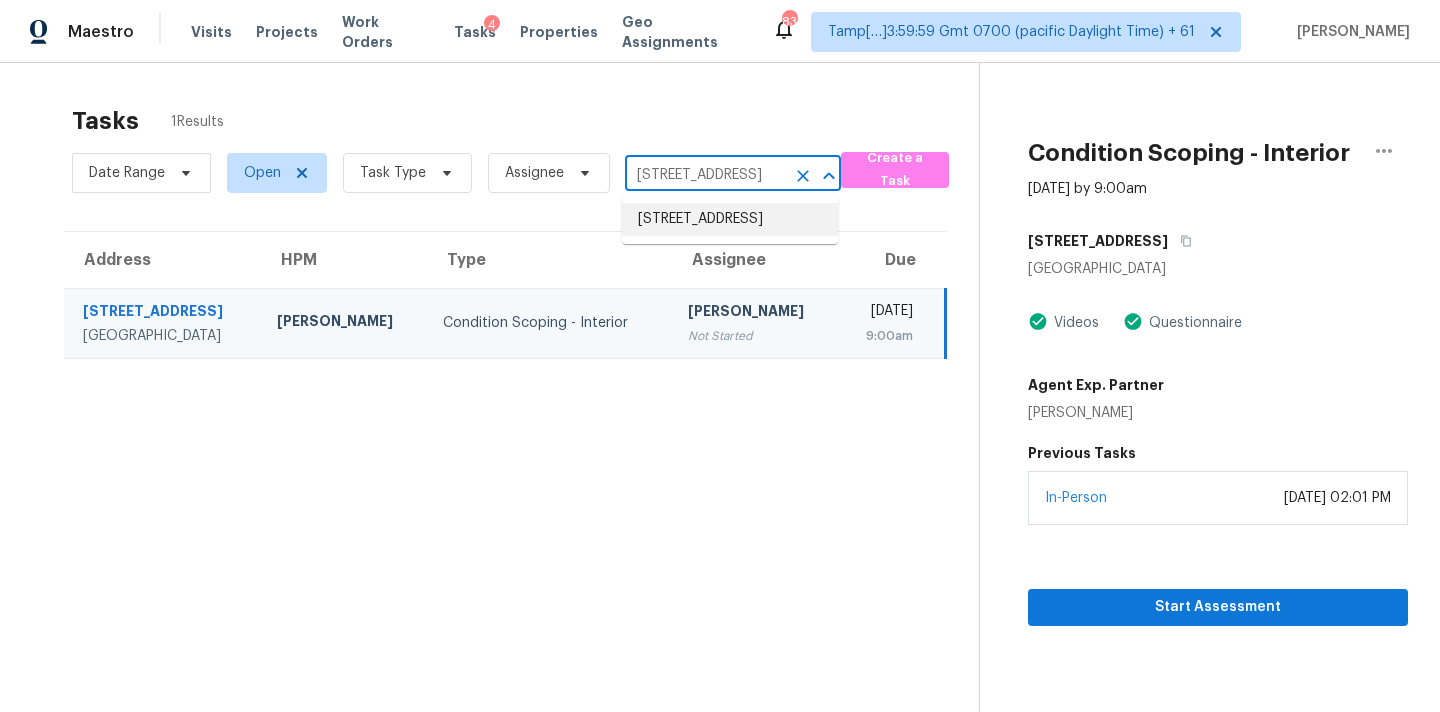 click on "[STREET_ADDRESS]" at bounding box center [730, 219] 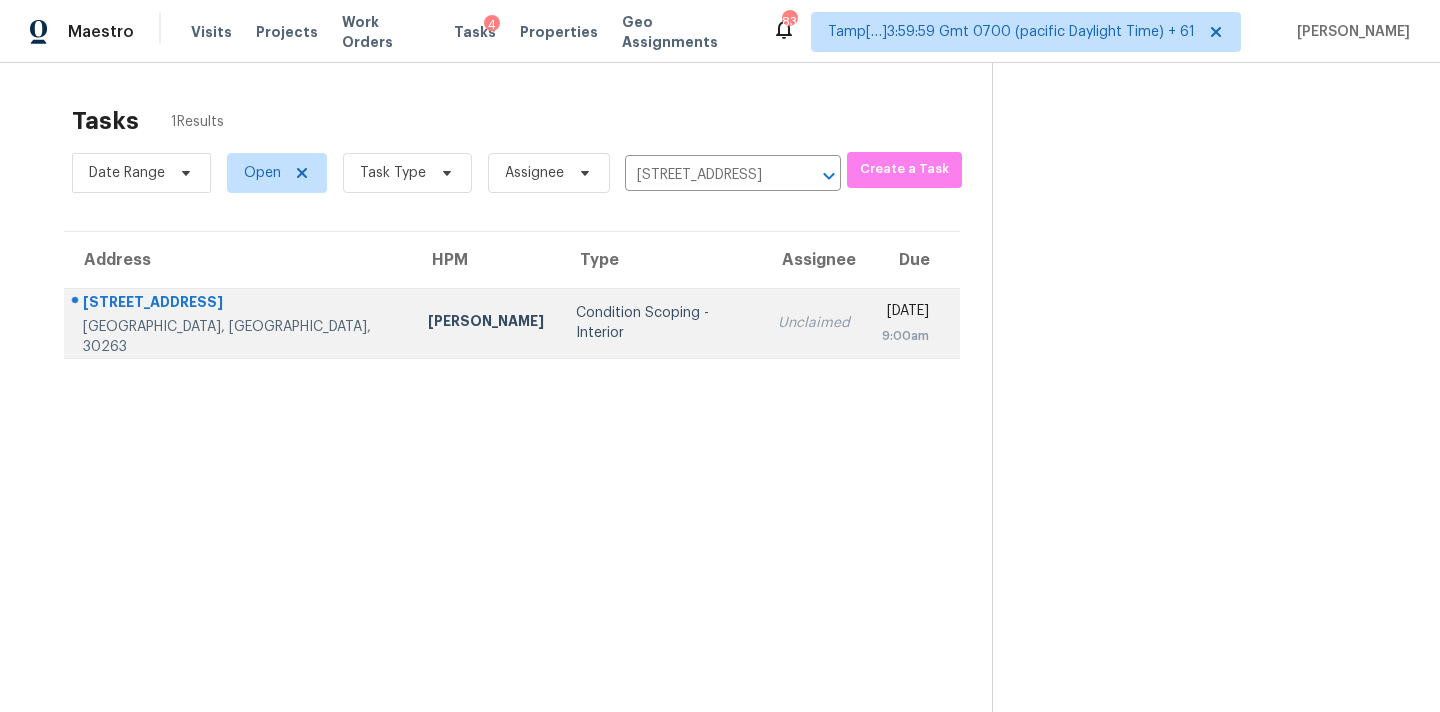 click on "Unclaimed" at bounding box center [814, 323] 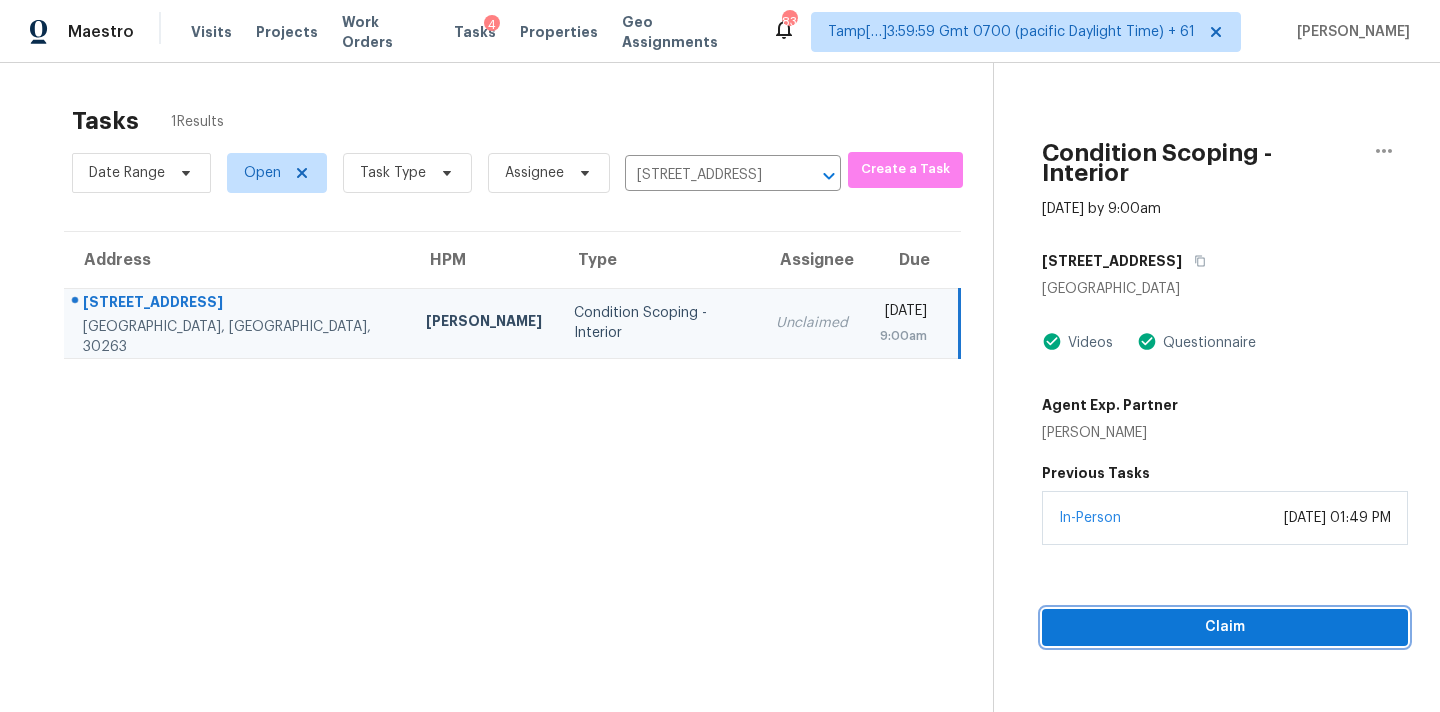 click on "Claim" at bounding box center [1225, 627] 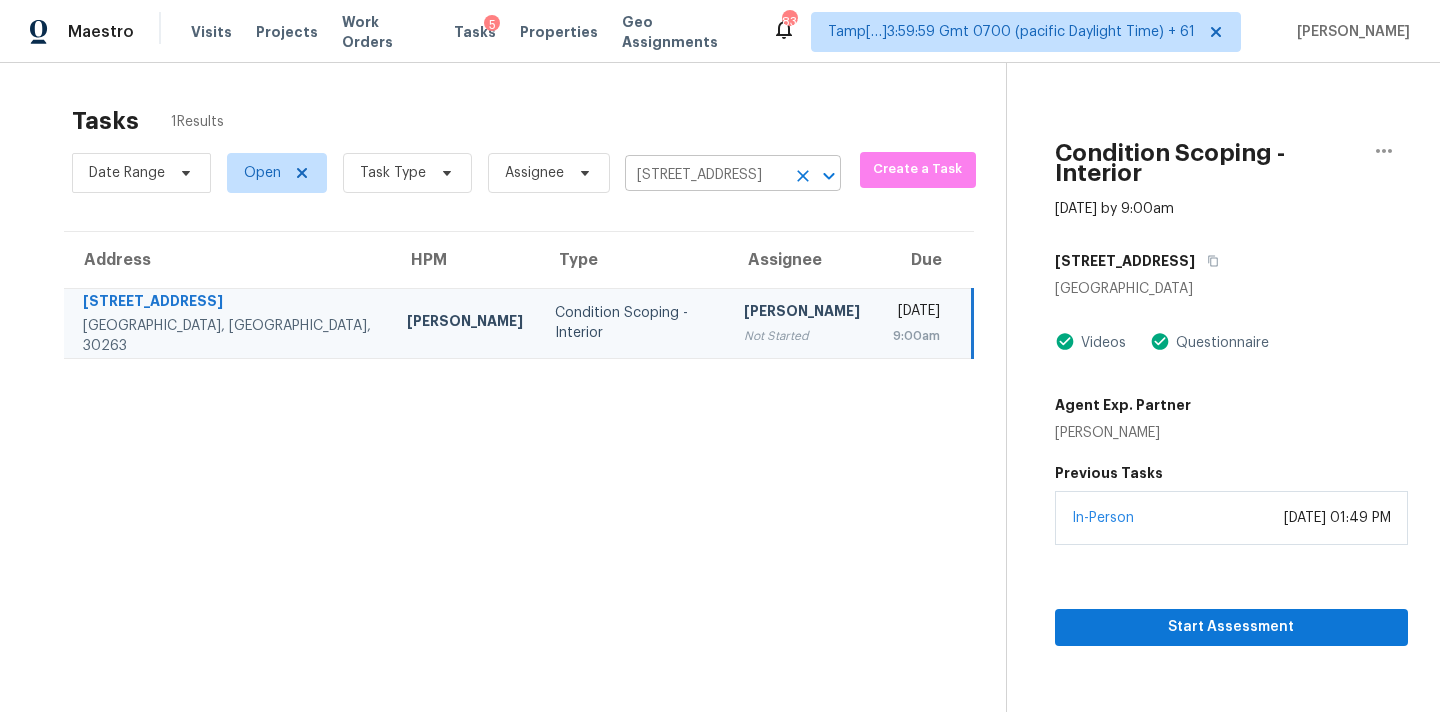 click on "[STREET_ADDRESS]" at bounding box center [705, 175] 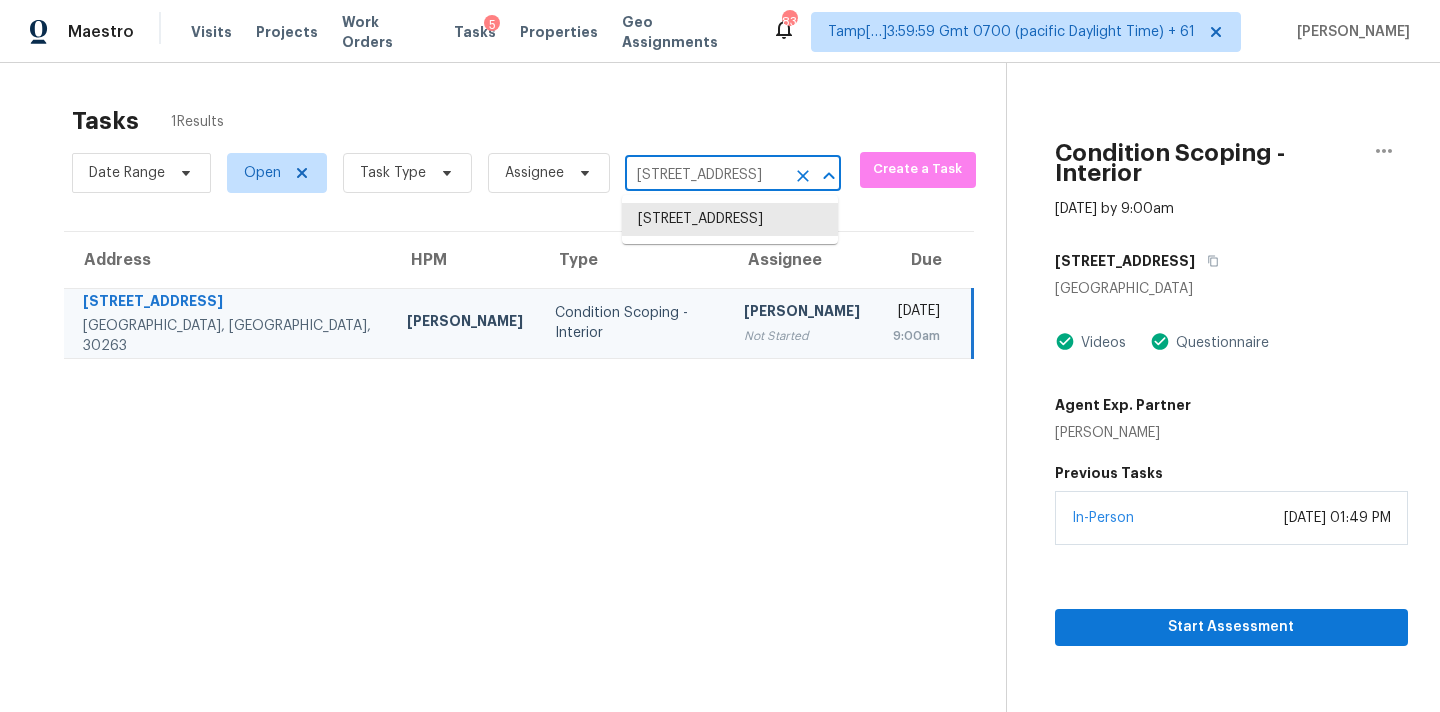paste on "[STREET_ADDRESS][PERSON_NAME]" 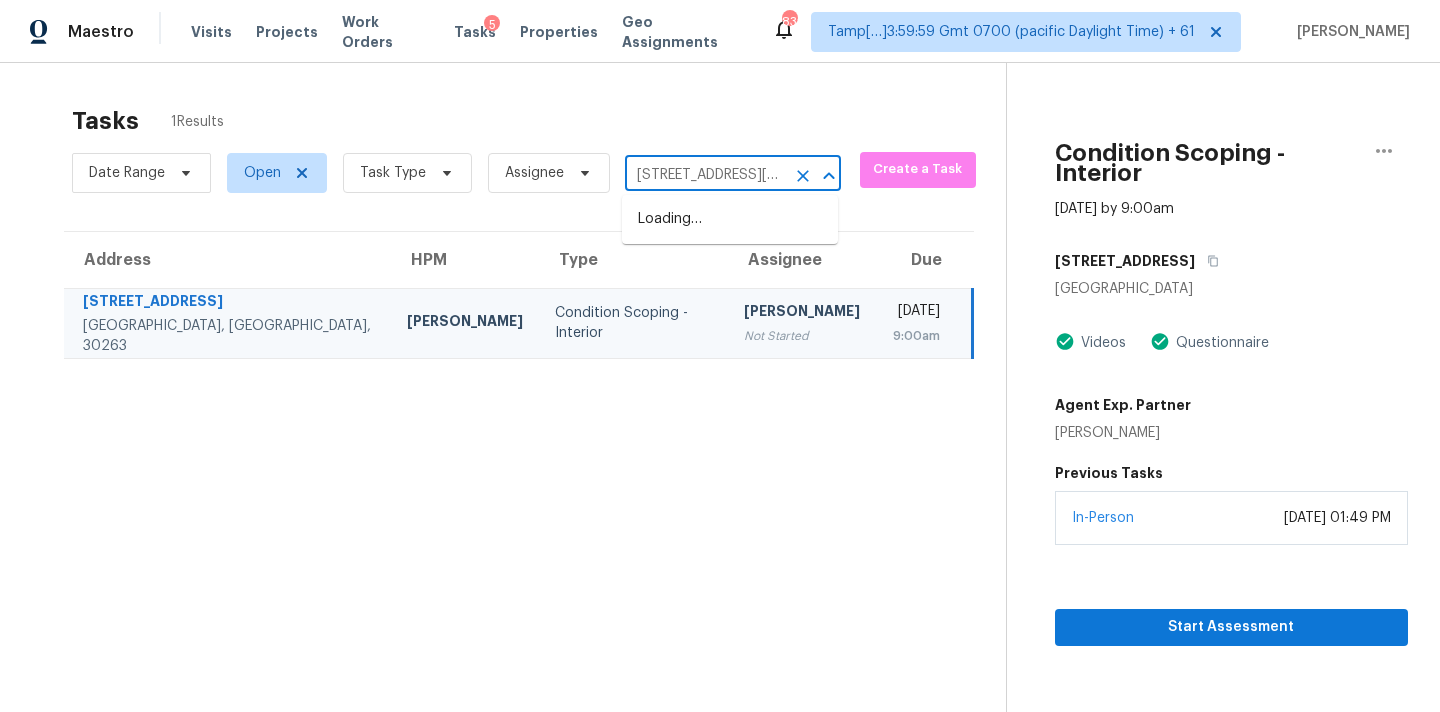 scroll, scrollTop: 0, scrollLeft: 76, axis: horizontal 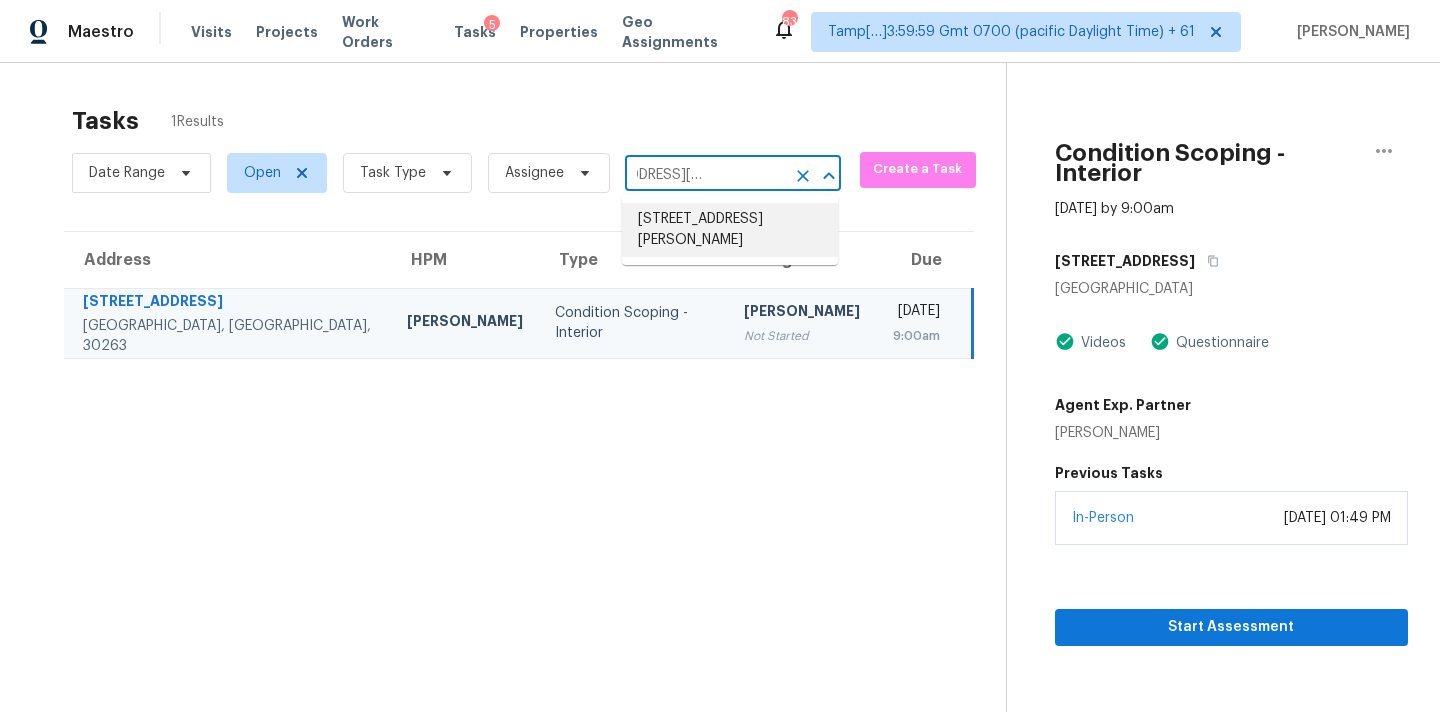 click on "[STREET_ADDRESS][PERSON_NAME]" at bounding box center (730, 230) 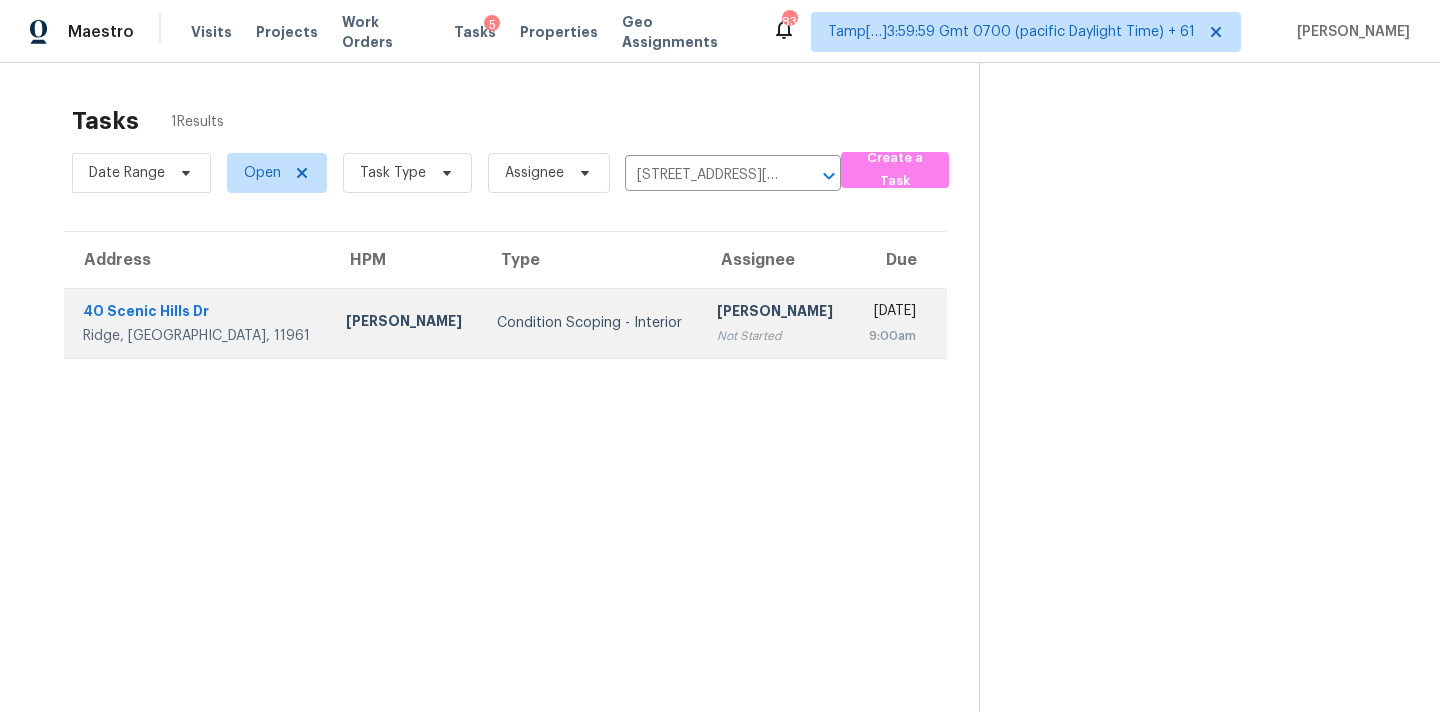 click on "[PERSON_NAME]" at bounding box center (776, 313) 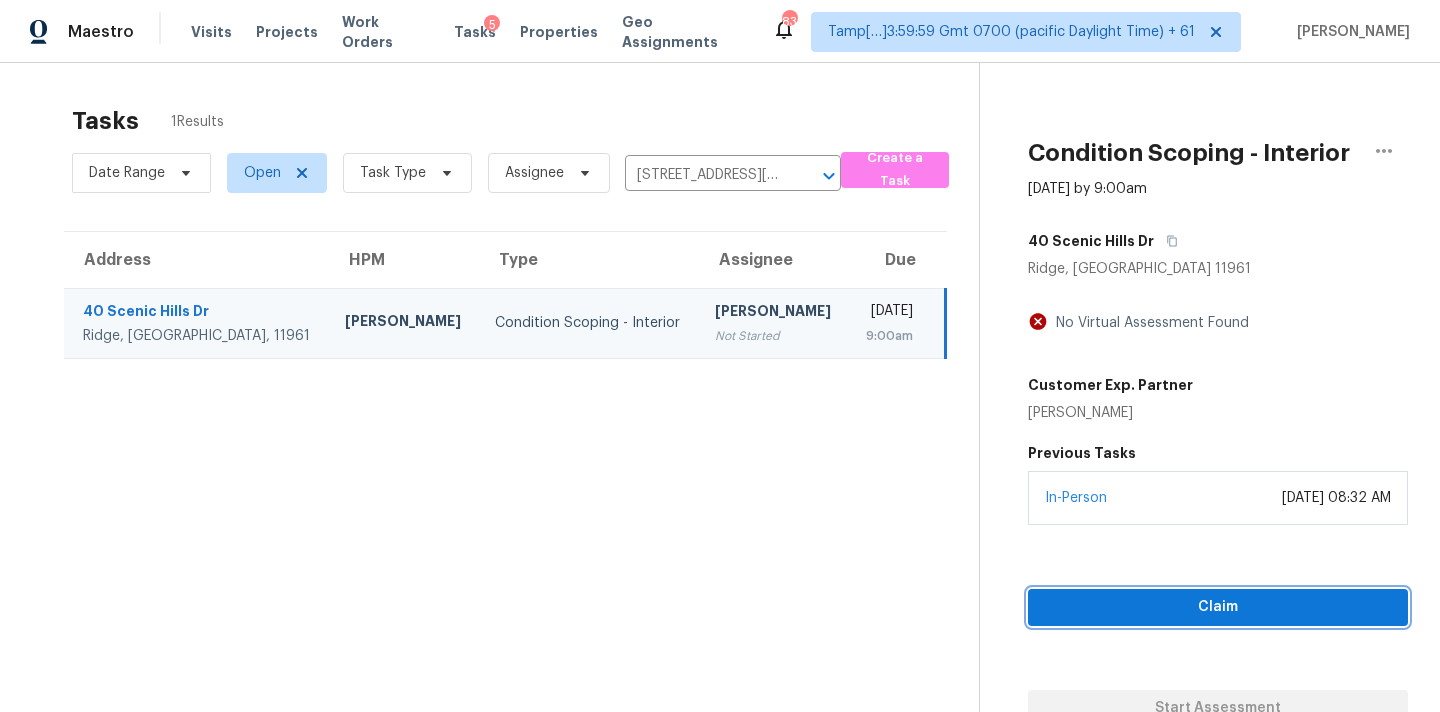 click on "Claim" at bounding box center (1218, 607) 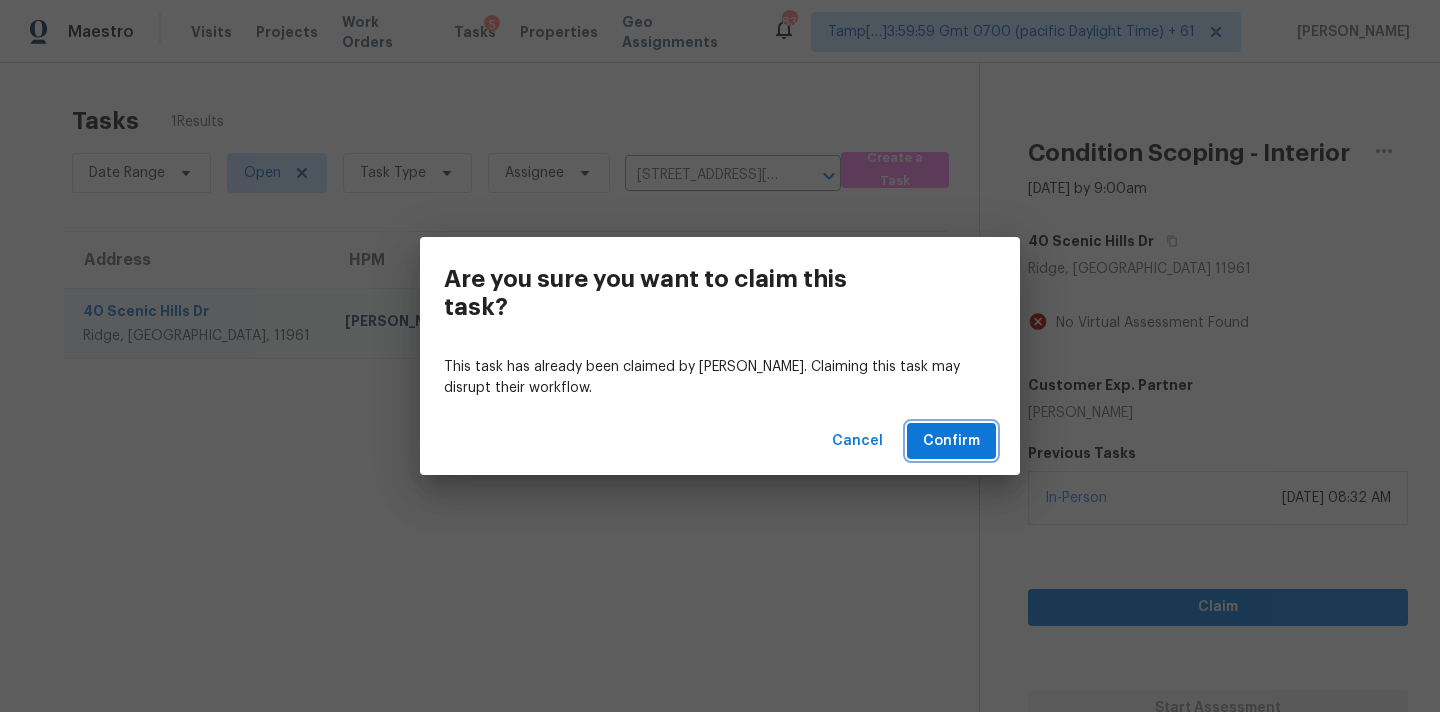 click on "Confirm" at bounding box center (951, 441) 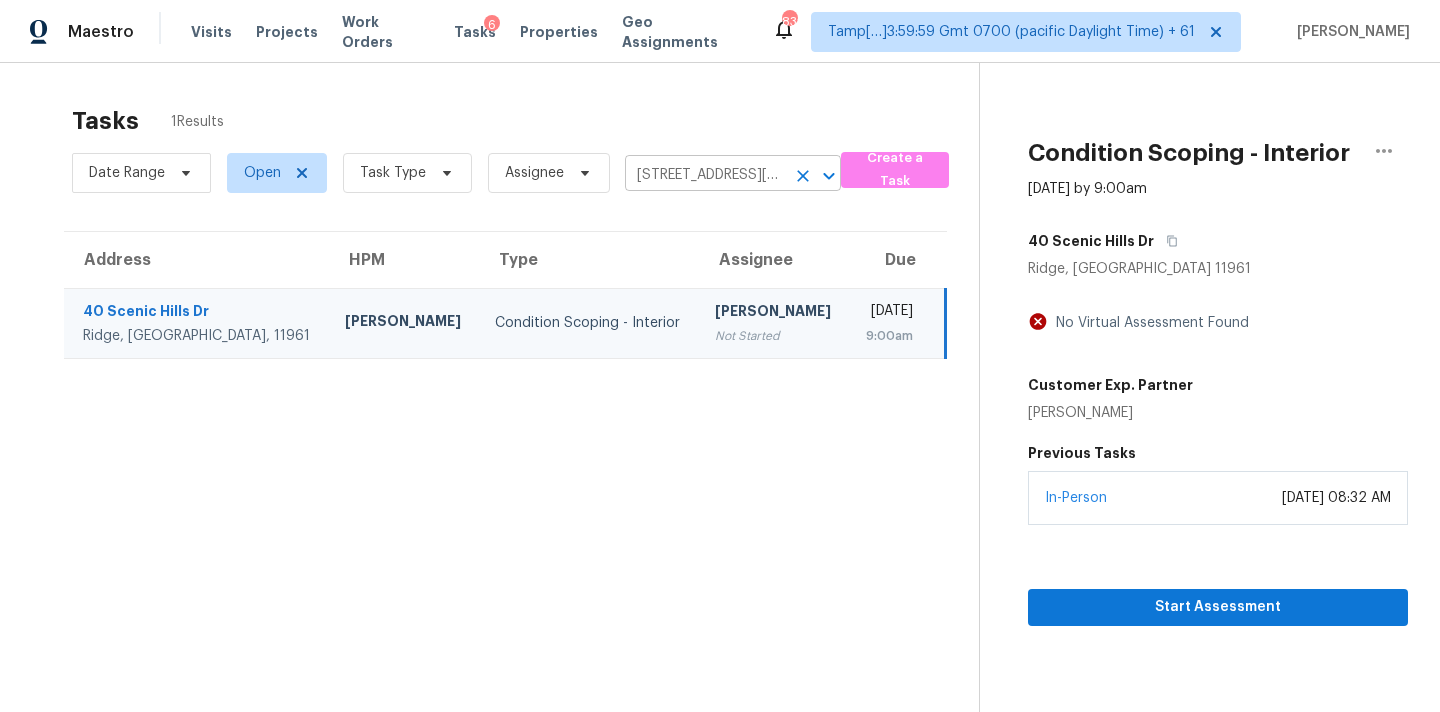 click on "[STREET_ADDRESS][PERSON_NAME]" at bounding box center (705, 175) 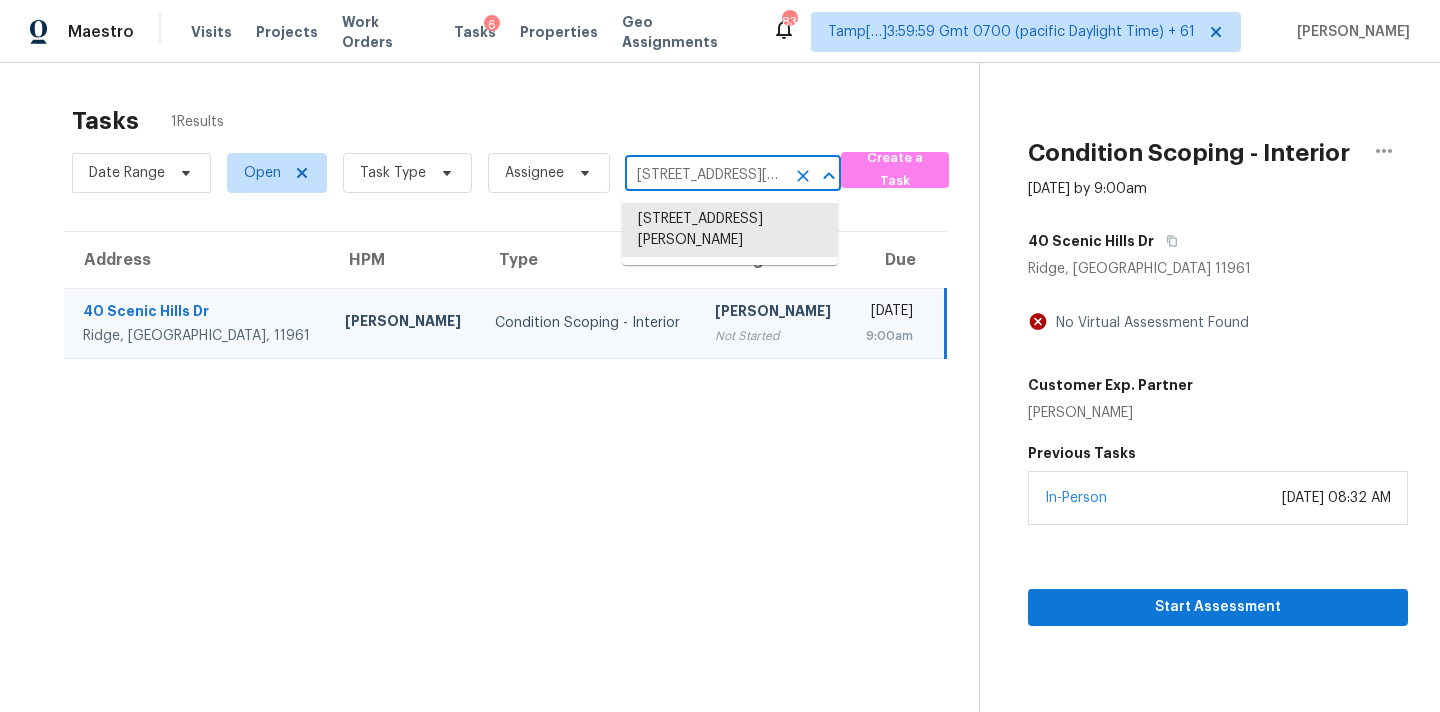 paste on "[STREET_ADDRESS]" 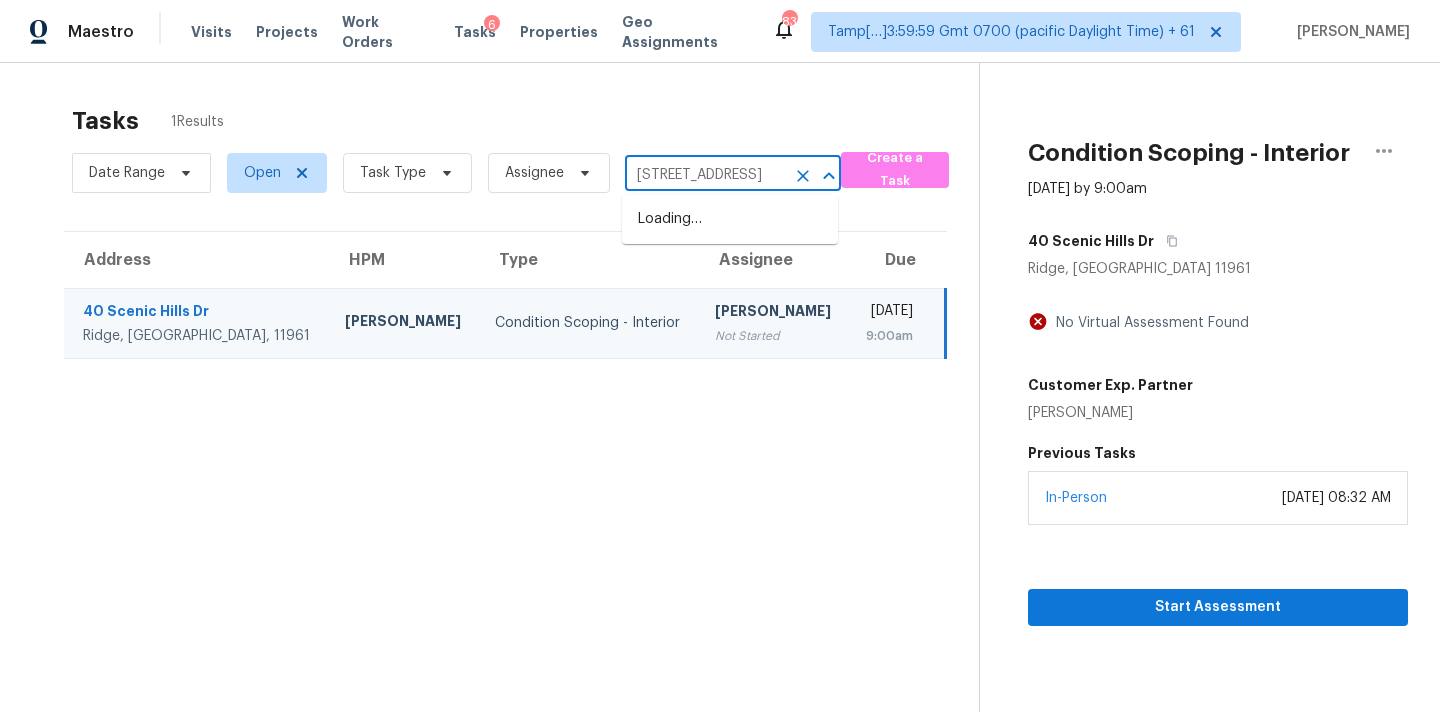 scroll, scrollTop: 0, scrollLeft: 97, axis: horizontal 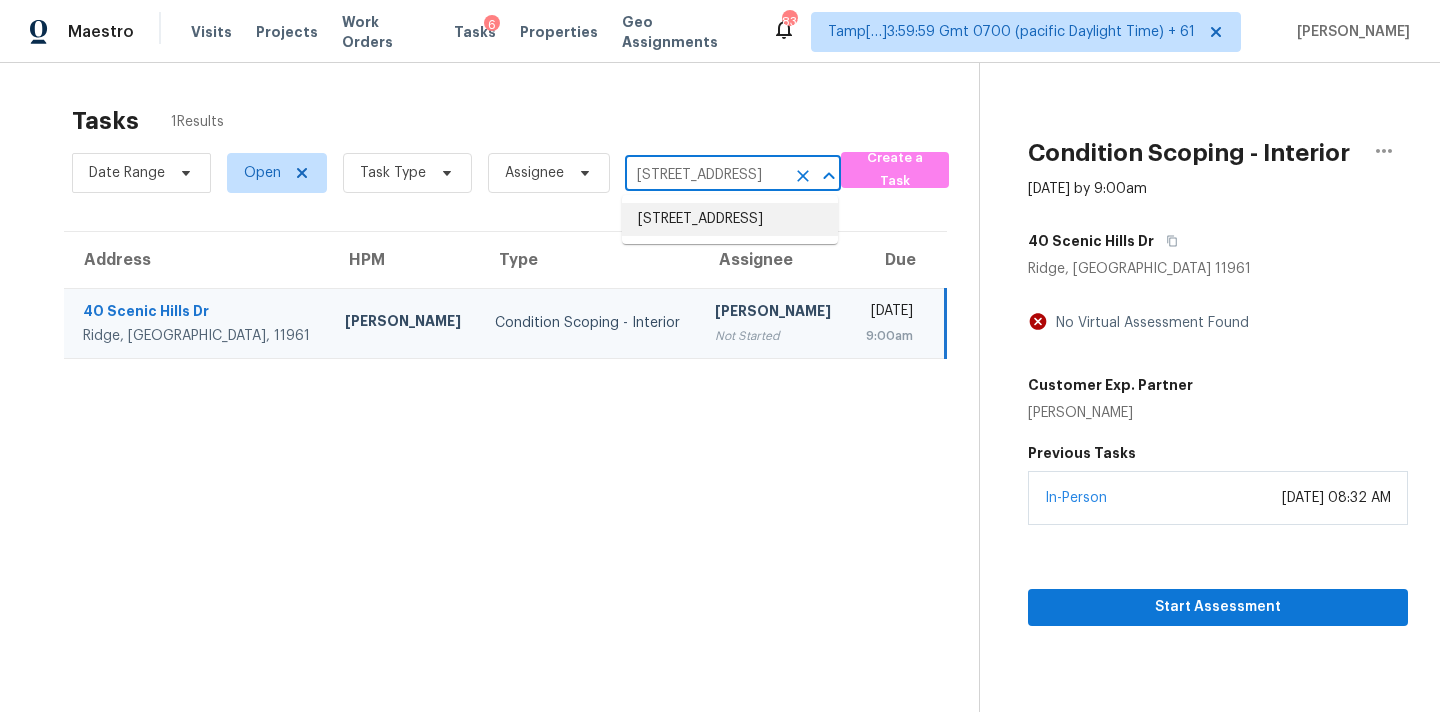 click on "[STREET_ADDRESS]" at bounding box center (730, 219) 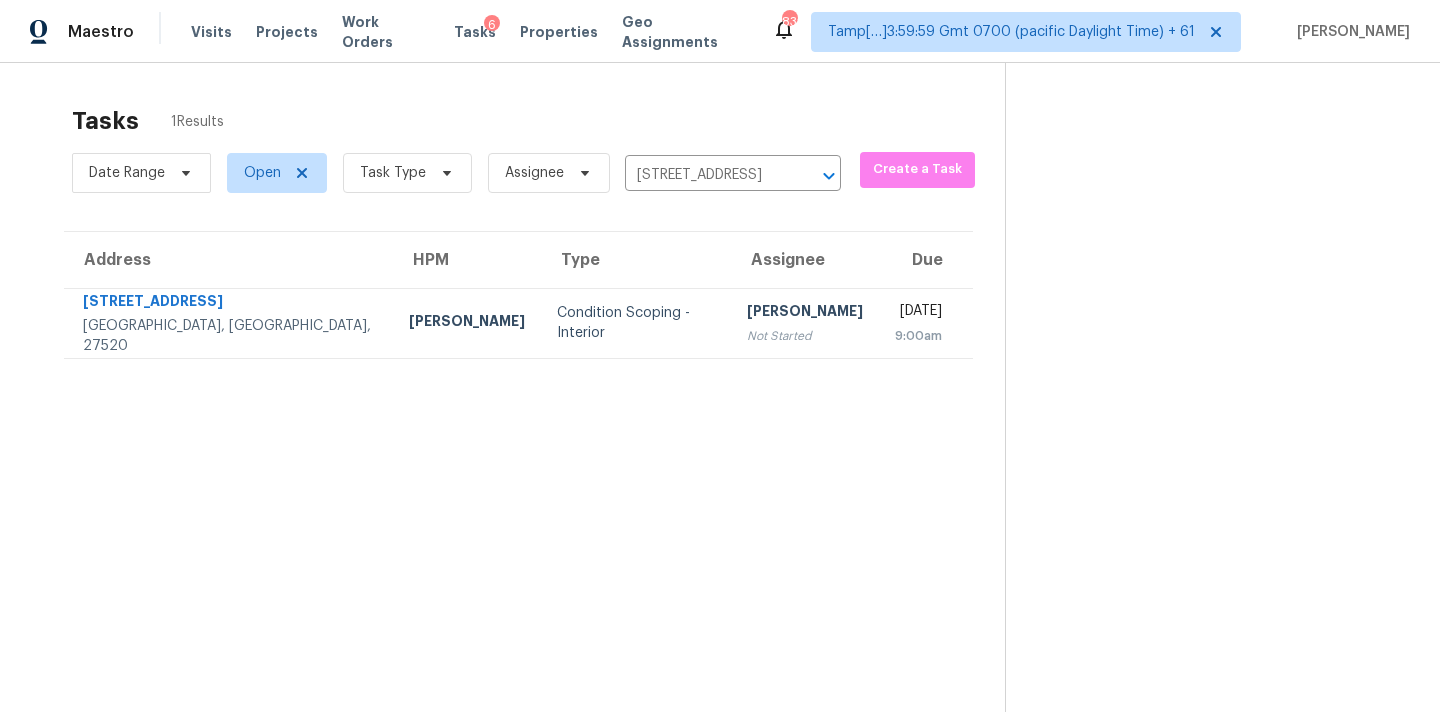 click on "Not Started" at bounding box center (805, 336) 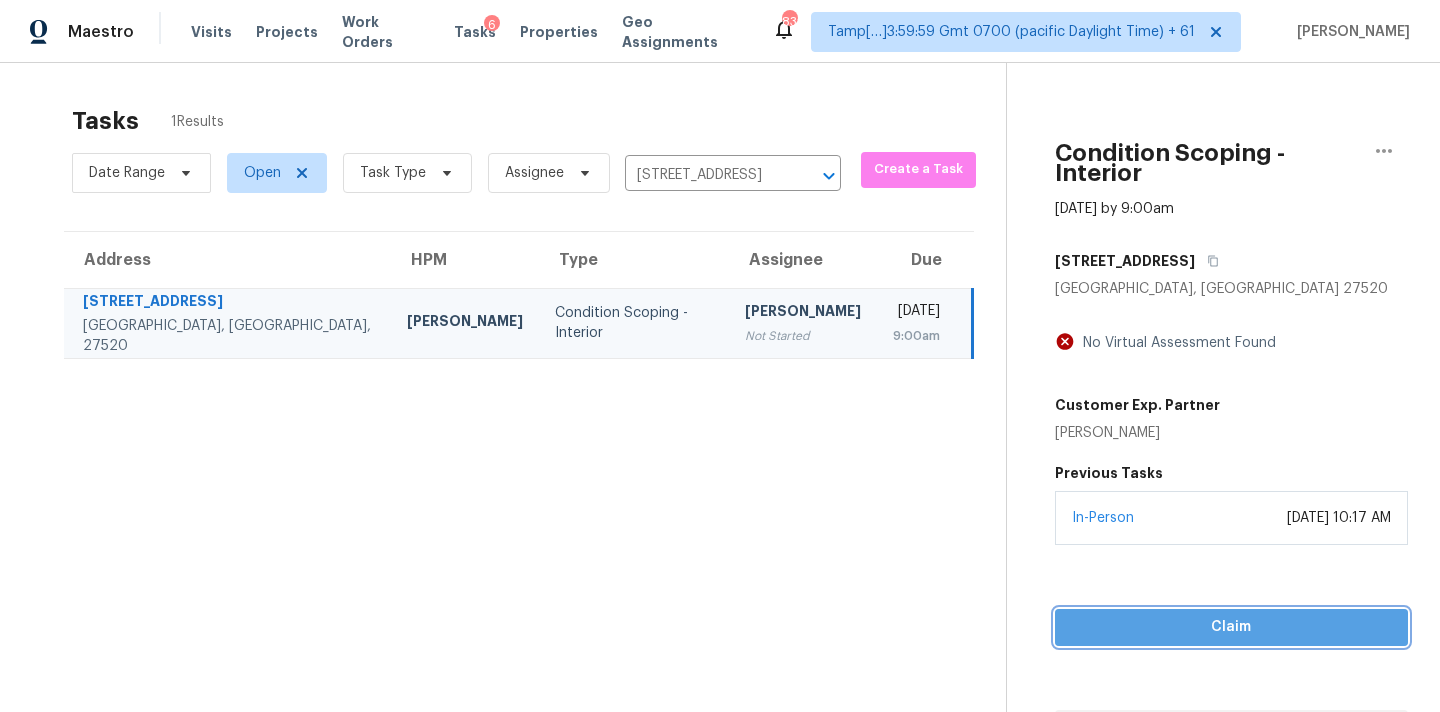 click on "Claim" at bounding box center [1231, 627] 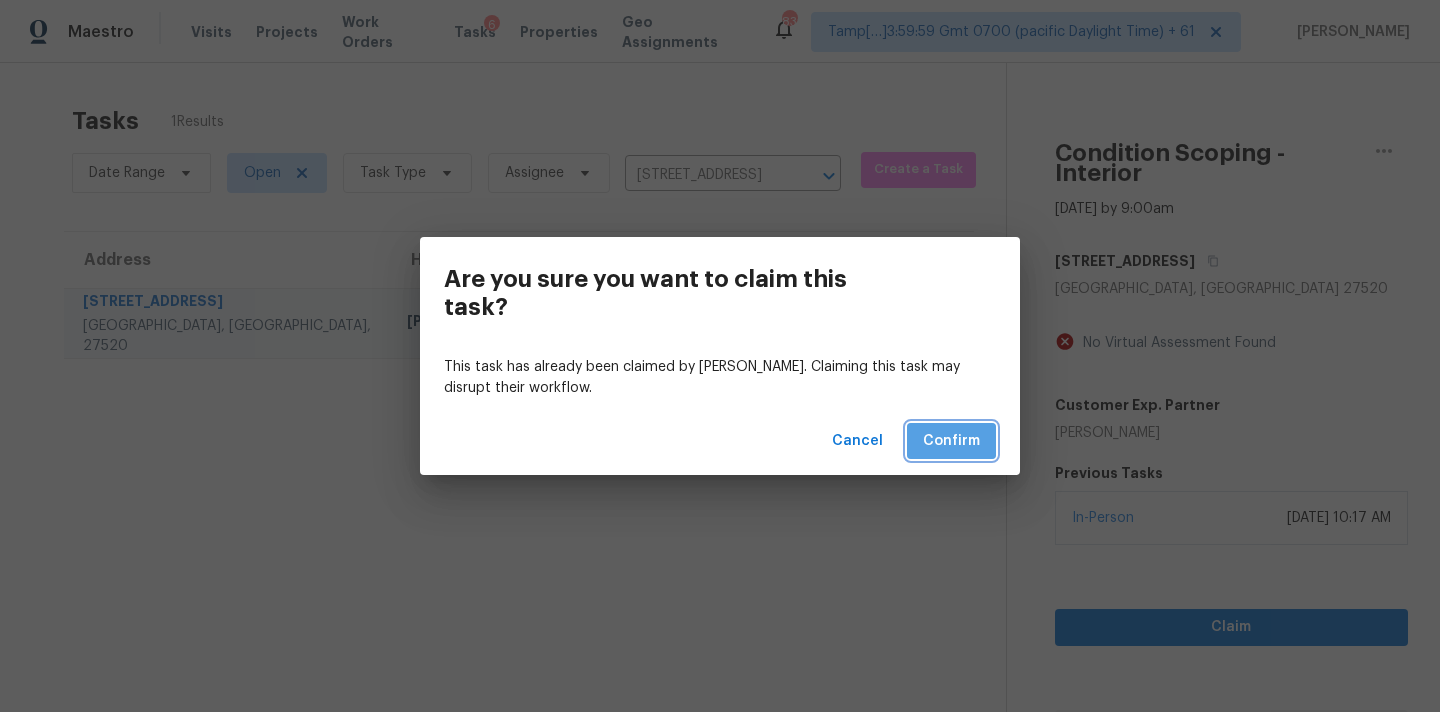 click on "Confirm" at bounding box center (951, 441) 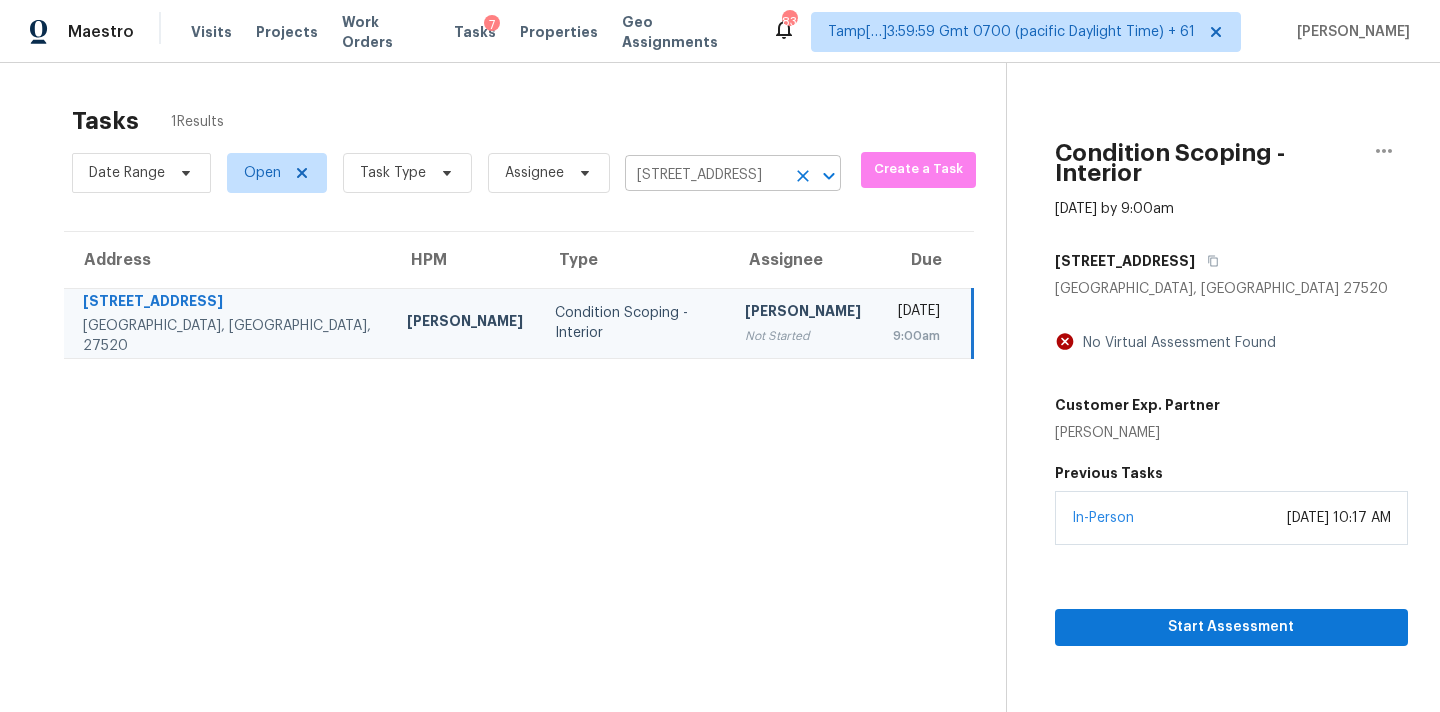 click on "[STREET_ADDRESS]" at bounding box center [705, 175] 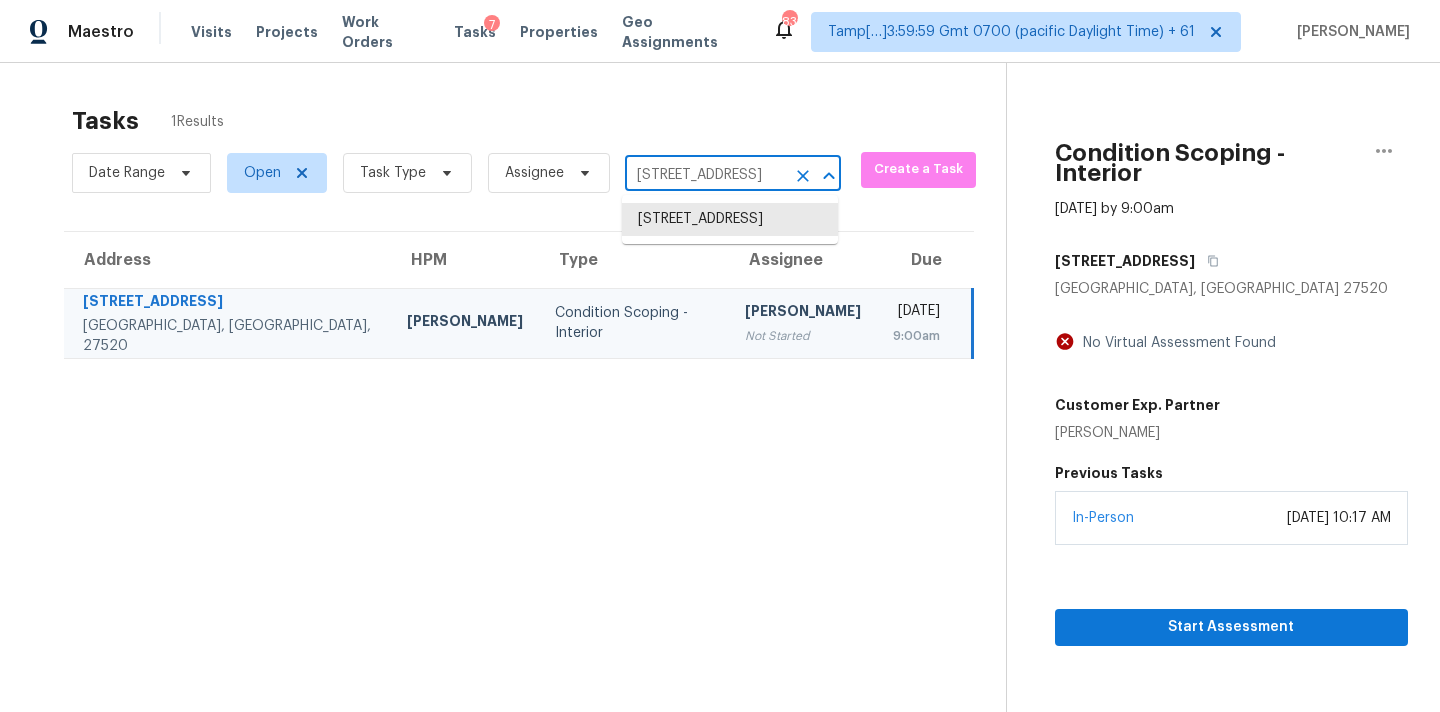 paste on "[STREET_ADDRESS][PERSON_NAME]" 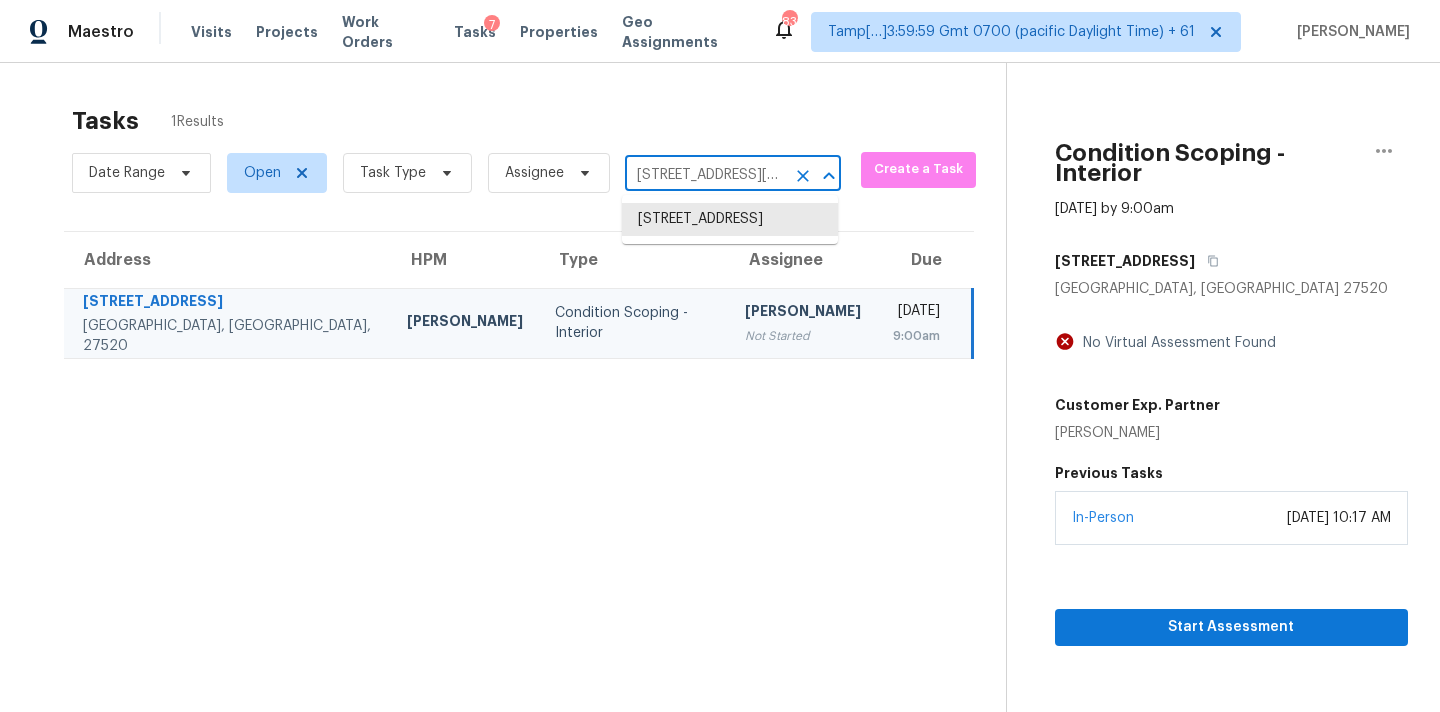 scroll, scrollTop: 0, scrollLeft: 116, axis: horizontal 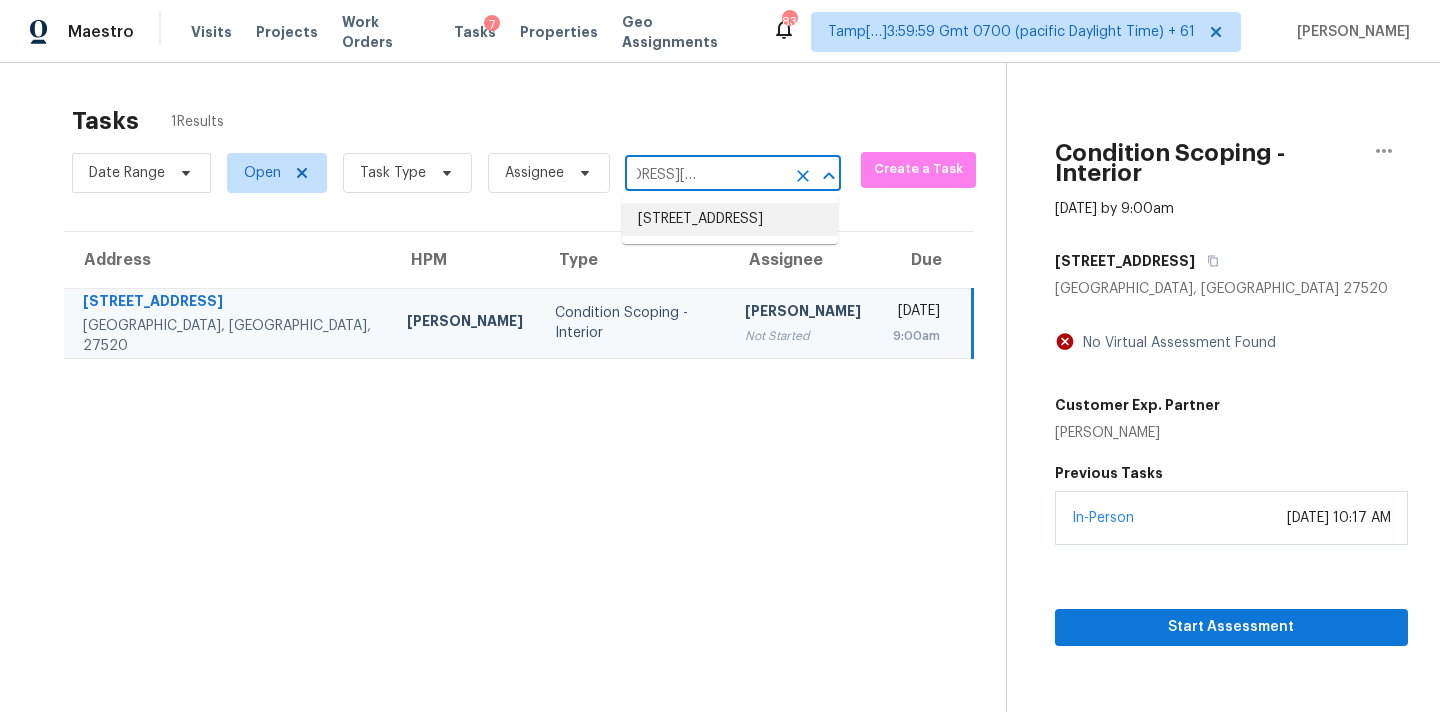 click on "[STREET_ADDRESS]" at bounding box center (730, 219) 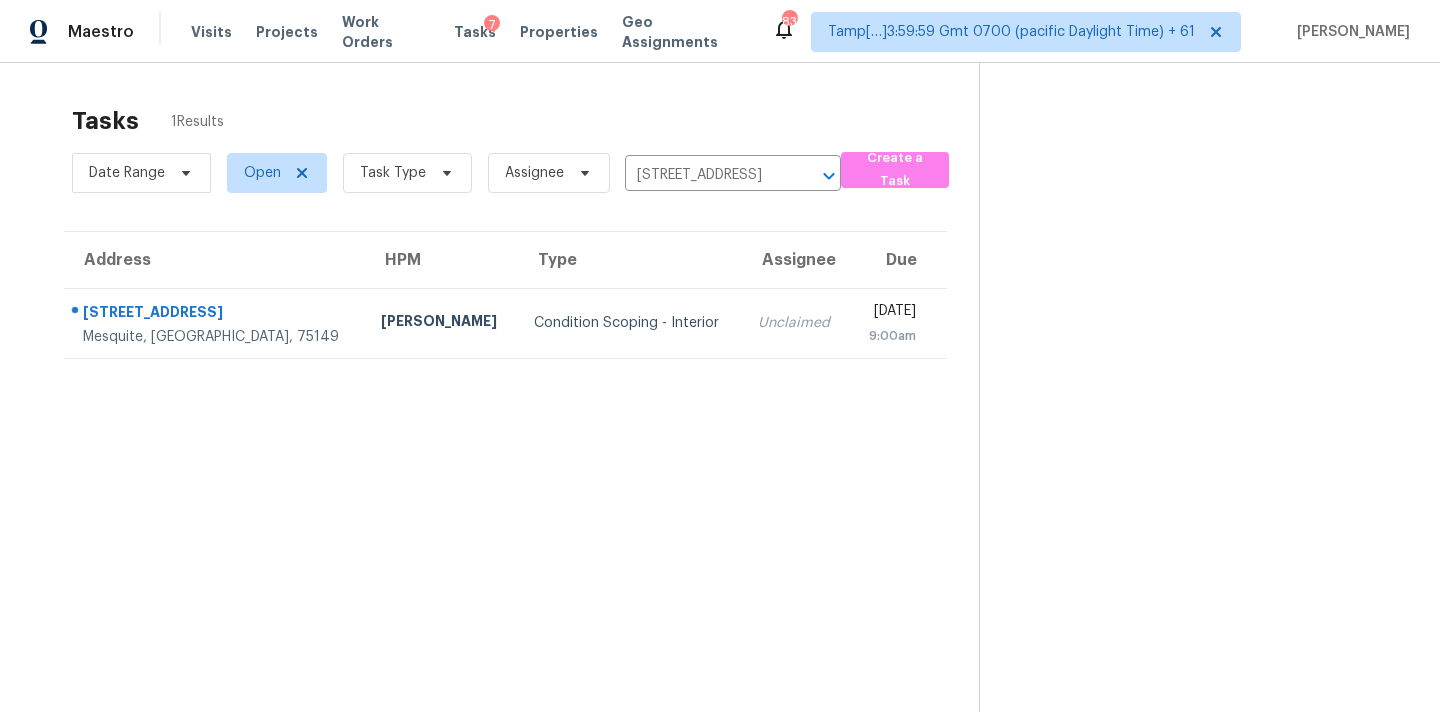click on "Unclaimed" at bounding box center [796, 323] 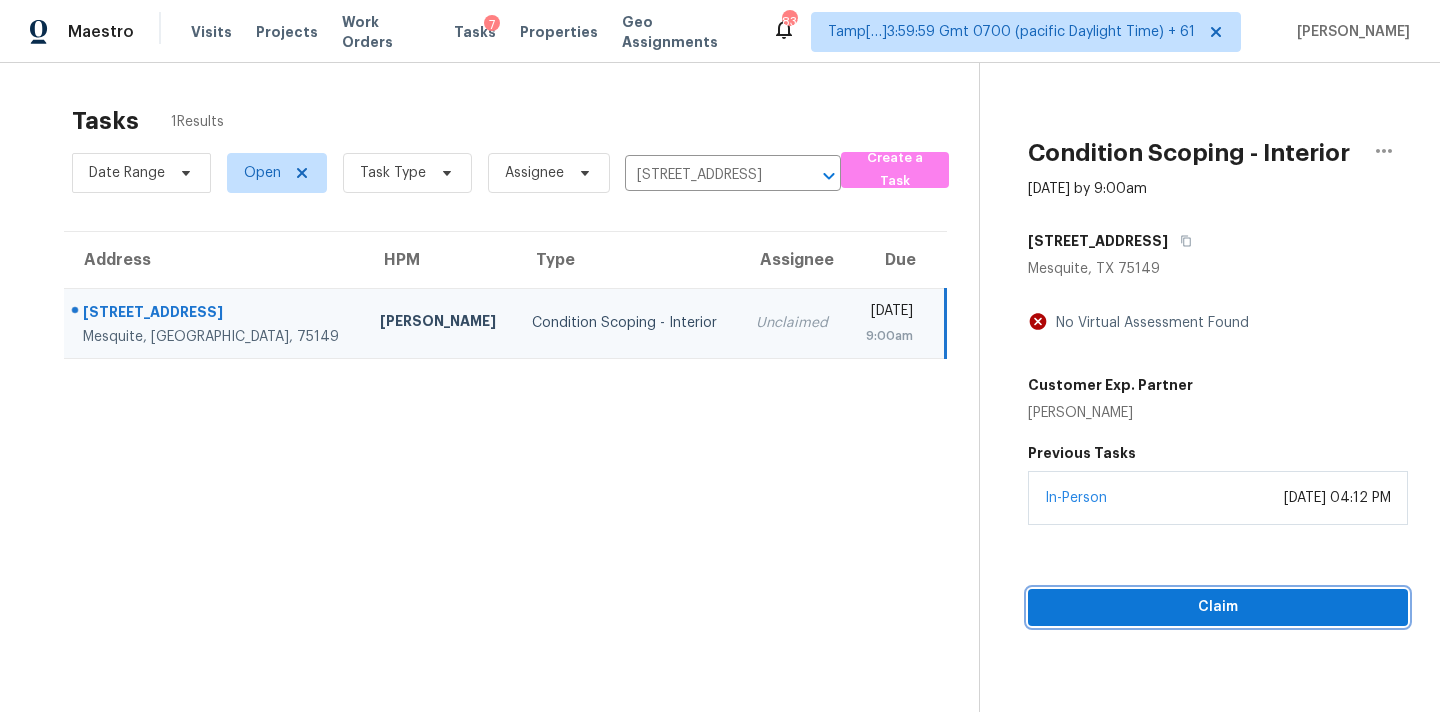 click on "Claim" at bounding box center (1218, 607) 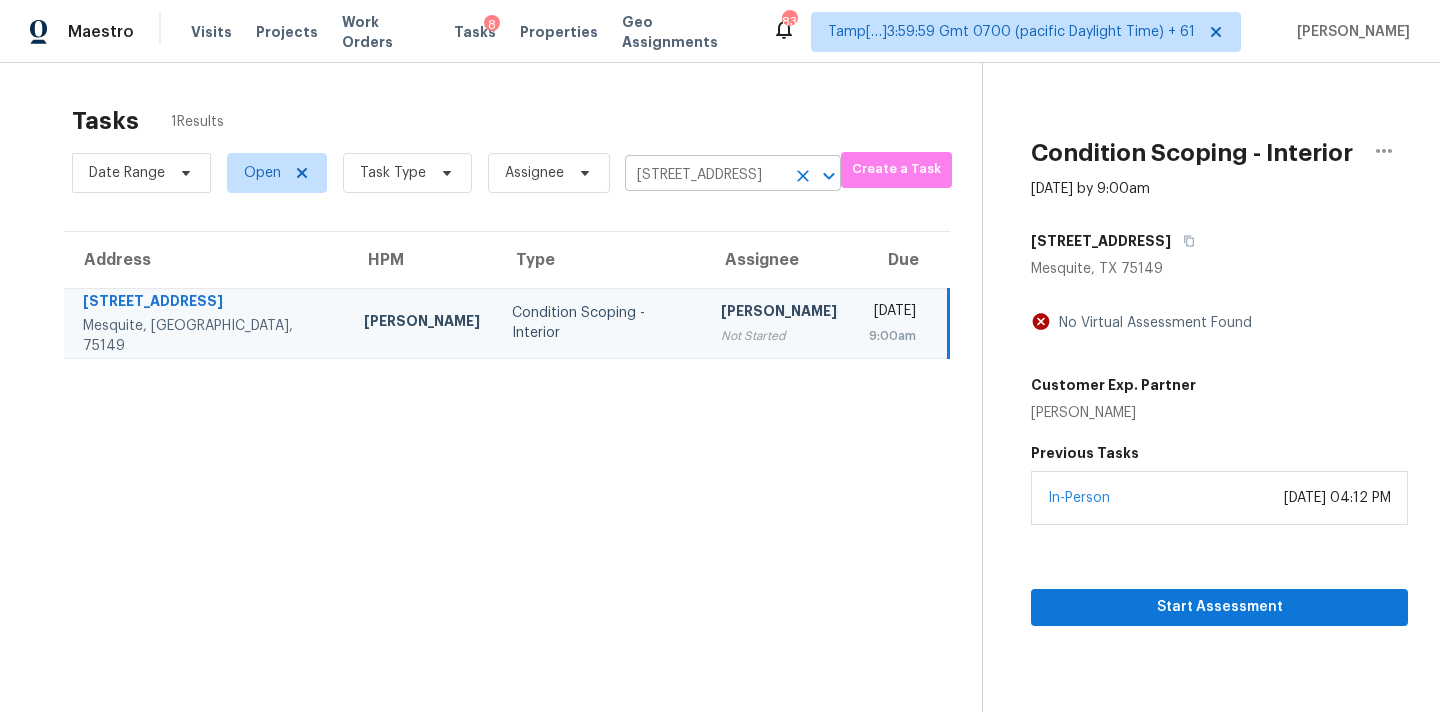 click on "[STREET_ADDRESS]" at bounding box center [705, 175] 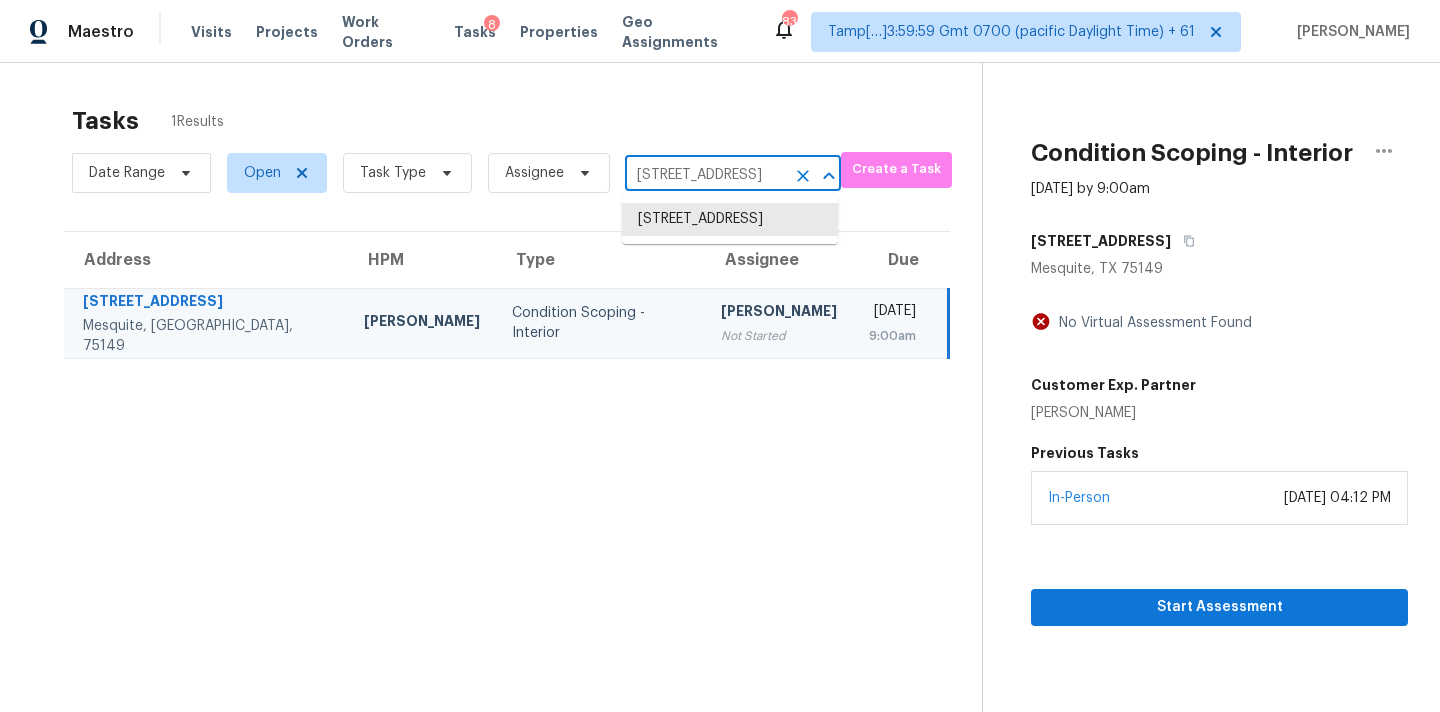 paste on "[STREET_ADDRESS][PERSON_NAME]" 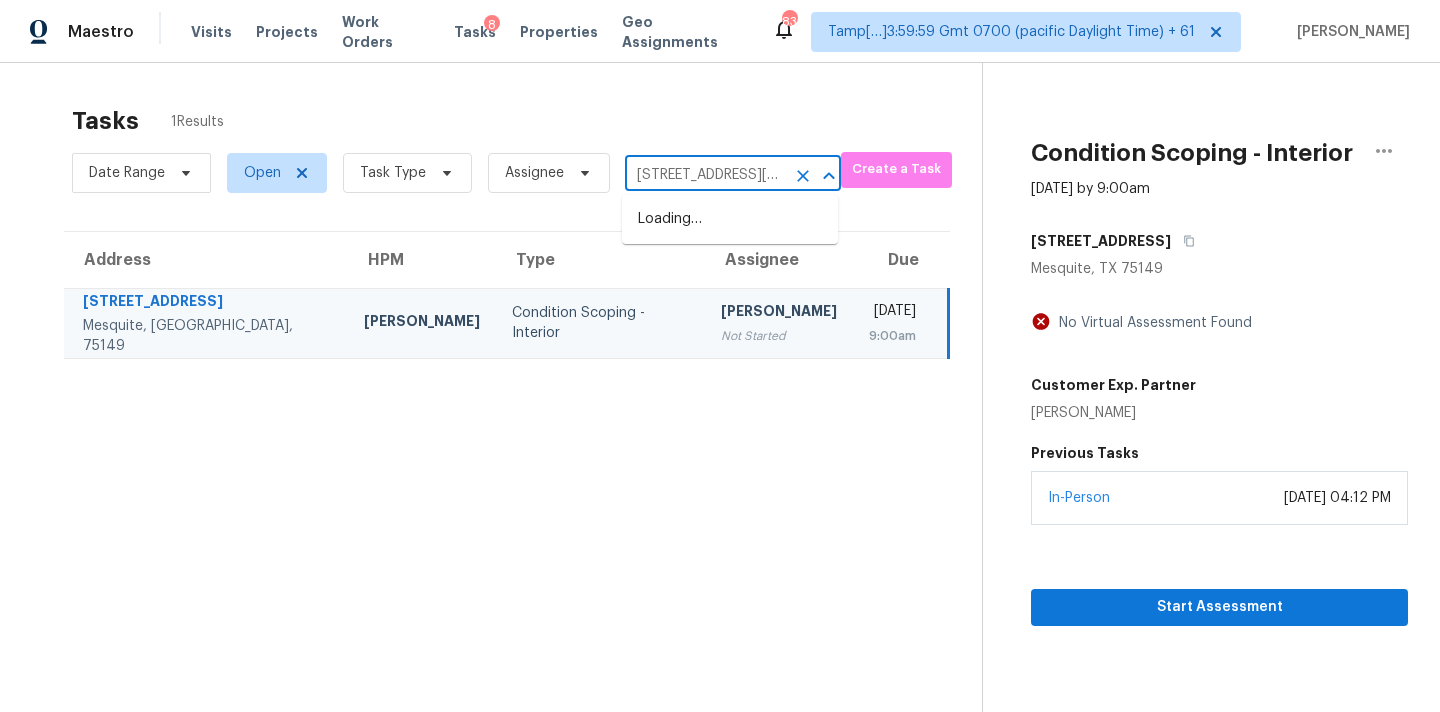 scroll, scrollTop: 0, scrollLeft: 82, axis: horizontal 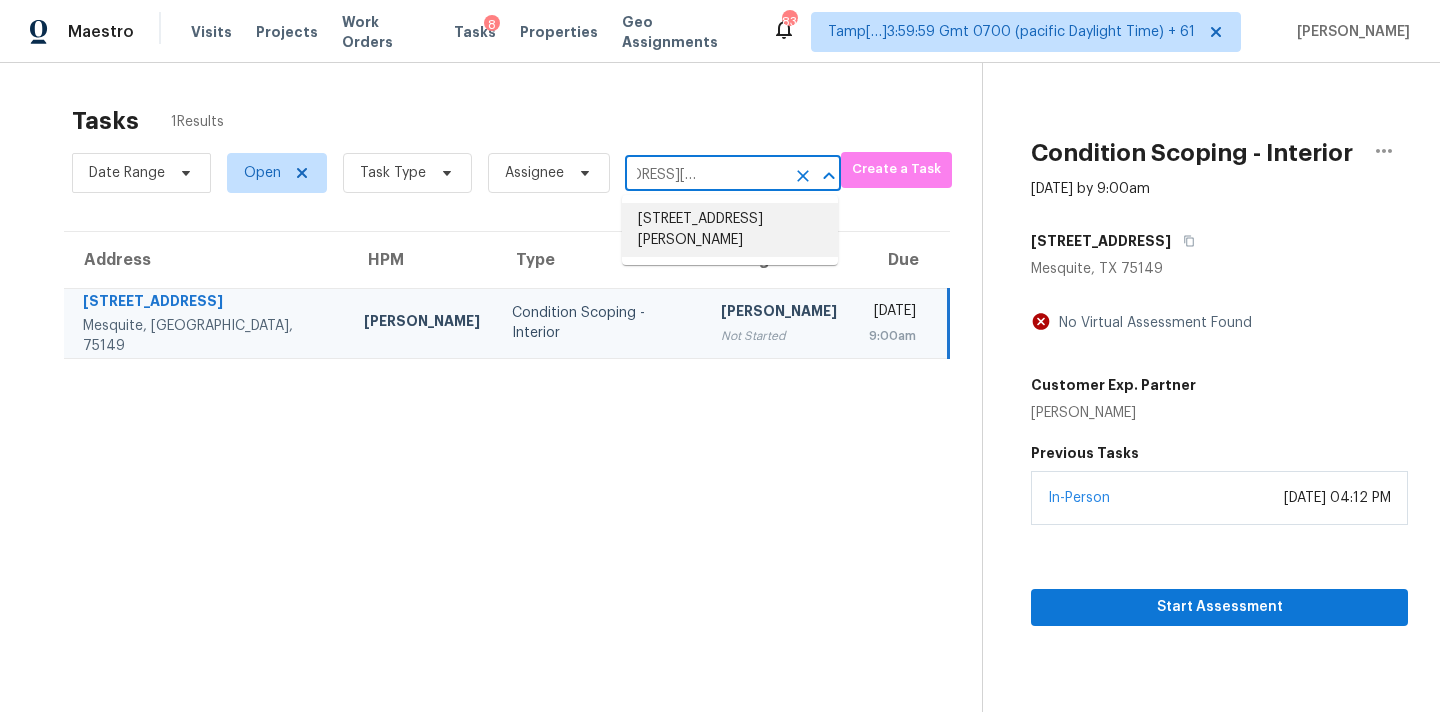 click on "[STREET_ADDRESS][PERSON_NAME]" at bounding box center [730, 230] 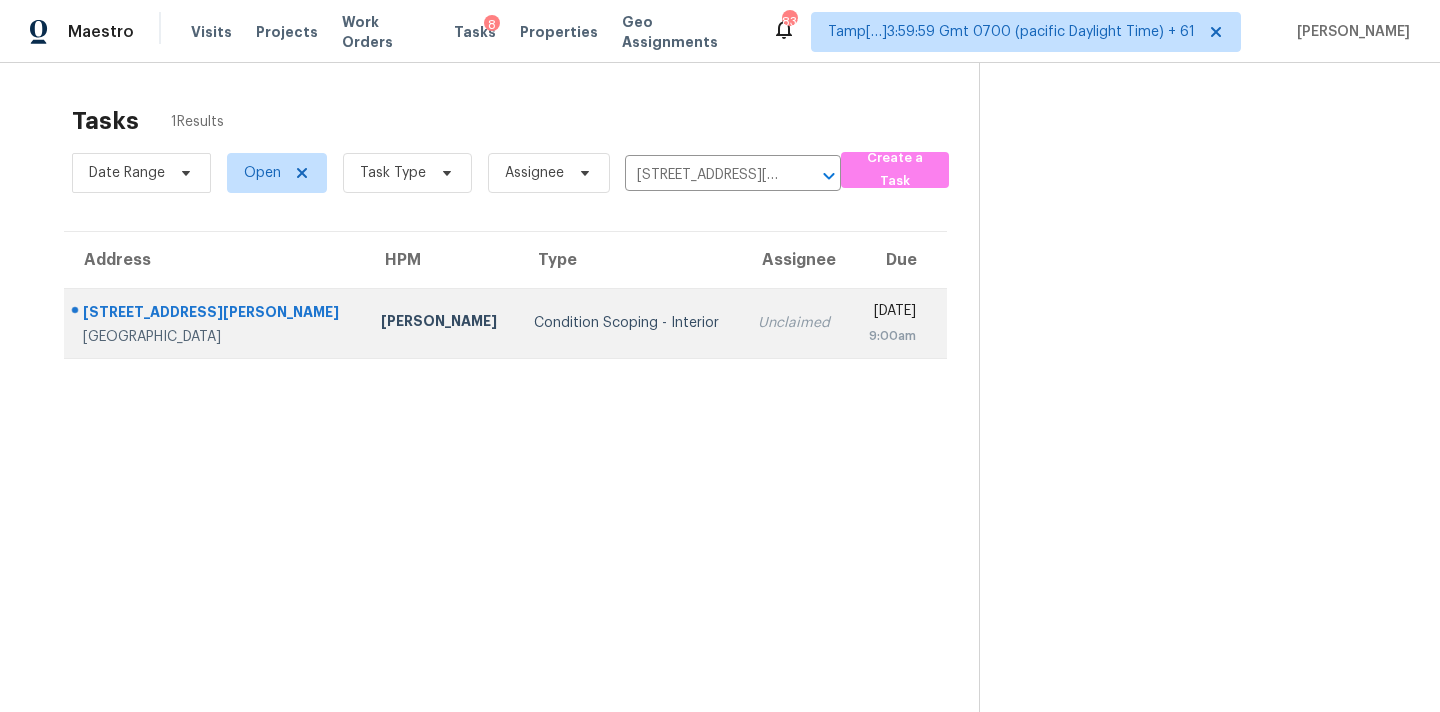 click on "Unclaimed" at bounding box center (796, 323) 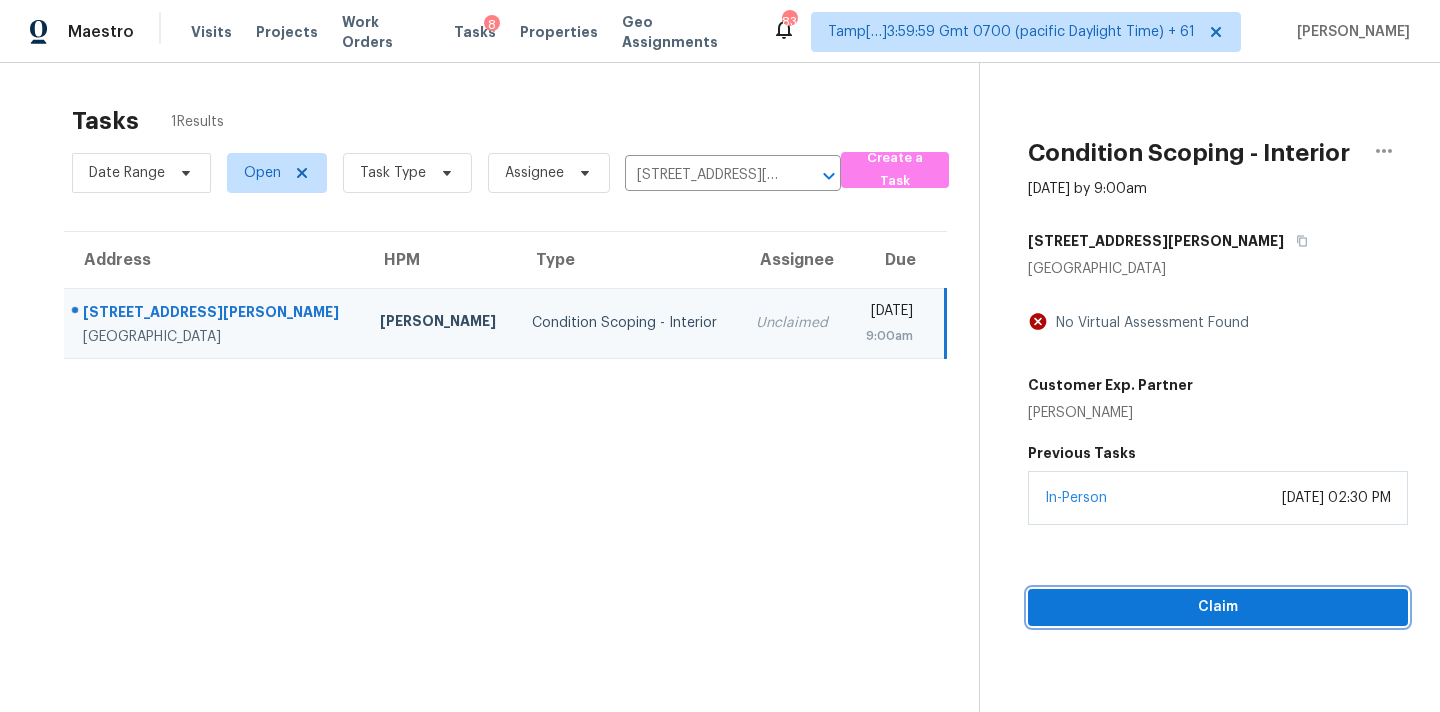 click on "Claim" at bounding box center (1218, 607) 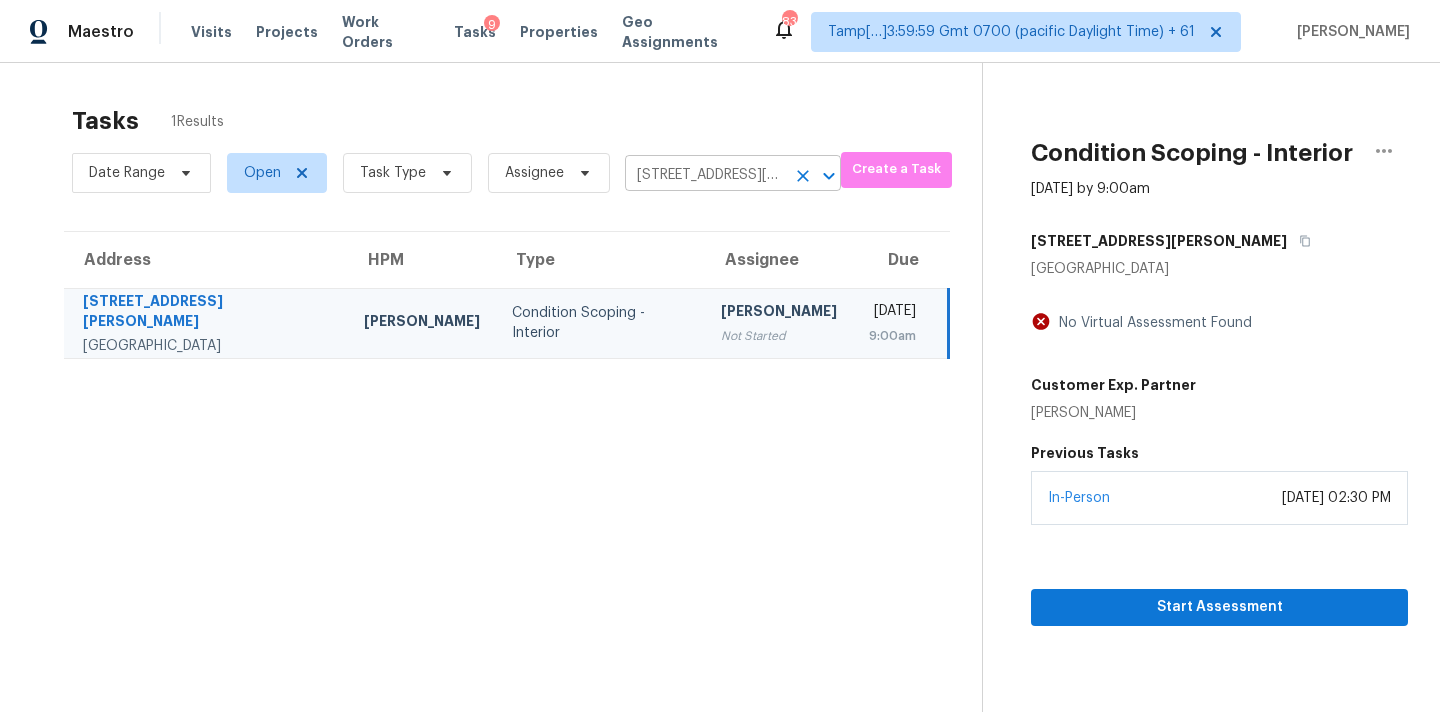 click 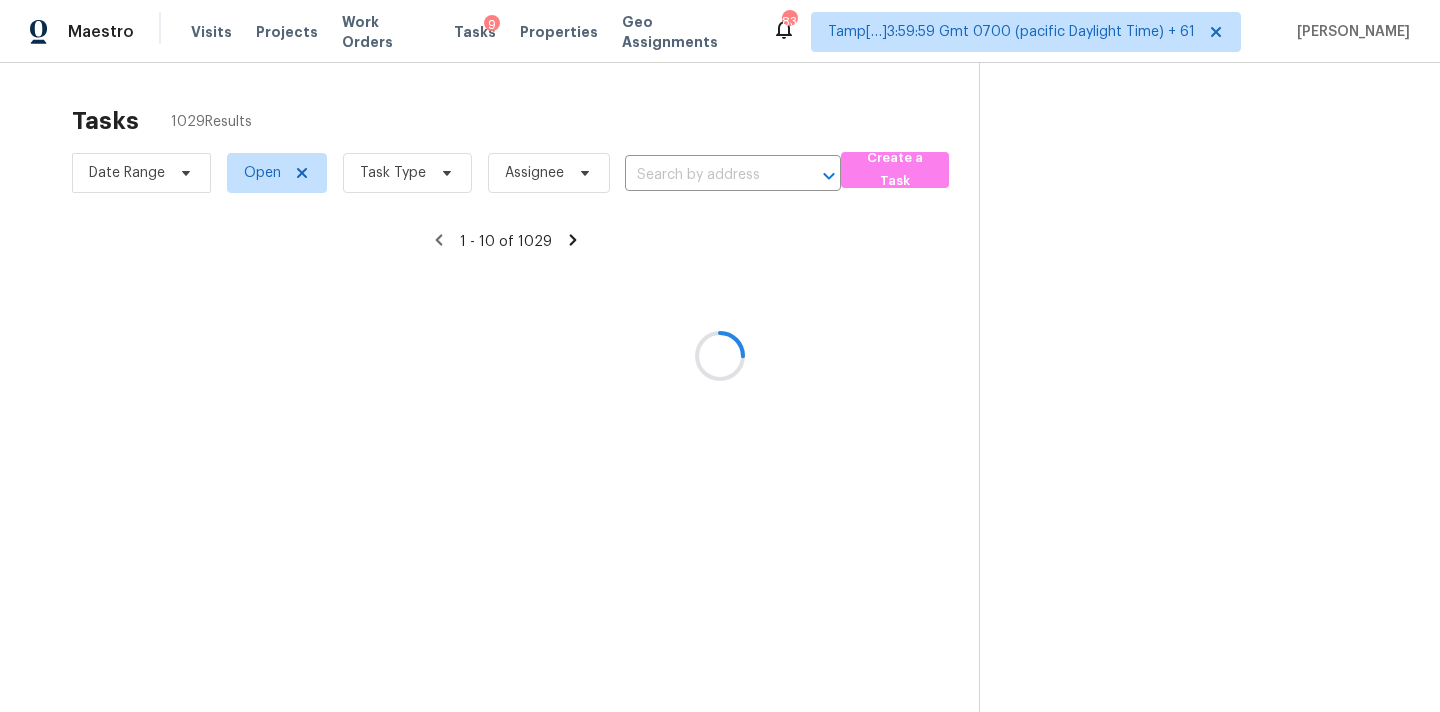 click at bounding box center [720, 356] 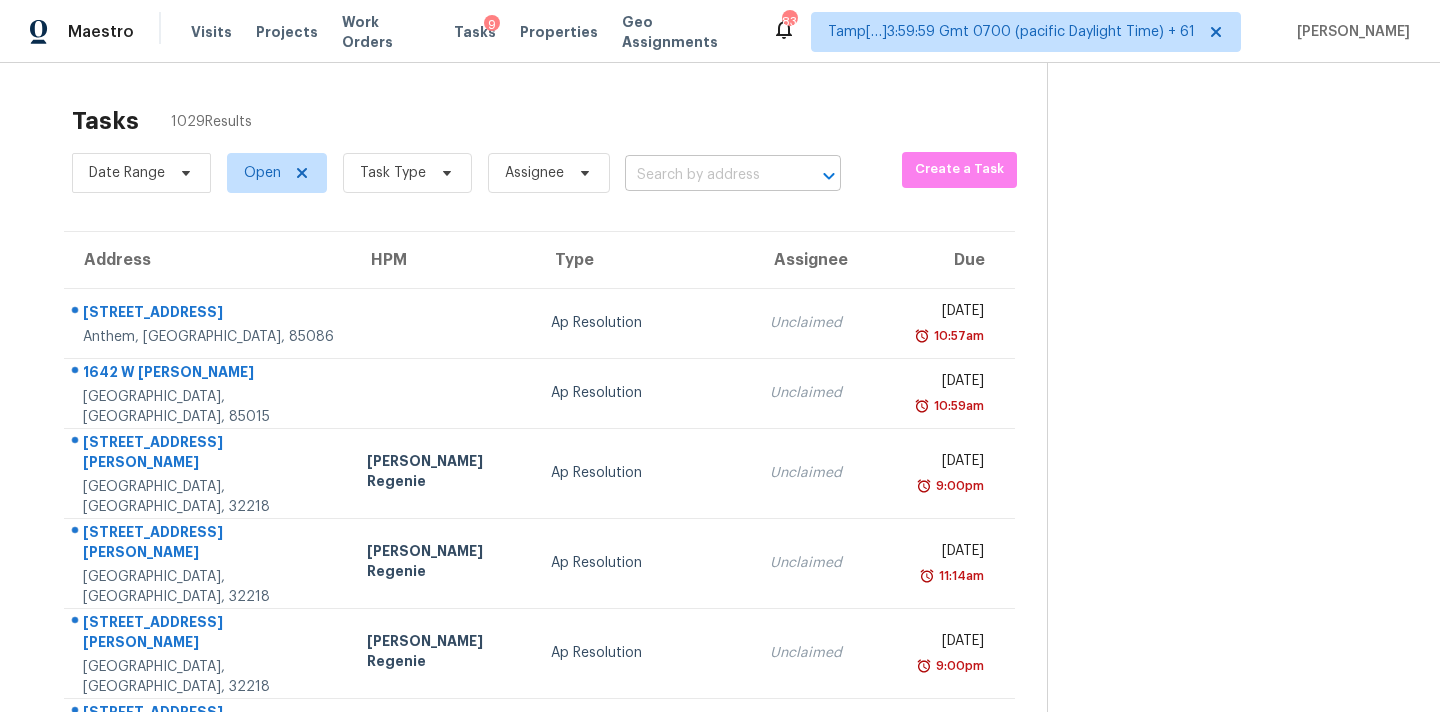 click at bounding box center (705, 175) 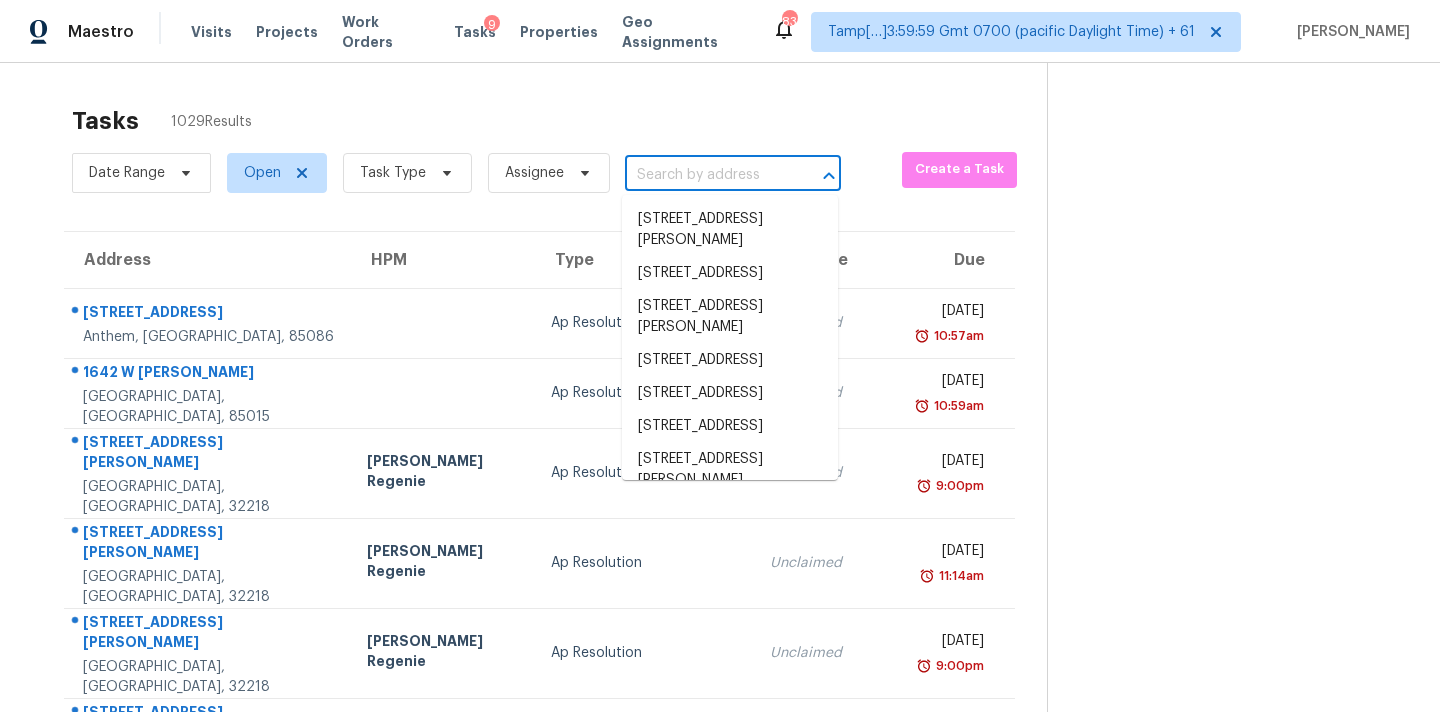 paste on "[STREET_ADDRESS]" 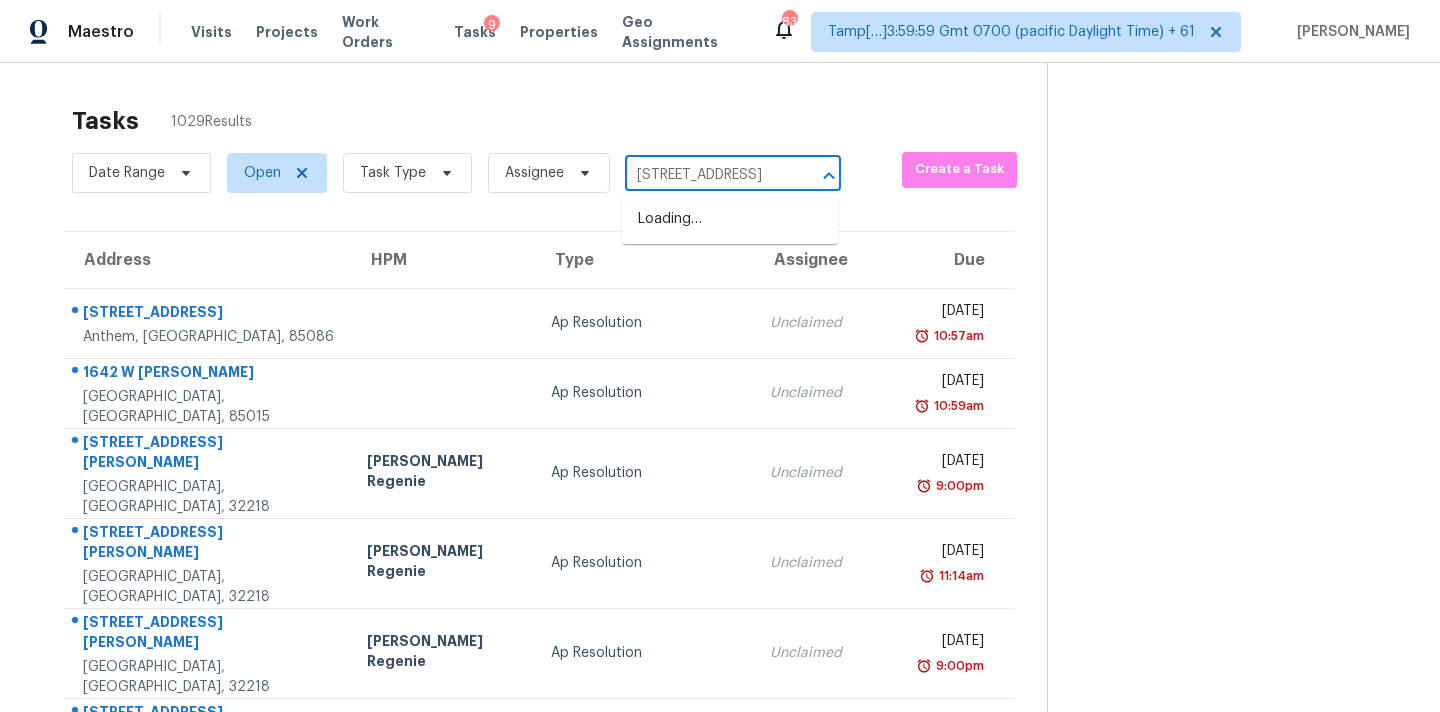 scroll, scrollTop: 0, scrollLeft: 105, axis: horizontal 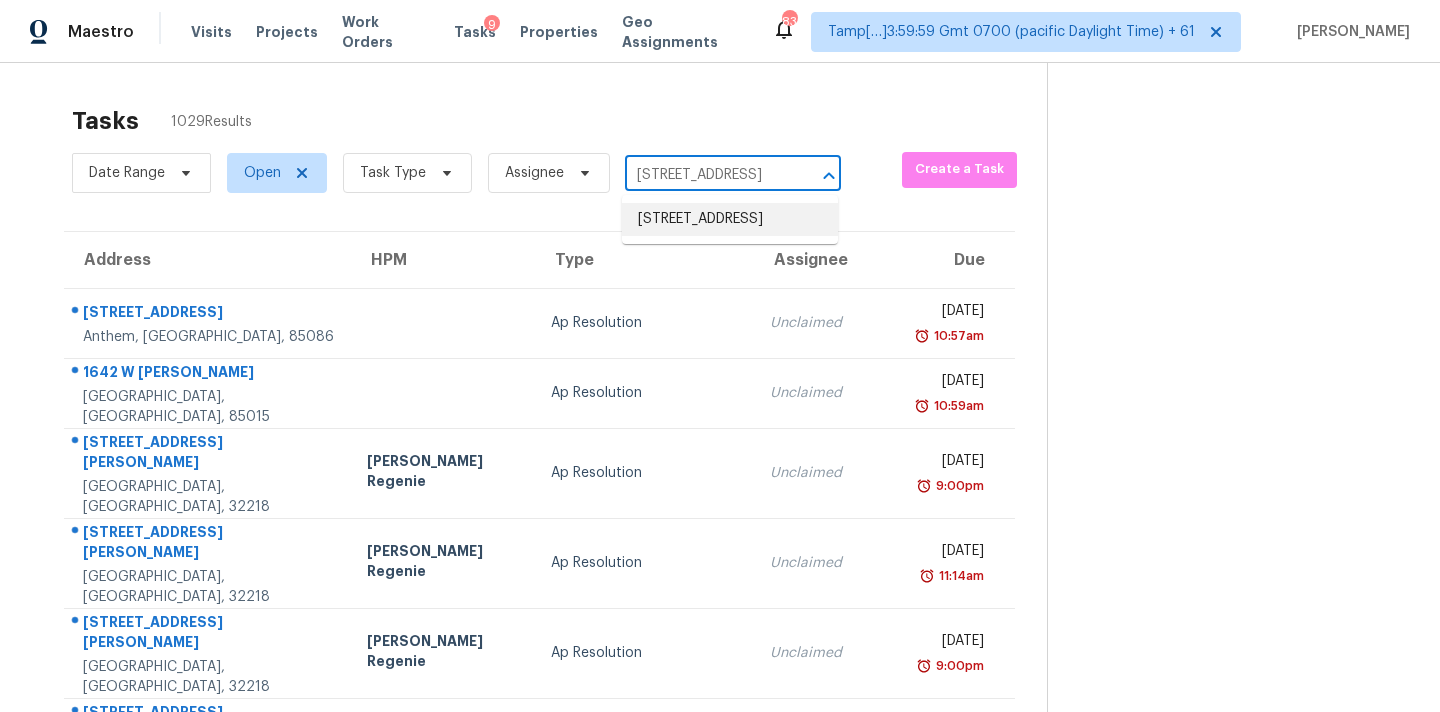 click on "[STREET_ADDRESS]" at bounding box center (730, 219) 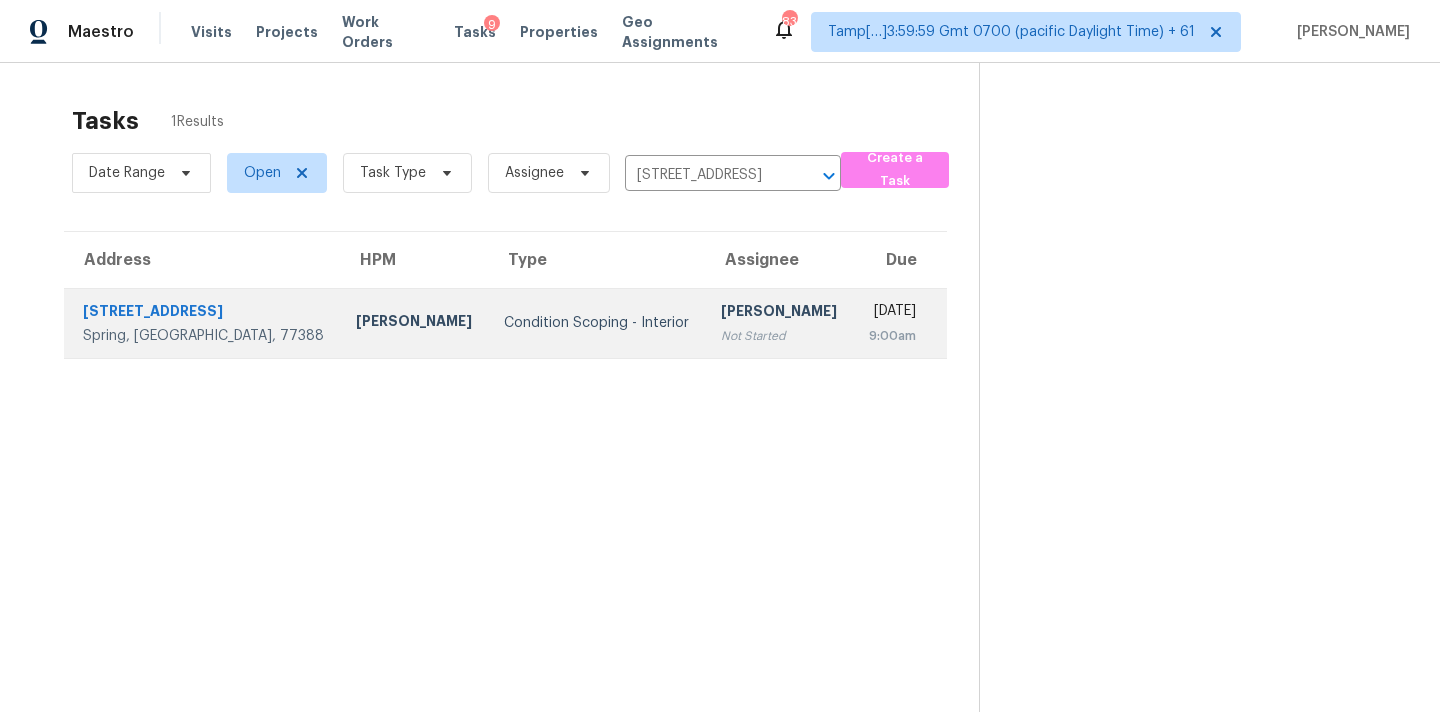 click on "[PERSON_NAME]" at bounding box center (779, 313) 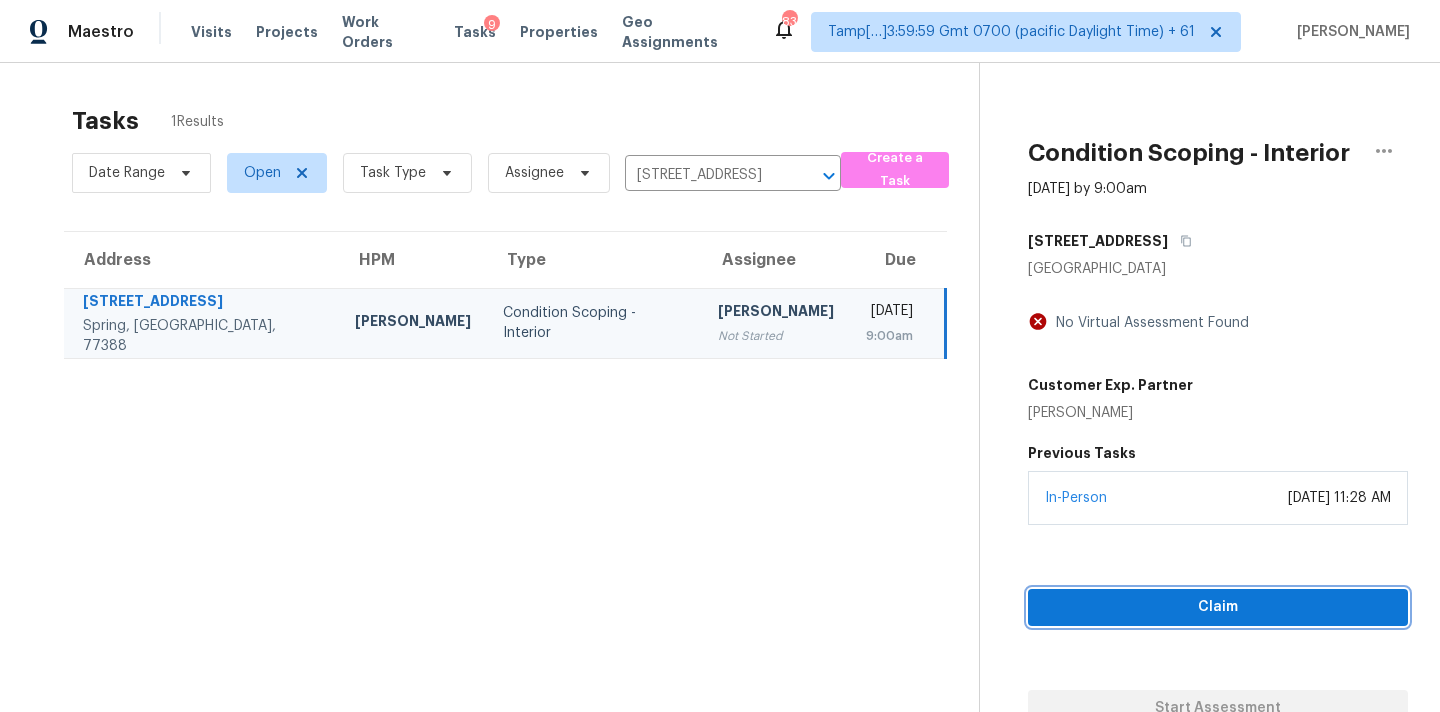 click on "Claim" at bounding box center (1218, 607) 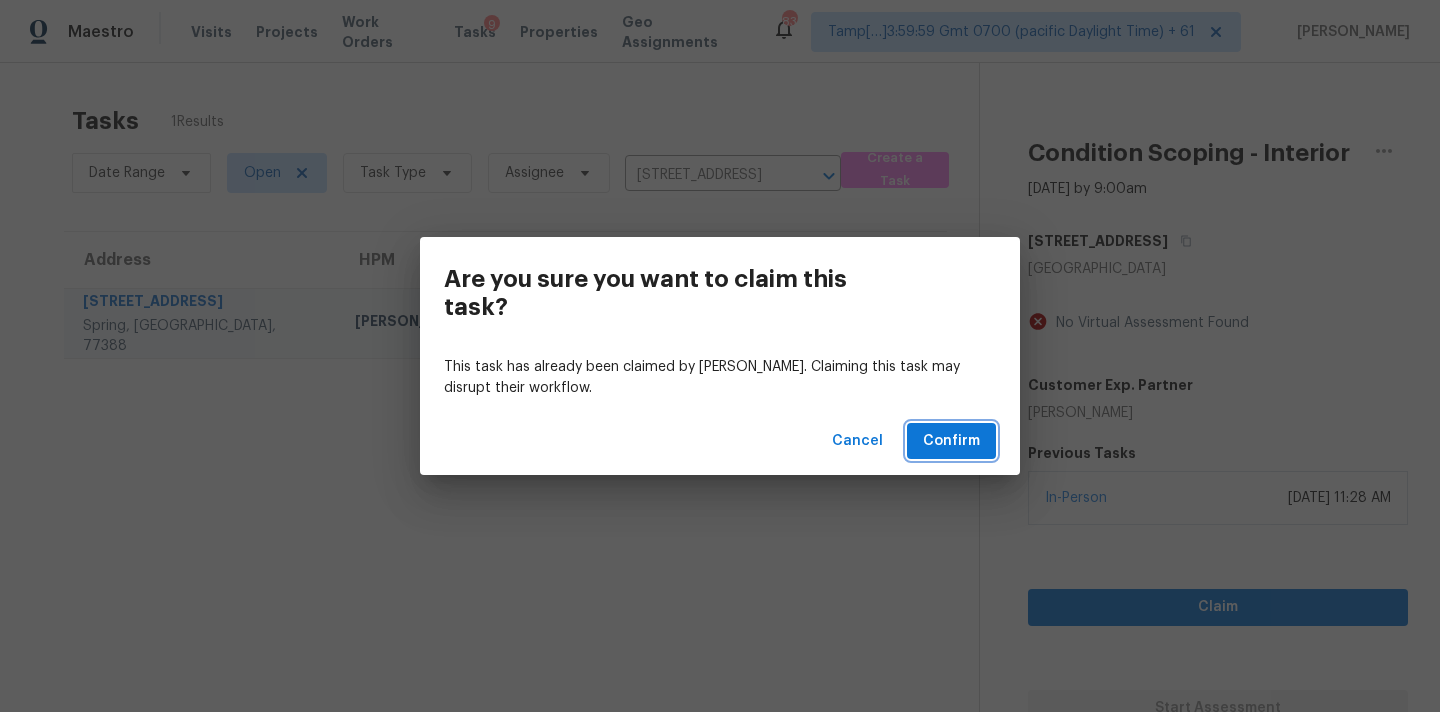 click on "Confirm" at bounding box center [951, 441] 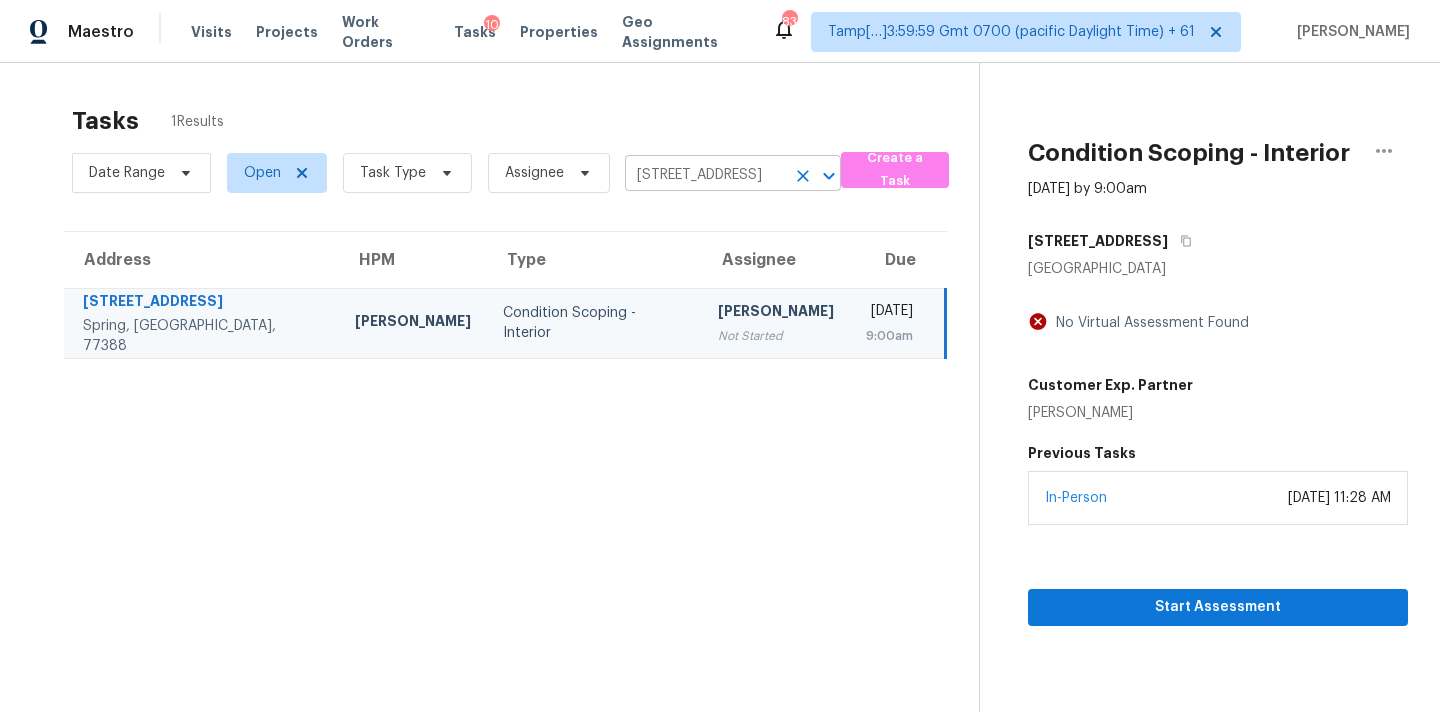 click on "[STREET_ADDRESS]" at bounding box center (705, 175) 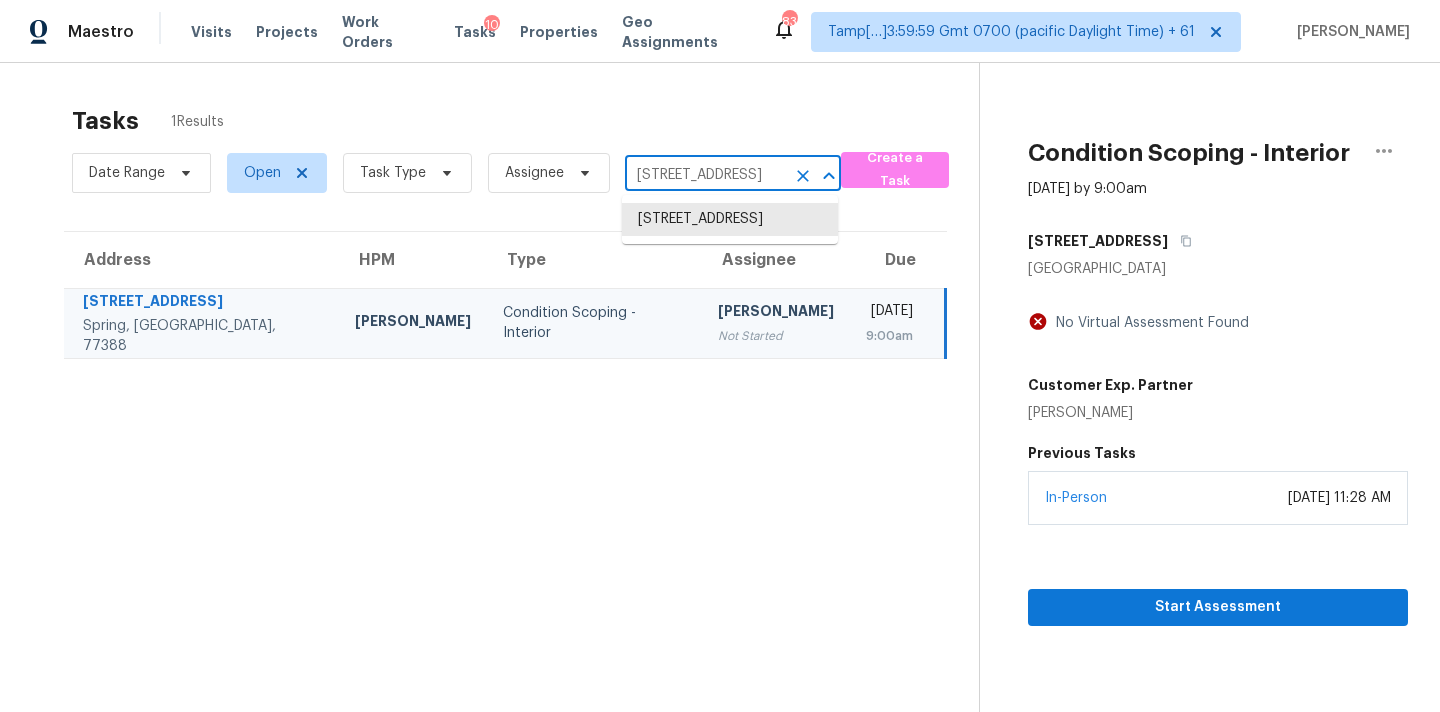 paste on "[STREET_ADDRESS]" 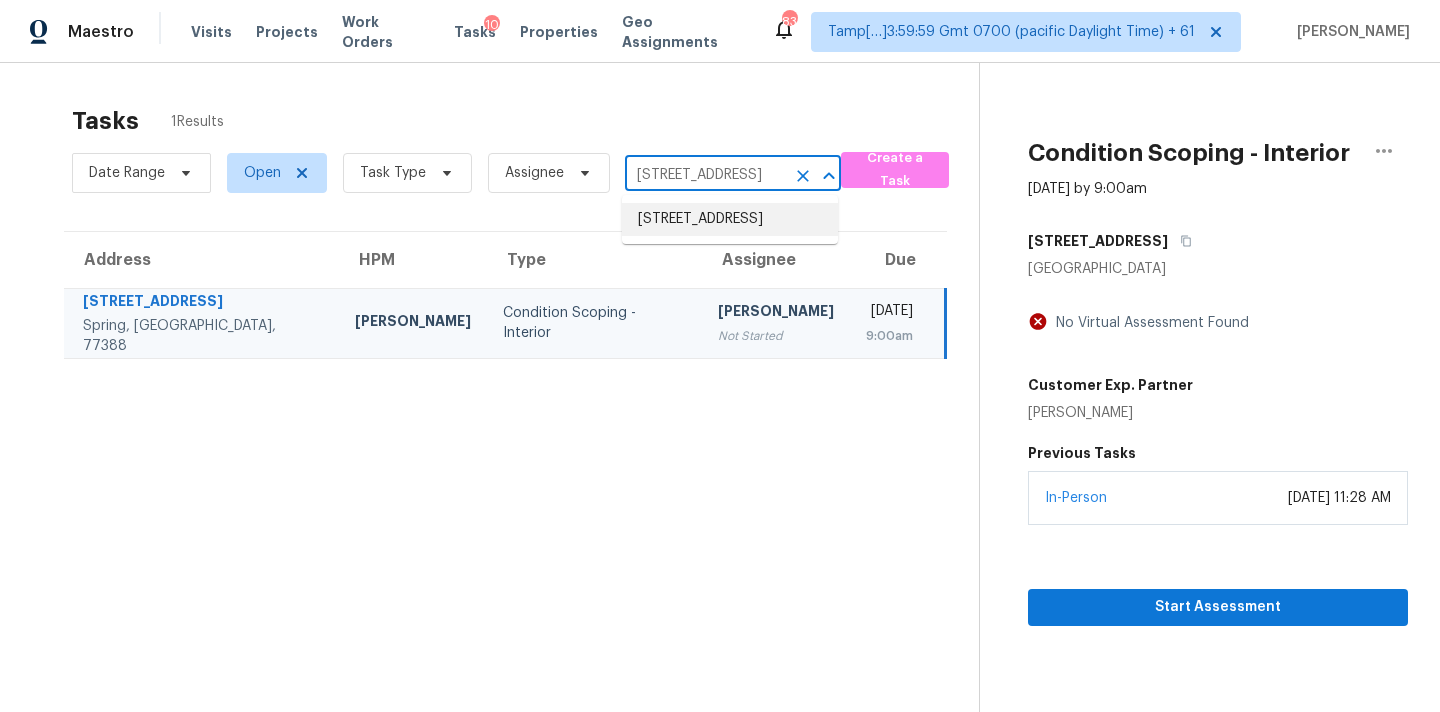 click on "[STREET_ADDRESS]" at bounding box center (730, 219) 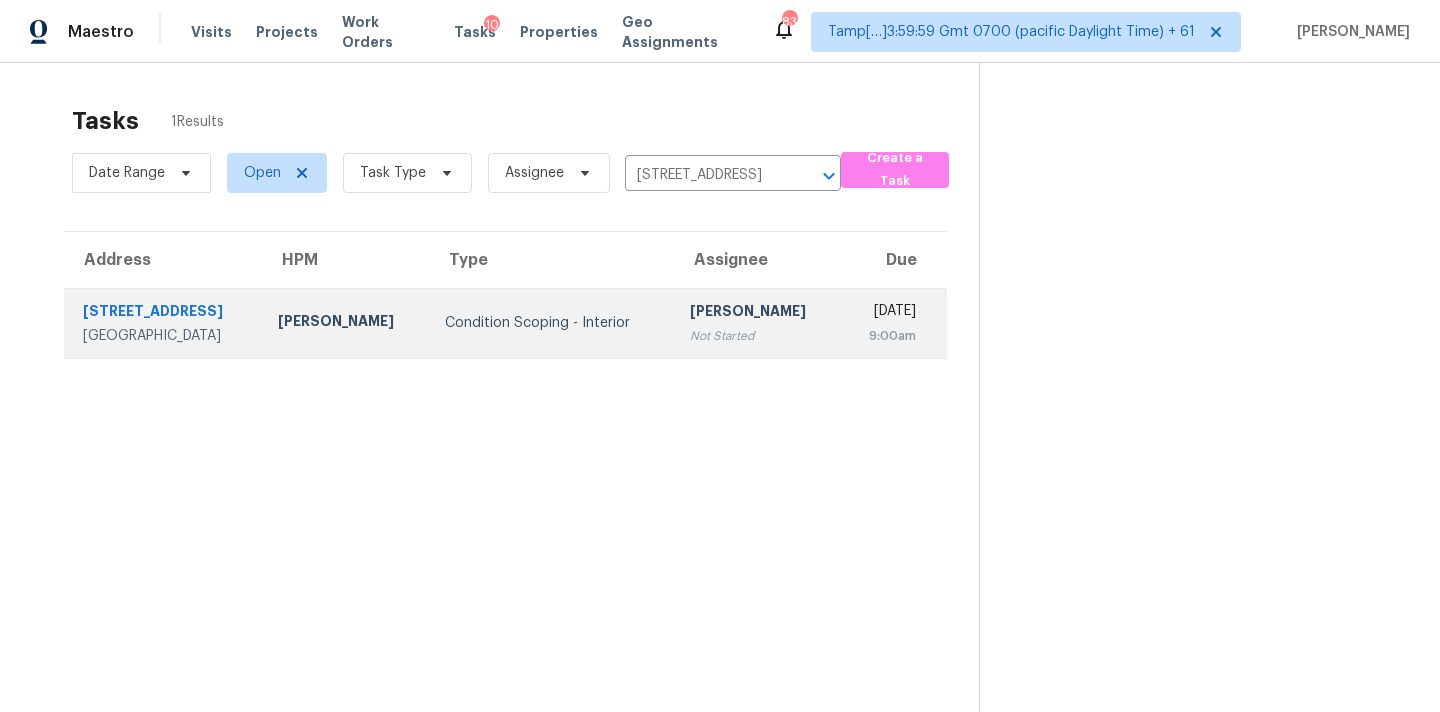 click on "[PERSON_NAME] Not Started" at bounding box center [757, 323] 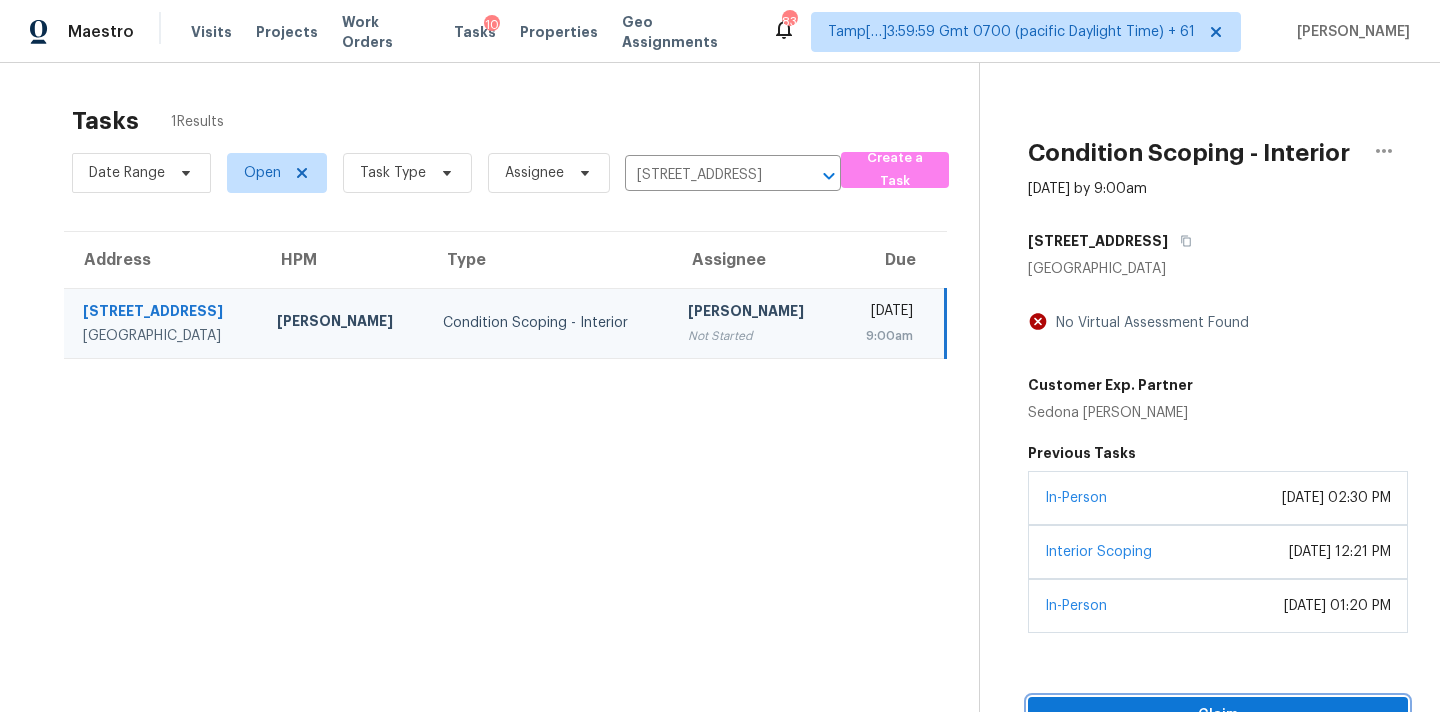 click on "Claim" at bounding box center [1218, 715] 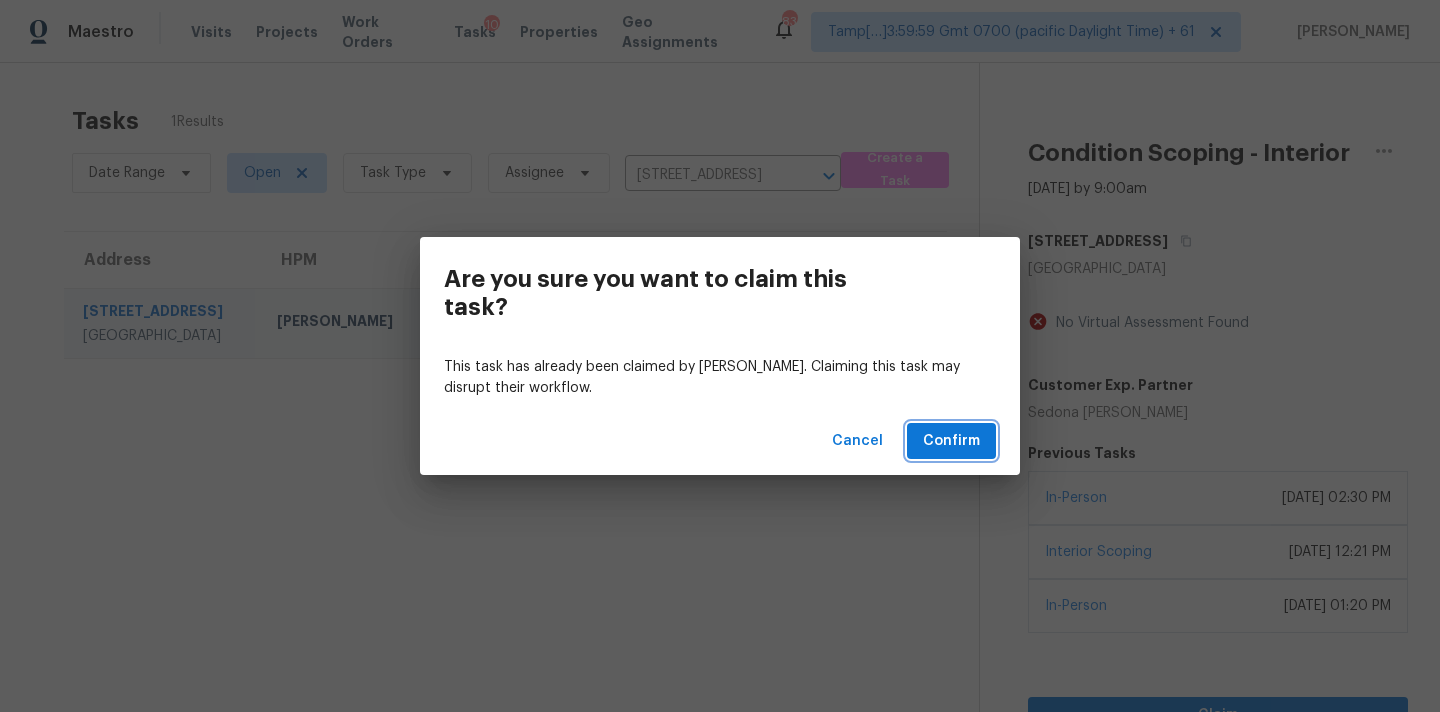 click on "Confirm" at bounding box center (951, 441) 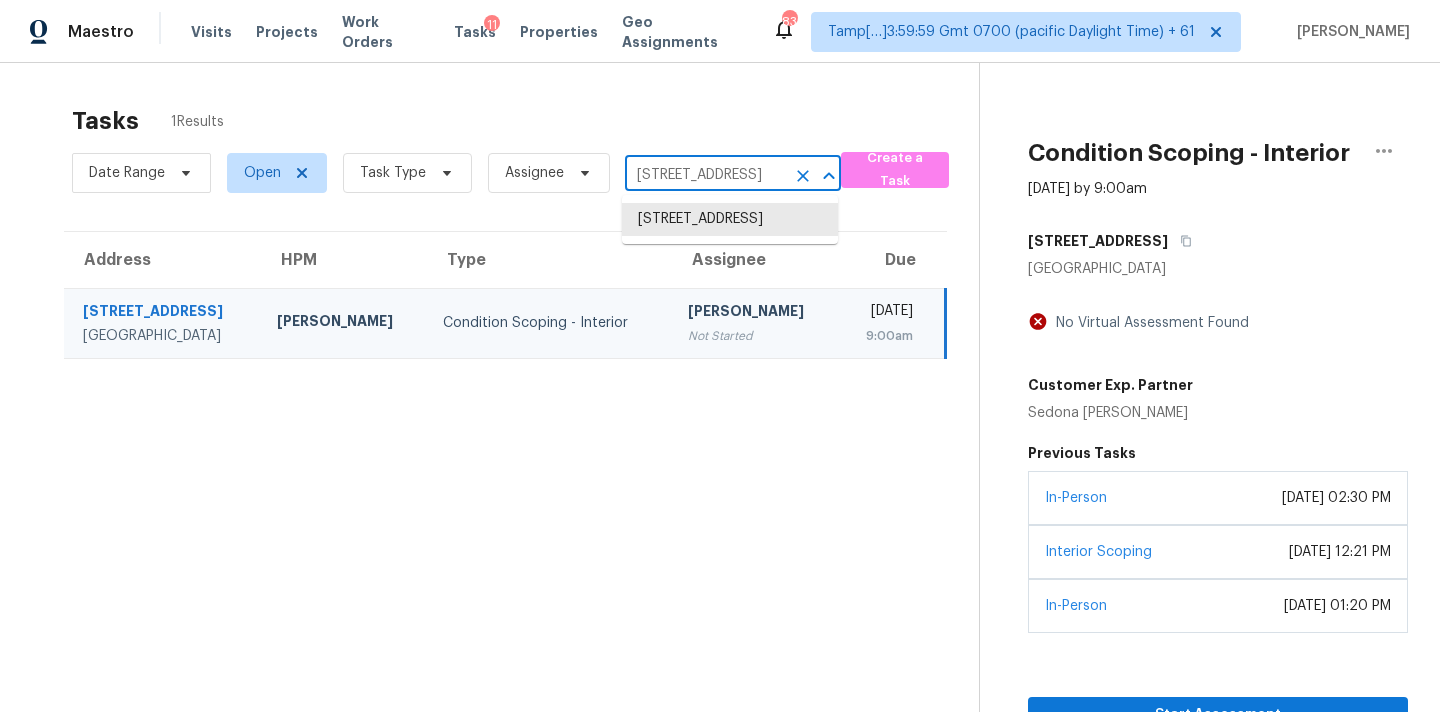click on "[STREET_ADDRESS]" at bounding box center [705, 175] 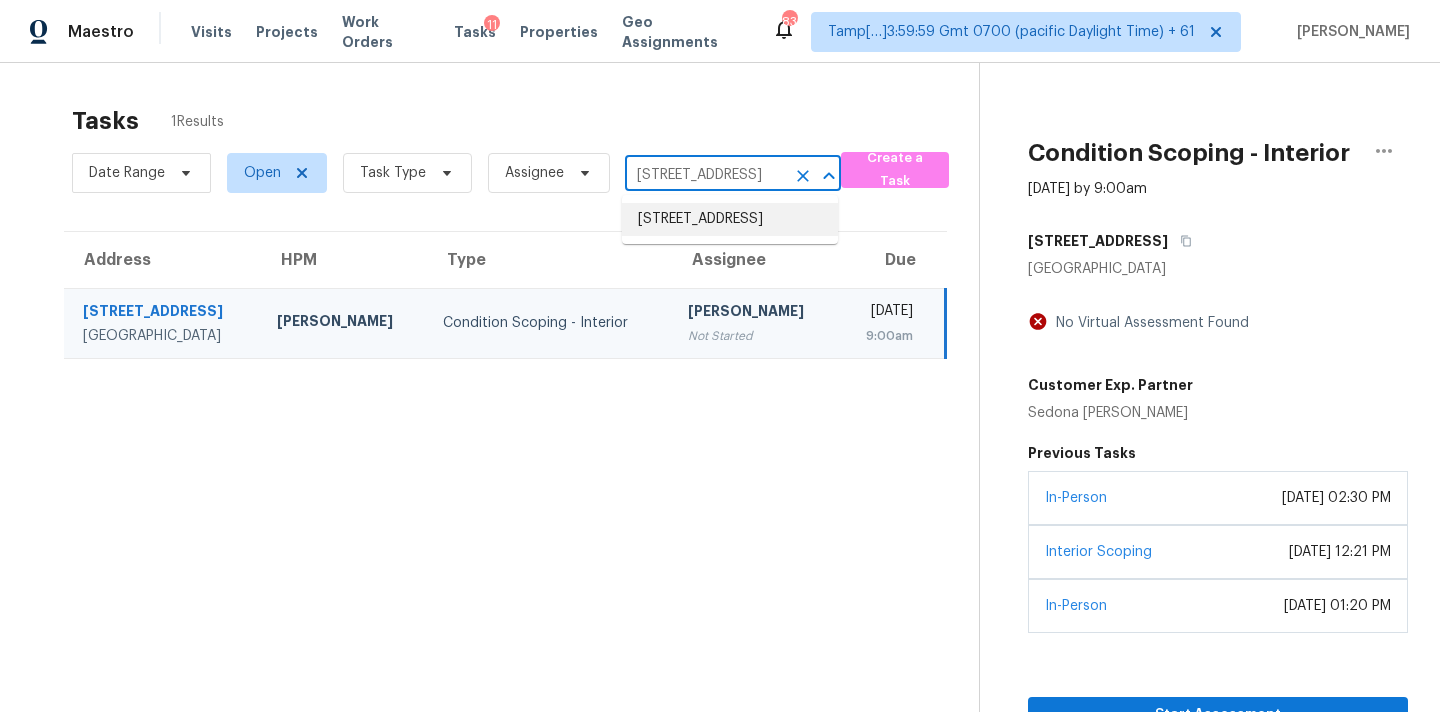 click on "[STREET_ADDRESS]" at bounding box center [730, 219] 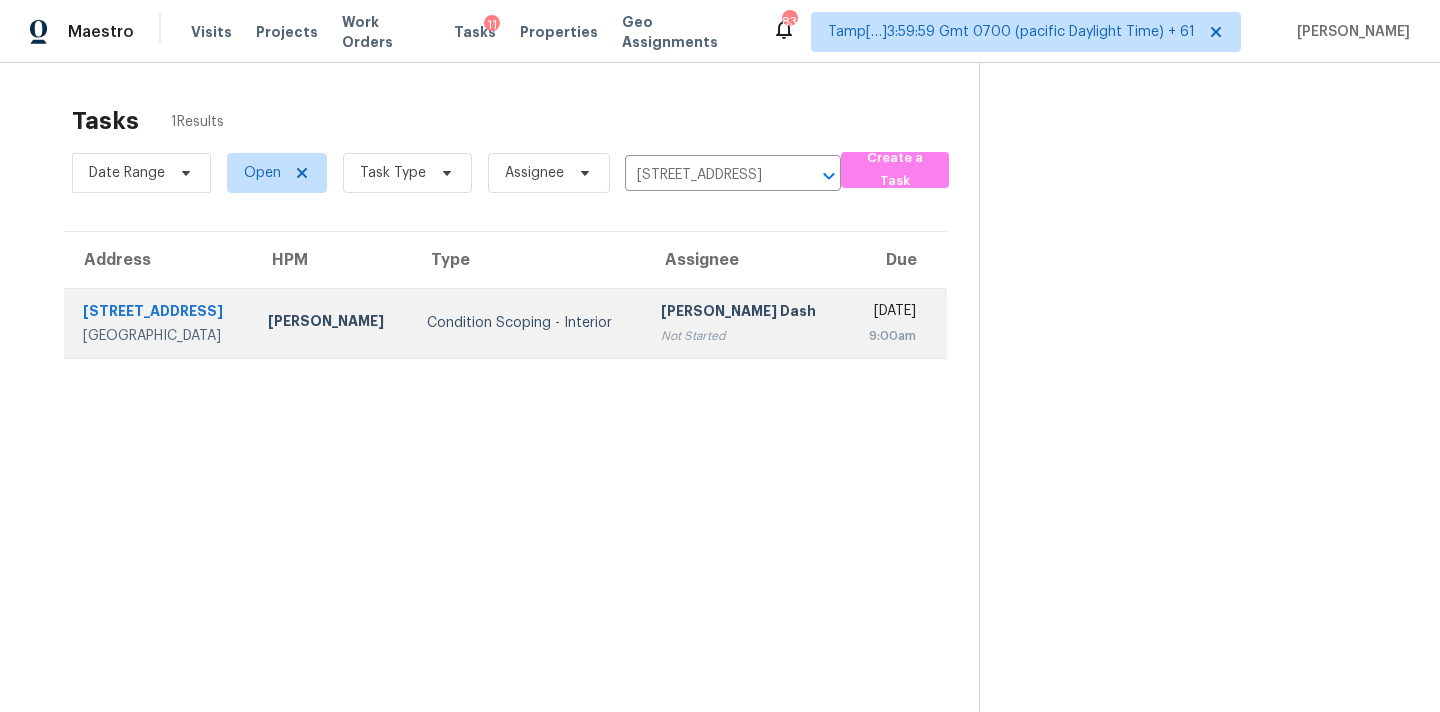 click on "[PERSON_NAME] Dash" at bounding box center (745, 313) 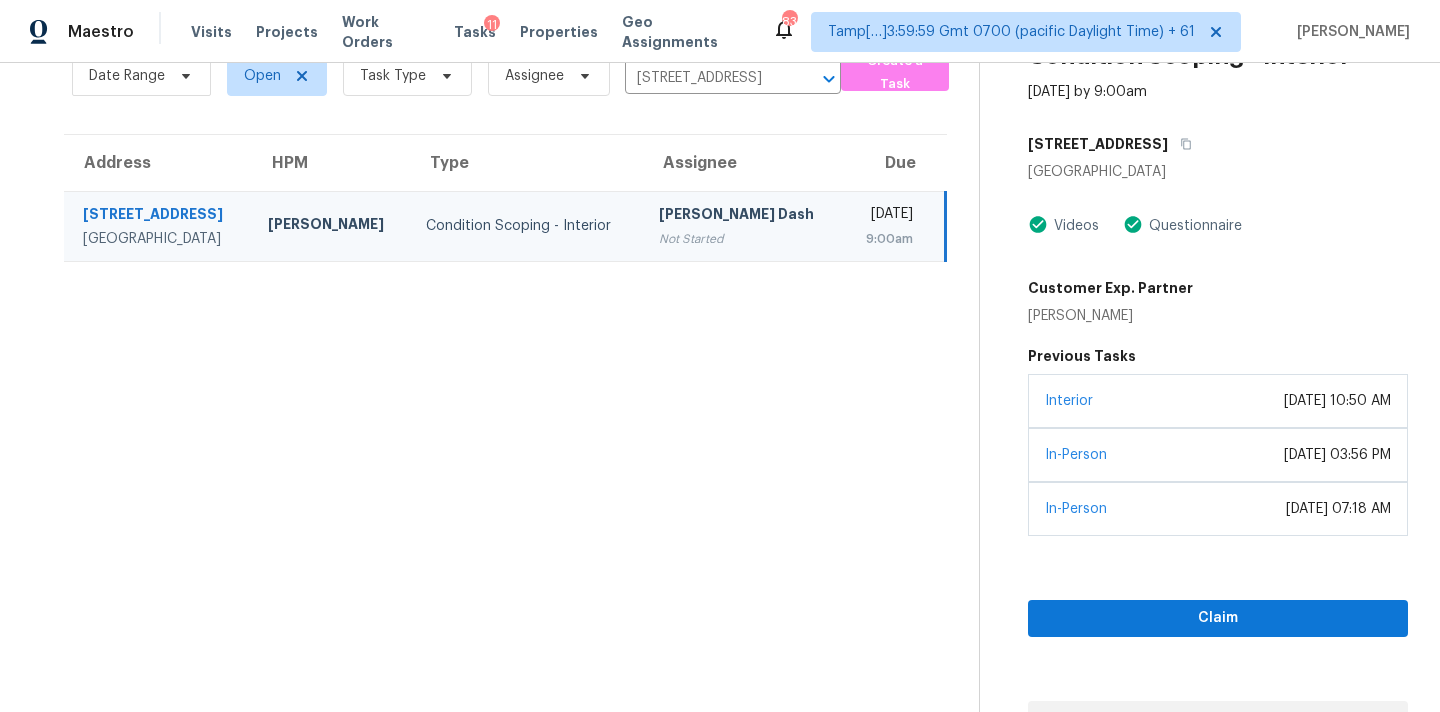 scroll, scrollTop: 122, scrollLeft: 0, axis: vertical 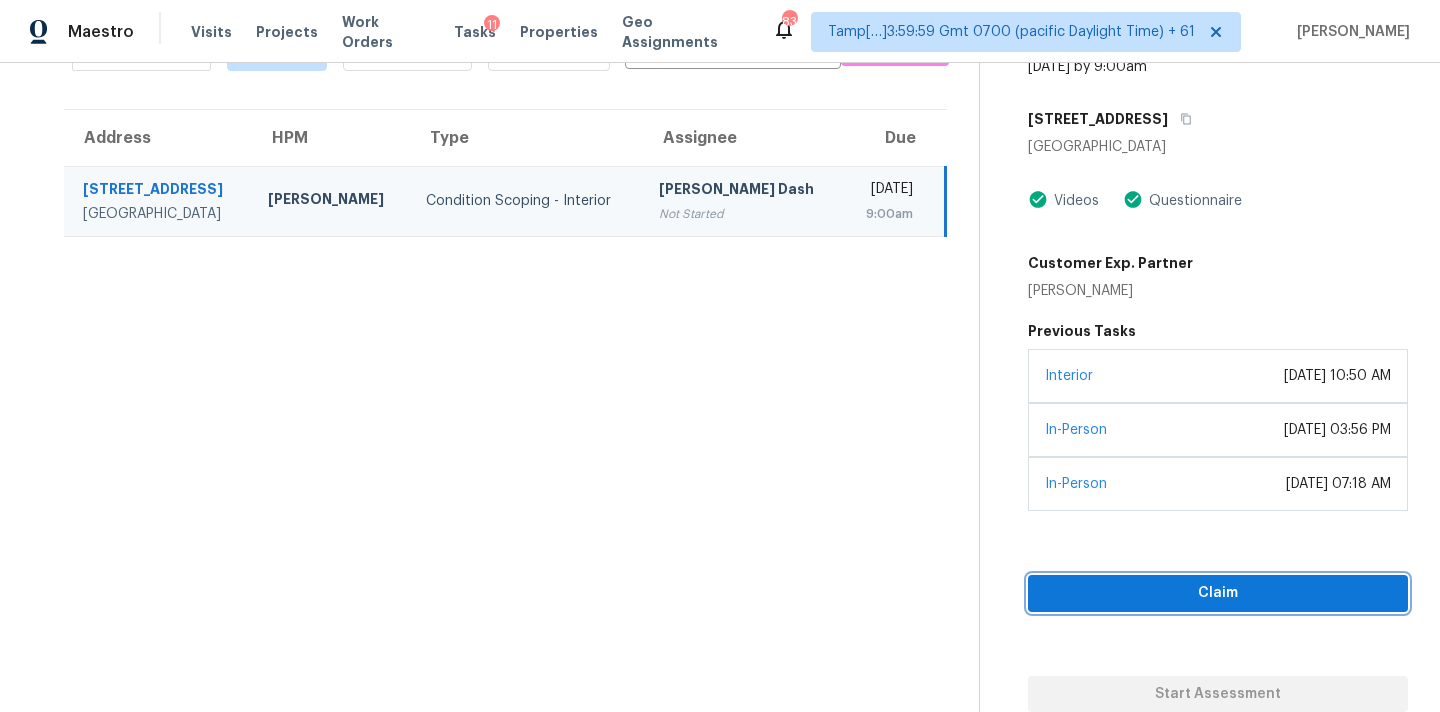 click on "Claim" at bounding box center [1218, 593] 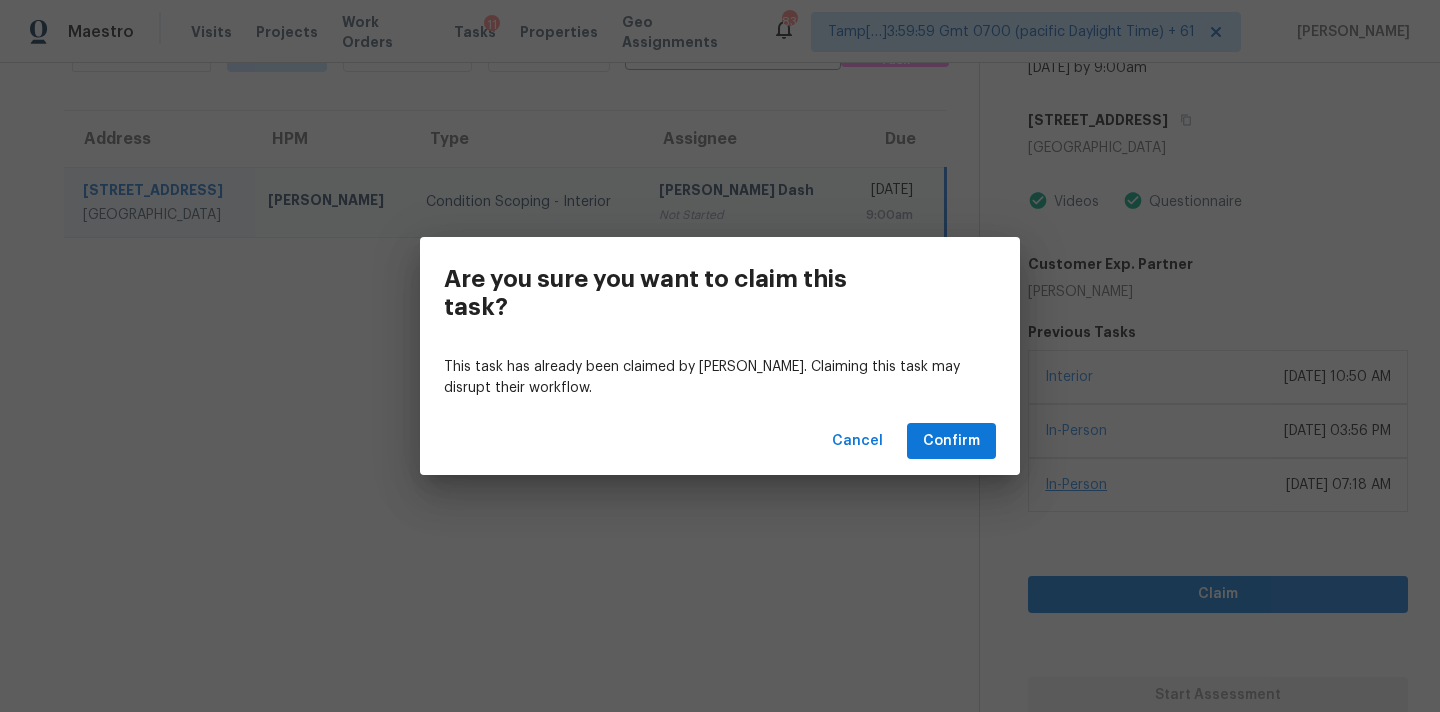 scroll, scrollTop: 122, scrollLeft: 0, axis: vertical 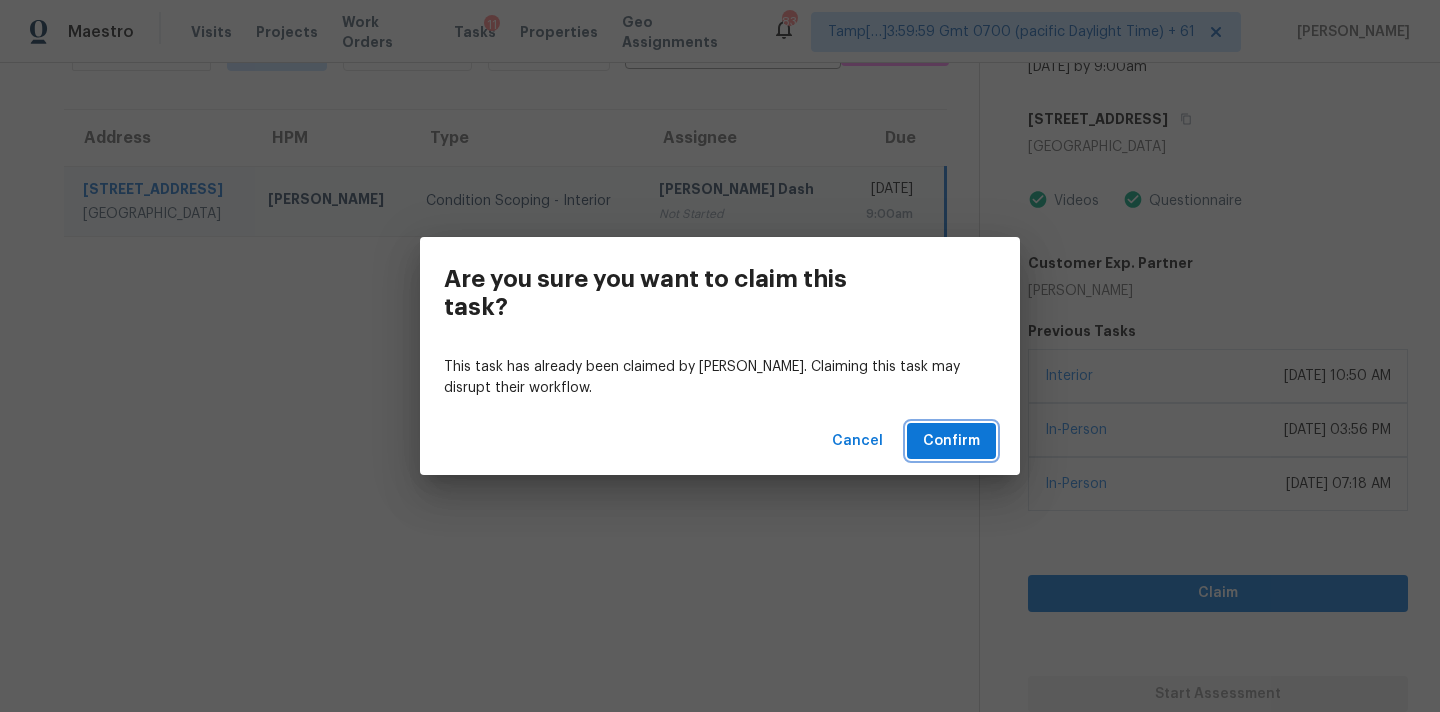 click on "Confirm" at bounding box center [951, 441] 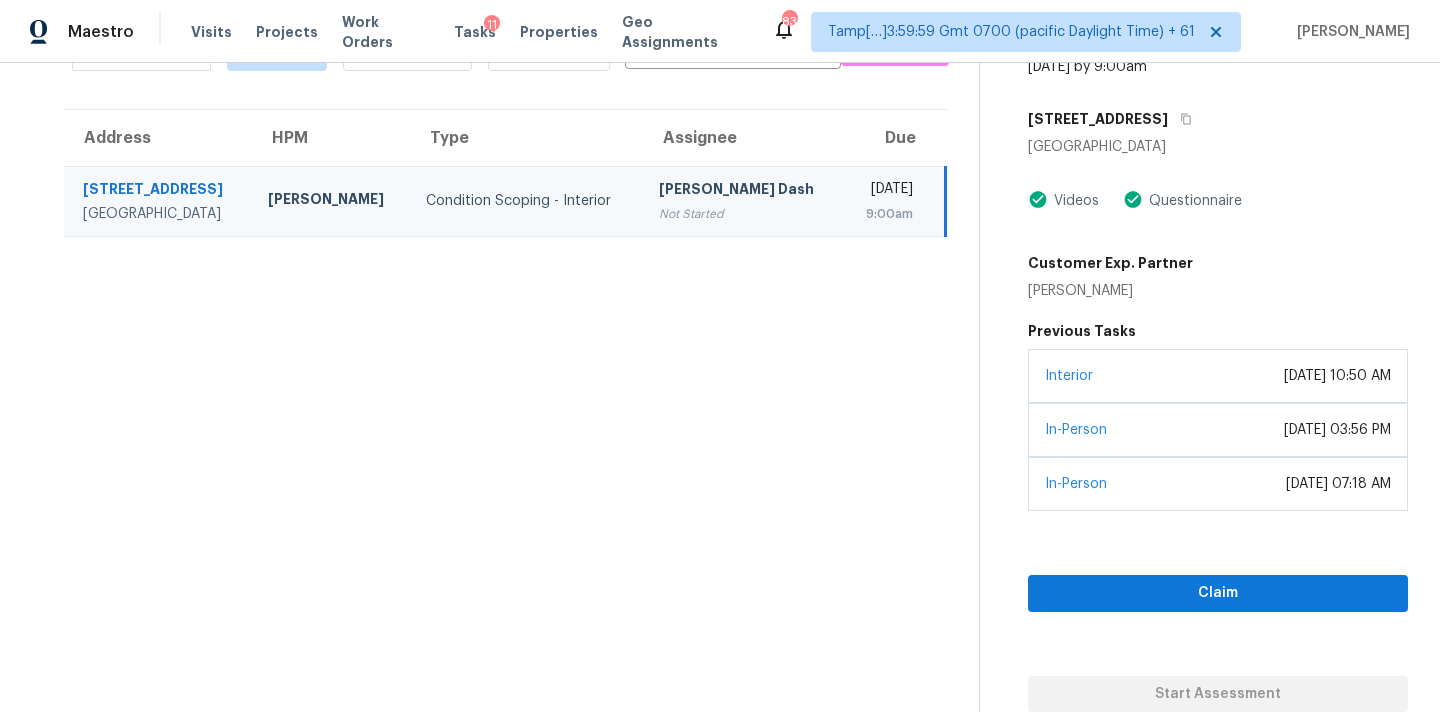 scroll, scrollTop: 63, scrollLeft: 0, axis: vertical 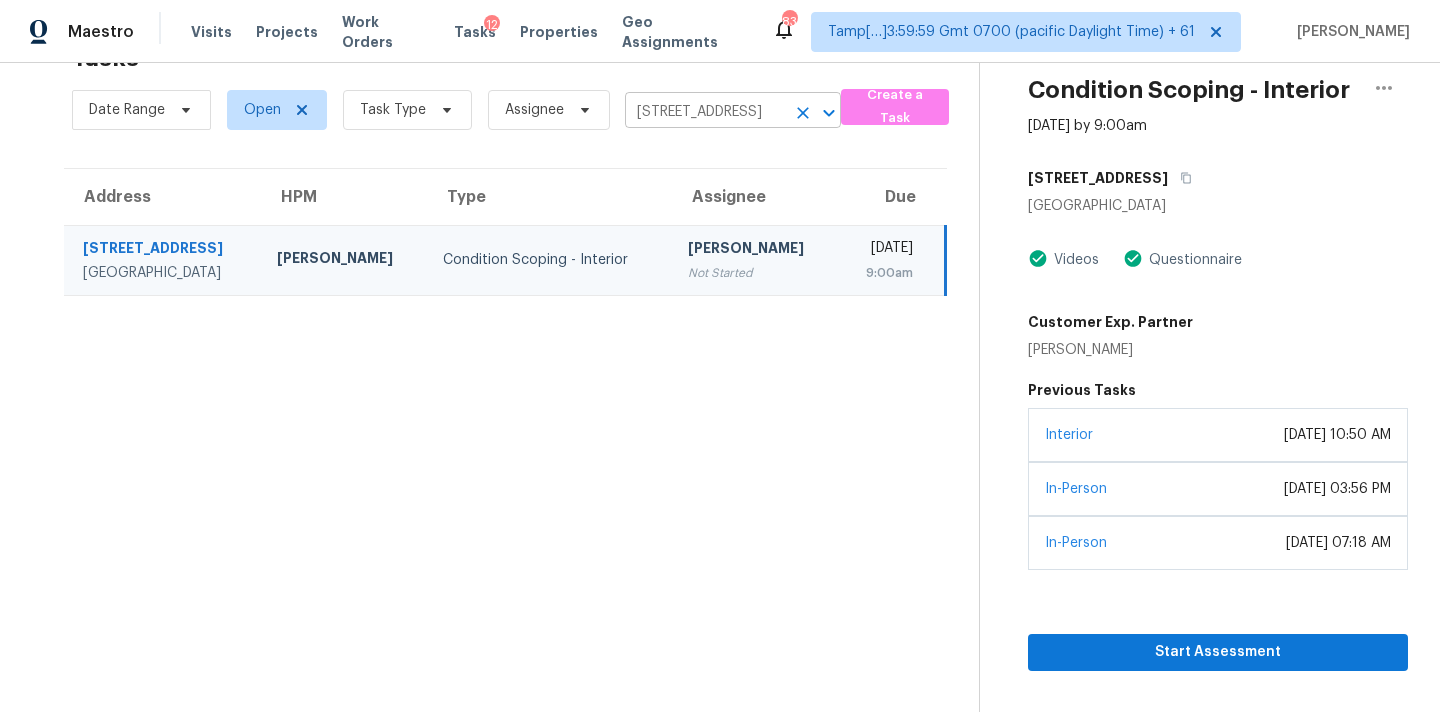 click on "[STREET_ADDRESS]" at bounding box center [705, 112] 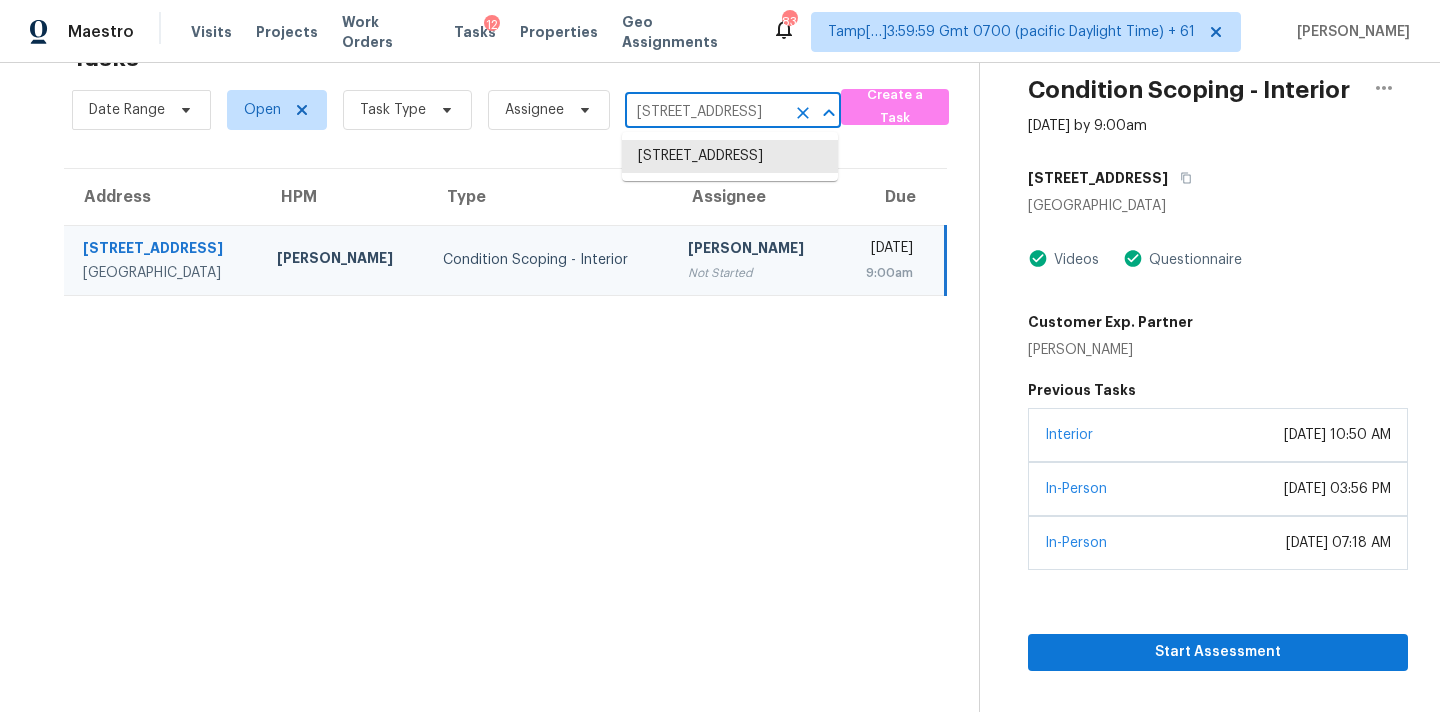 paste on "[STREET_ADDRESS]" 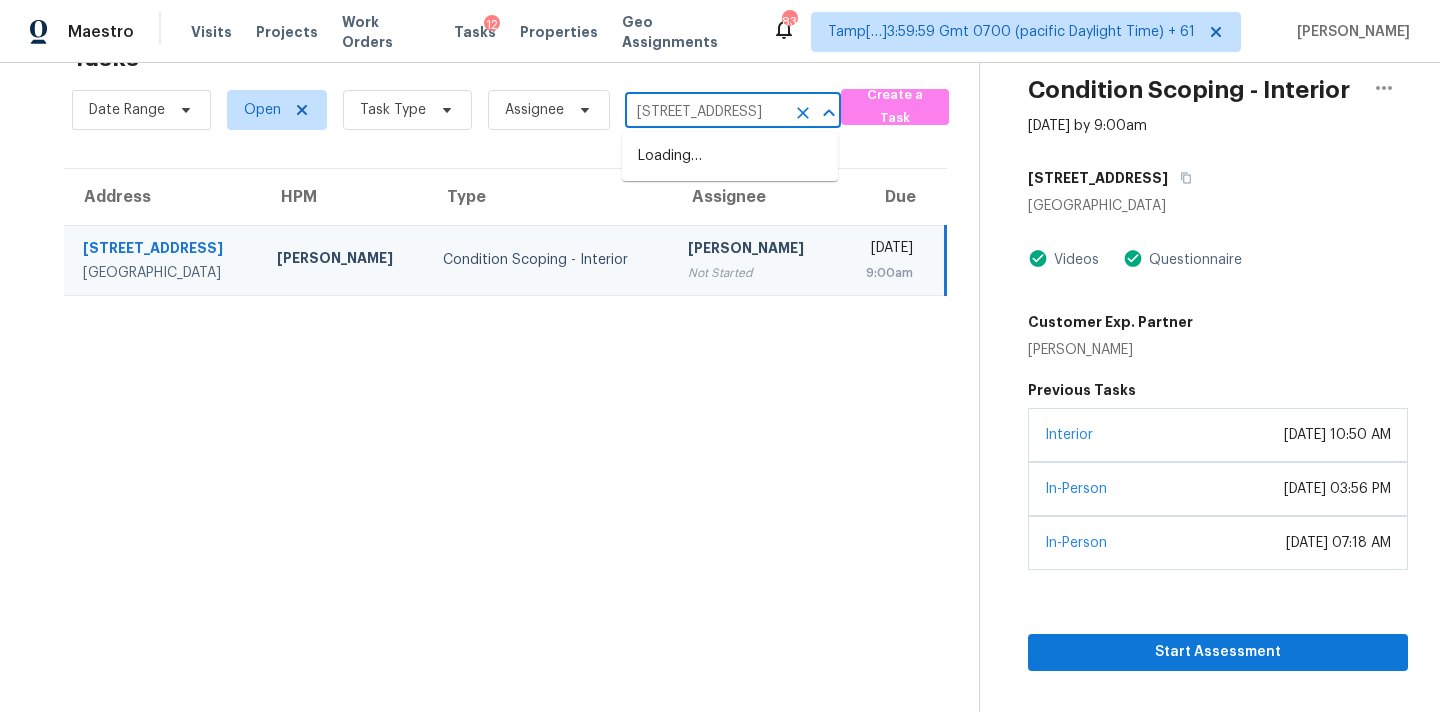scroll, scrollTop: 0, scrollLeft: 121, axis: horizontal 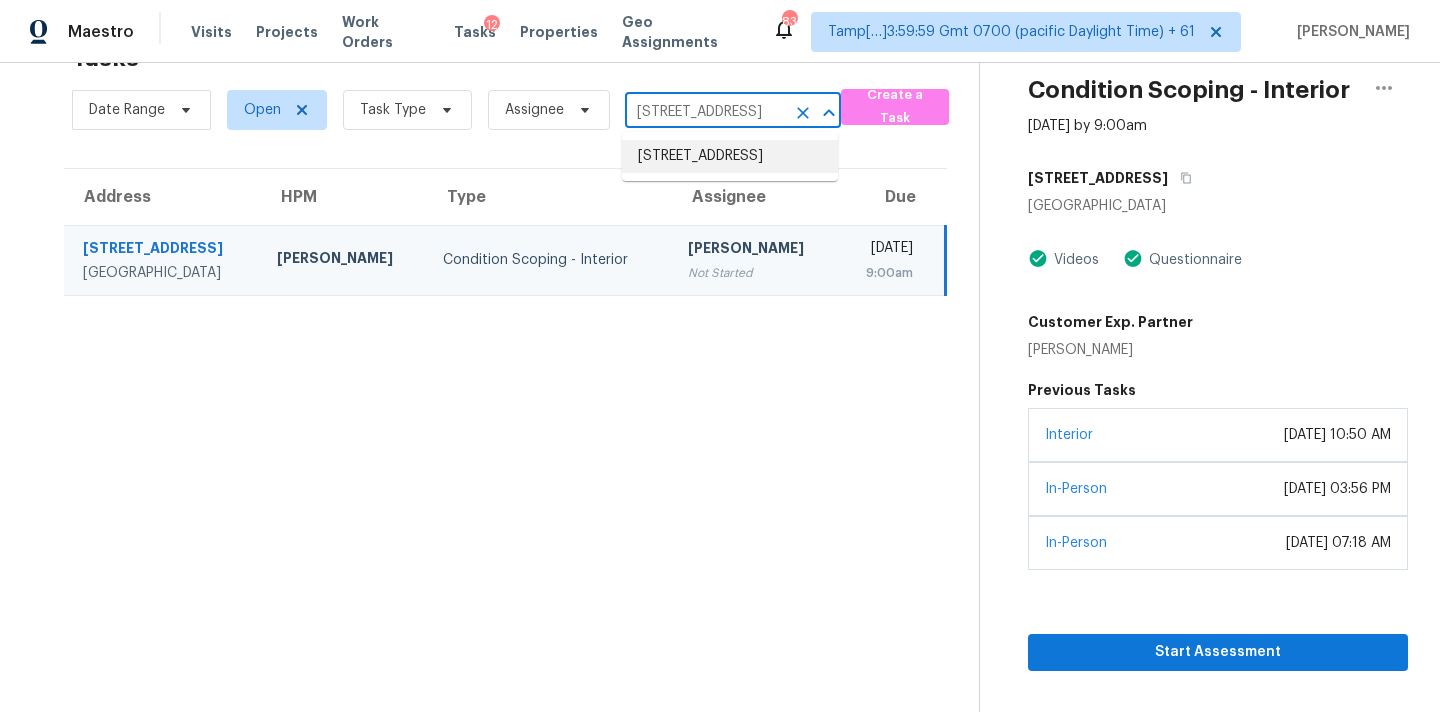 click on "[STREET_ADDRESS]" at bounding box center [730, 156] 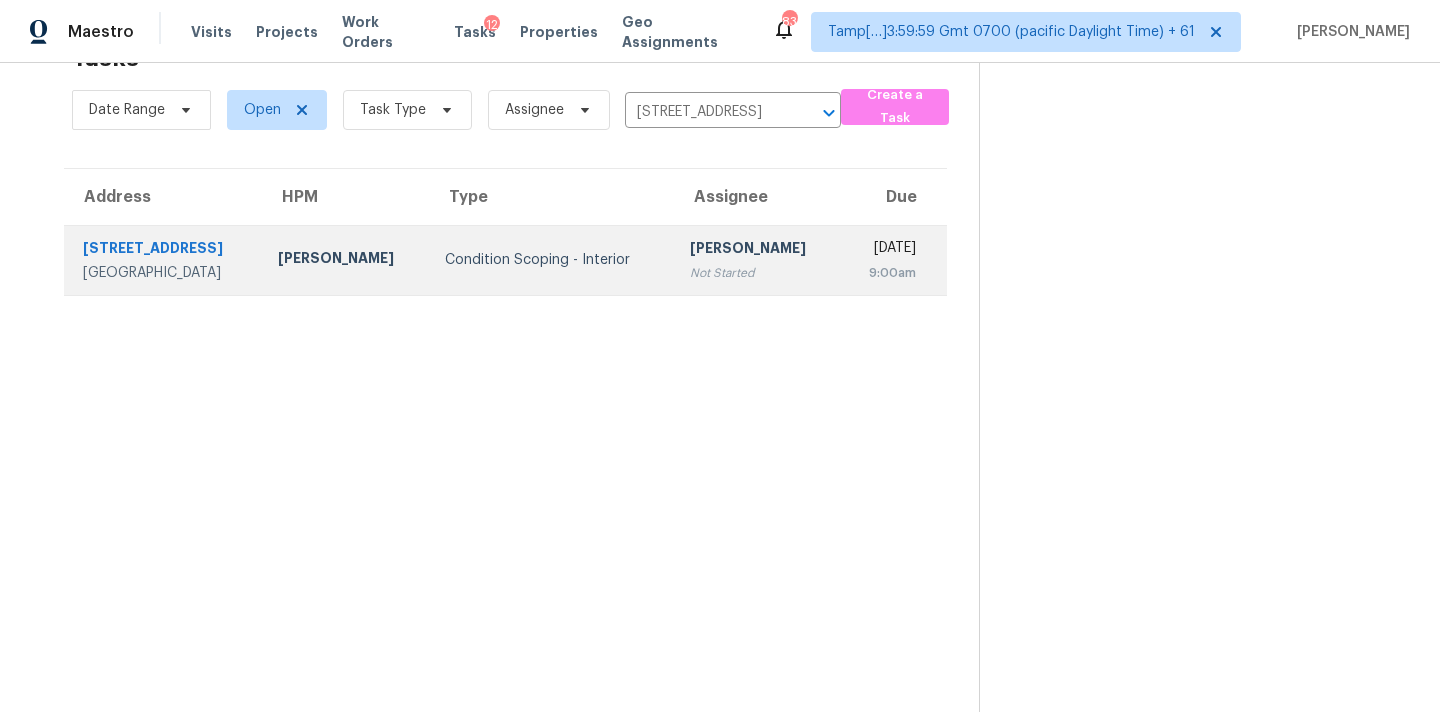 click on "Not Started" at bounding box center (757, 273) 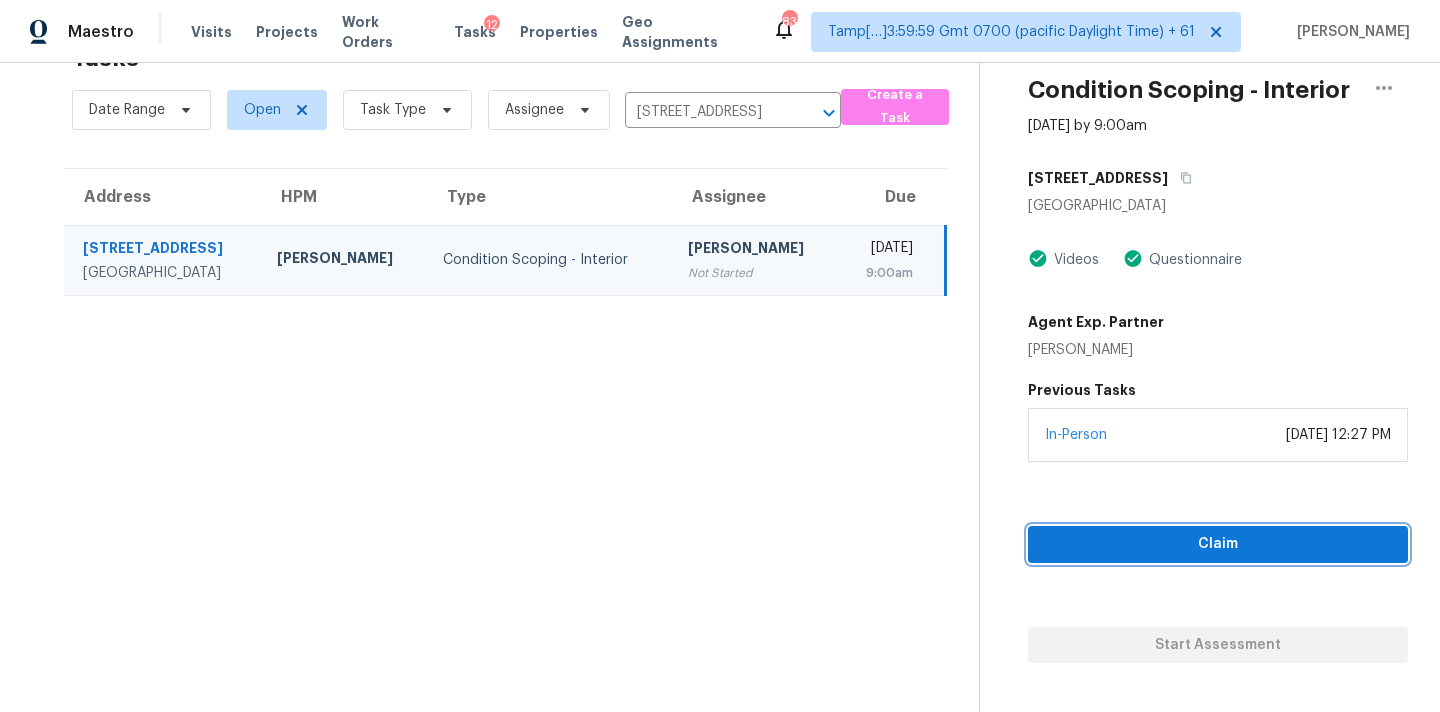 click on "Claim" at bounding box center (1218, 544) 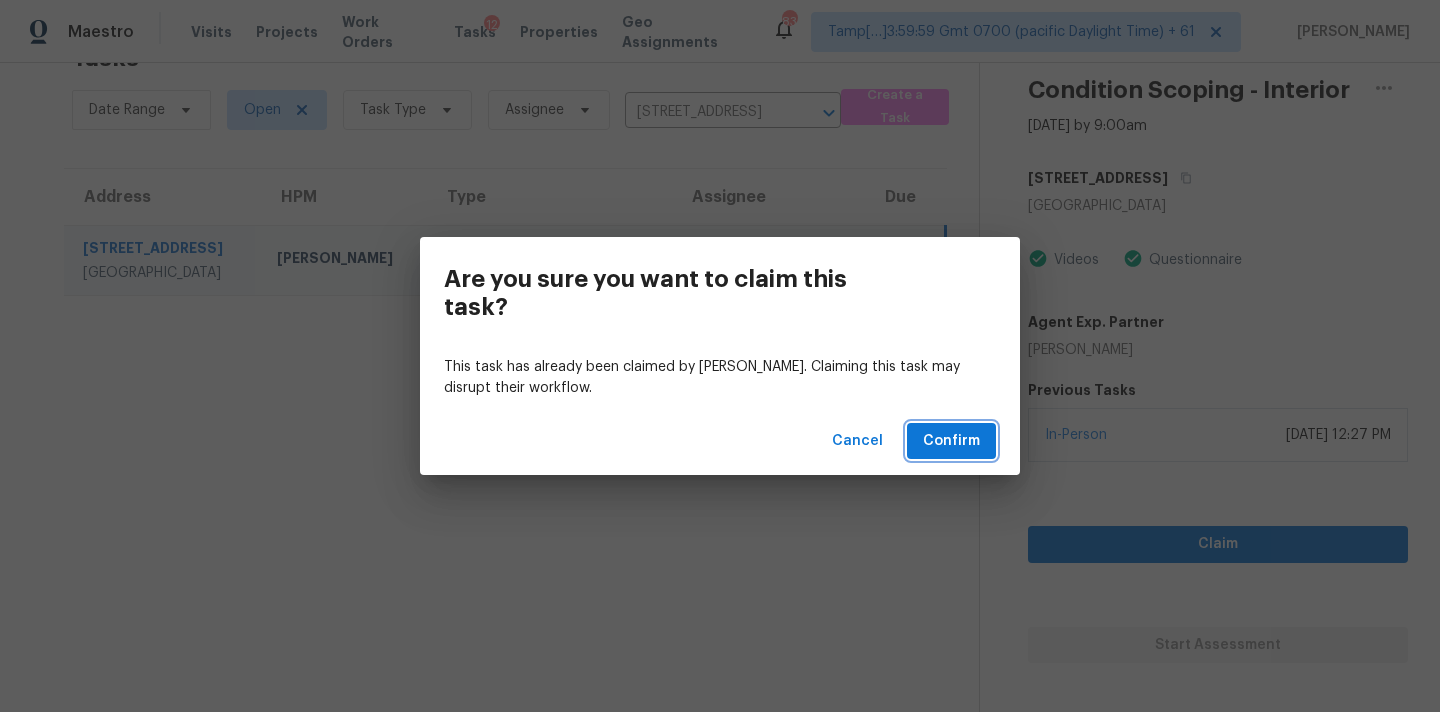click on "Confirm" at bounding box center [951, 441] 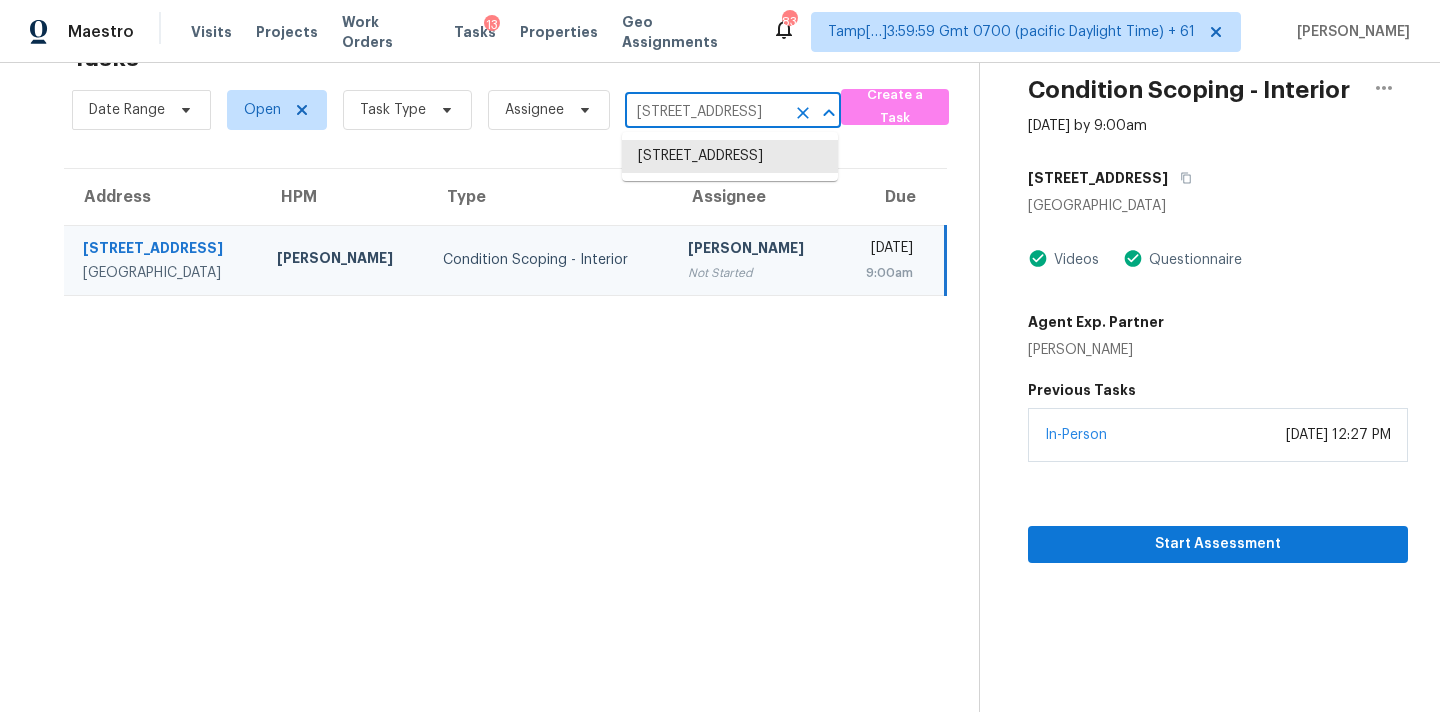click on "[STREET_ADDRESS]" at bounding box center (705, 112) 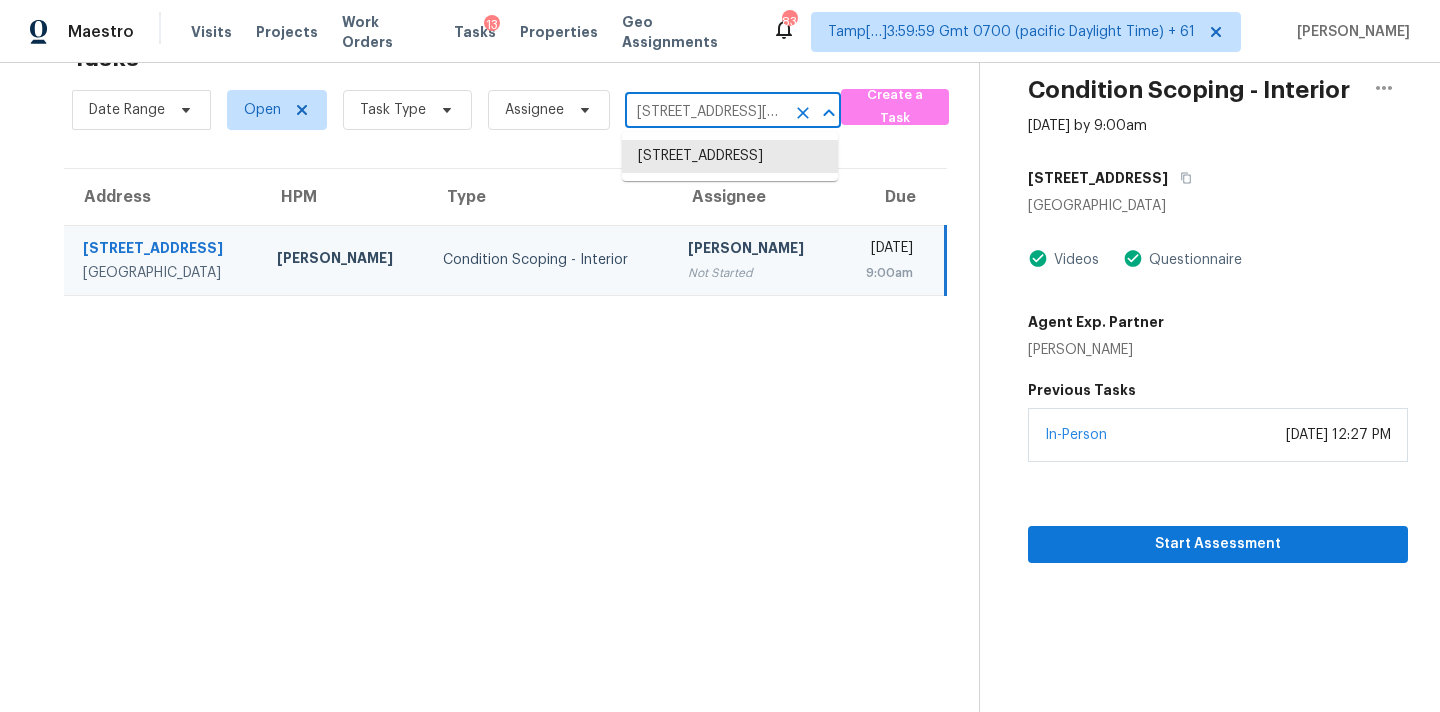 scroll, scrollTop: 0, scrollLeft: 96, axis: horizontal 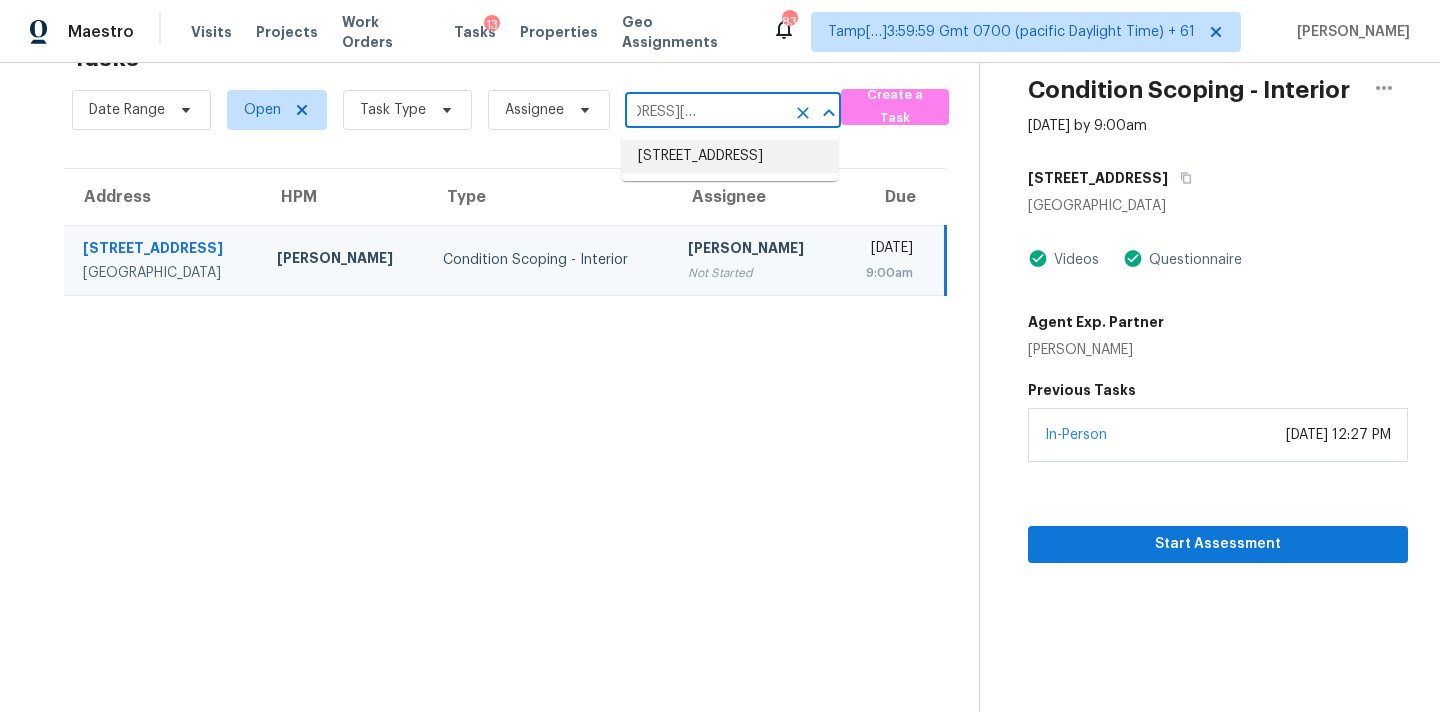click on "[STREET_ADDRESS]" at bounding box center [730, 156] 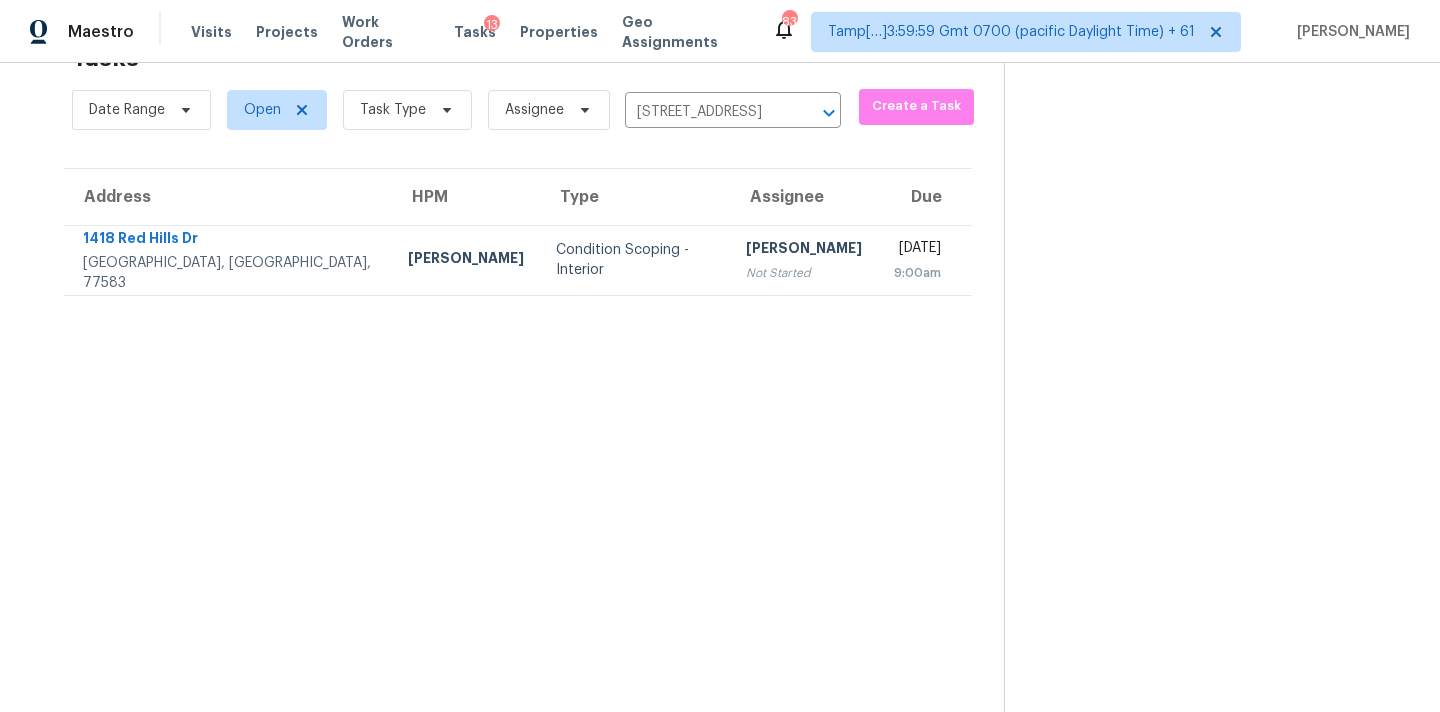 click on "[PERSON_NAME] Not Started" at bounding box center (804, 260) 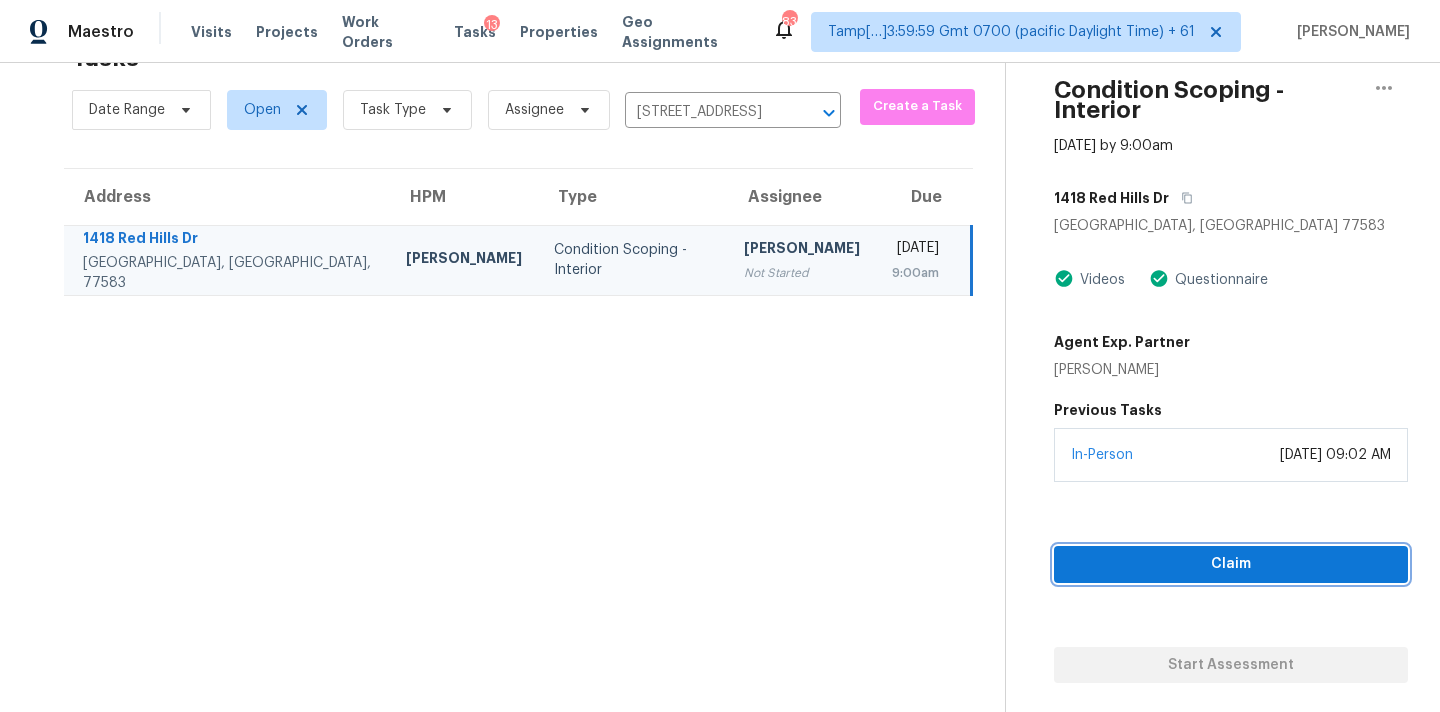 click on "Claim" at bounding box center (1231, 564) 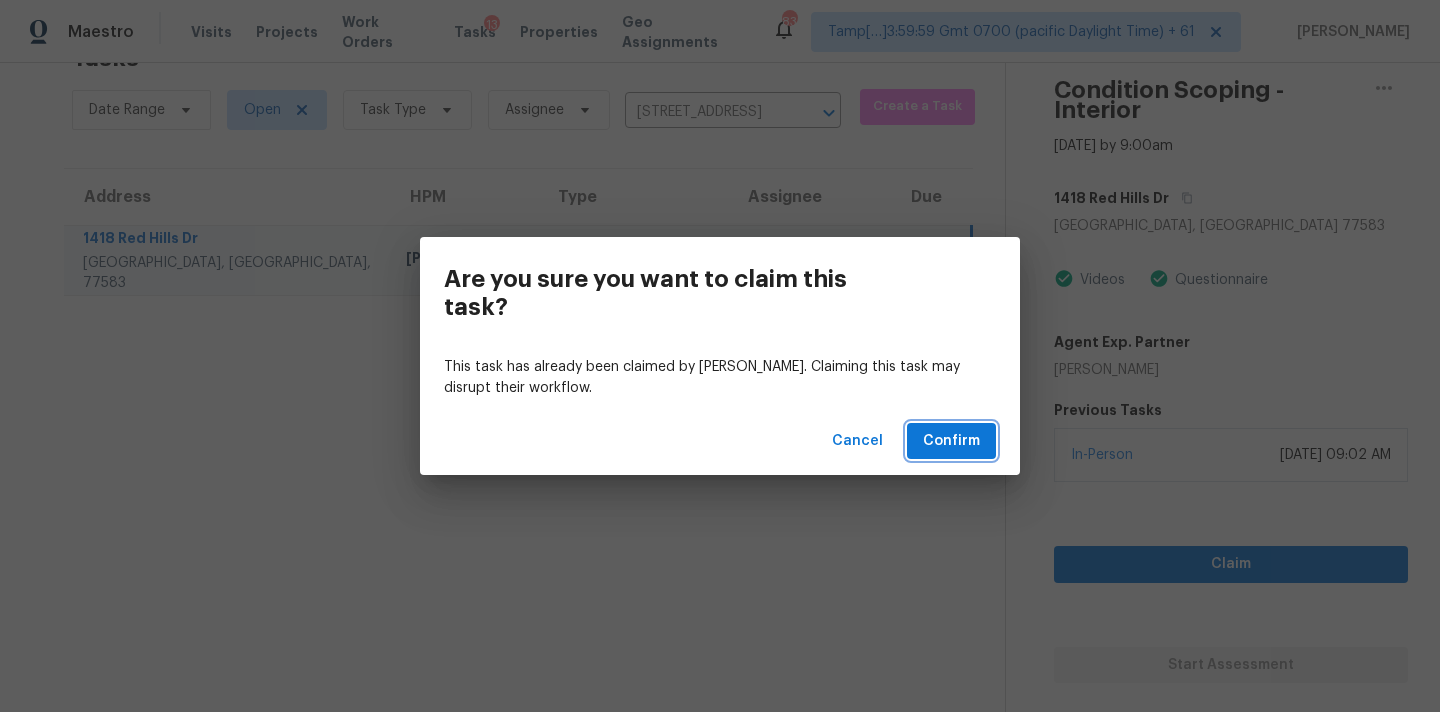 click on "Confirm" at bounding box center [951, 441] 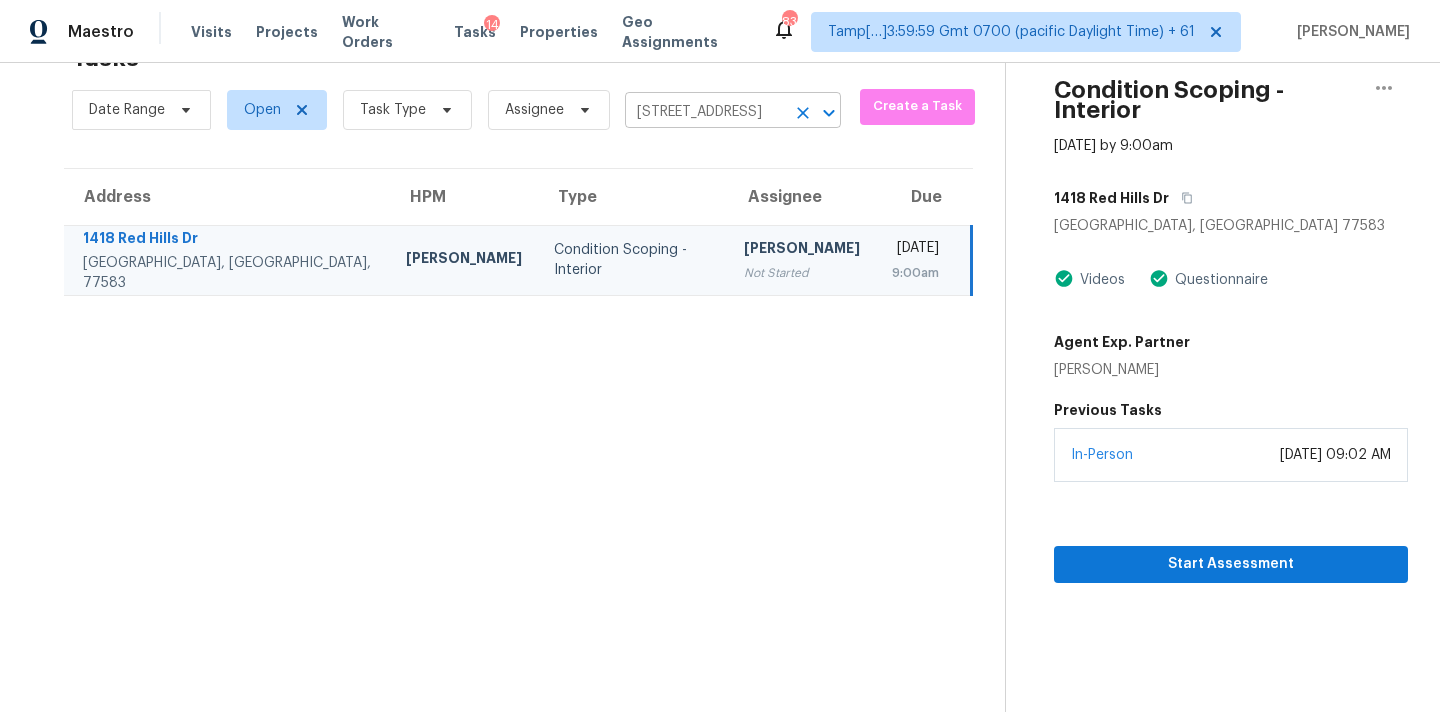 click 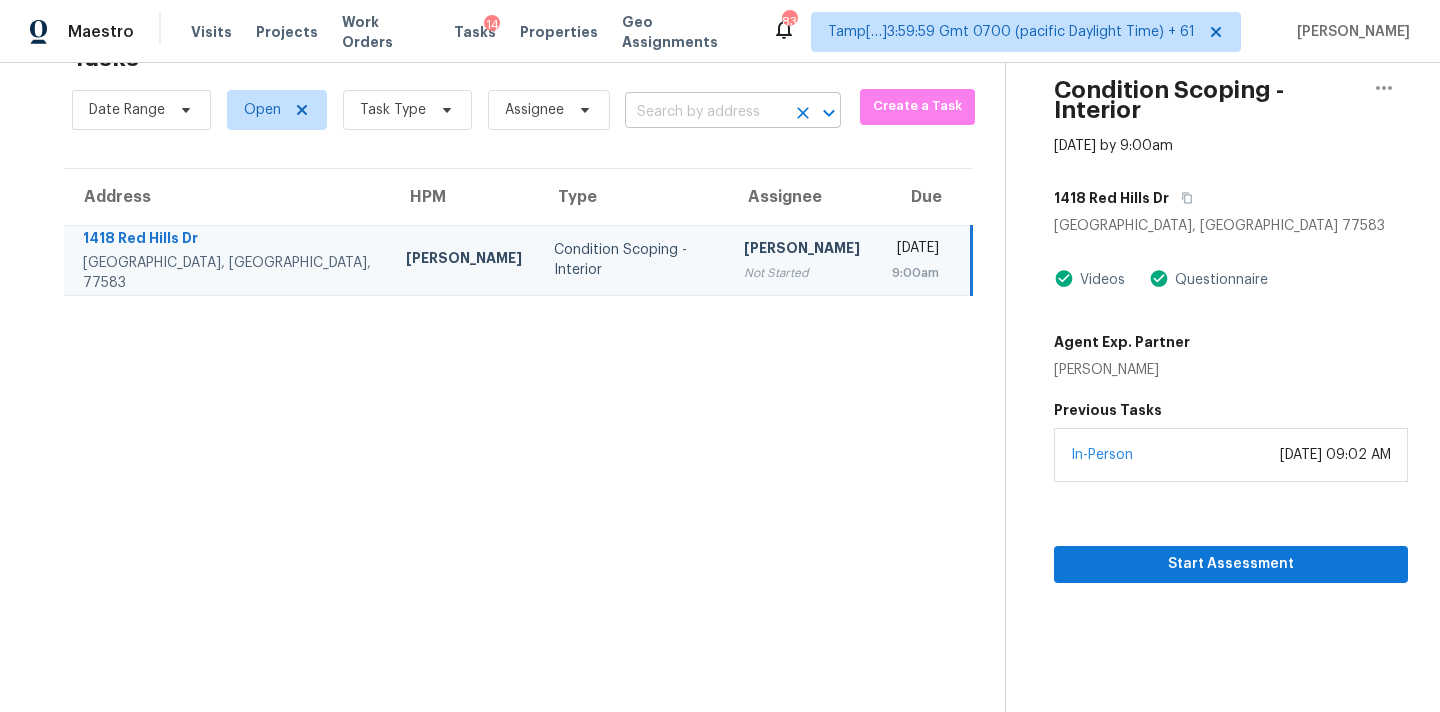 scroll, scrollTop: 0, scrollLeft: 0, axis: both 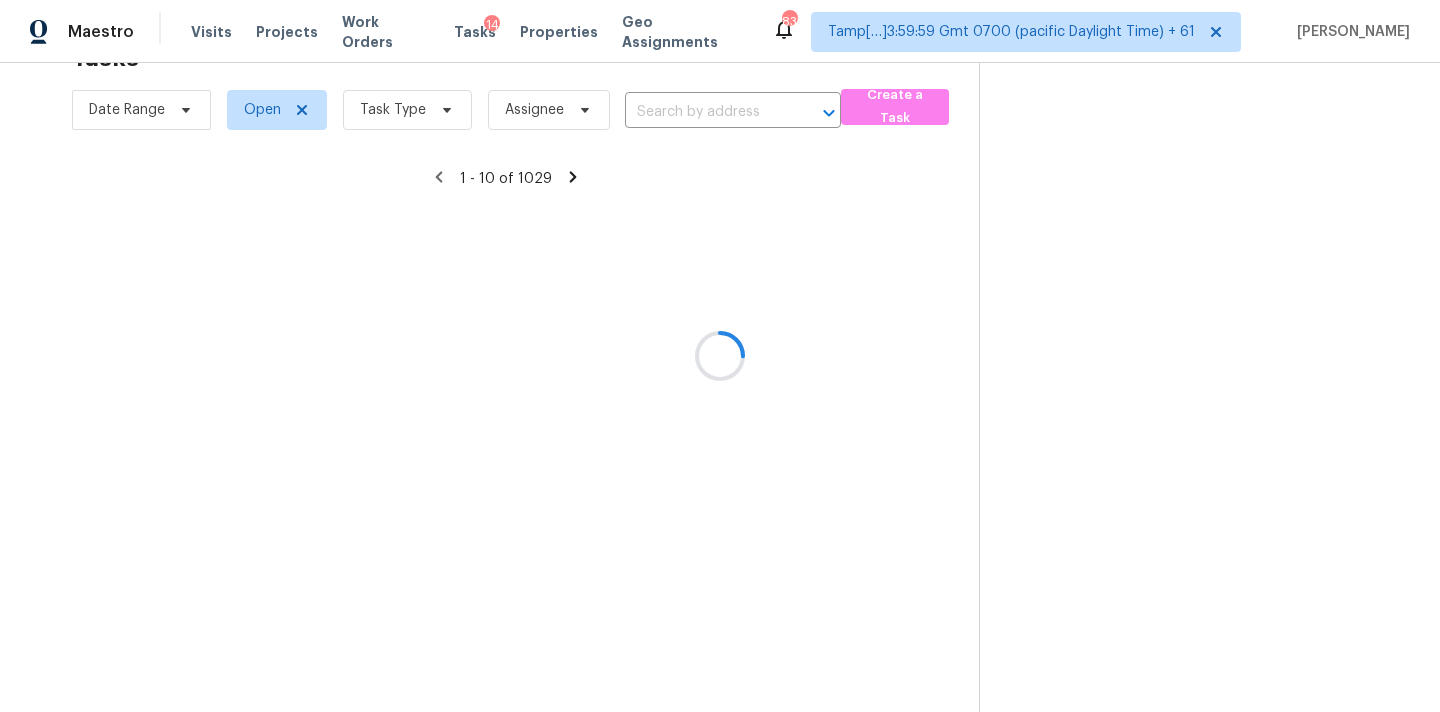 click at bounding box center [720, 356] 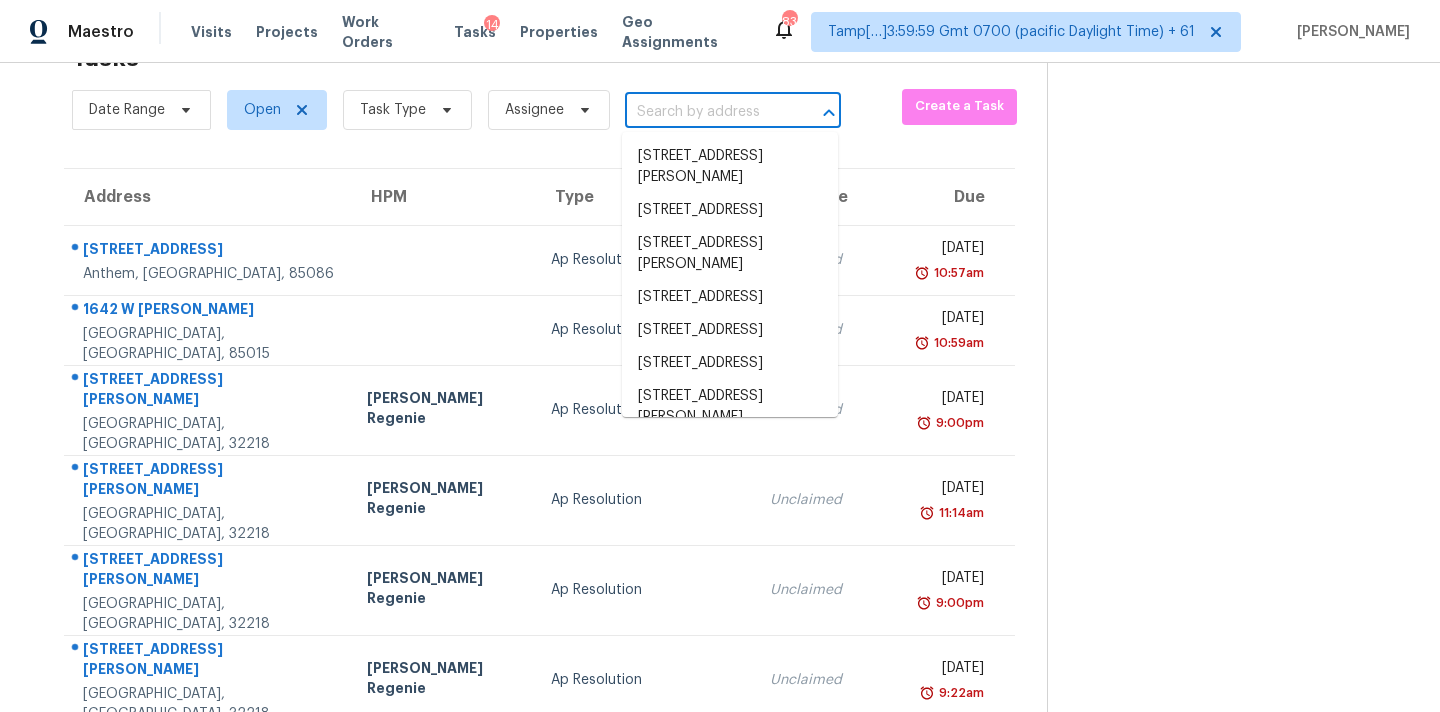 click at bounding box center [705, 112] 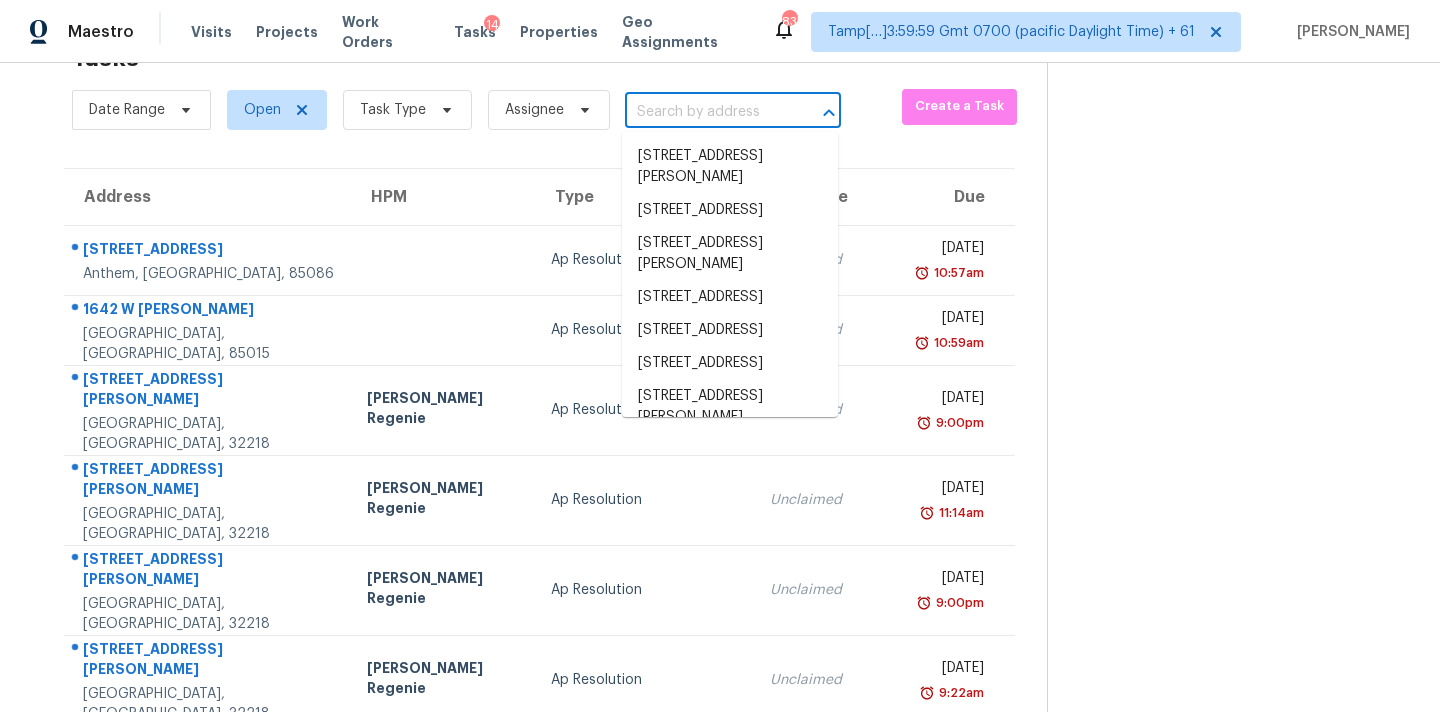 paste on "[STREET_ADDRESS][PERSON_NAME]" 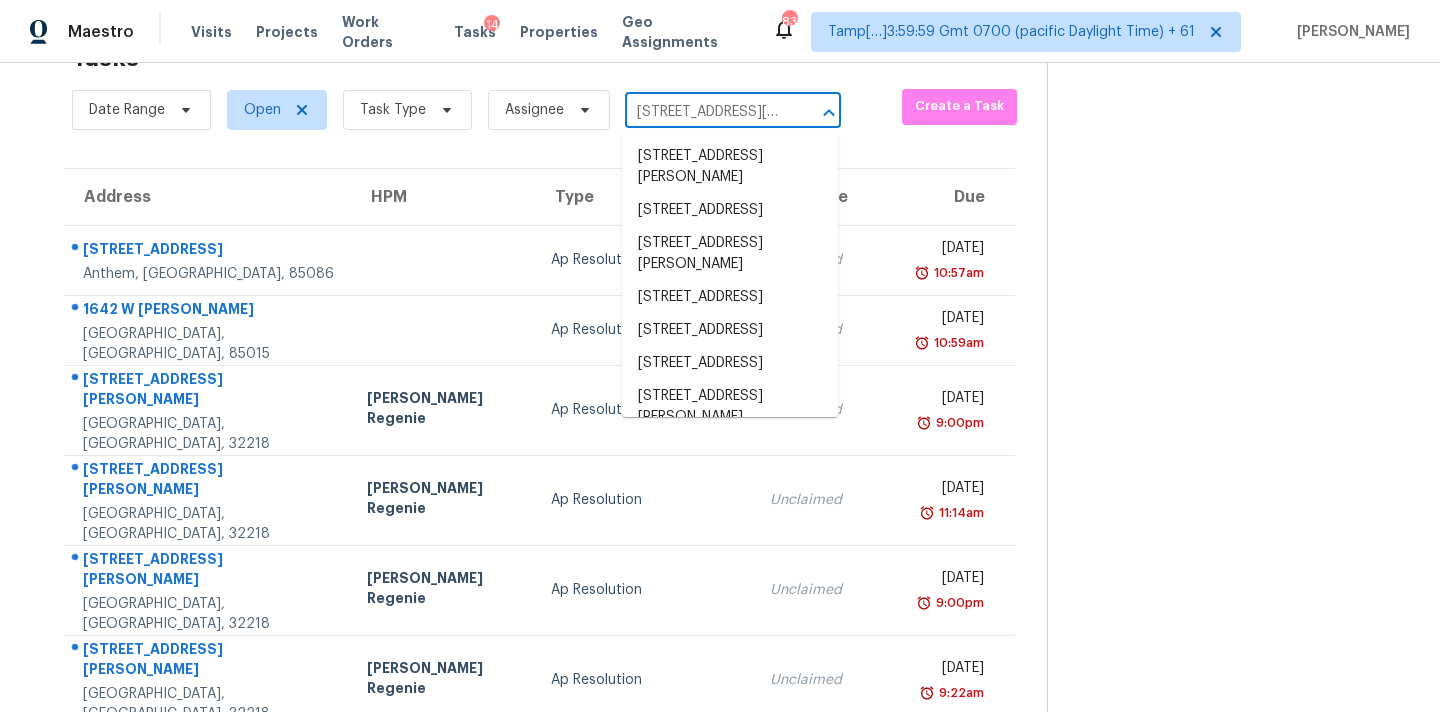 scroll, scrollTop: 0, scrollLeft: 82, axis: horizontal 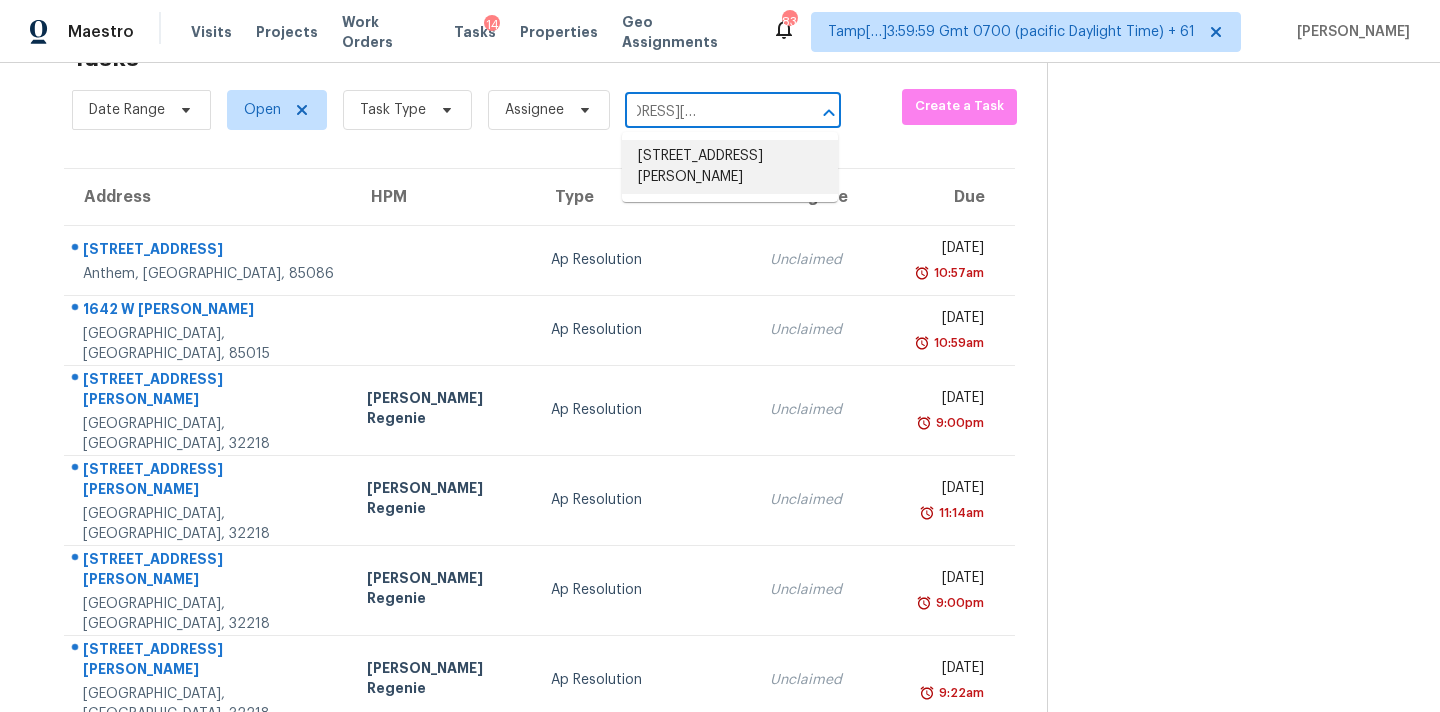 click on "[STREET_ADDRESS][PERSON_NAME]" at bounding box center (730, 167) 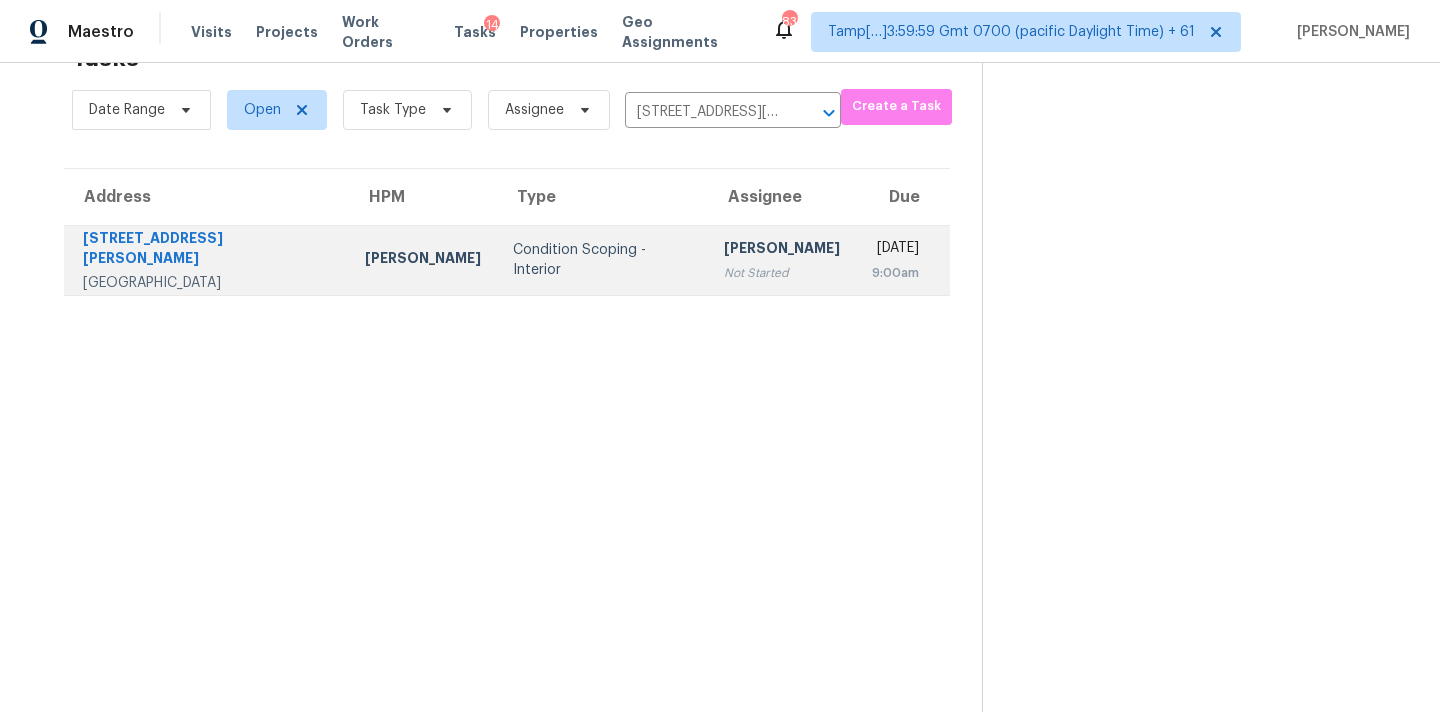 click on "[PERSON_NAME]" at bounding box center (782, 250) 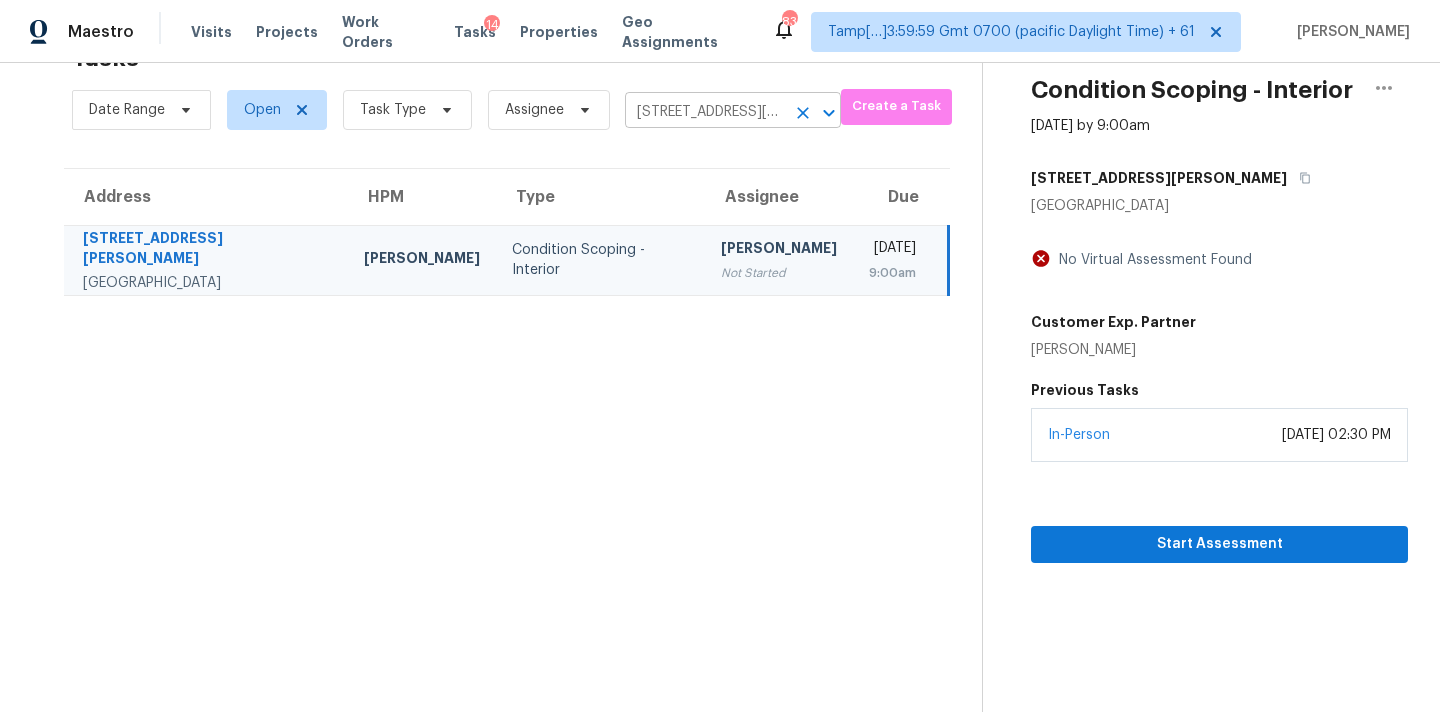 click on "[STREET_ADDRESS][PERSON_NAME]" at bounding box center (705, 112) 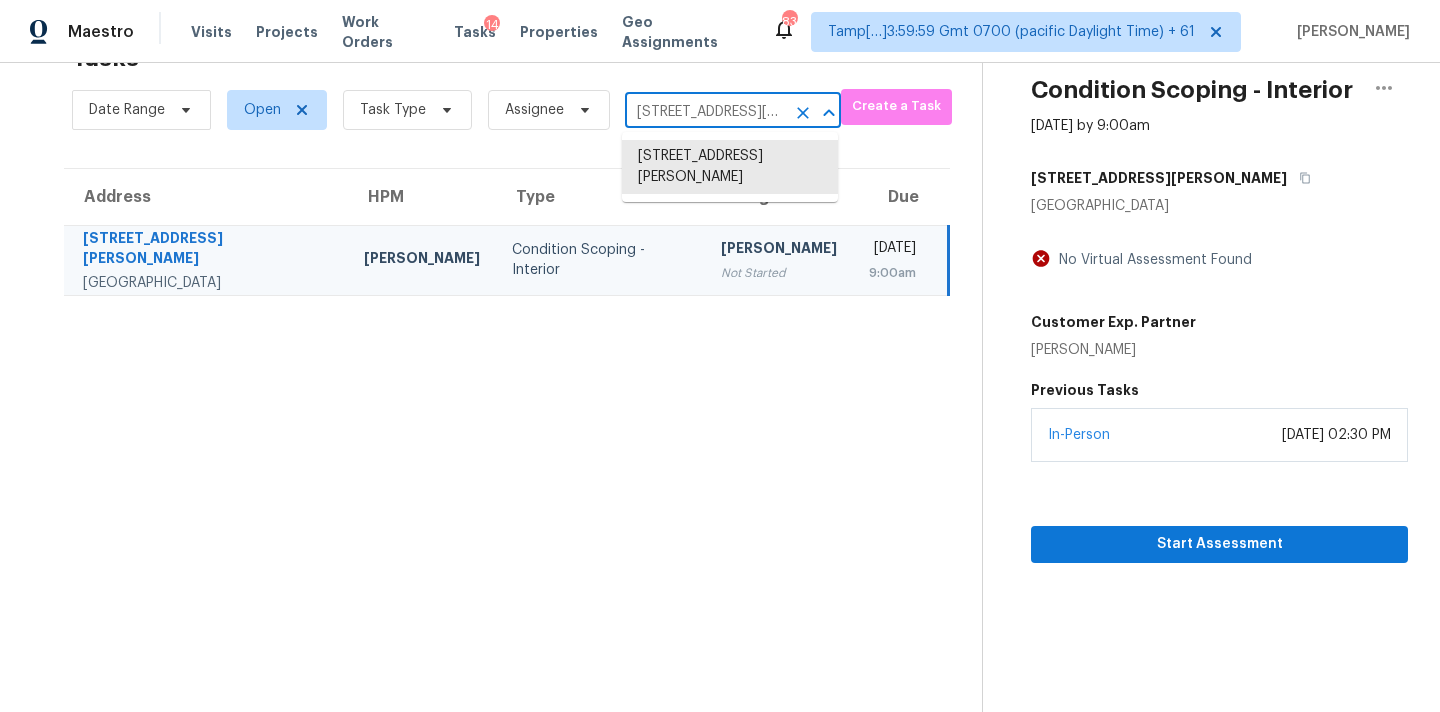 paste on "[STREET_ADDRESS]" 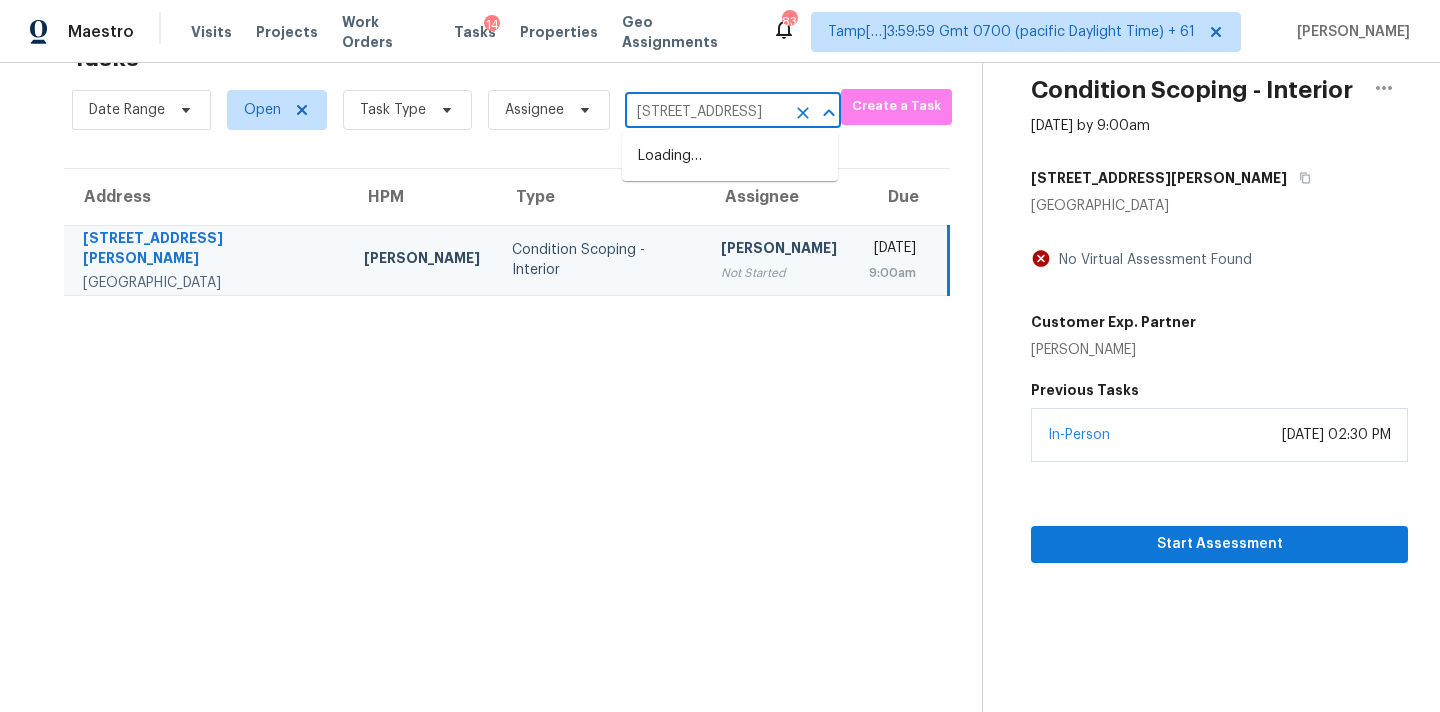 scroll, scrollTop: 0, scrollLeft: 107, axis: horizontal 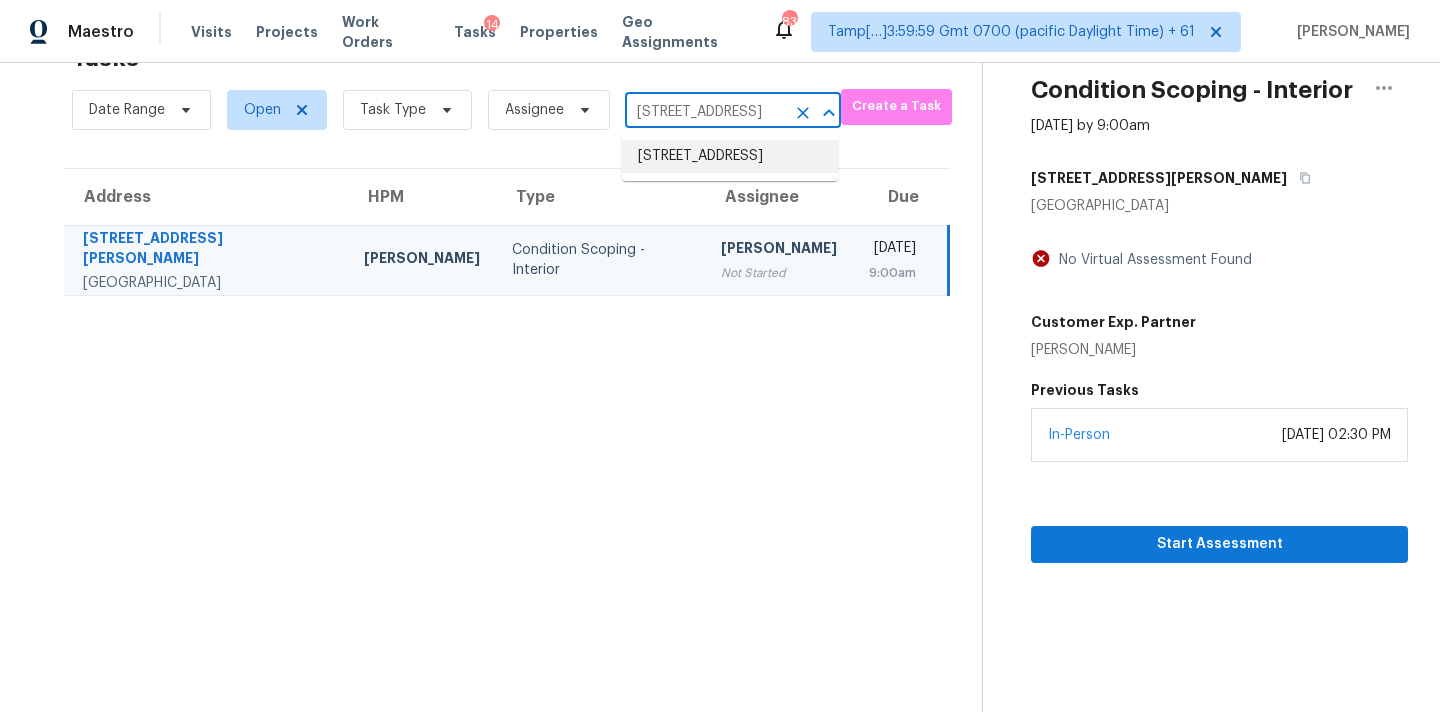 click on "[STREET_ADDRESS]" at bounding box center (730, 156) 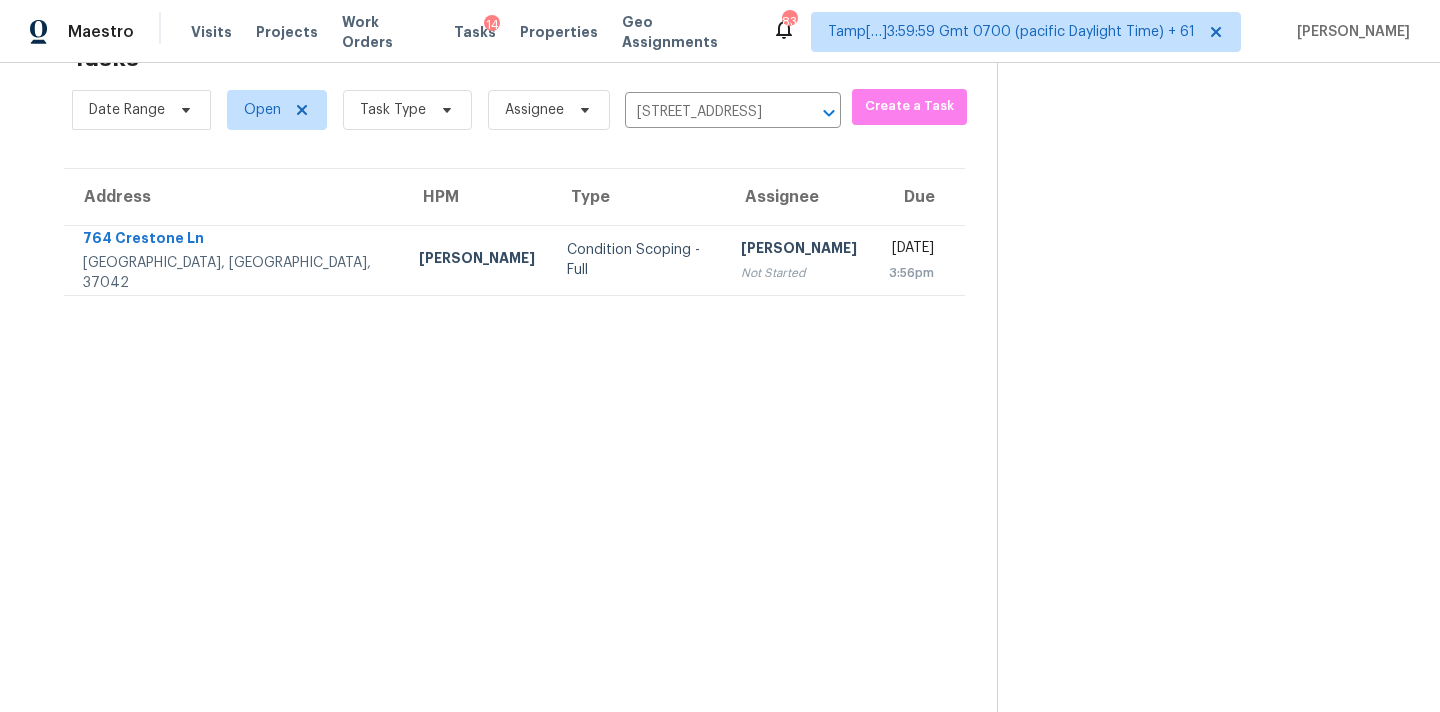 click on "[PERSON_NAME] Not Started" at bounding box center (799, 260) 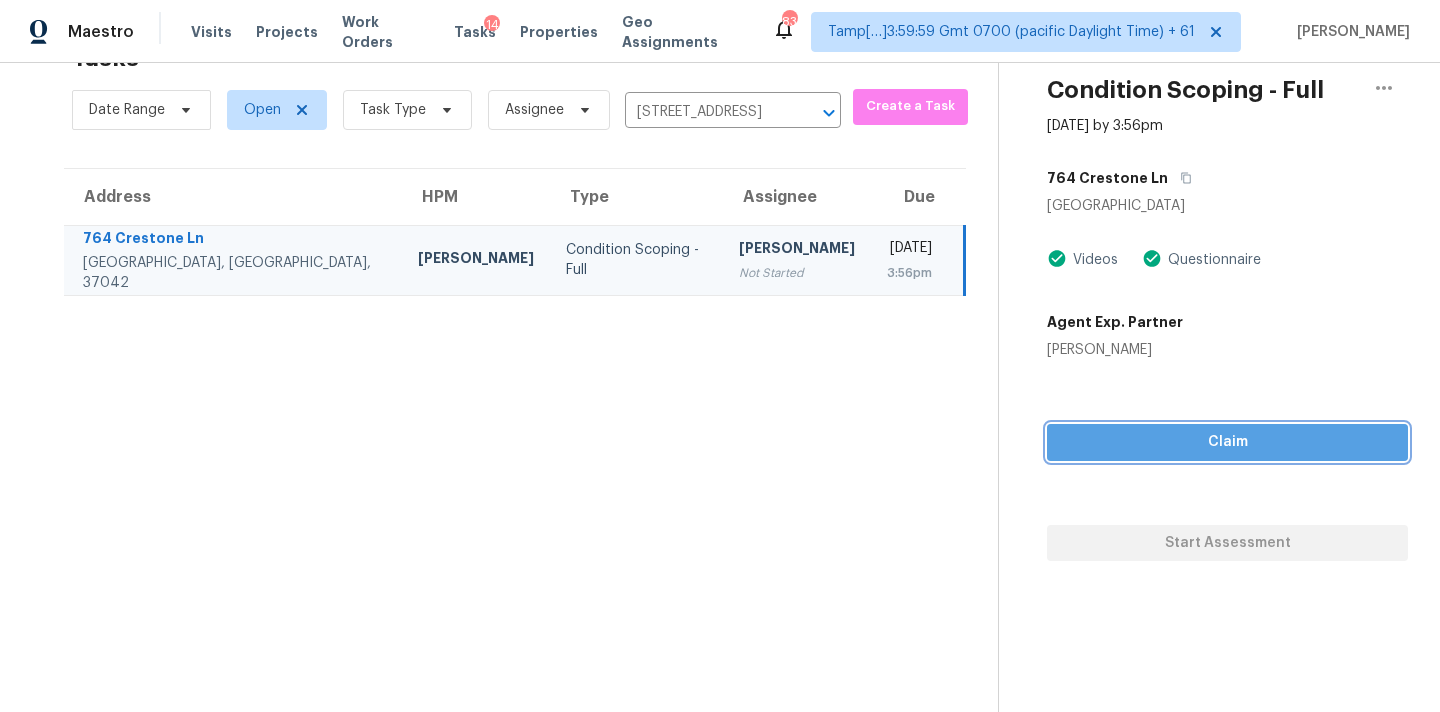click on "Claim" at bounding box center [1227, 442] 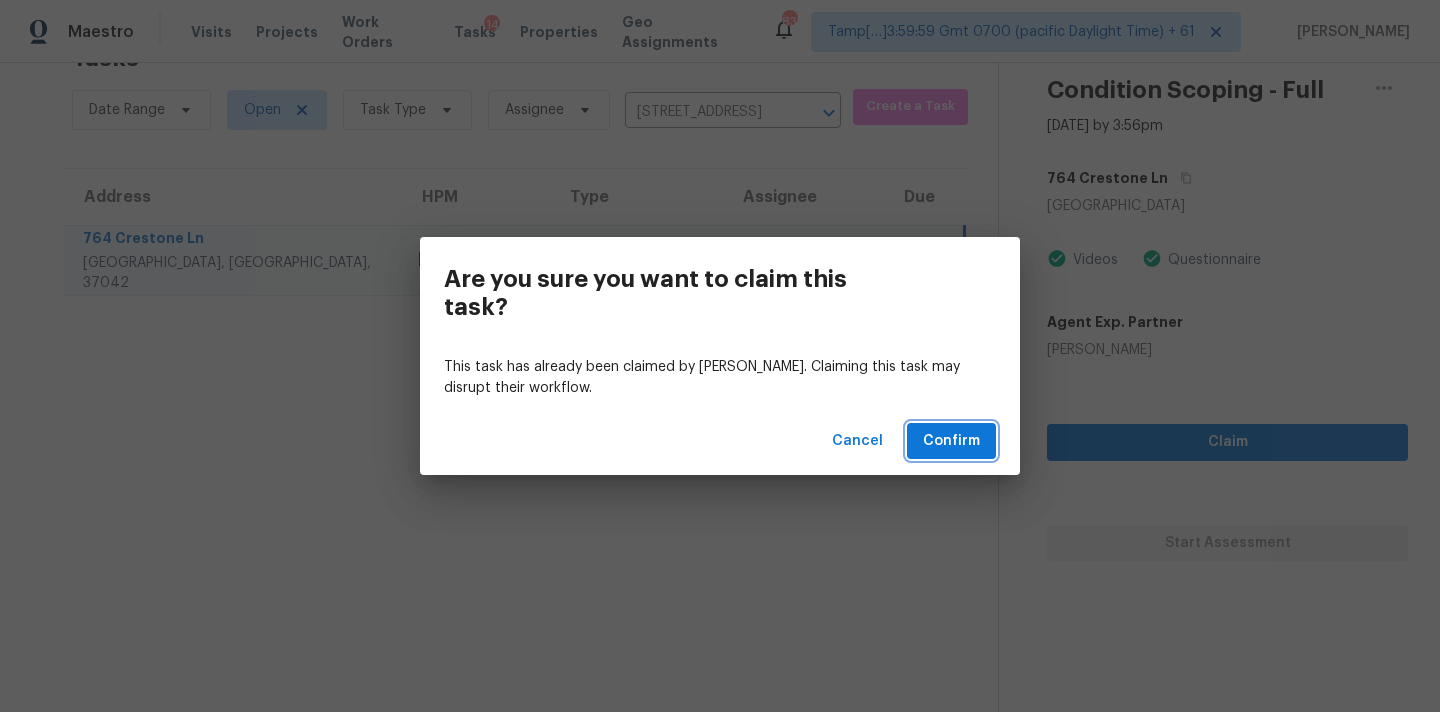 click on "Confirm" at bounding box center [951, 441] 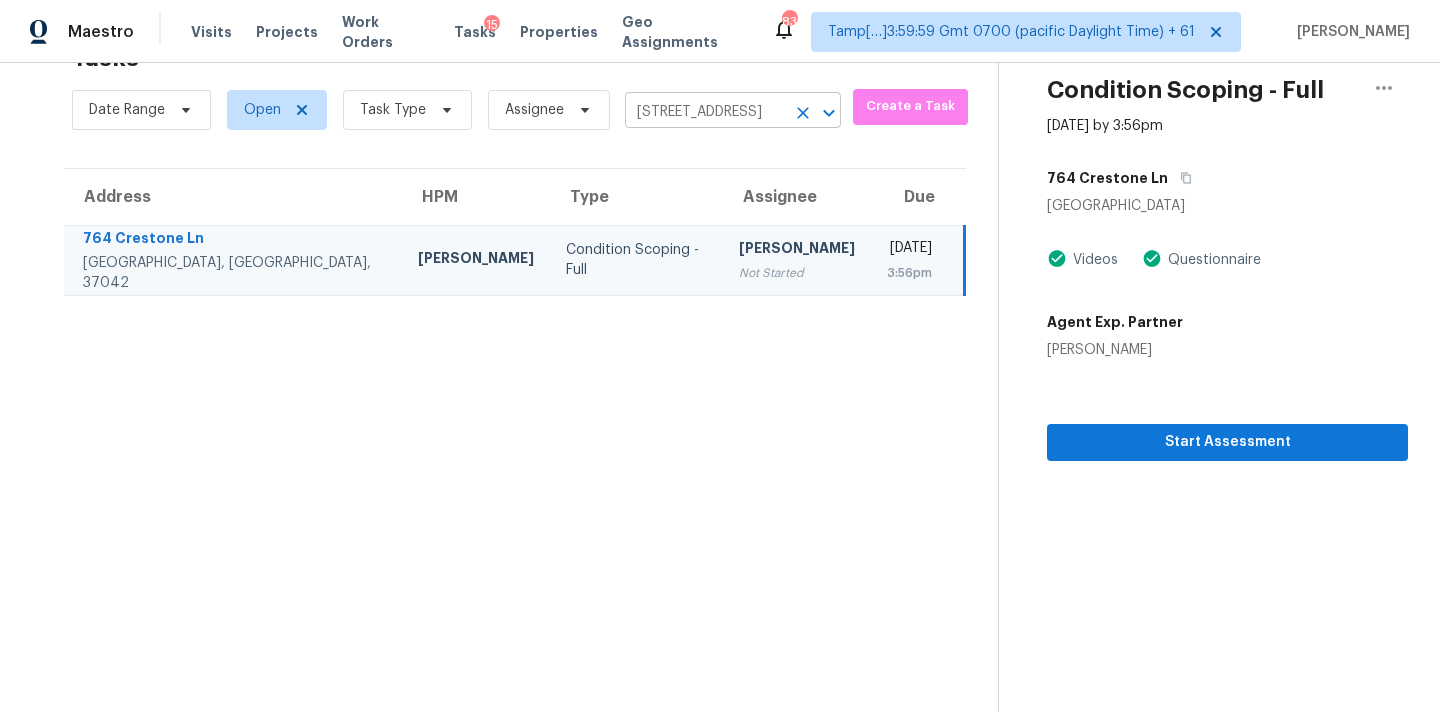 click on "[STREET_ADDRESS]" at bounding box center (705, 112) 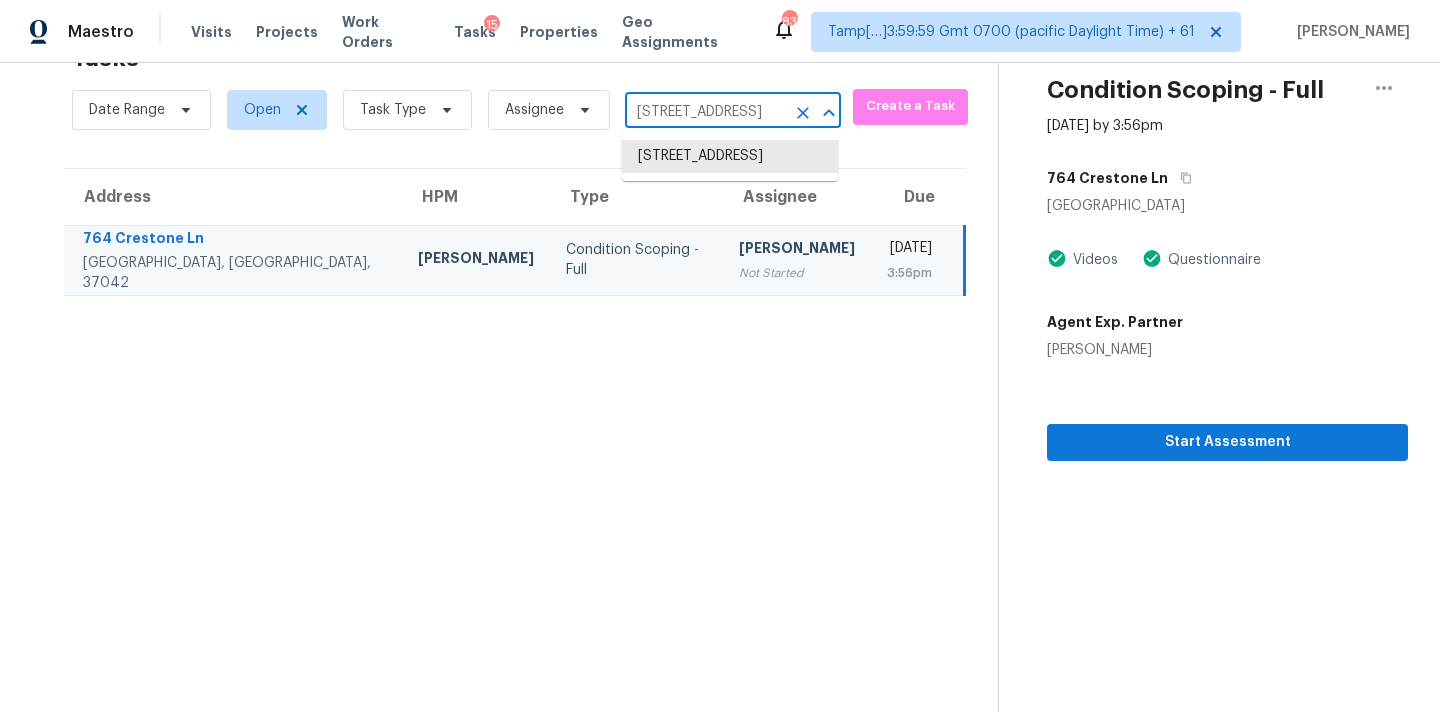 paste on "[STREET_ADDRESS][PERSON_NAME]" 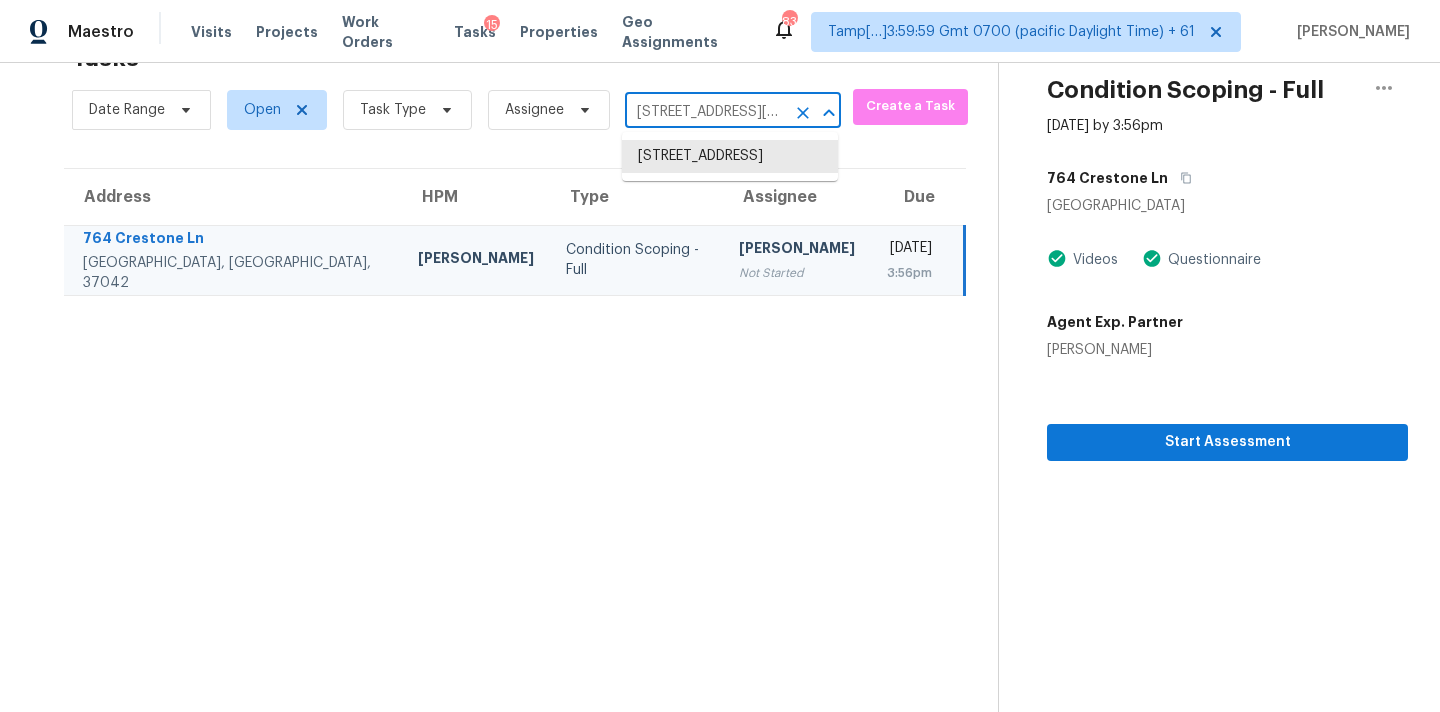 scroll, scrollTop: 0, scrollLeft: 76, axis: horizontal 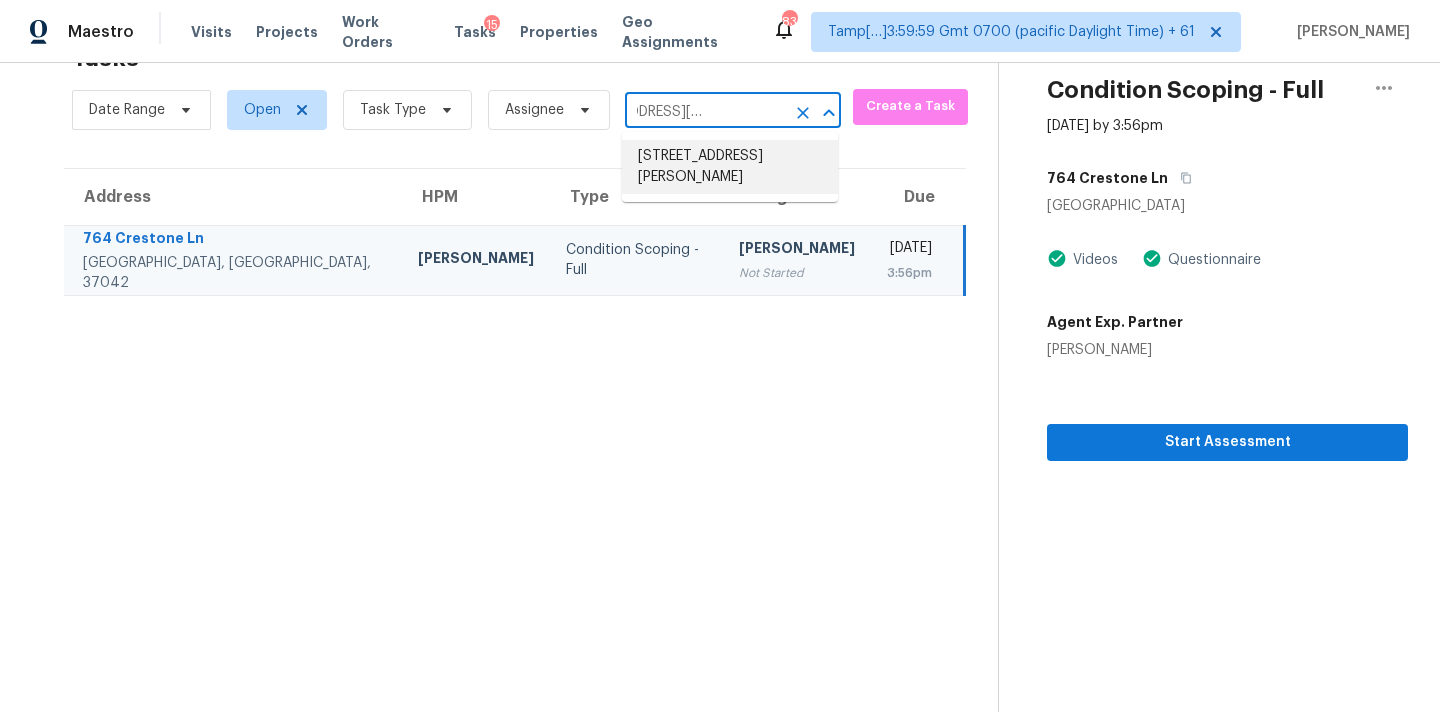 click on "[STREET_ADDRESS][PERSON_NAME]" at bounding box center [730, 167] 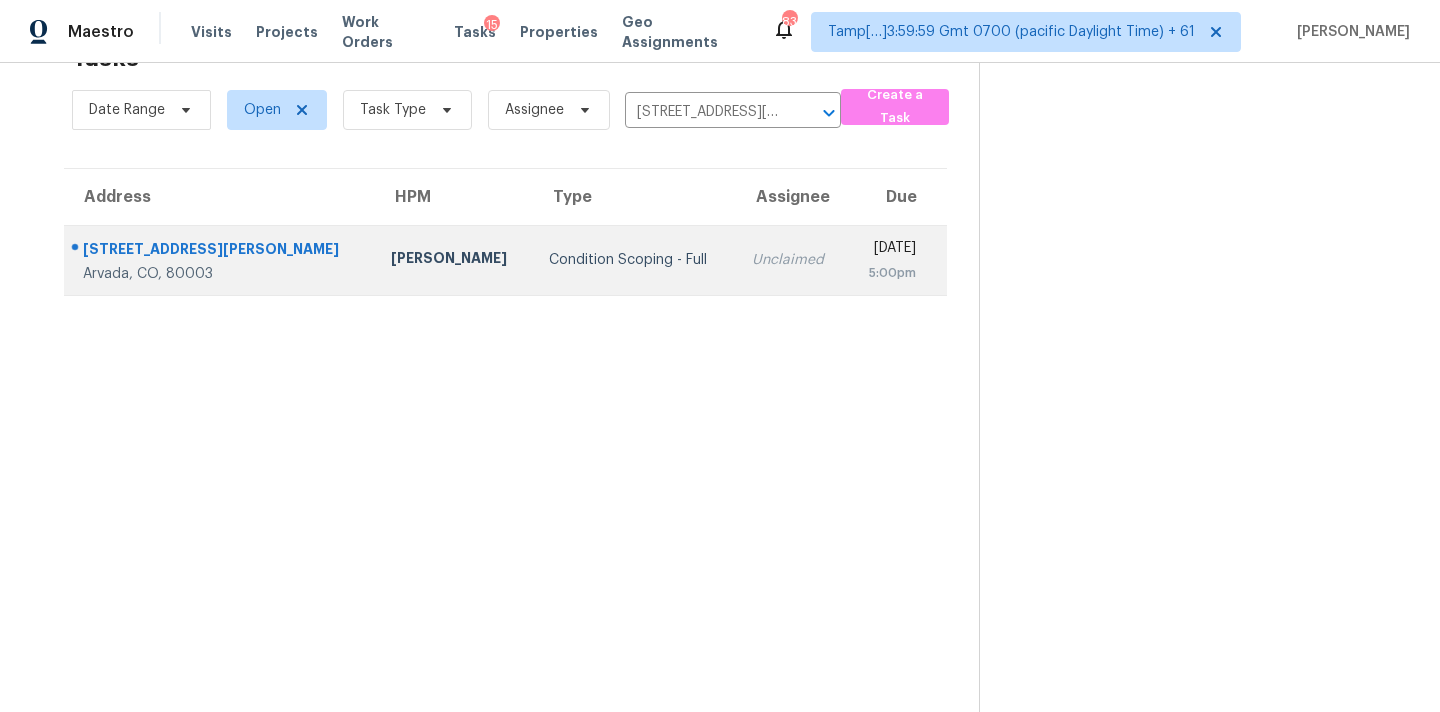 click on "Unclaimed" at bounding box center (791, 260) 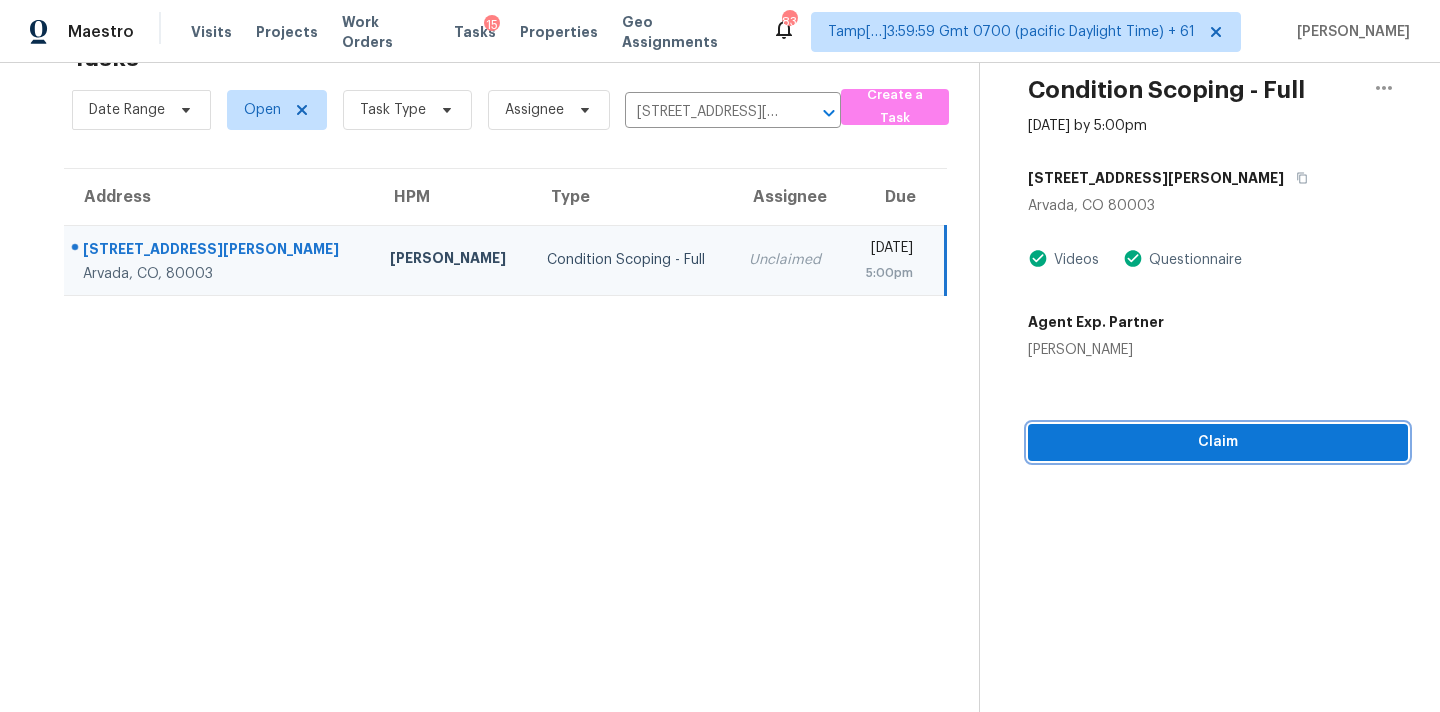 click on "Claim" at bounding box center (1218, 442) 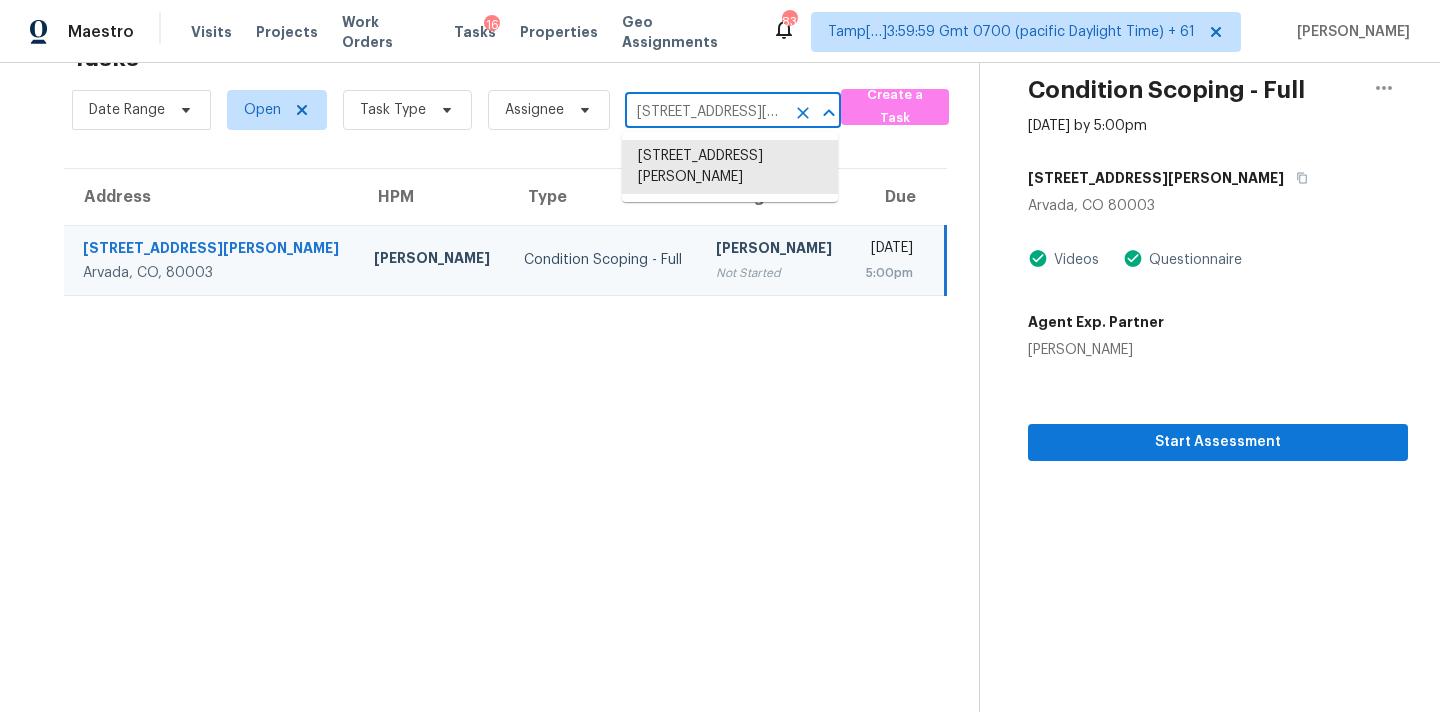 click on "[STREET_ADDRESS][PERSON_NAME]" at bounding box center (705, 112) 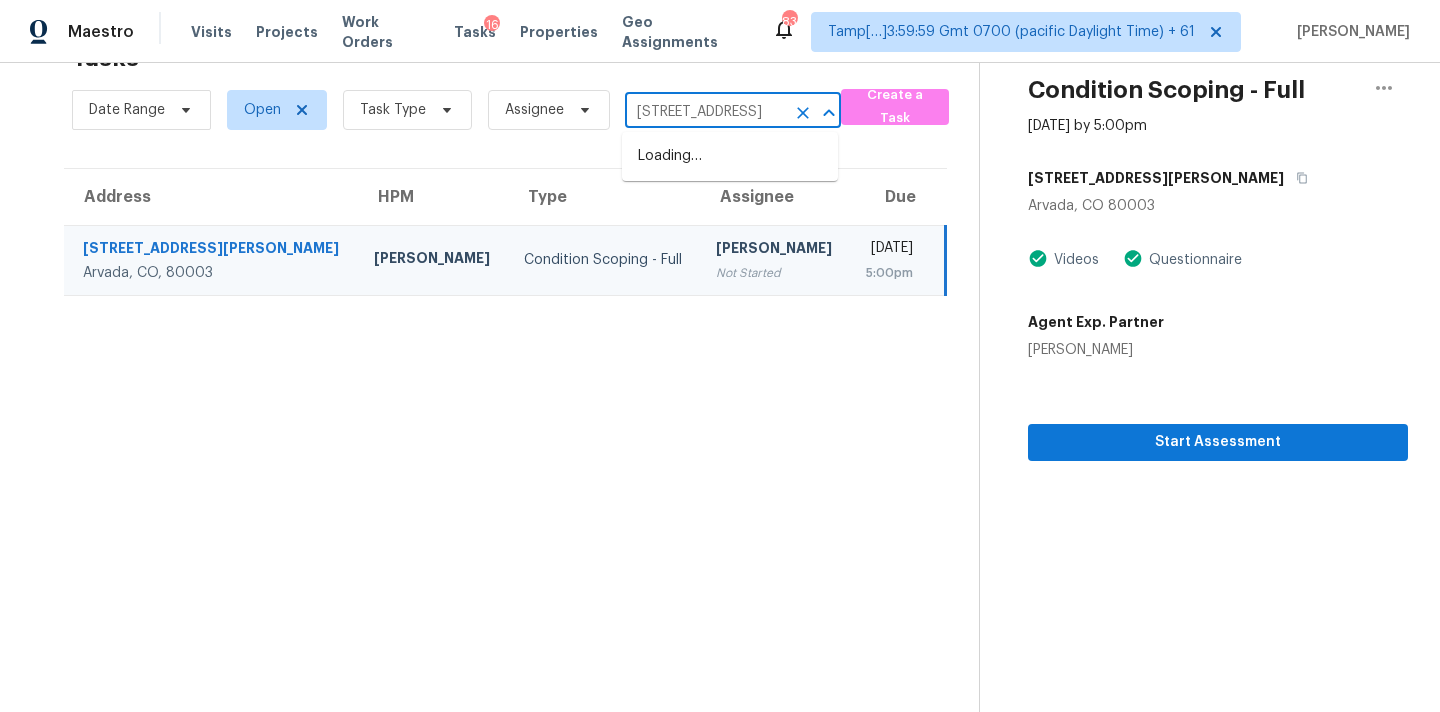 scroll, scrollTop: 0, scrollLeft: 0, axis: both 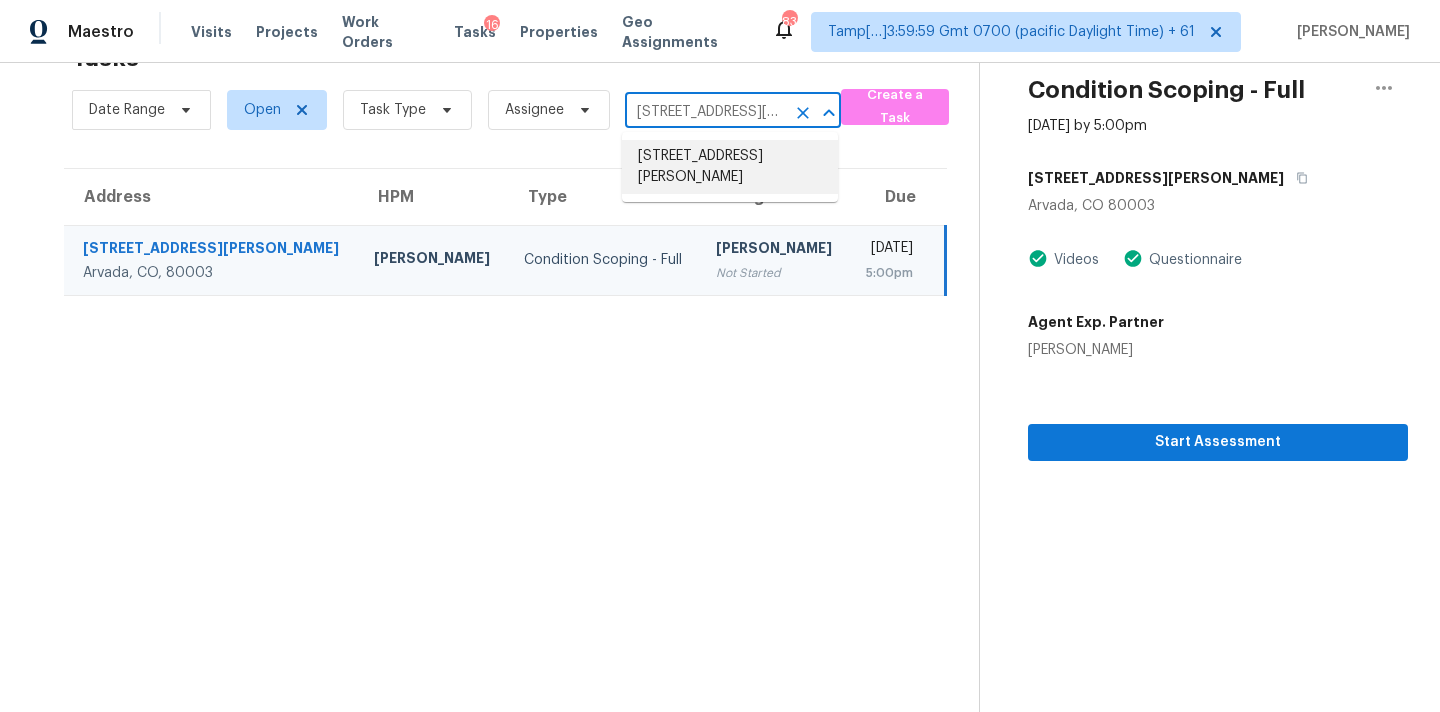 click on "[STREET_ADDRESS][PERSON_NAME]" at bounding box center (705, 112) 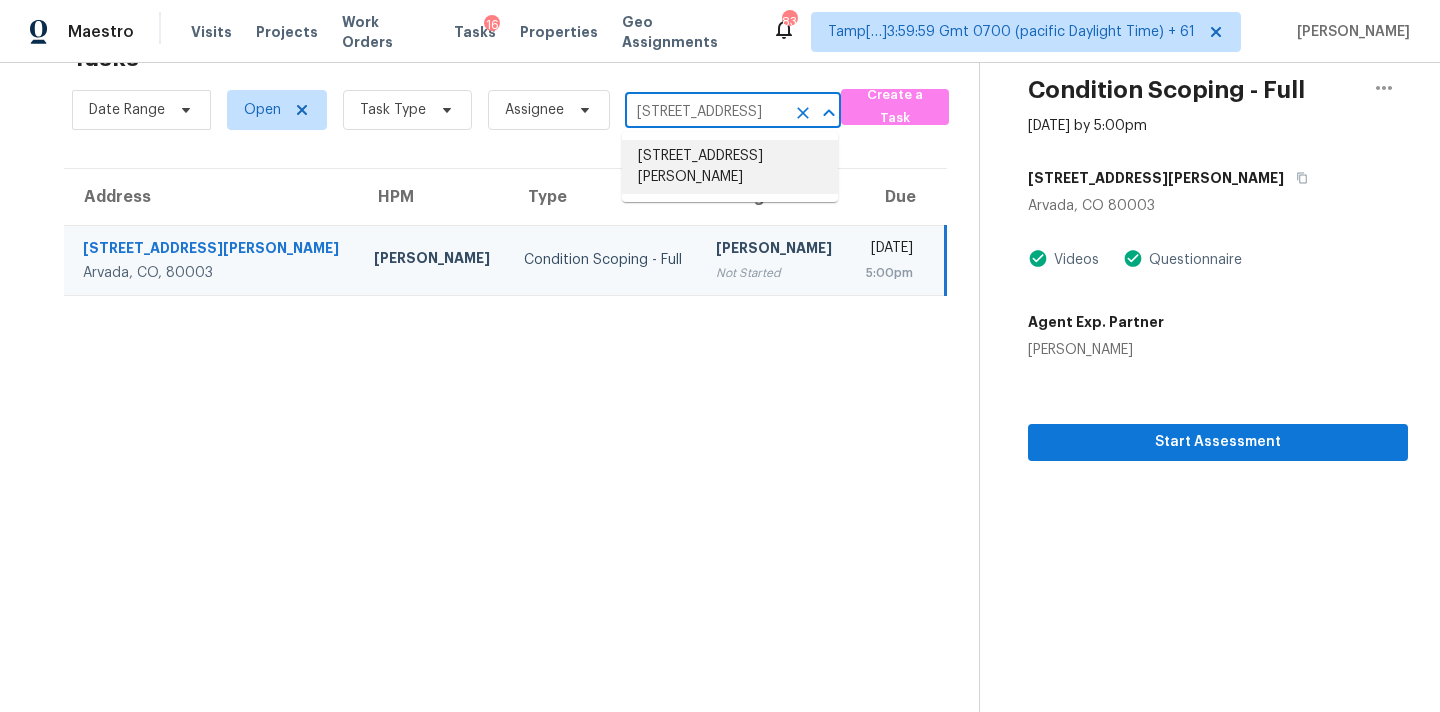 scroll, scrollTop: 0, scrollLeft: 119, axis: horizontal 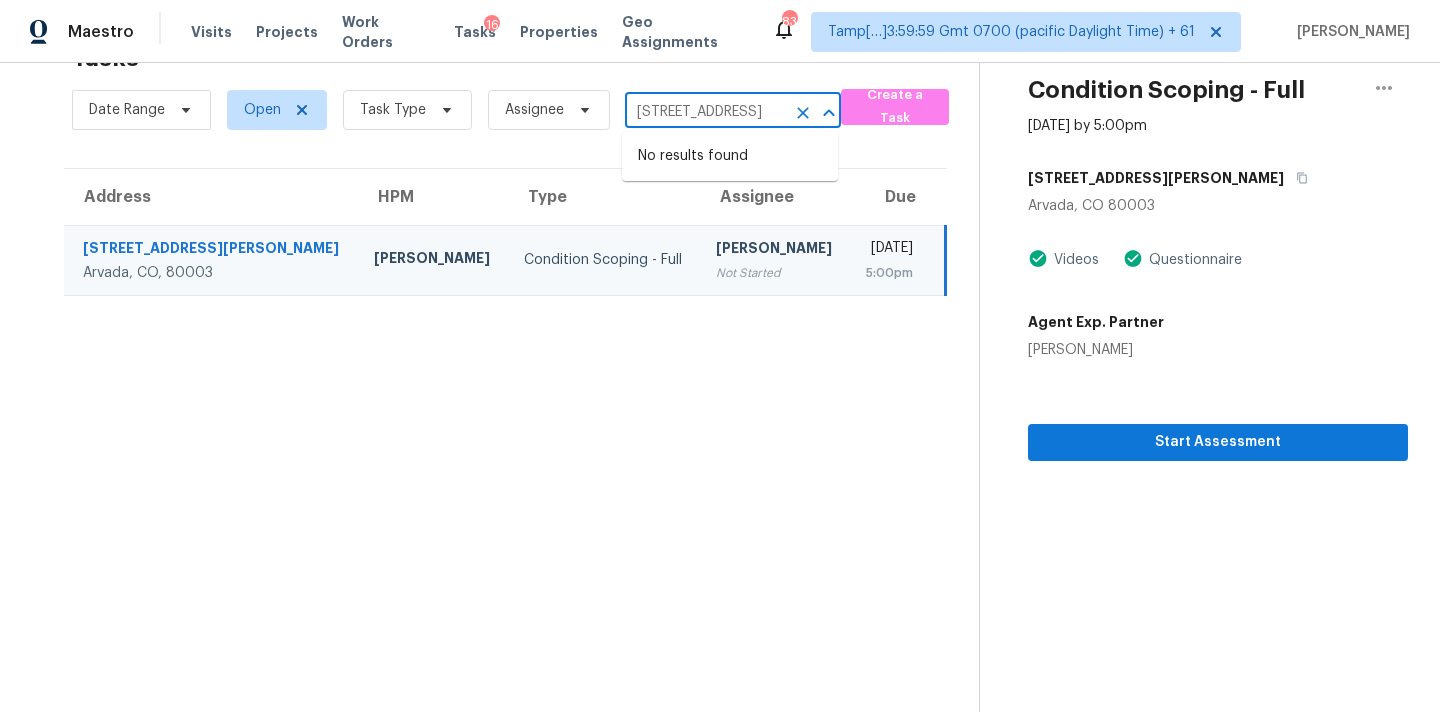click 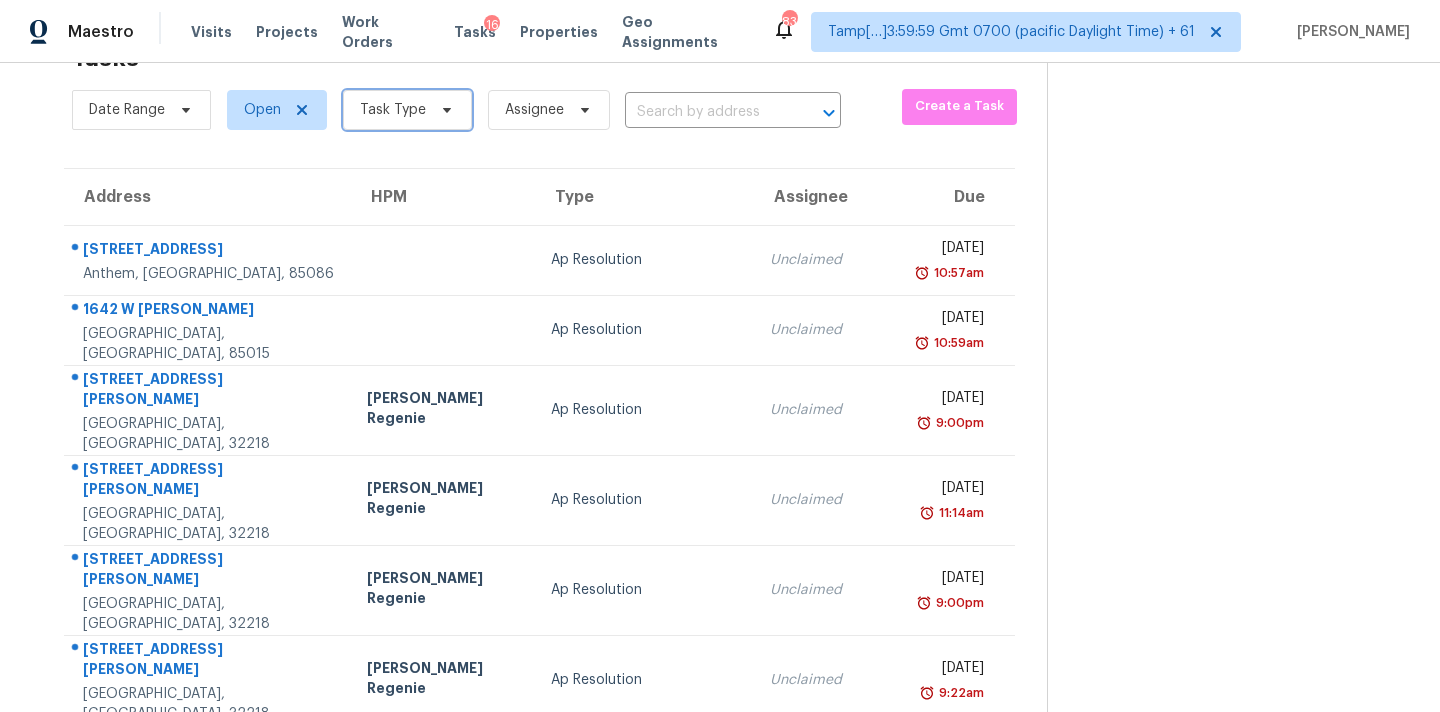 click on "Task Type" at bounding box center (393, 110) 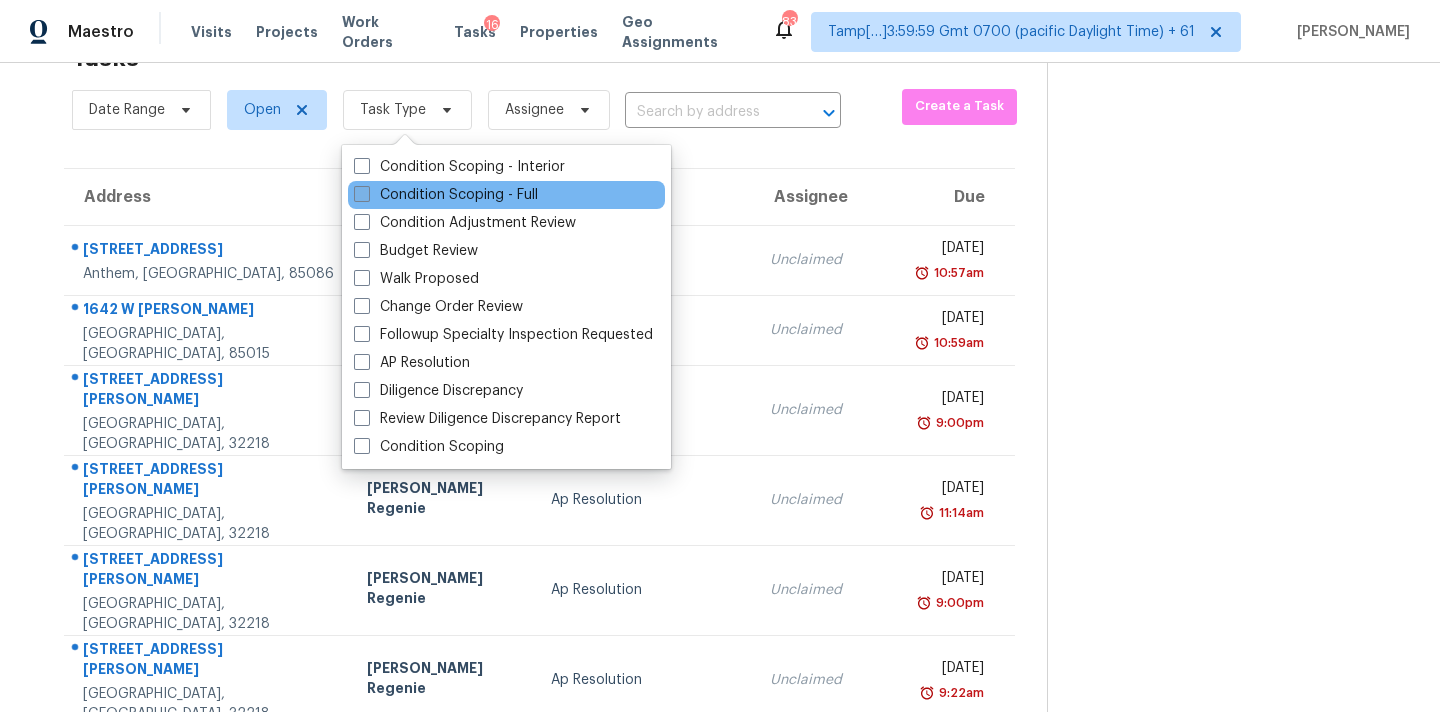 click on "Condition Scoping - Full" at bounding box center [446, 195] 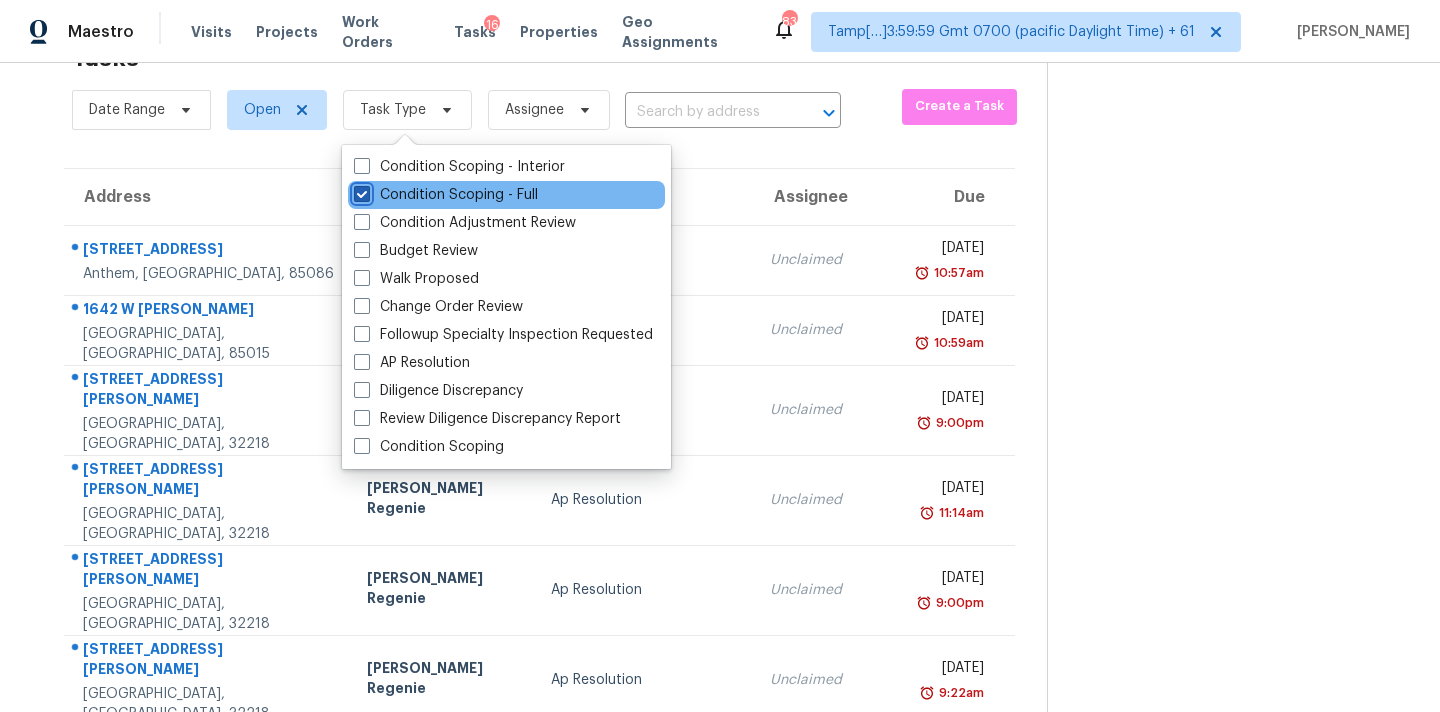 checkbox on "true" 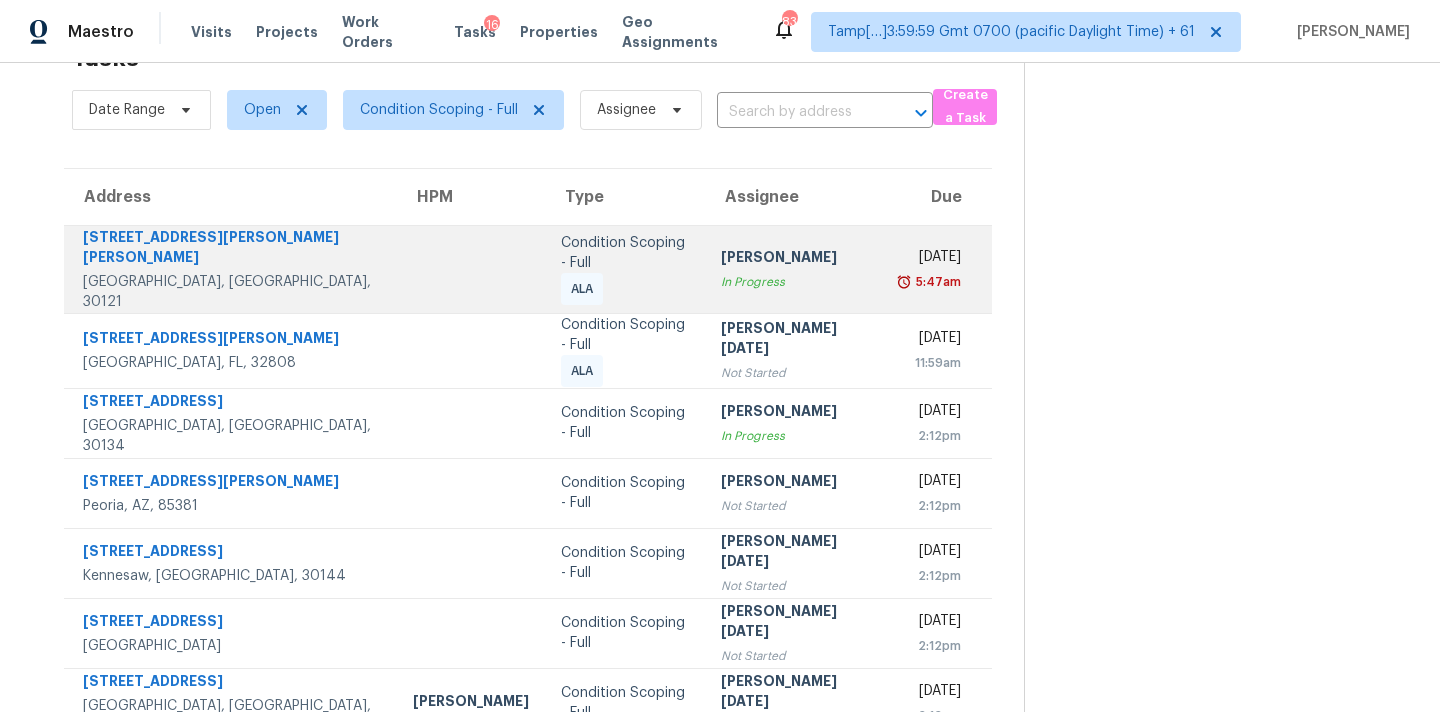 click on "In Progress" at bounding box center [795, 282] 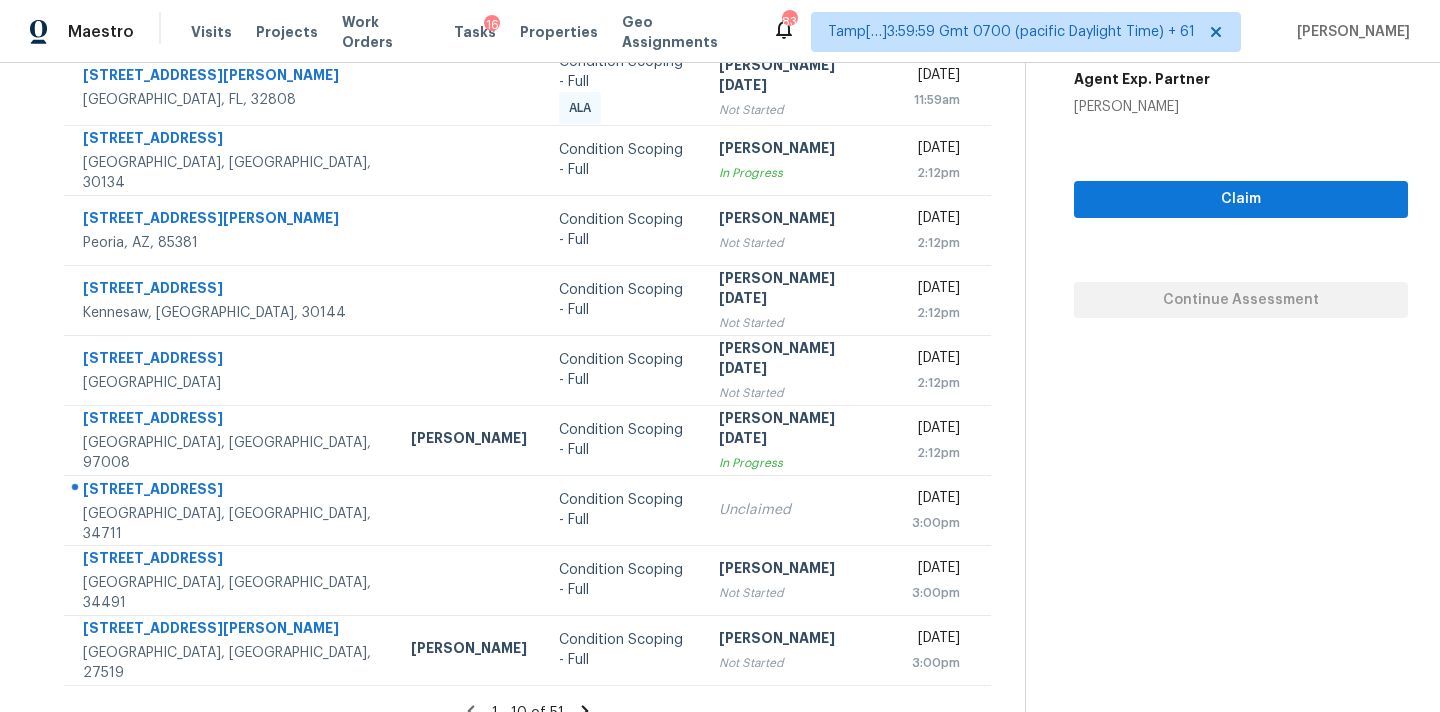 scroll, scrollTop: 329, scrollLeft: 0, axis: vertical 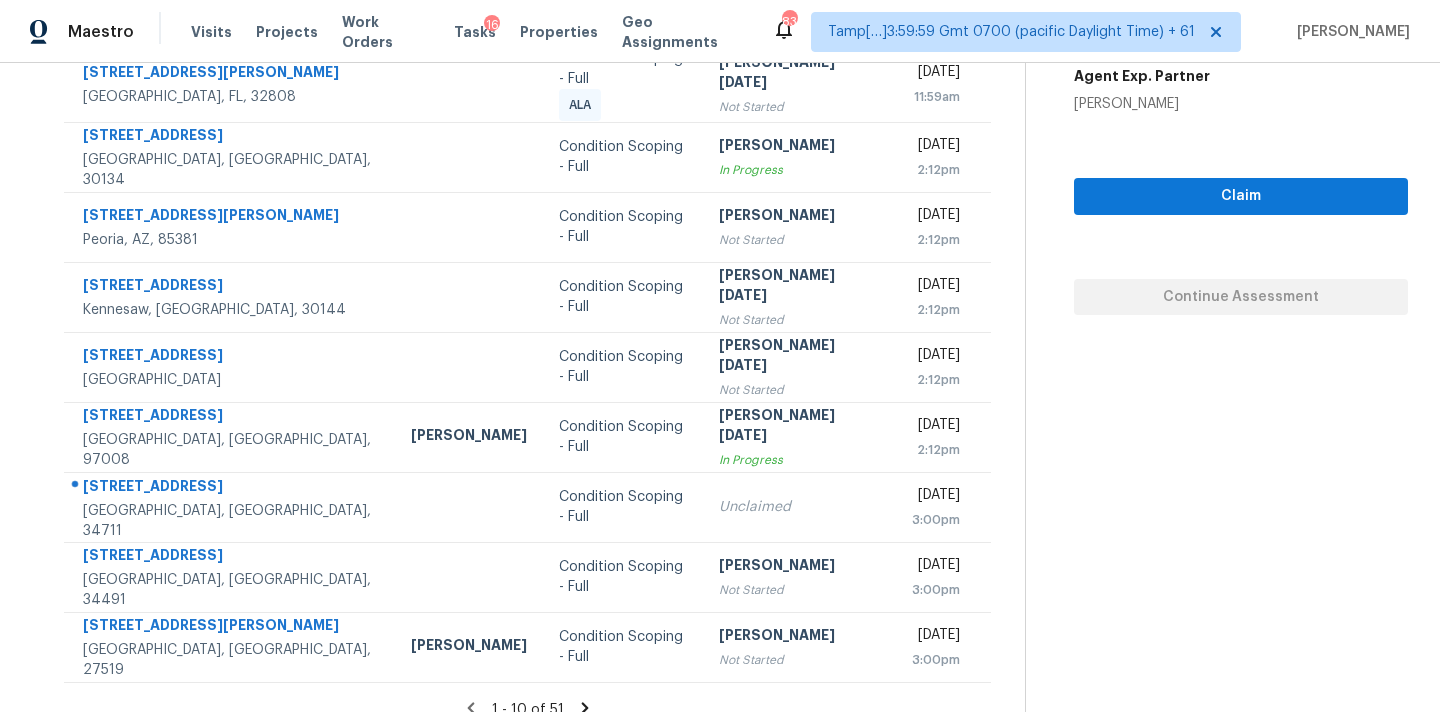 click 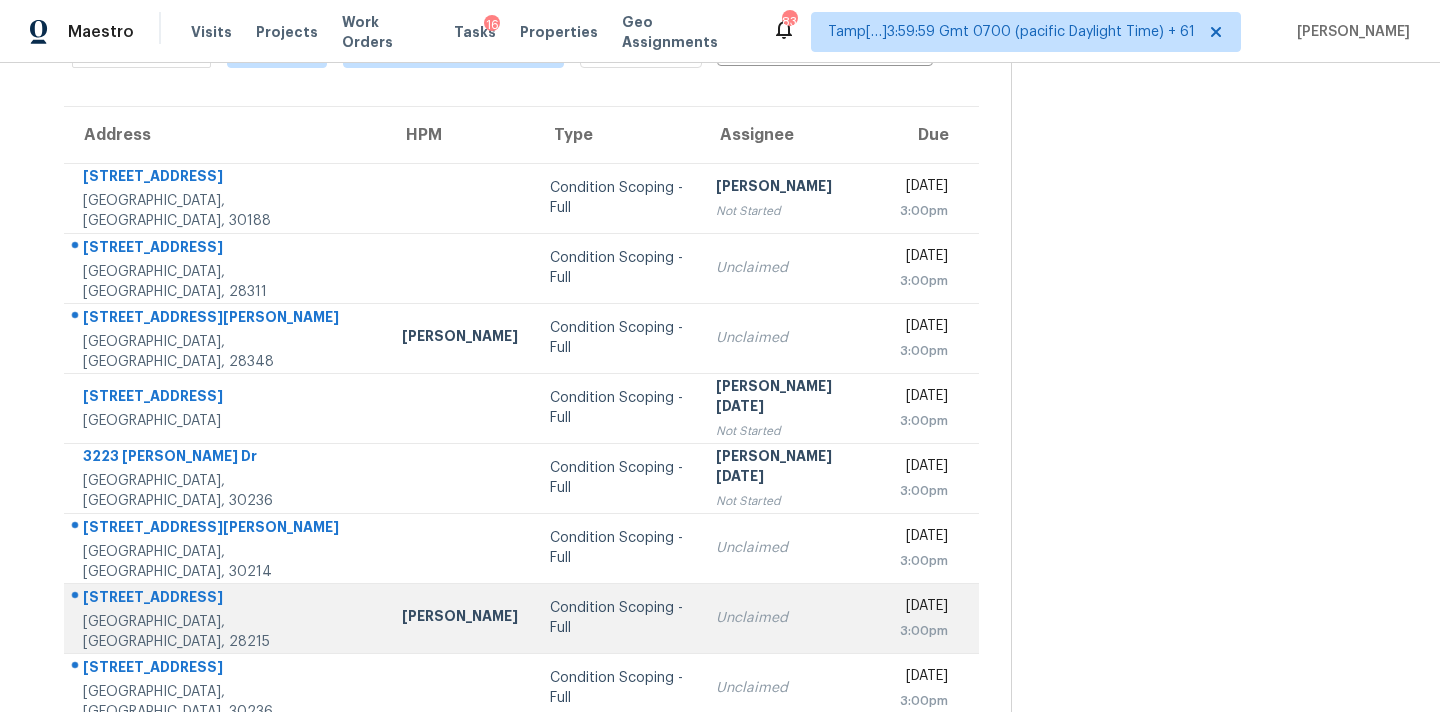 scroll, scrollTop: 329, scrollLeft: 0, axis: vertical 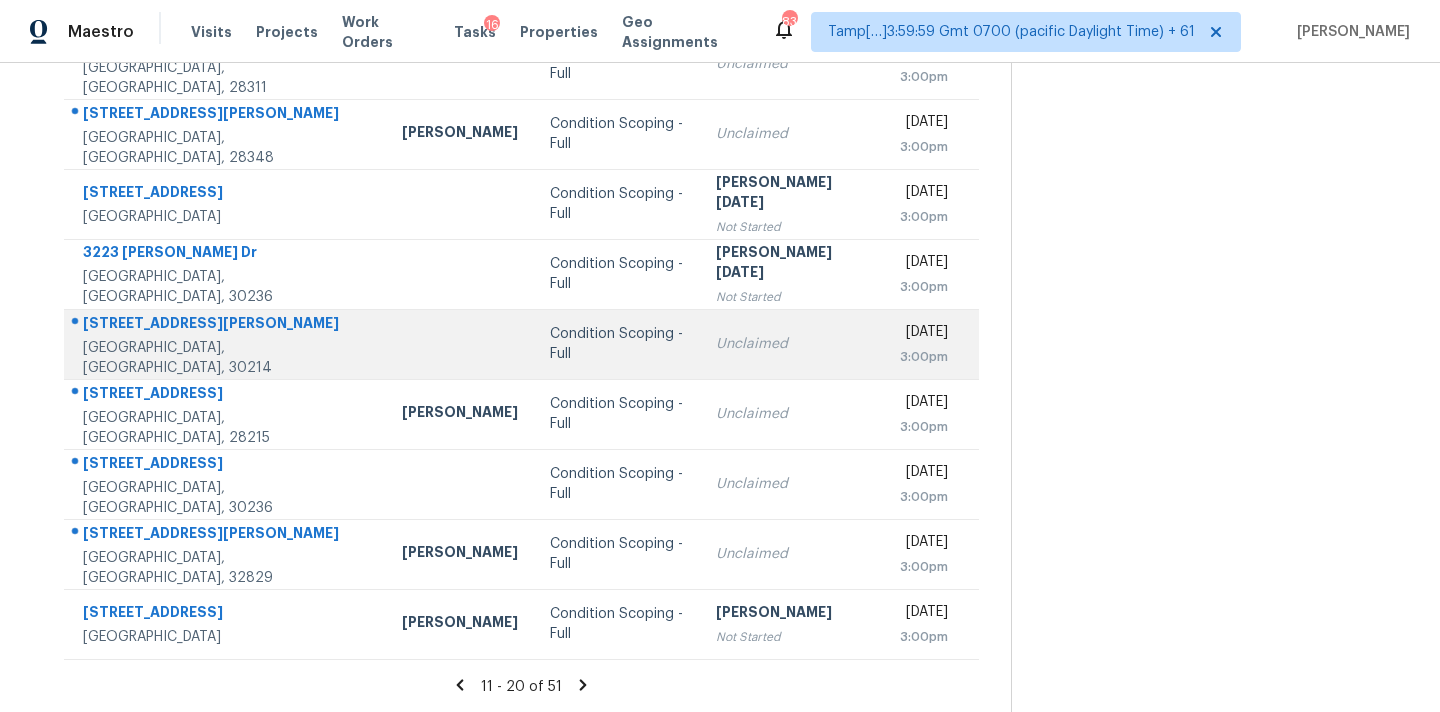 click on "Condition Scoping - Full" at bounding box center [617, 344] 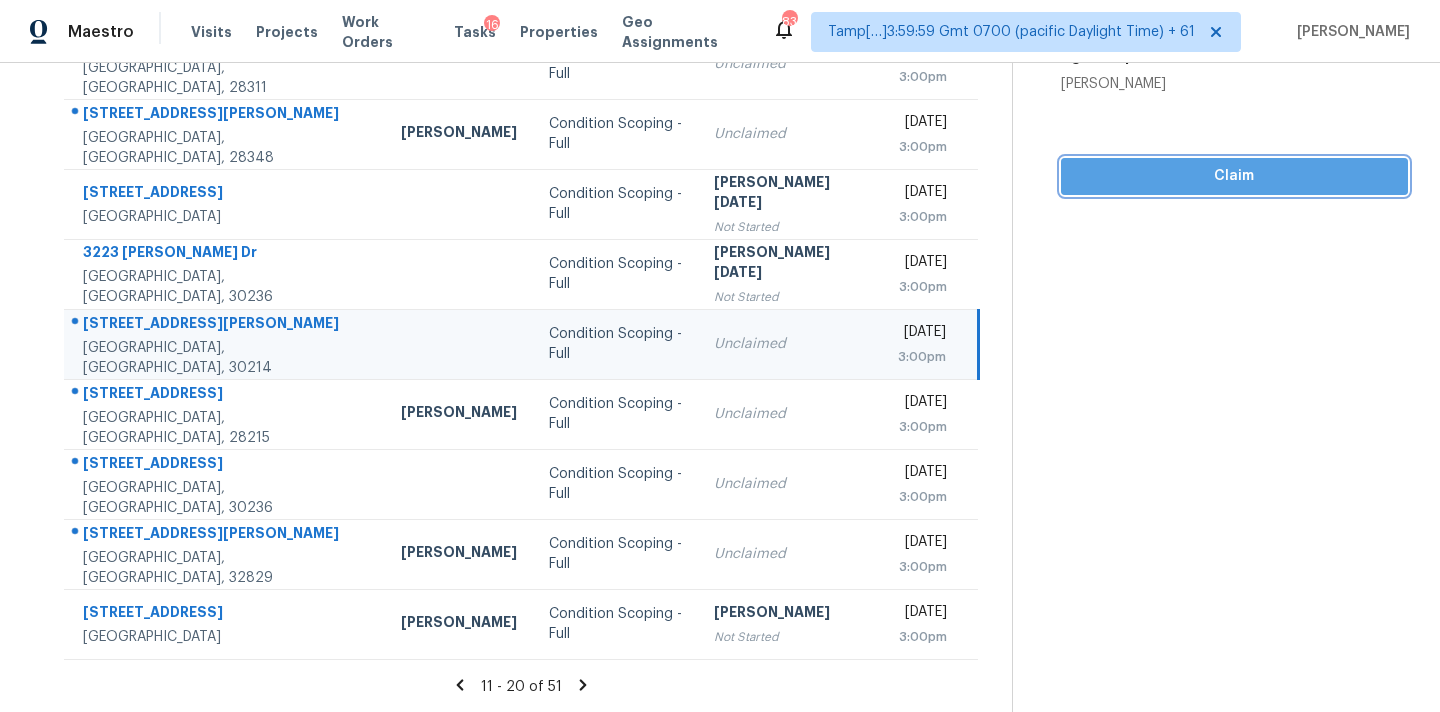 click on "Claim" at bounding box center [1234, 176] 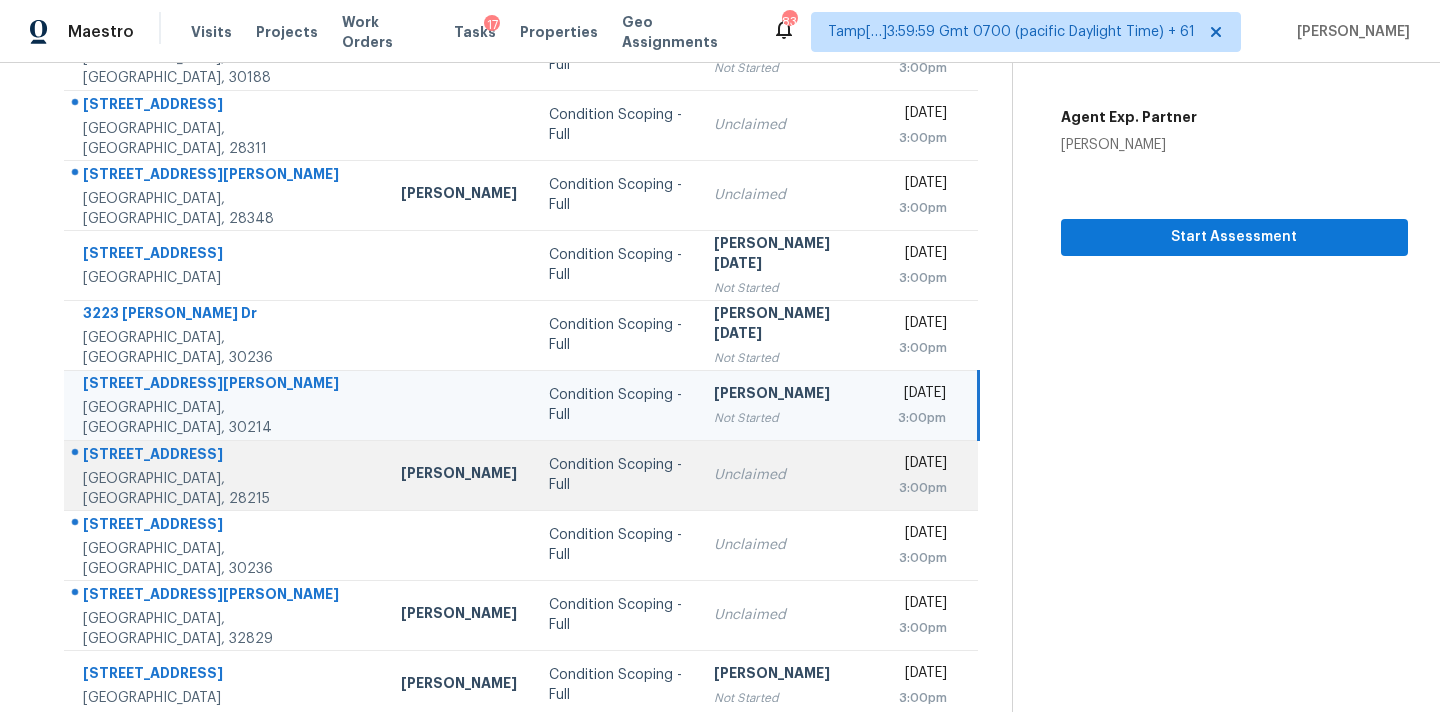 scroll, scrollTop: 329, scrollLeft: 0, axis: vertical 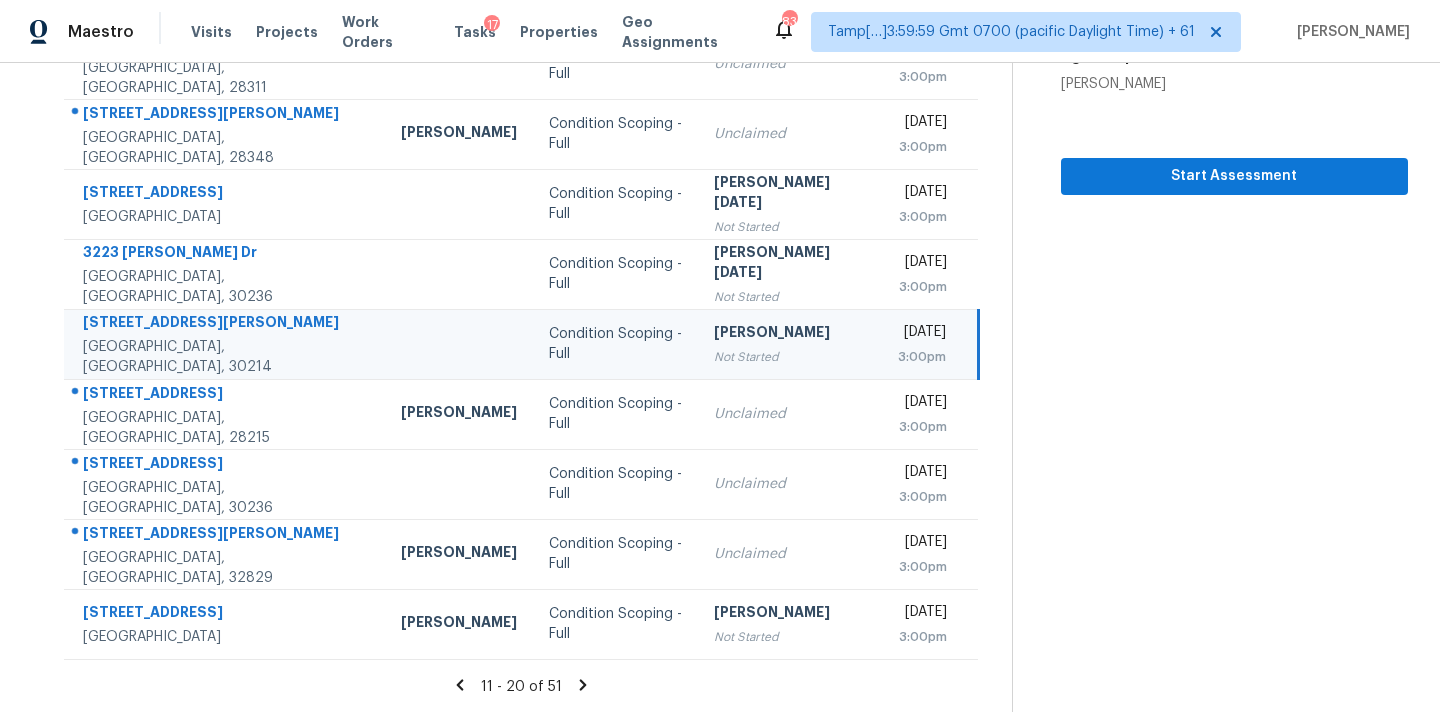 click 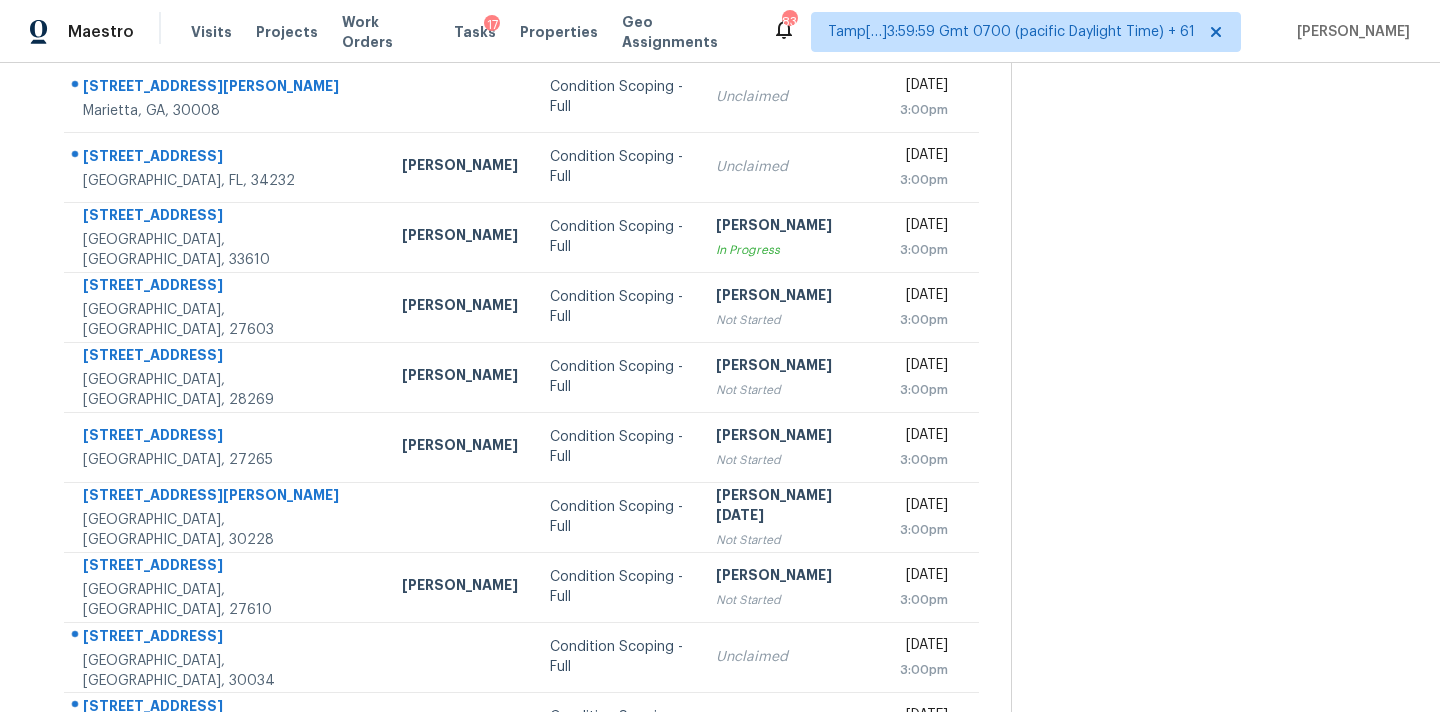 scroll, scrollTop: 329, scrollLeft: 0, axis: vertical 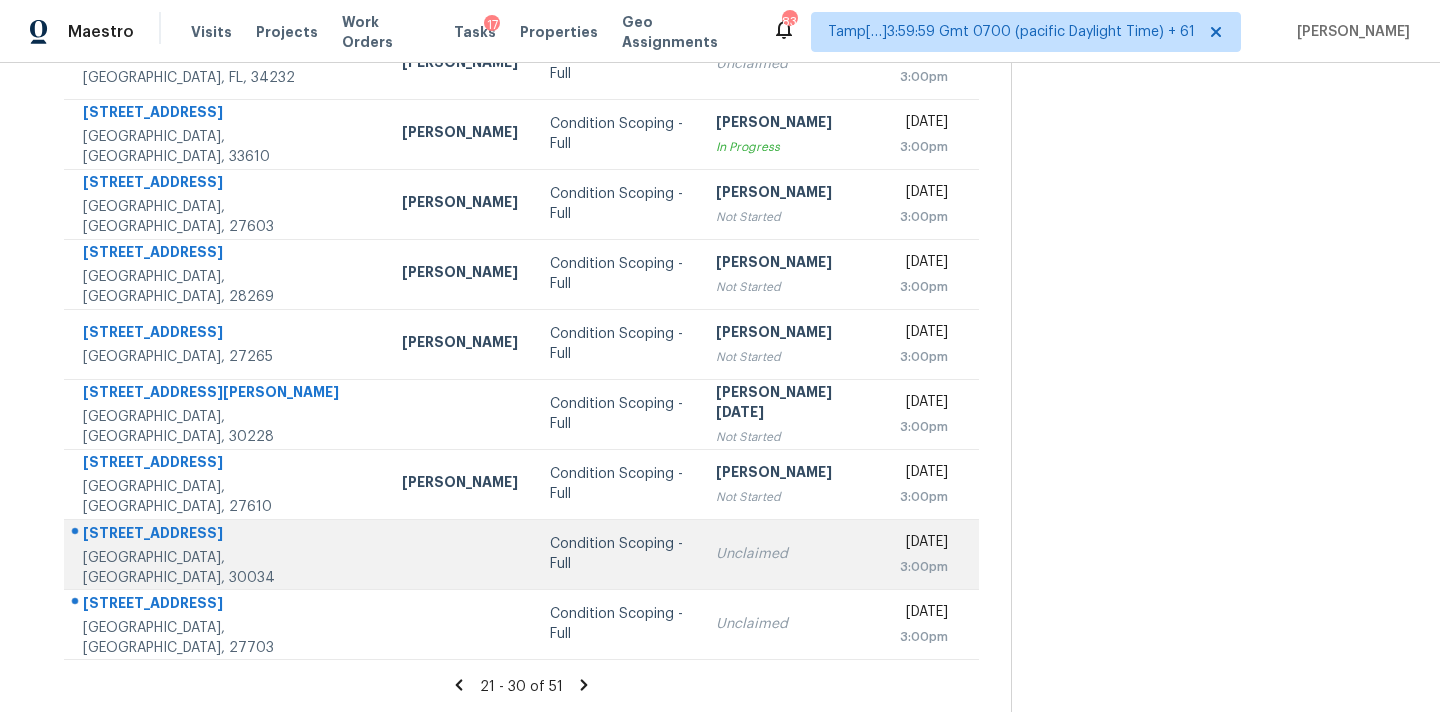 click on "Condition Scoping - Full" at bounding box center [617, 554] 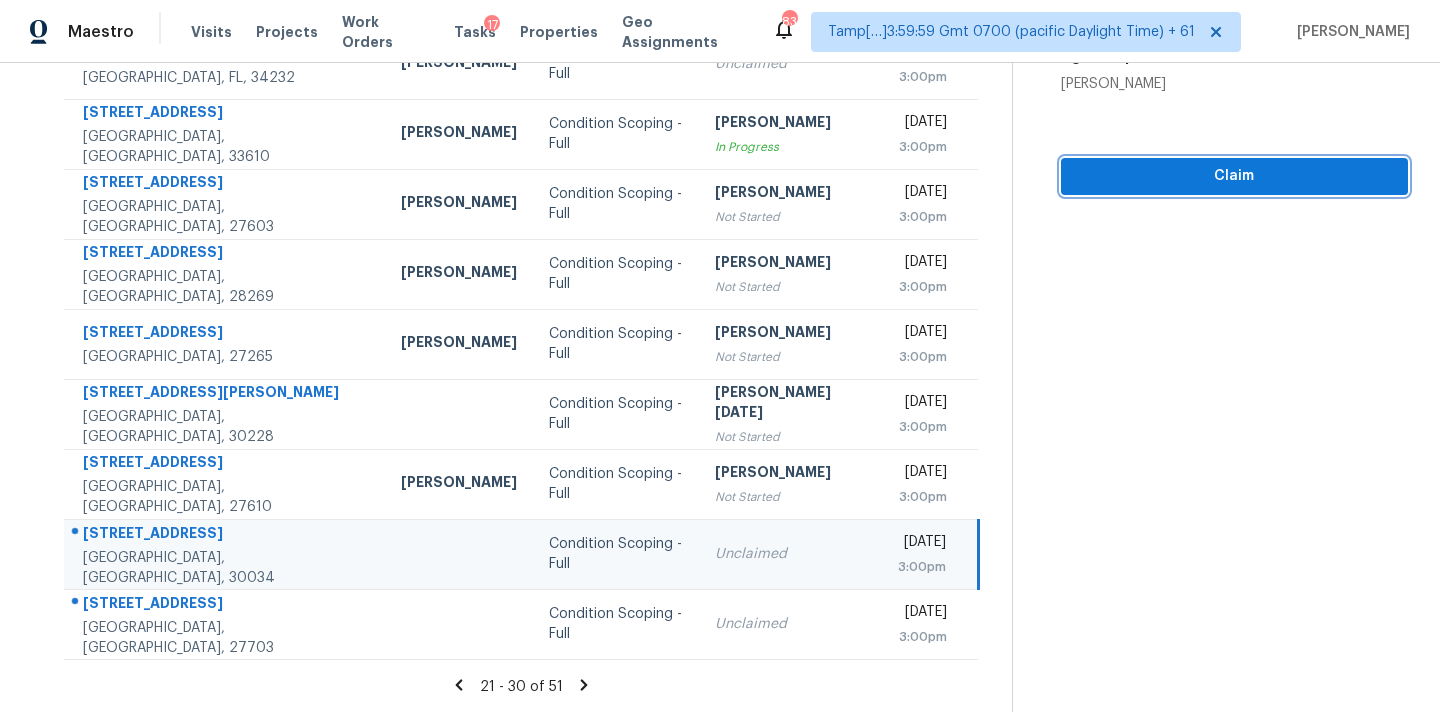 click on "Claim" at bounding box center (1234, 176) 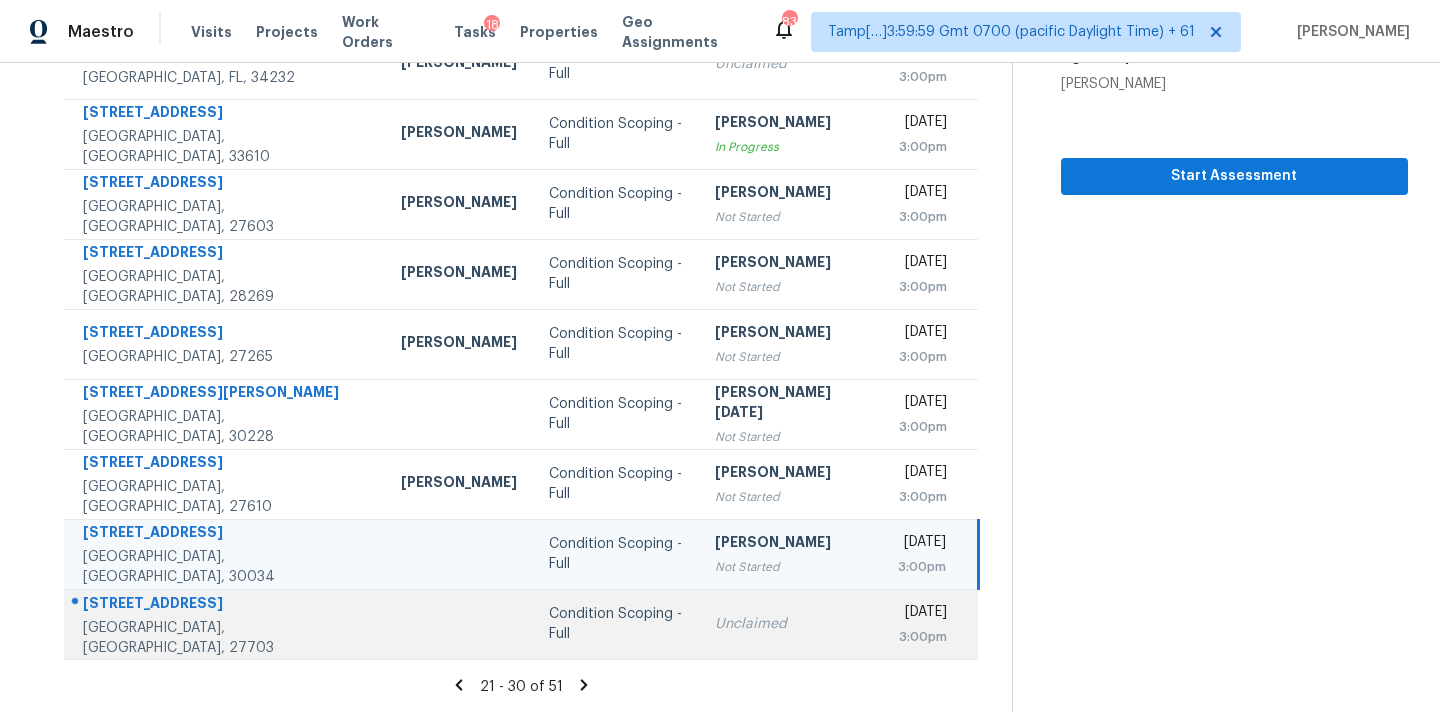 click on "Condition Scoping - Full" at bounding box center [615, 624] 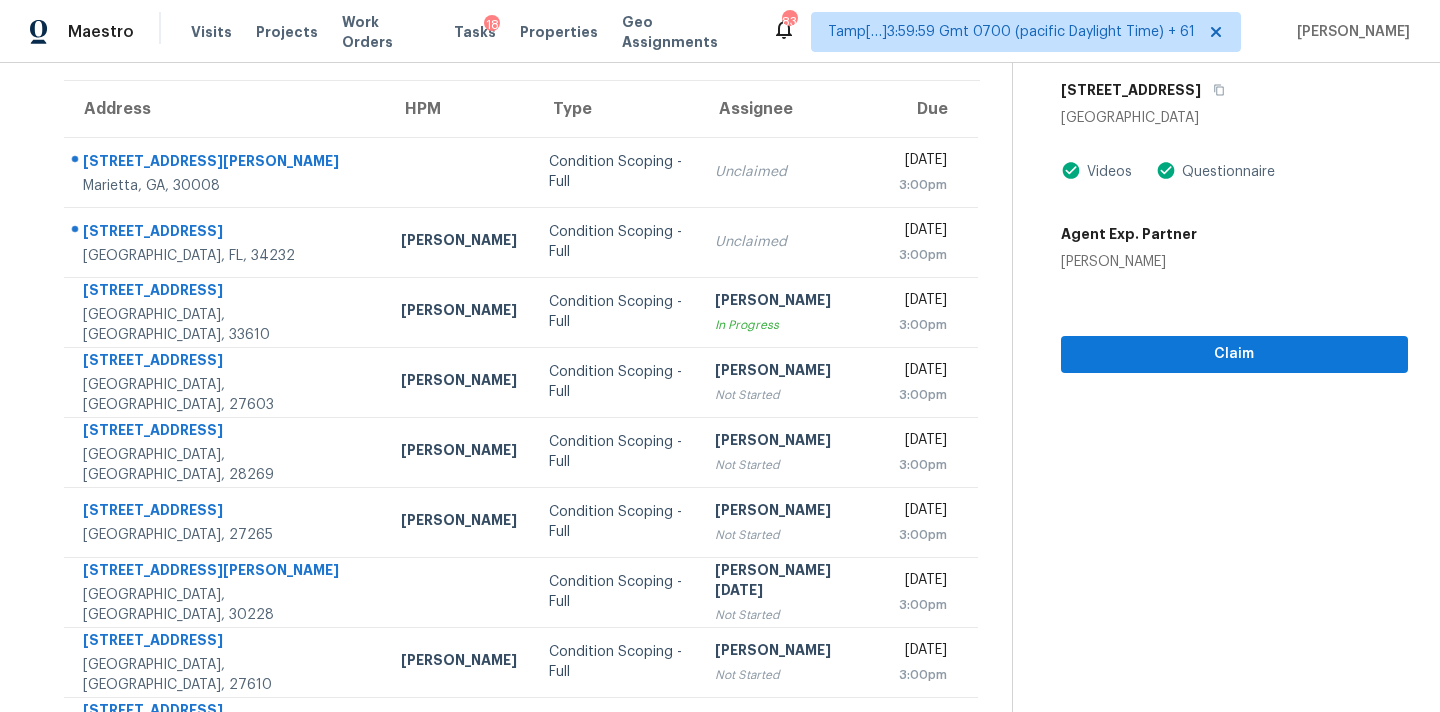 scroll, scrollTop: 329, scrollLeft: 0, axis: vertical 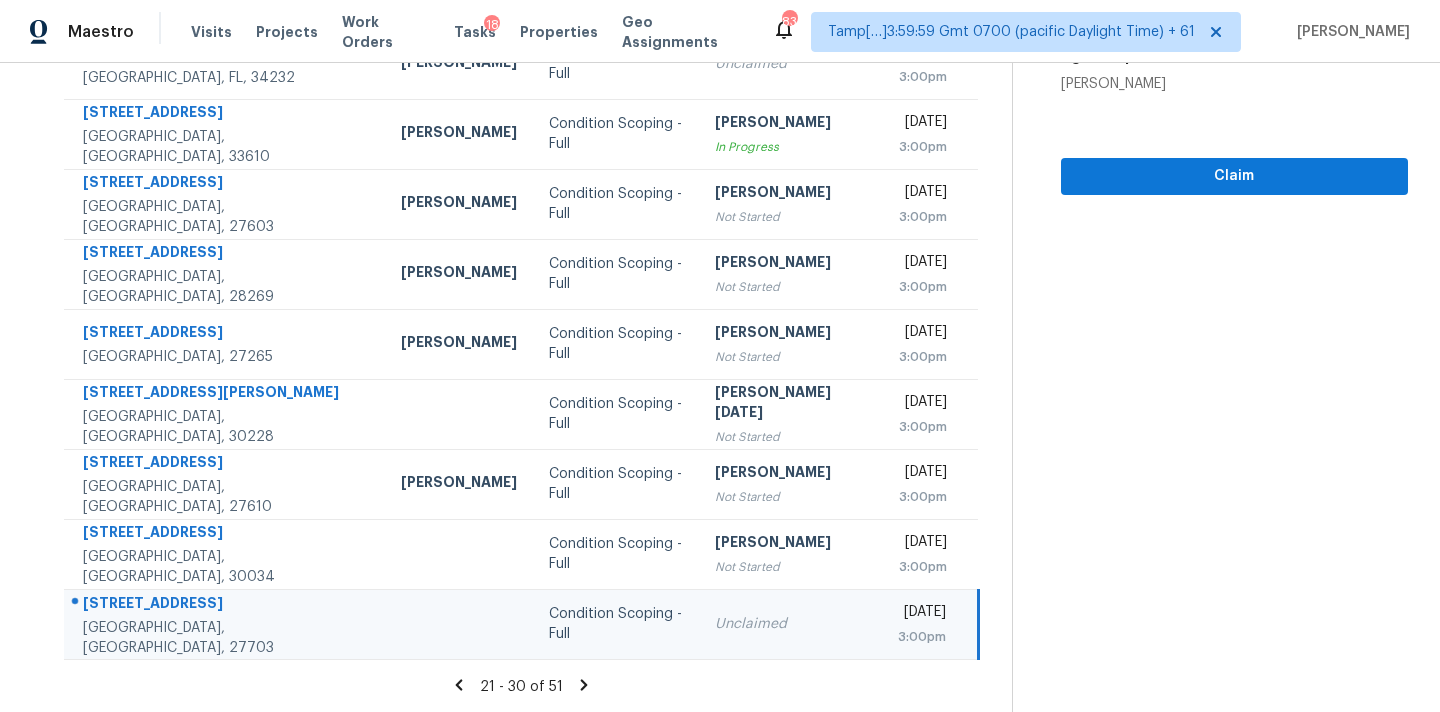click 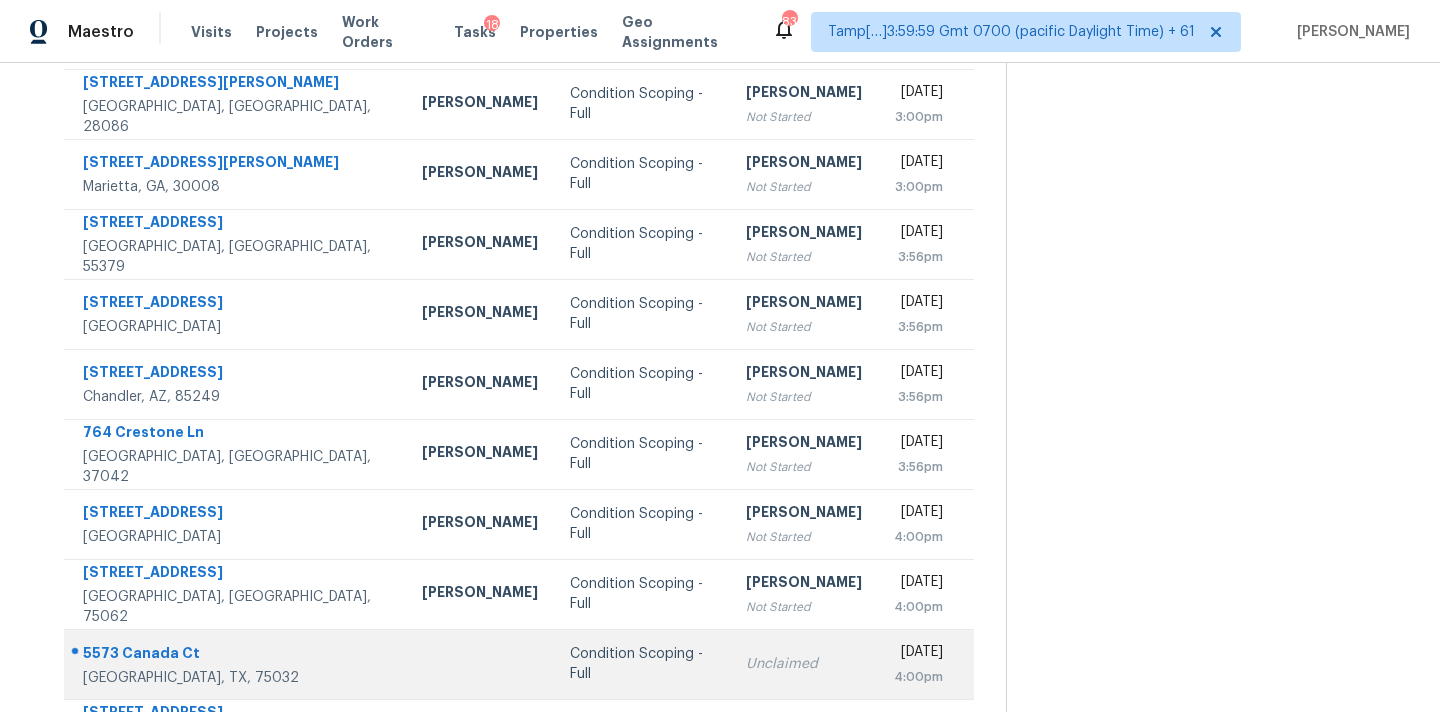 scroll, scrollTop: 329, scrollLeft: 0, axis: vertical 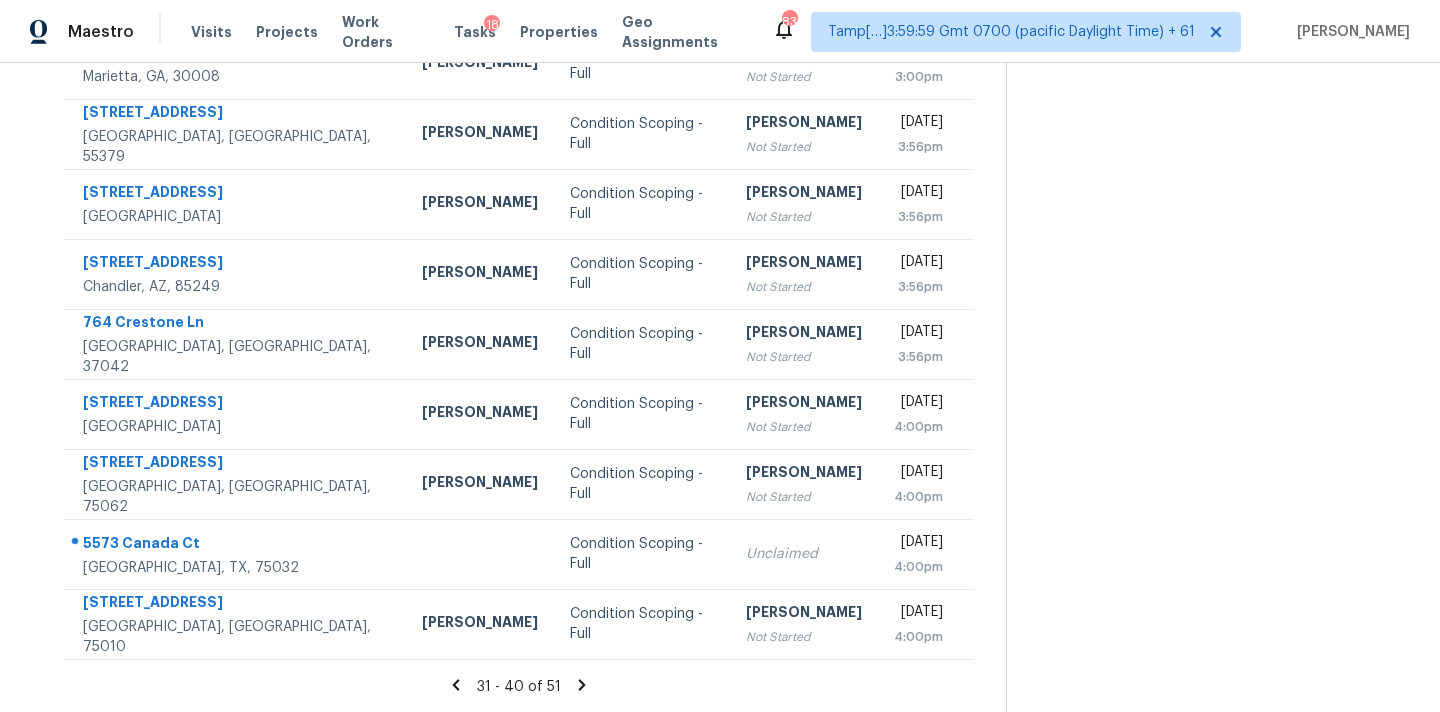 click 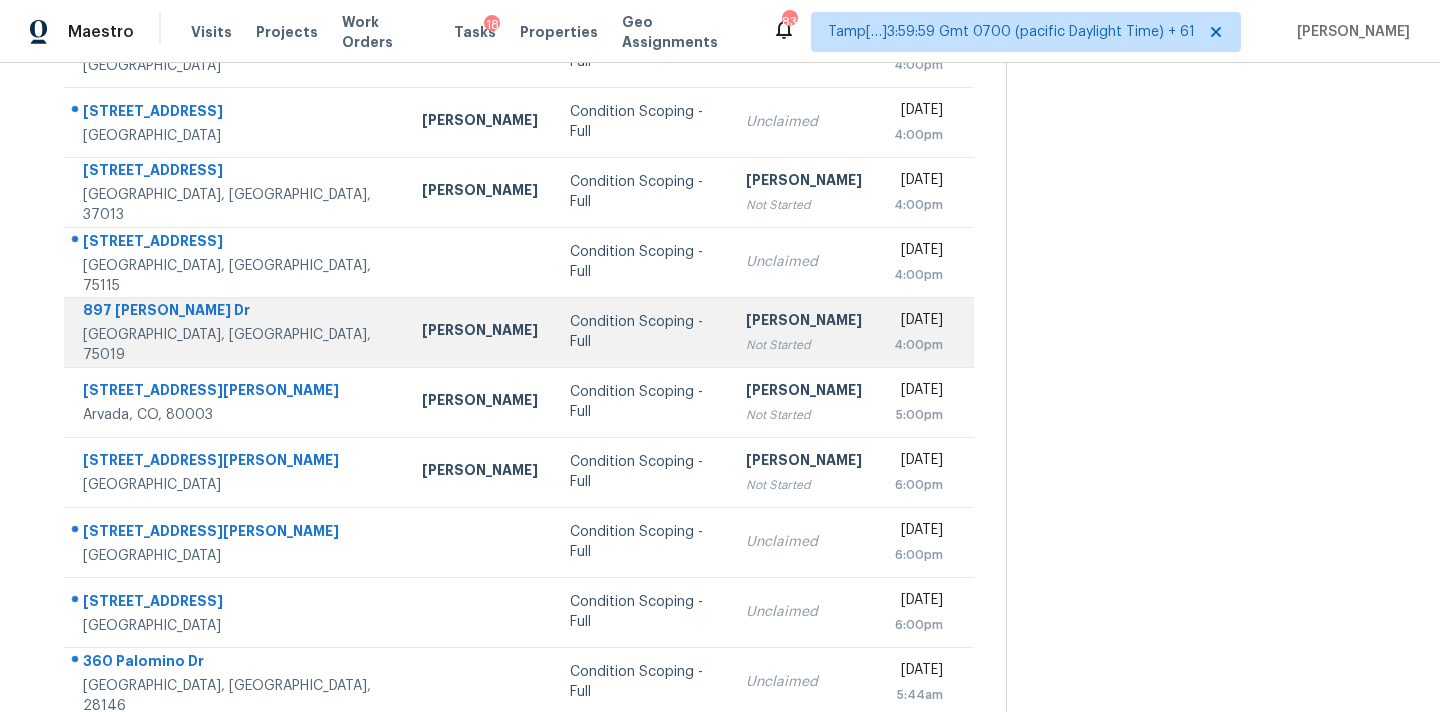 scroll, scrollTop: 329, scrollLeft: 0, axis: vertical 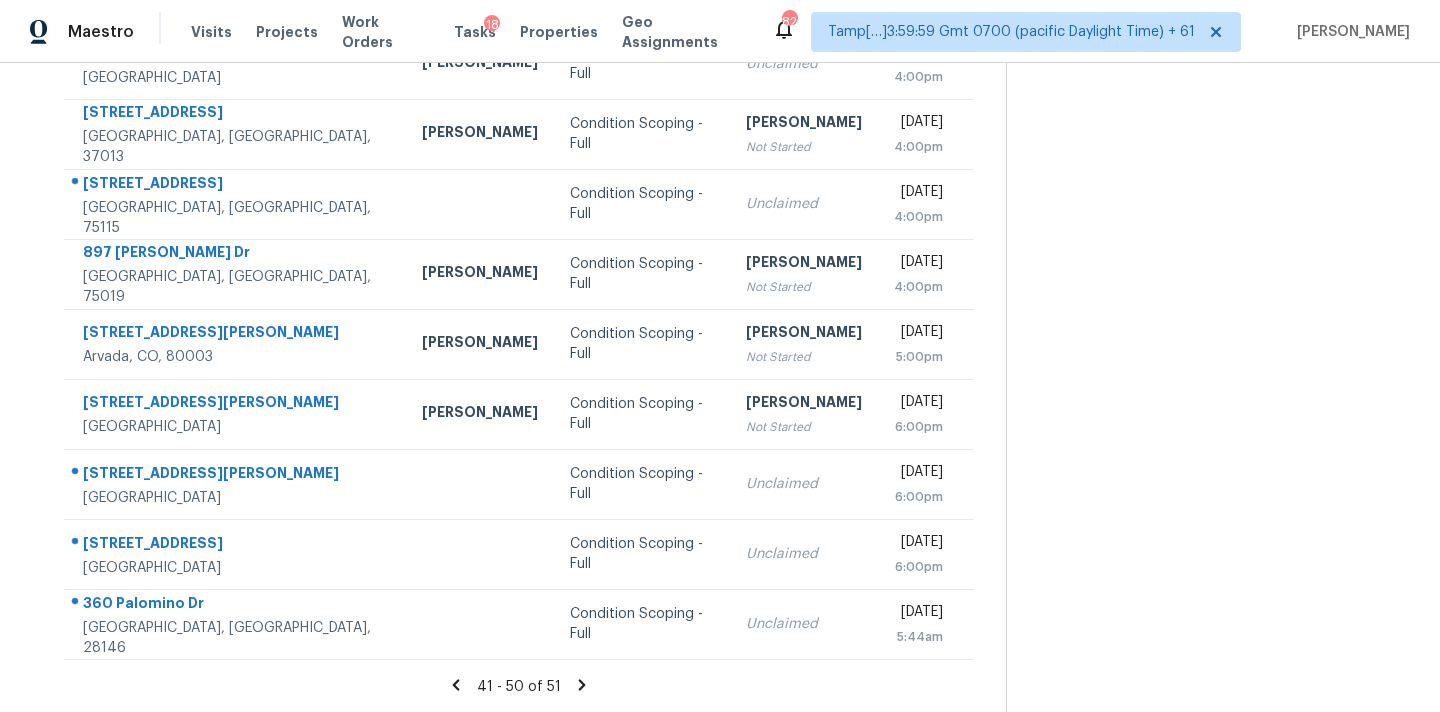 click 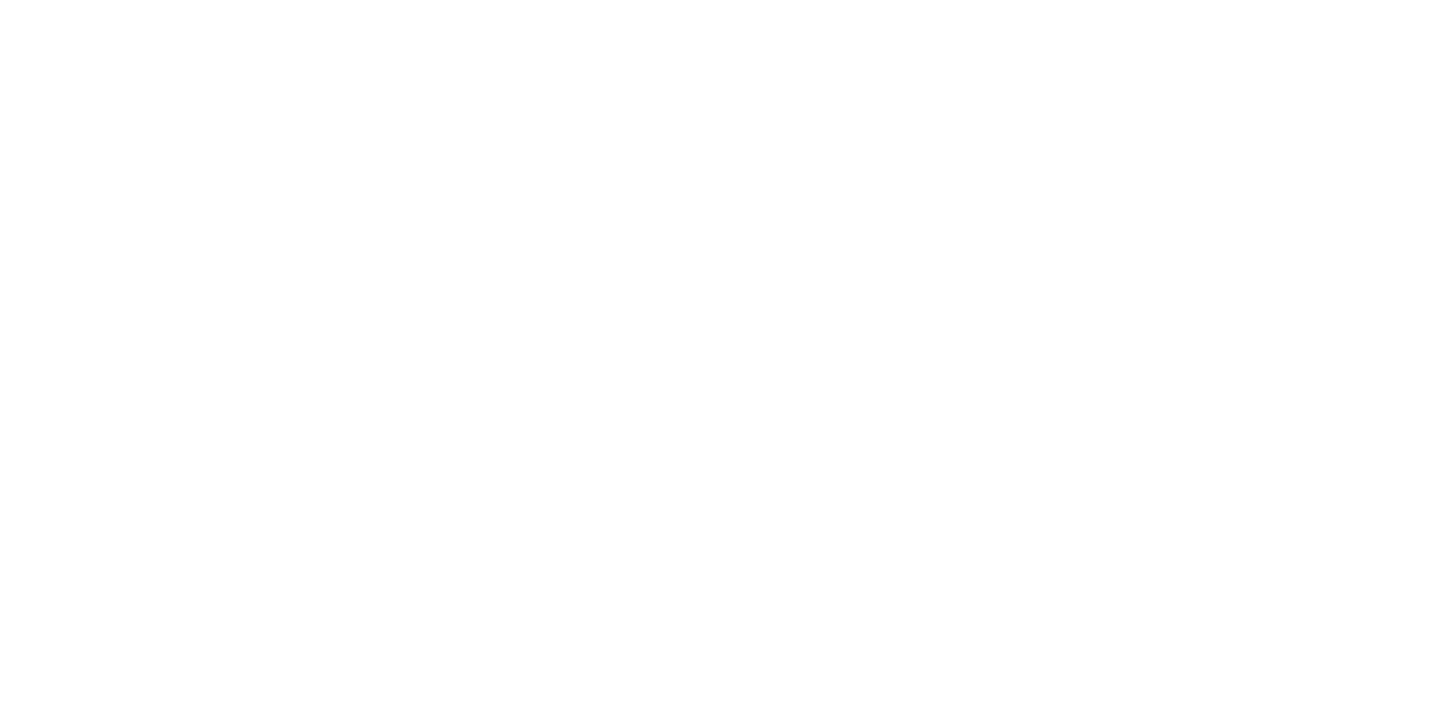 scroll, scrollTop: 0, scrollLeft: 0, axis: both 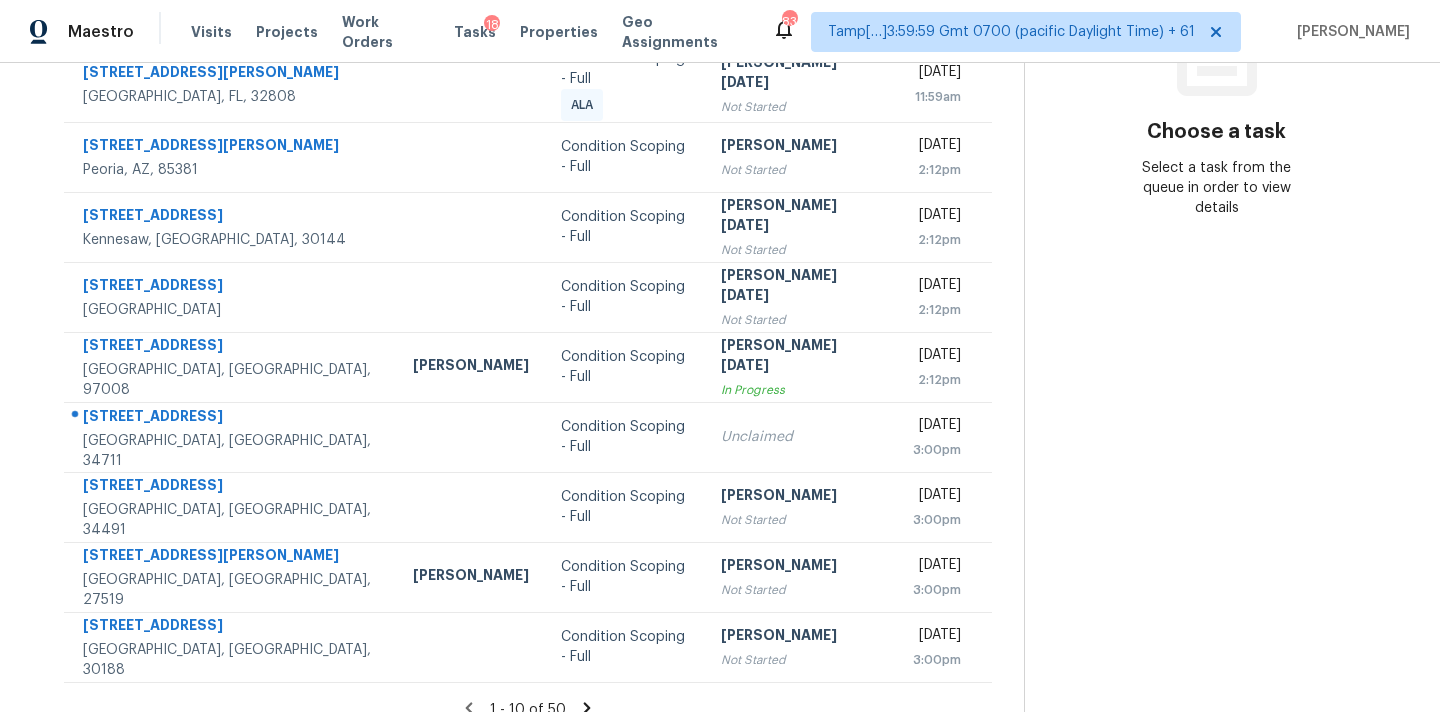 click 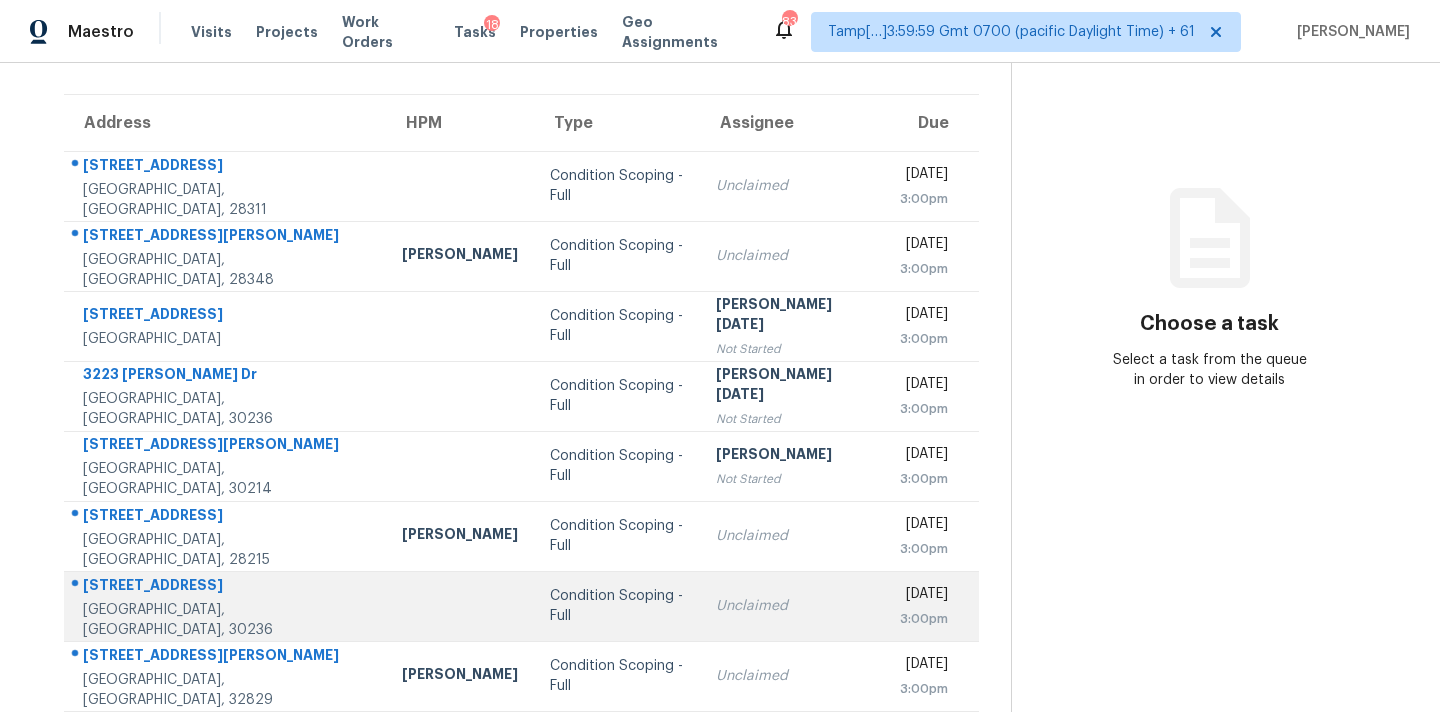 scroll, scrollTop: 133, scrollLeft: 0, axis: vertical 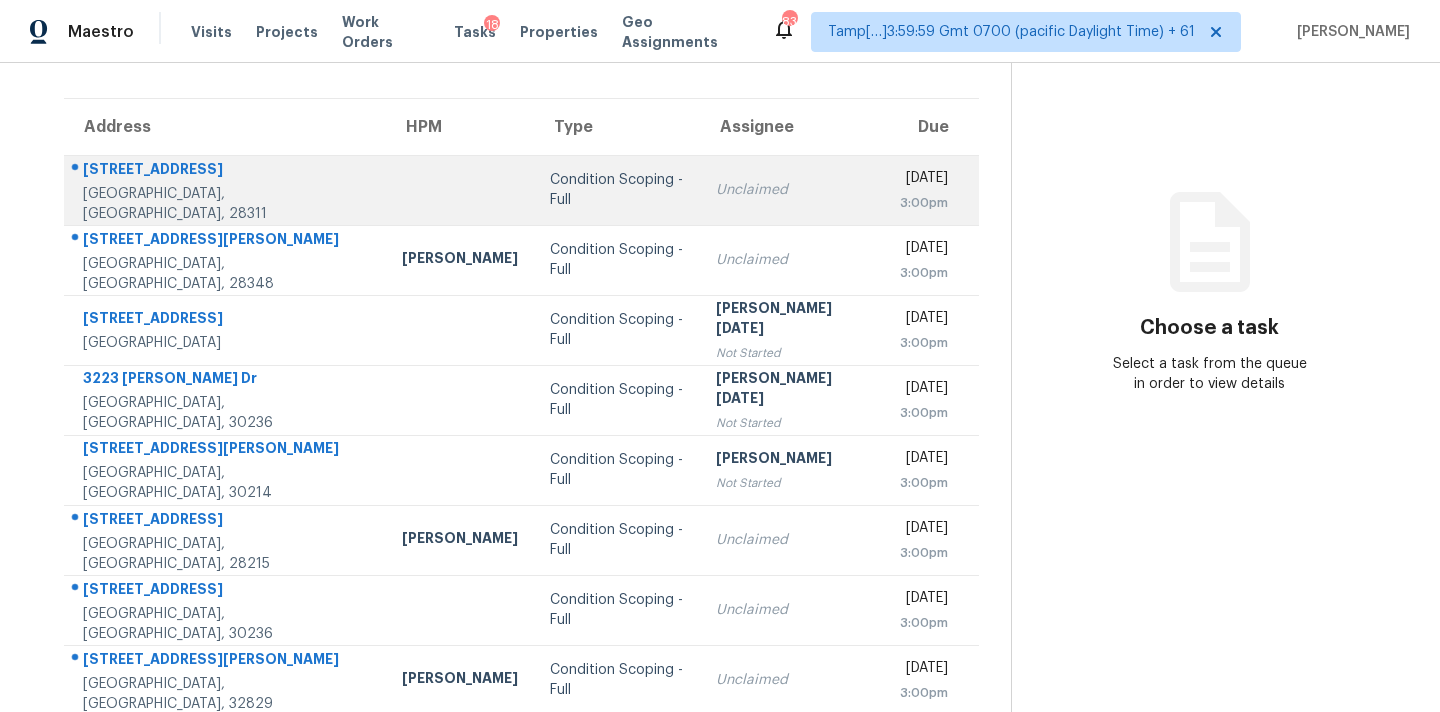 click on "Unclaimed" at bounding box center (792, 190) 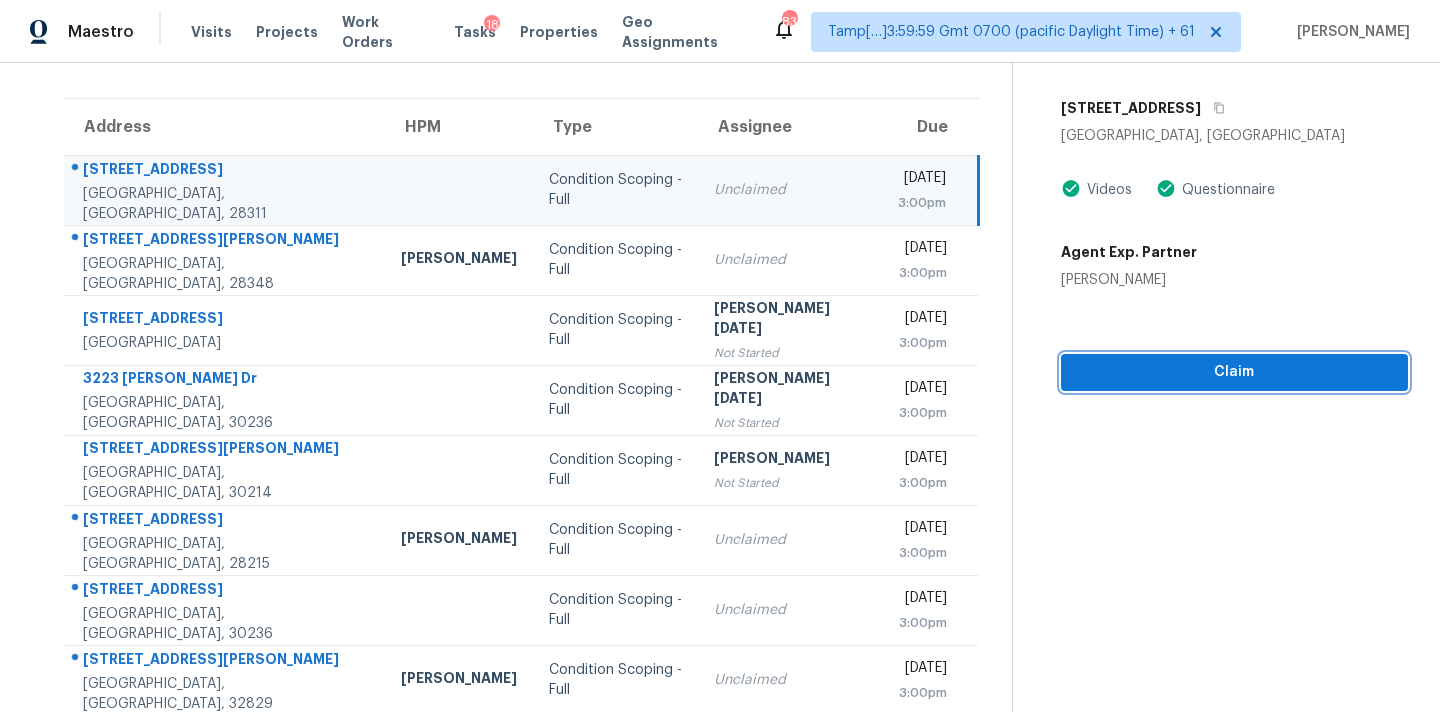 click on "Claim" at bounding box center [1234, 372] 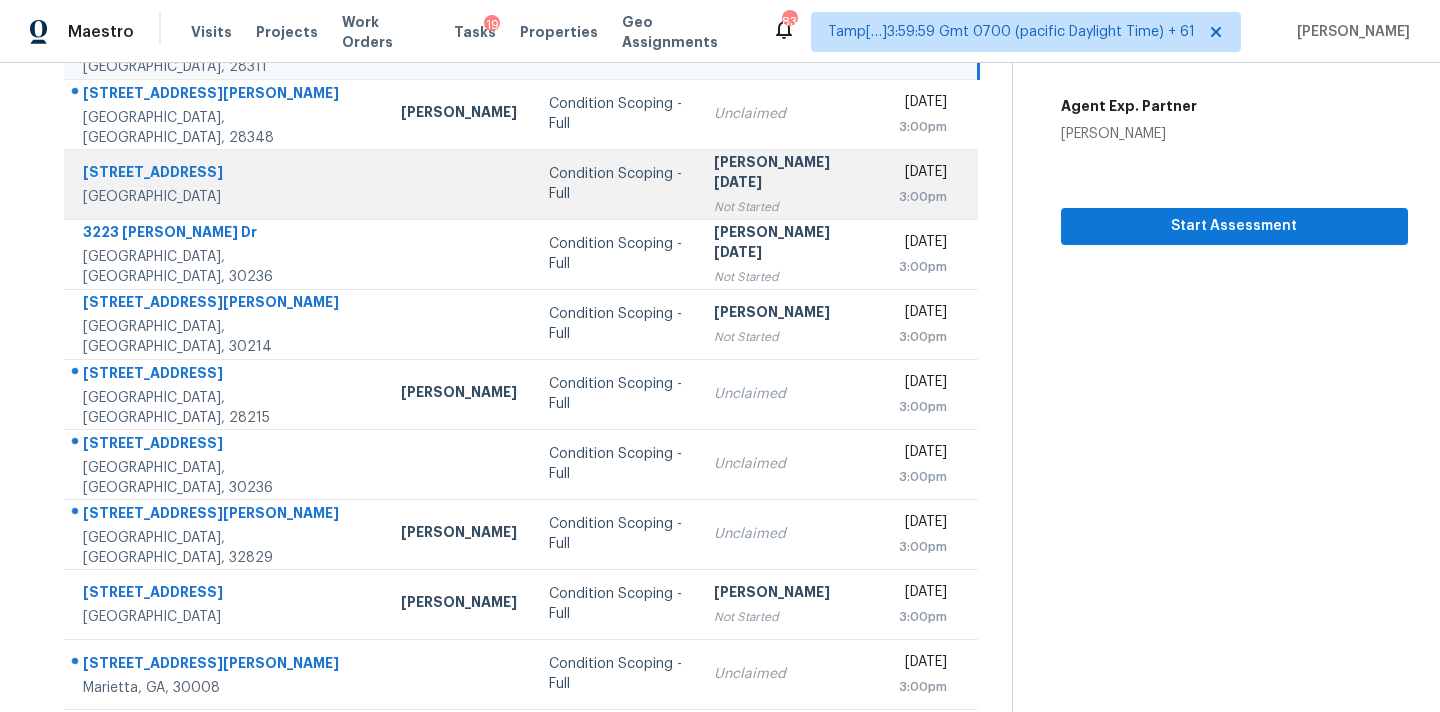 scroll, scrollTop: 329, scrollLeft: 0, axis: vertical 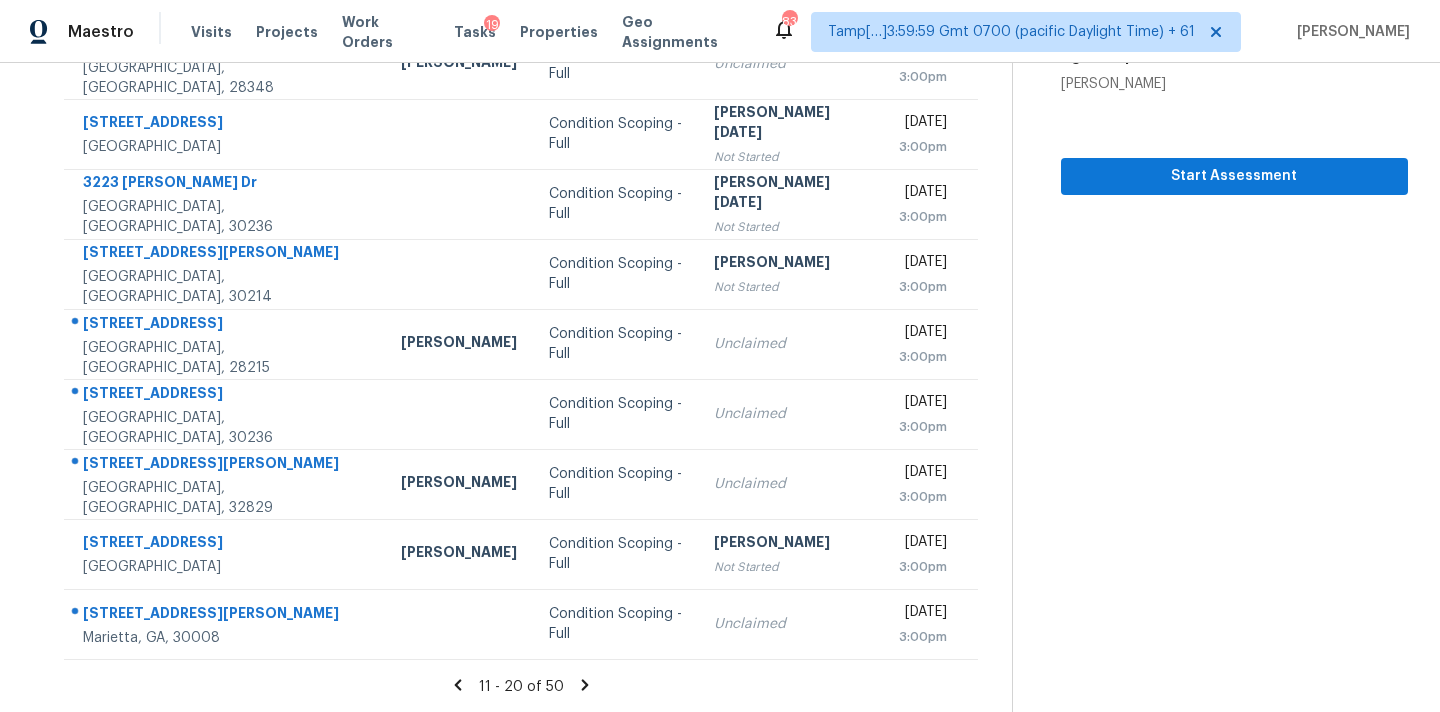 click 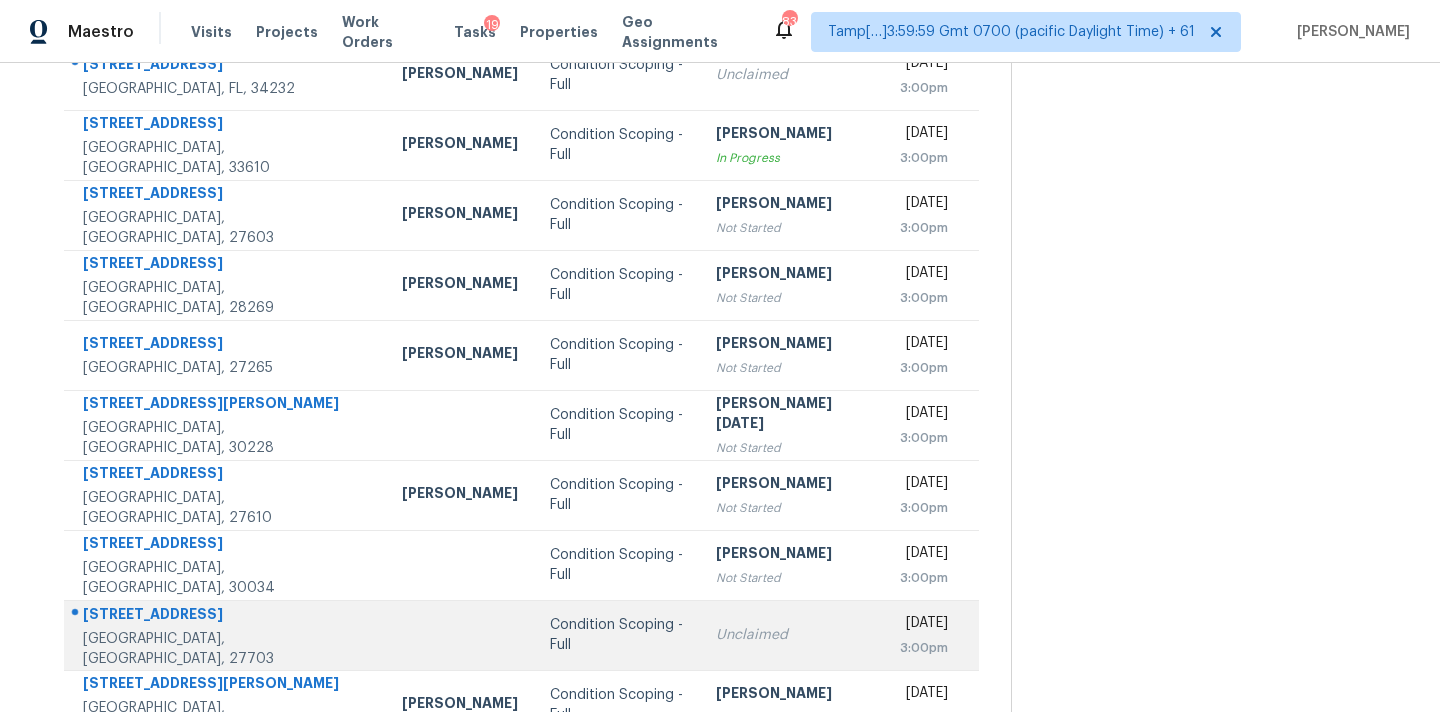 scroll, scrollTop: 329, scrollLeft: 0, axis: vertical 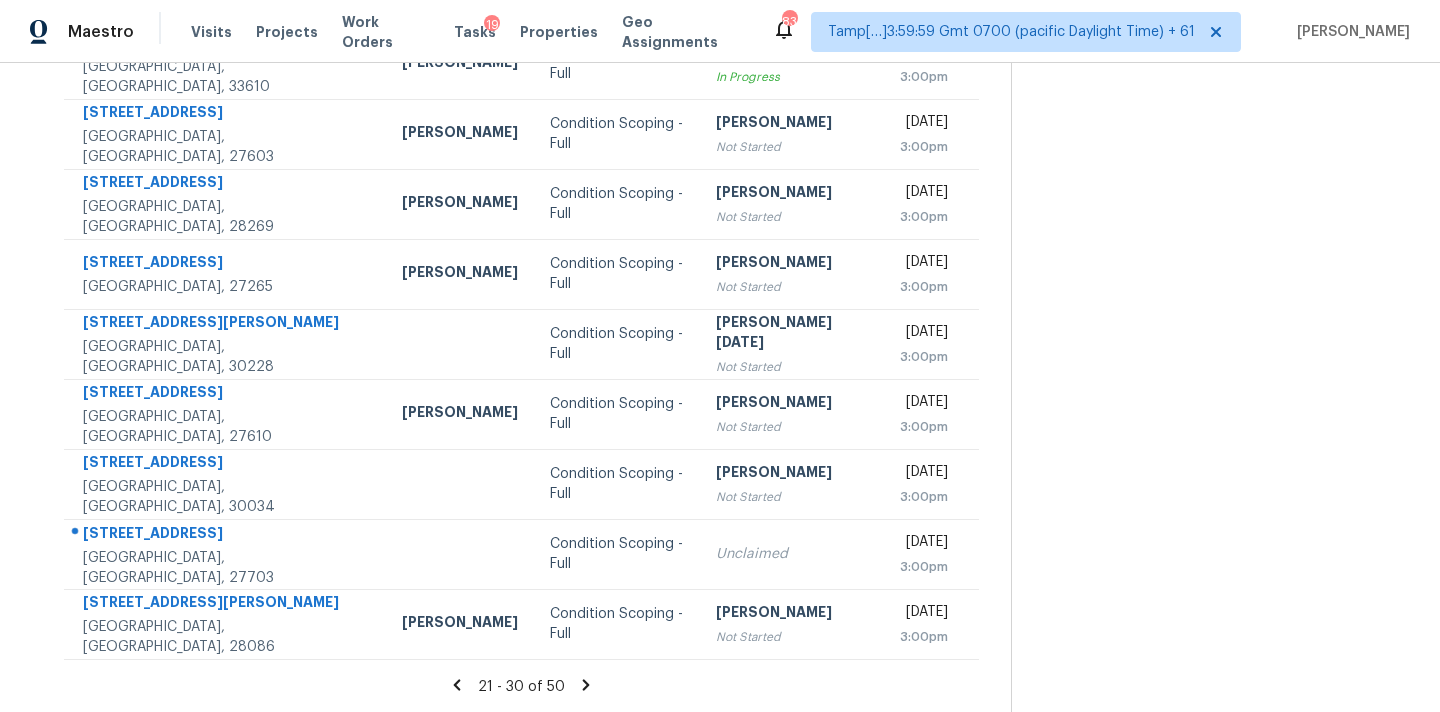 click 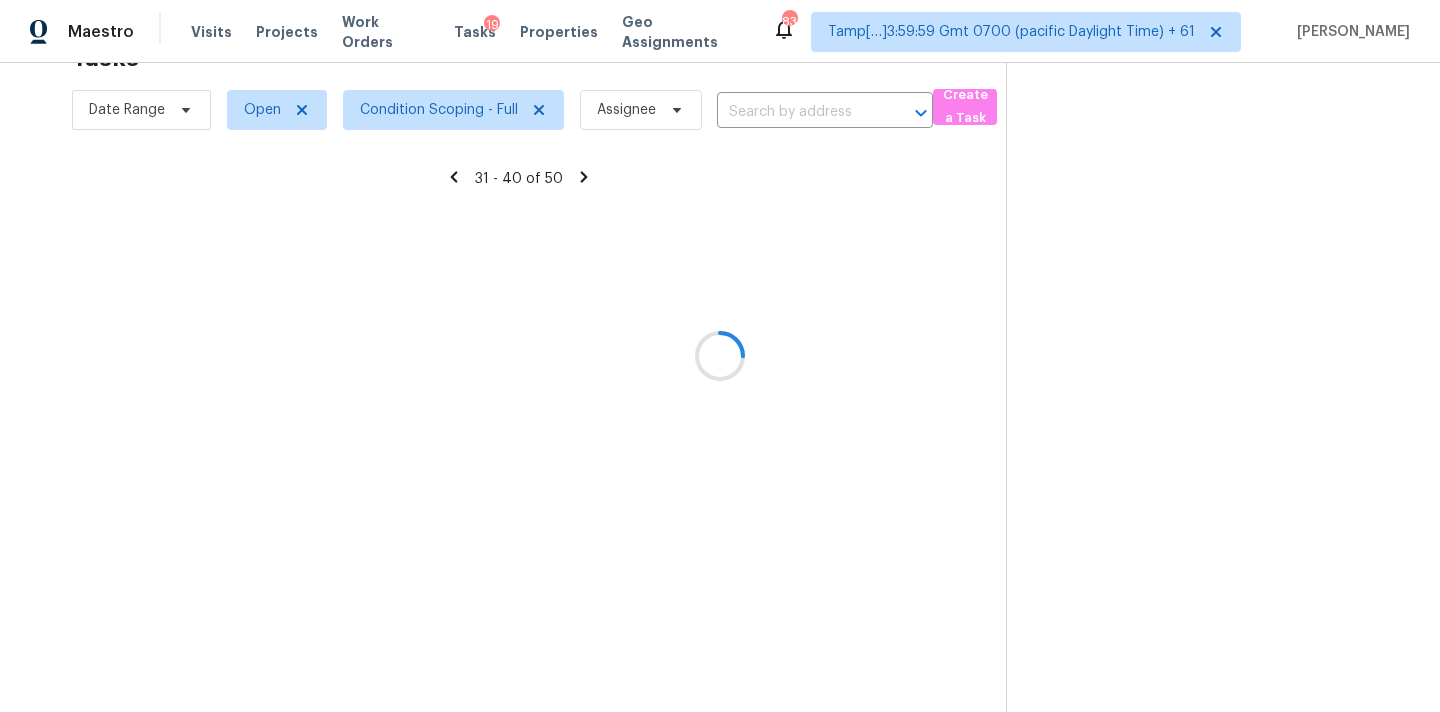 scroll, scrollTop: 329, scrollLeft: 0, axis: vertical 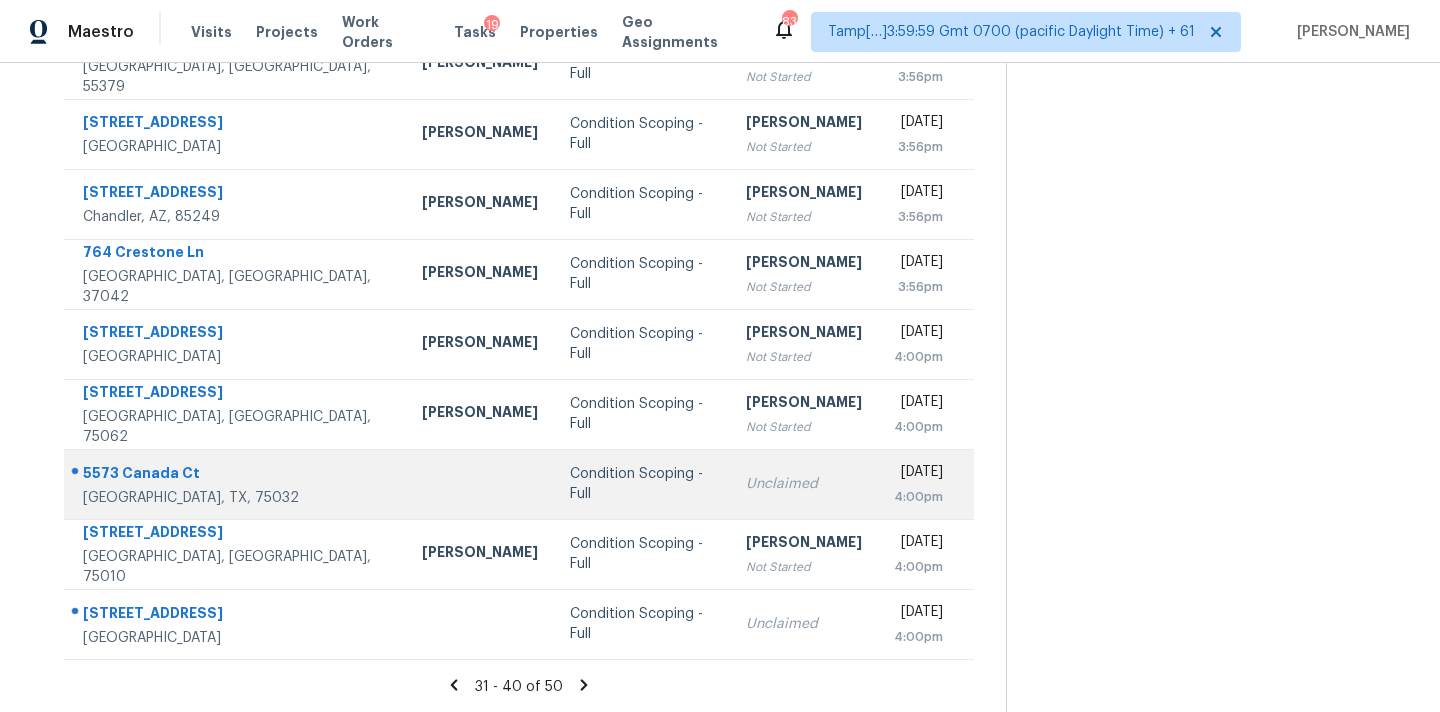 click on "Condition Scoping - Full" at bounding box center (641, 484) 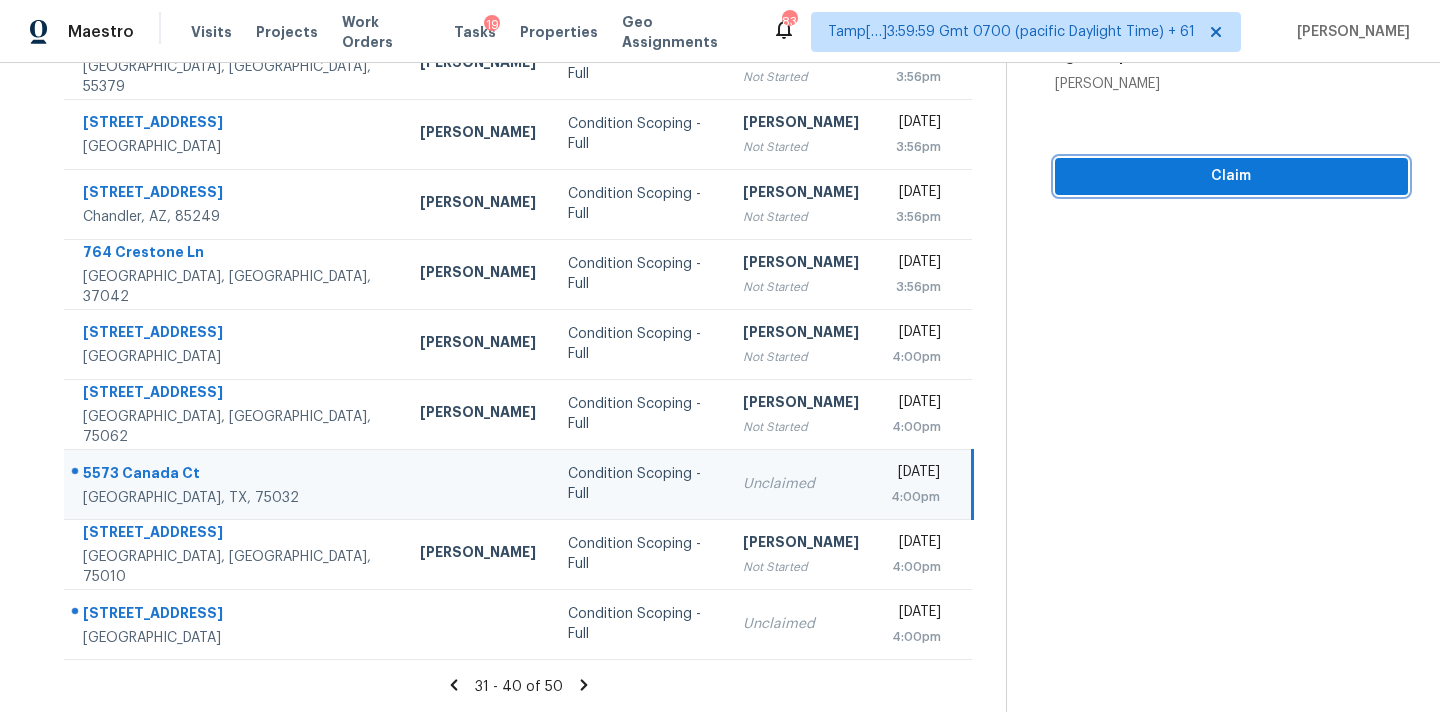 click on "Claim" at bounding box center [1231, 176] 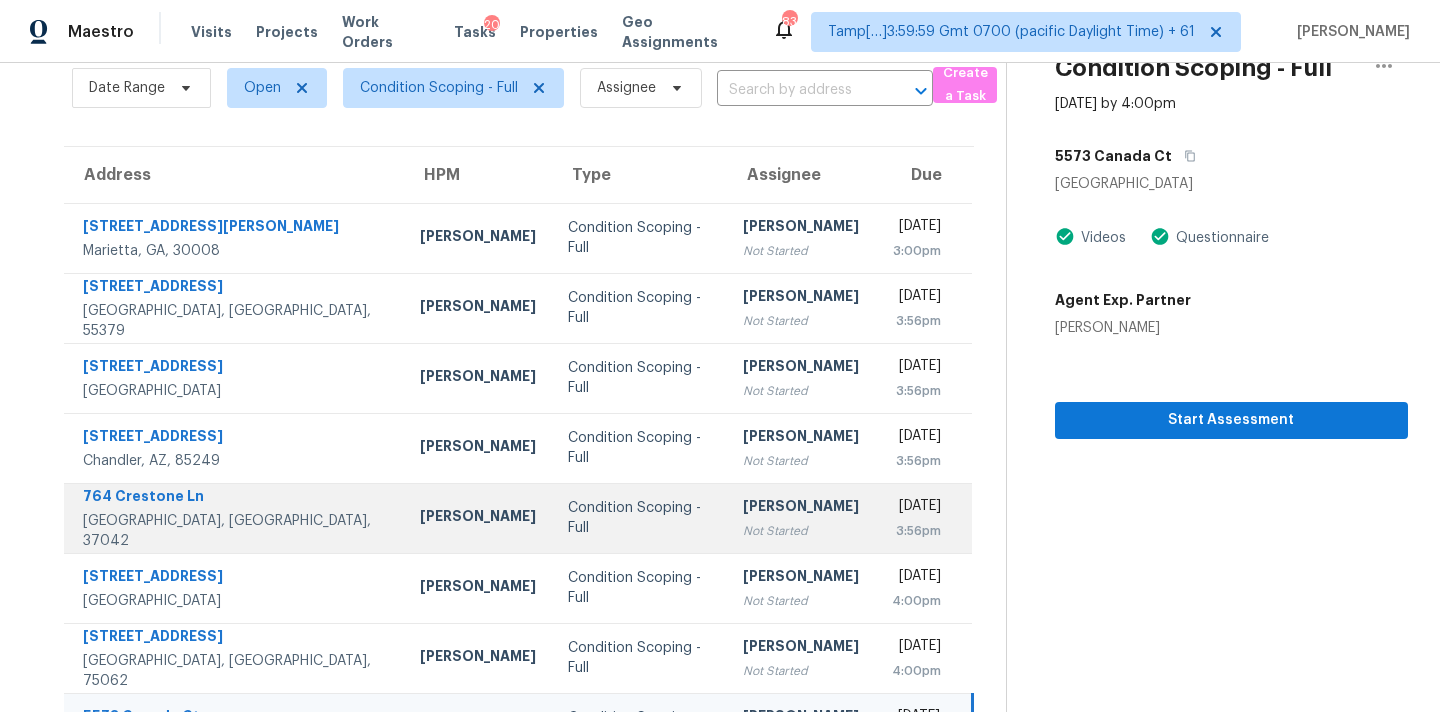 scroll, scrollTop: 0, scrollLeft: 0, axis: both 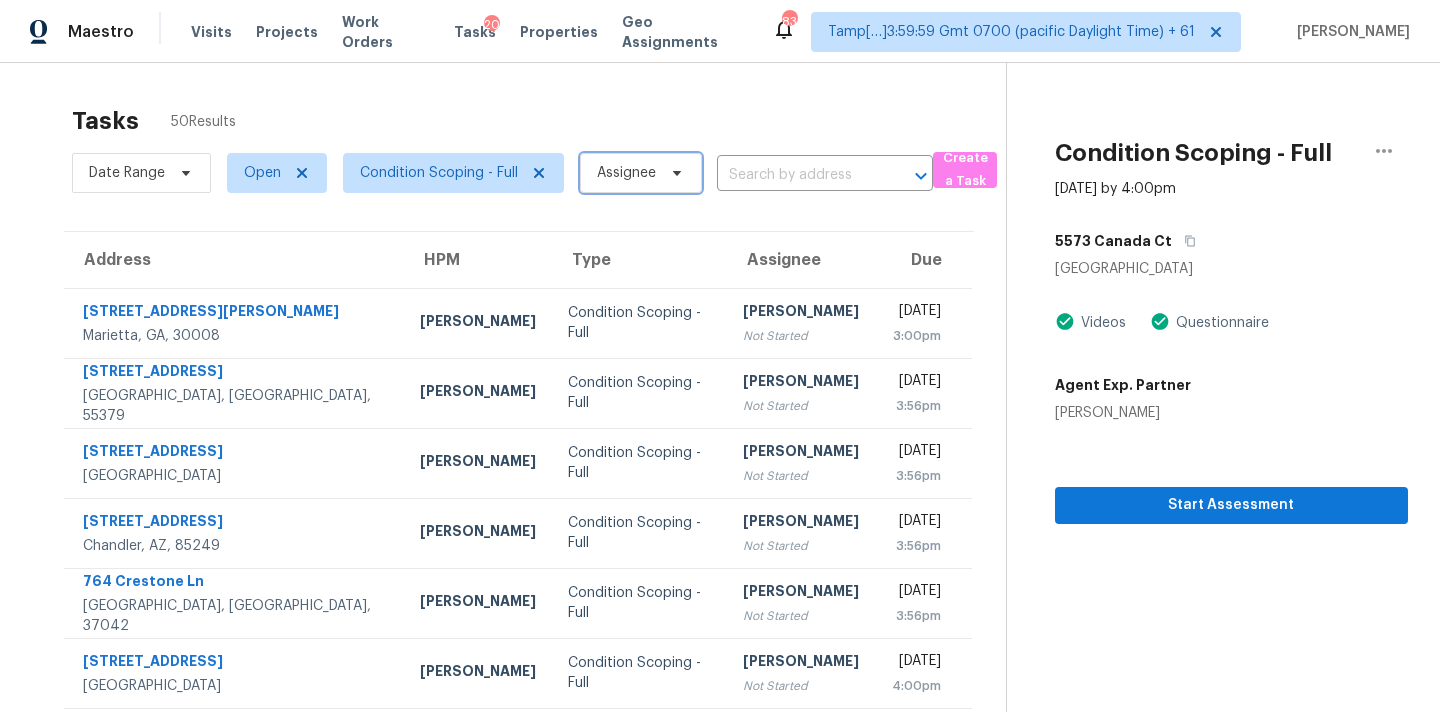 click on "Assignee" at bounding box center [626, 173] 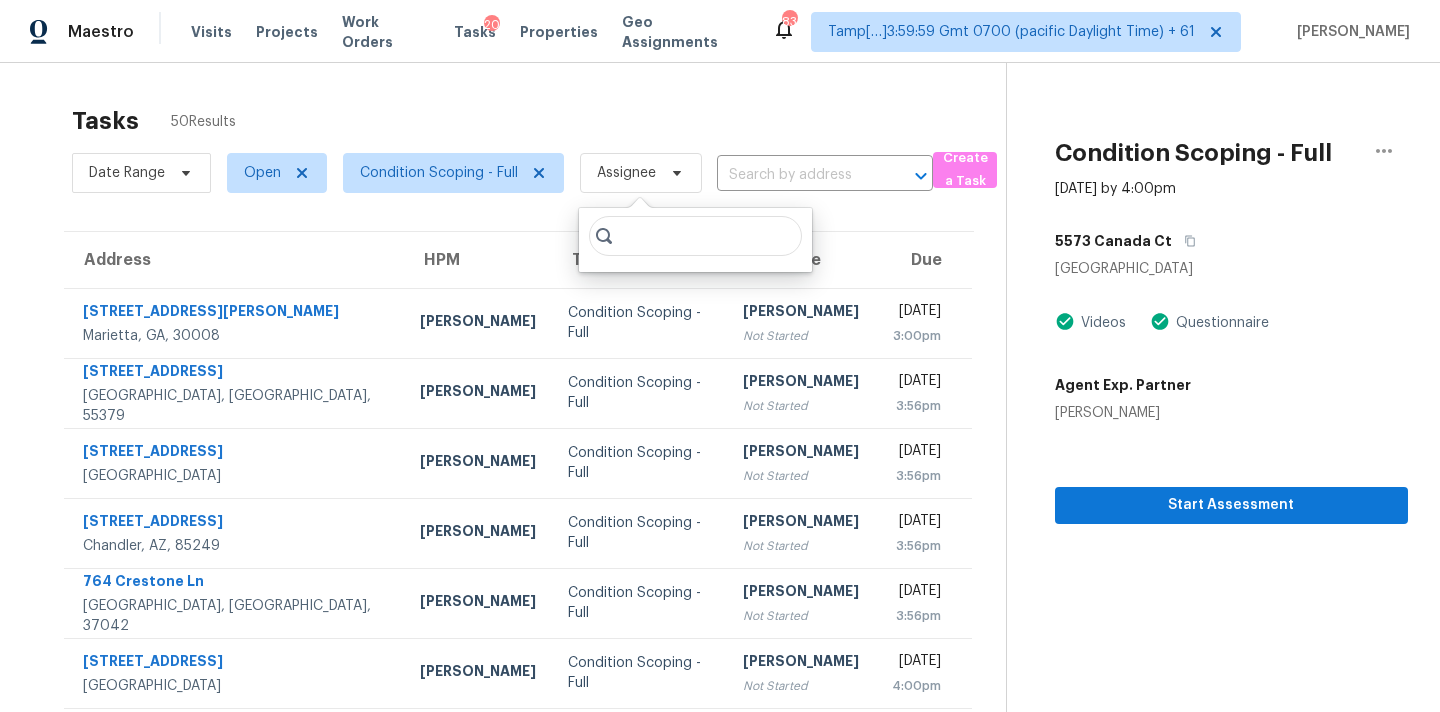 click at bounding box center [695, 236] 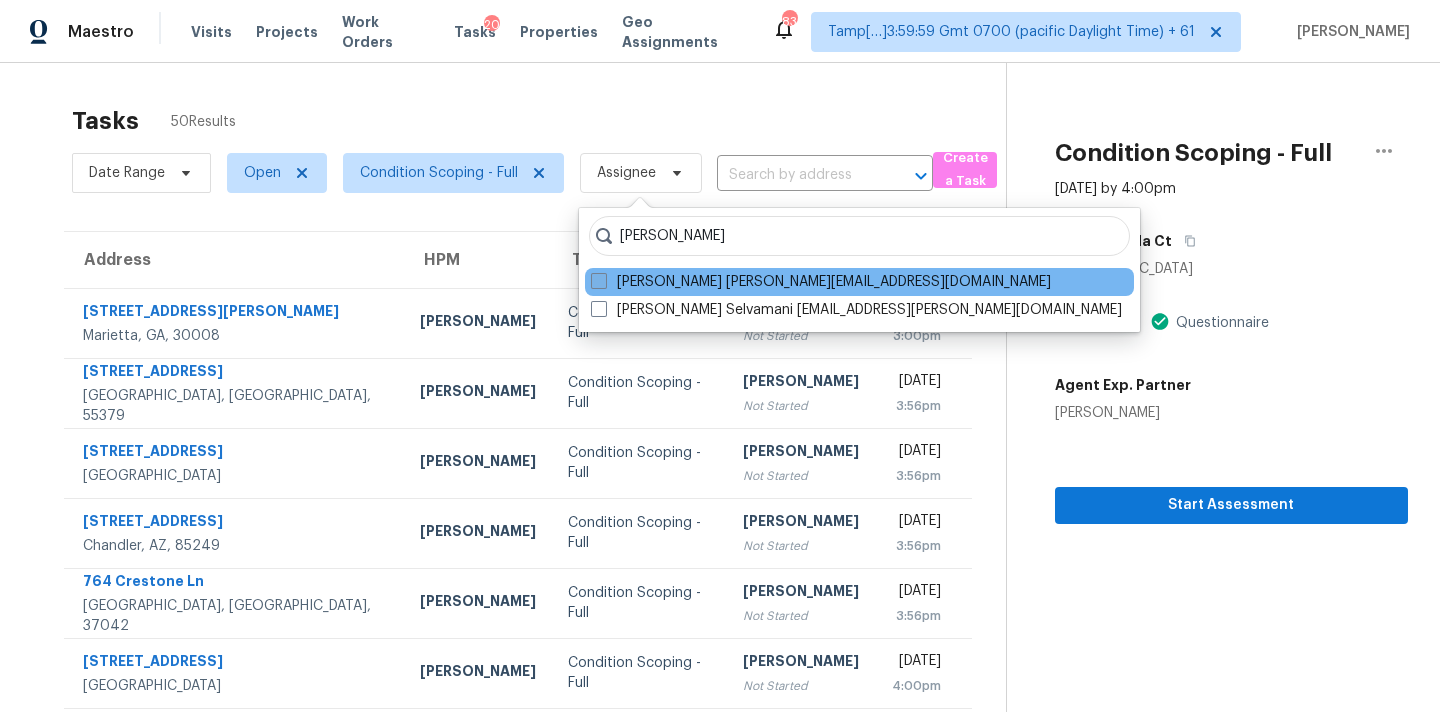 type on "pavithran" 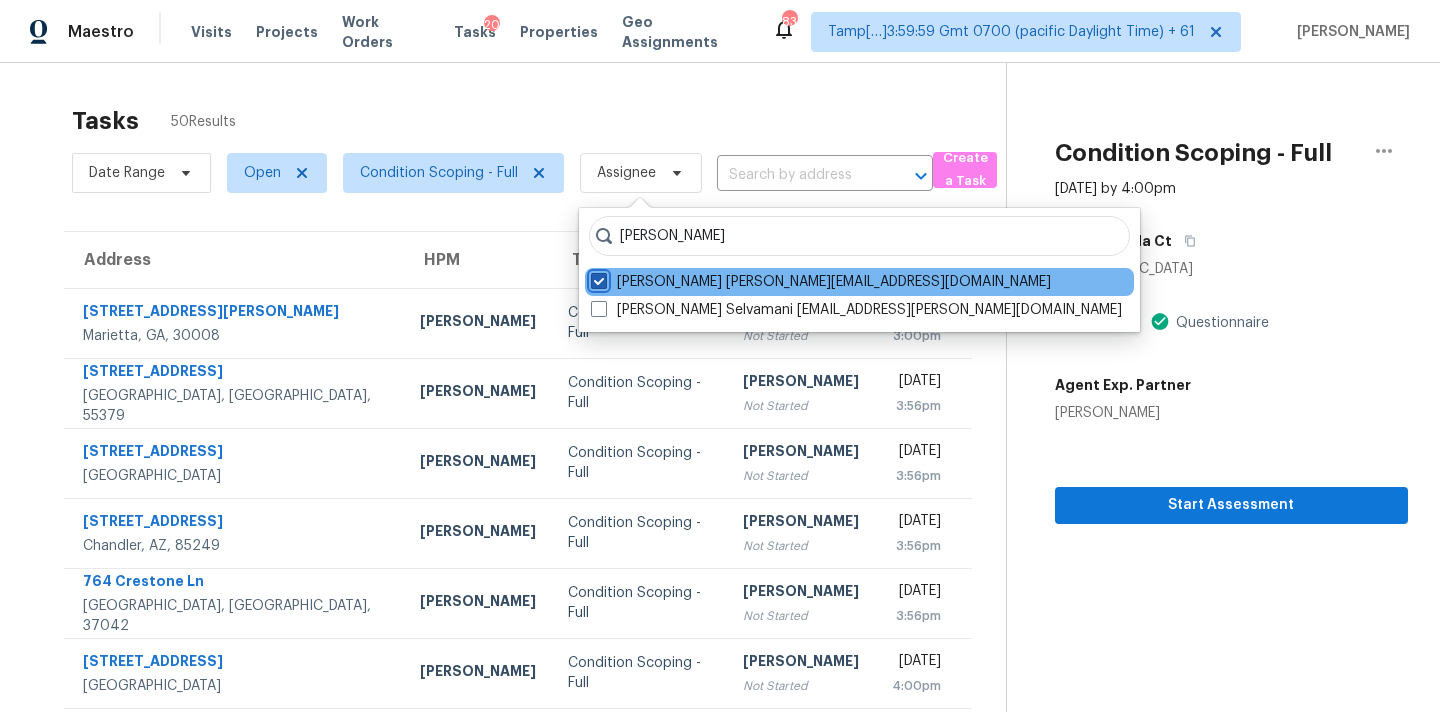 checkbox on "true" 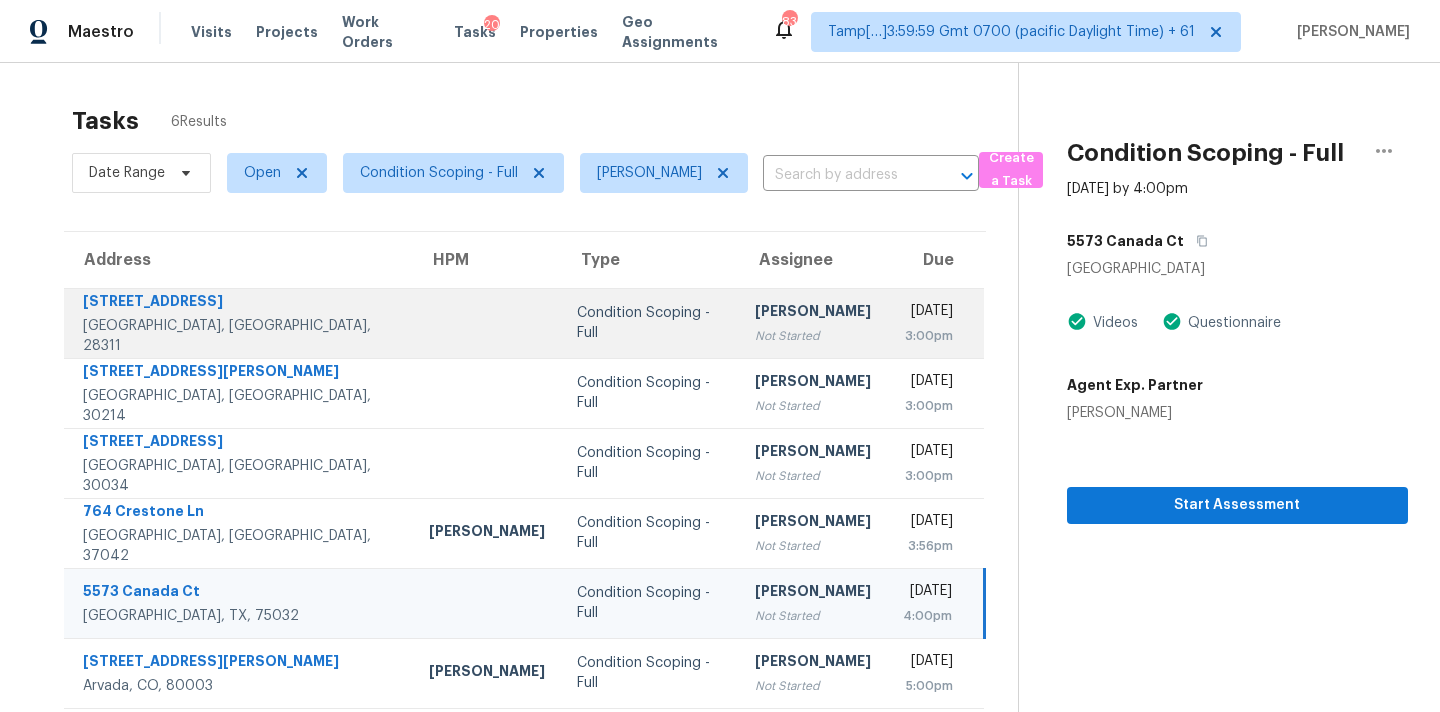 click on "Condition Scoping - Full" at bounding box center (650, 323) 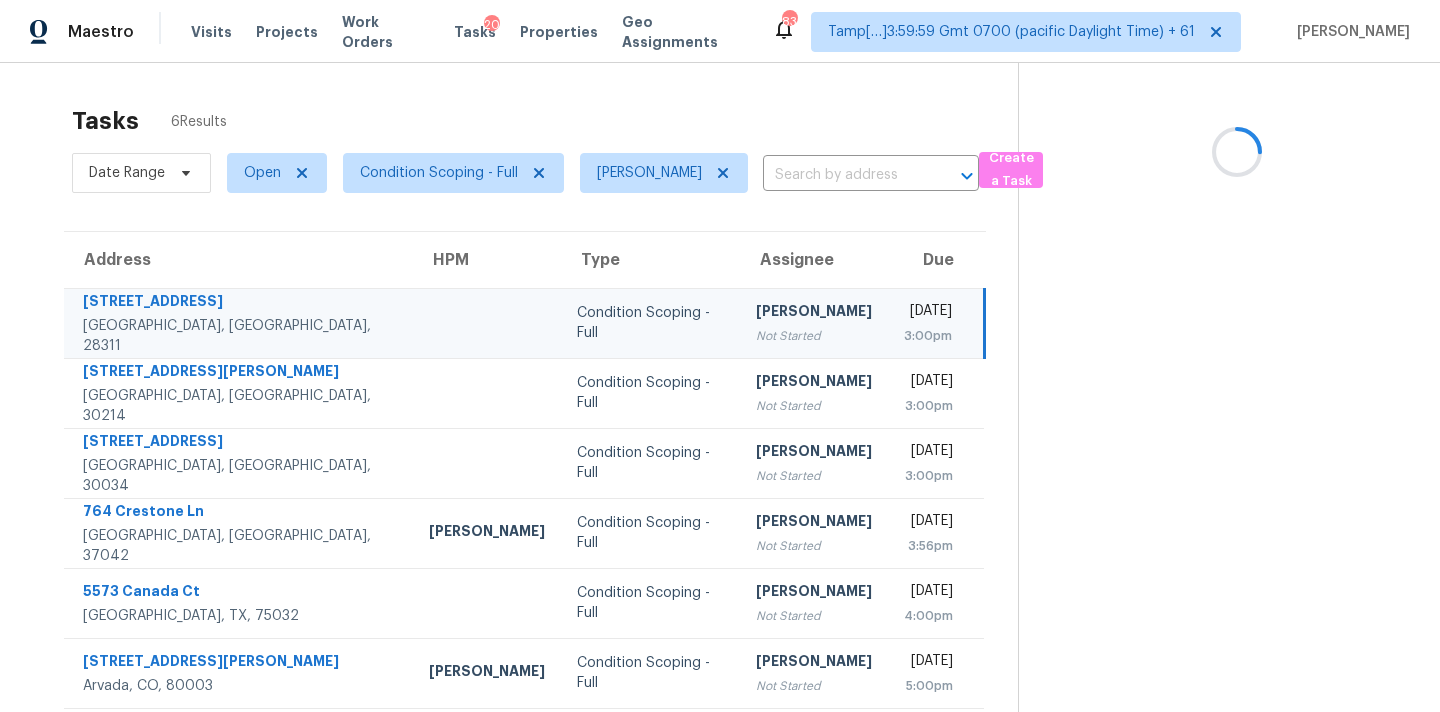 scroll, scrollTop: 63, scrollLeft: 0, axis: vertical 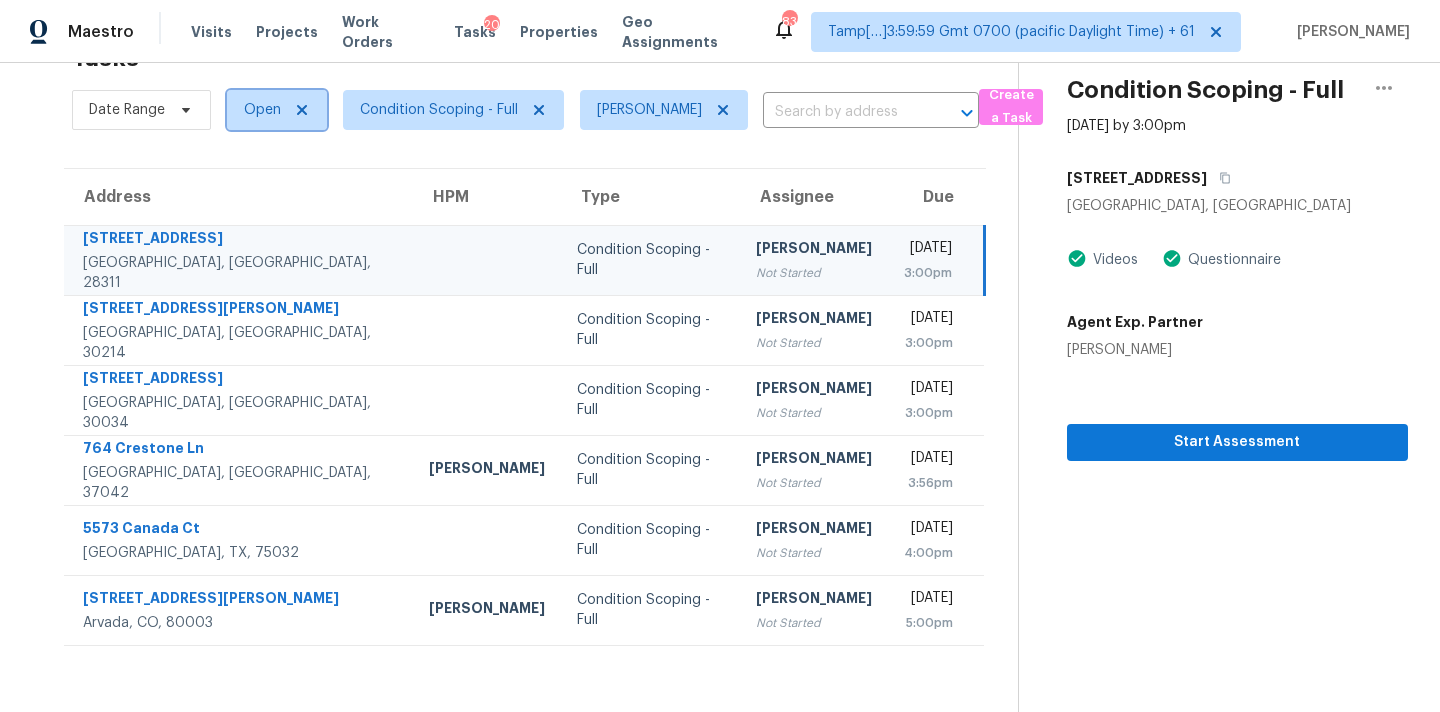 click on "Open" at bounding box center [262, 110] 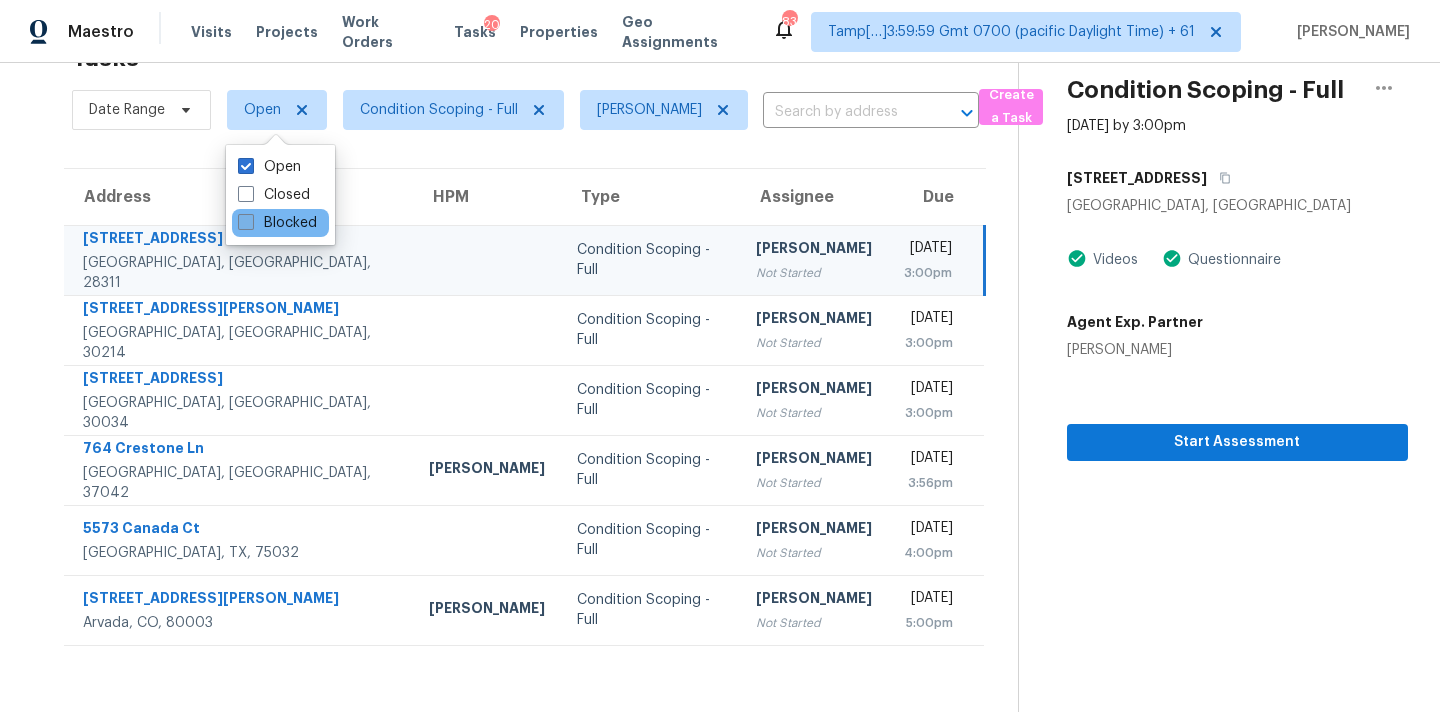 click on "Blocked" at bounding box center [277, 223] 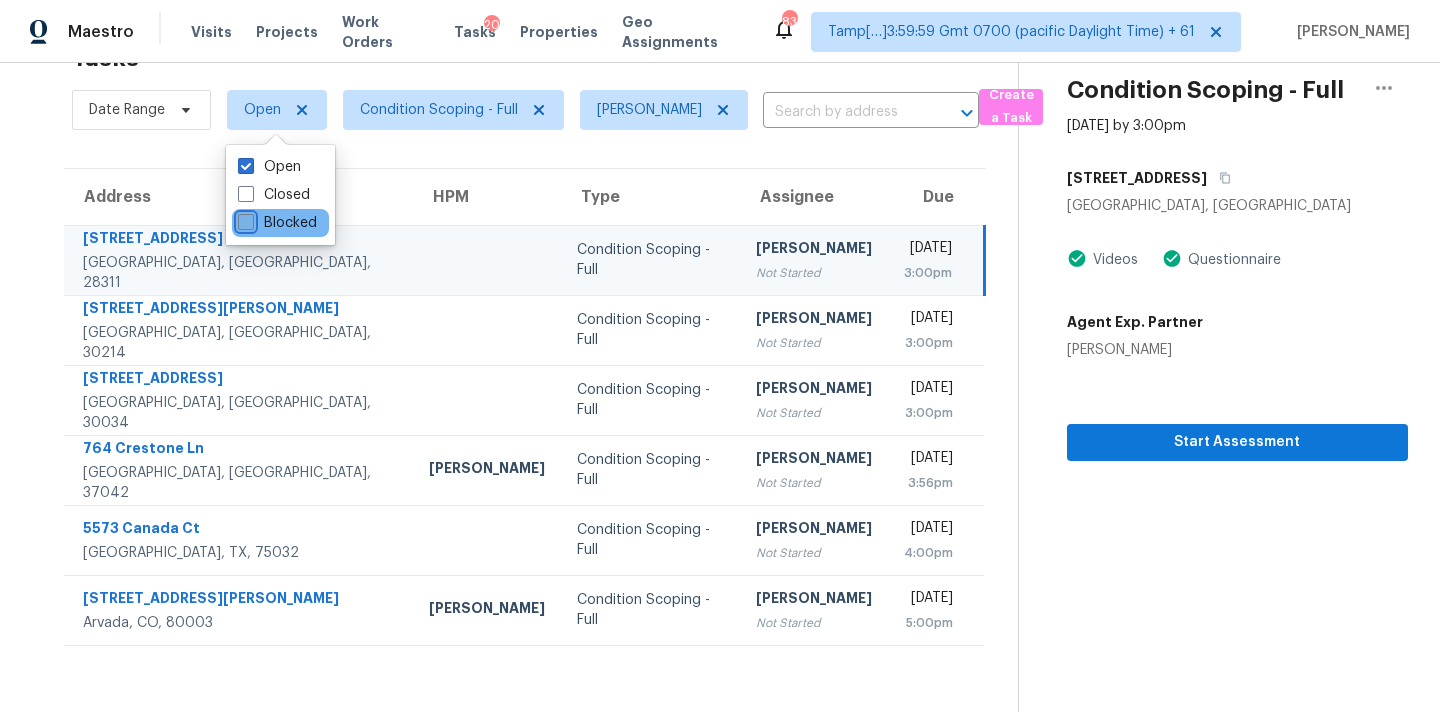 click on "Blocked" at bounding box center (244, 219) 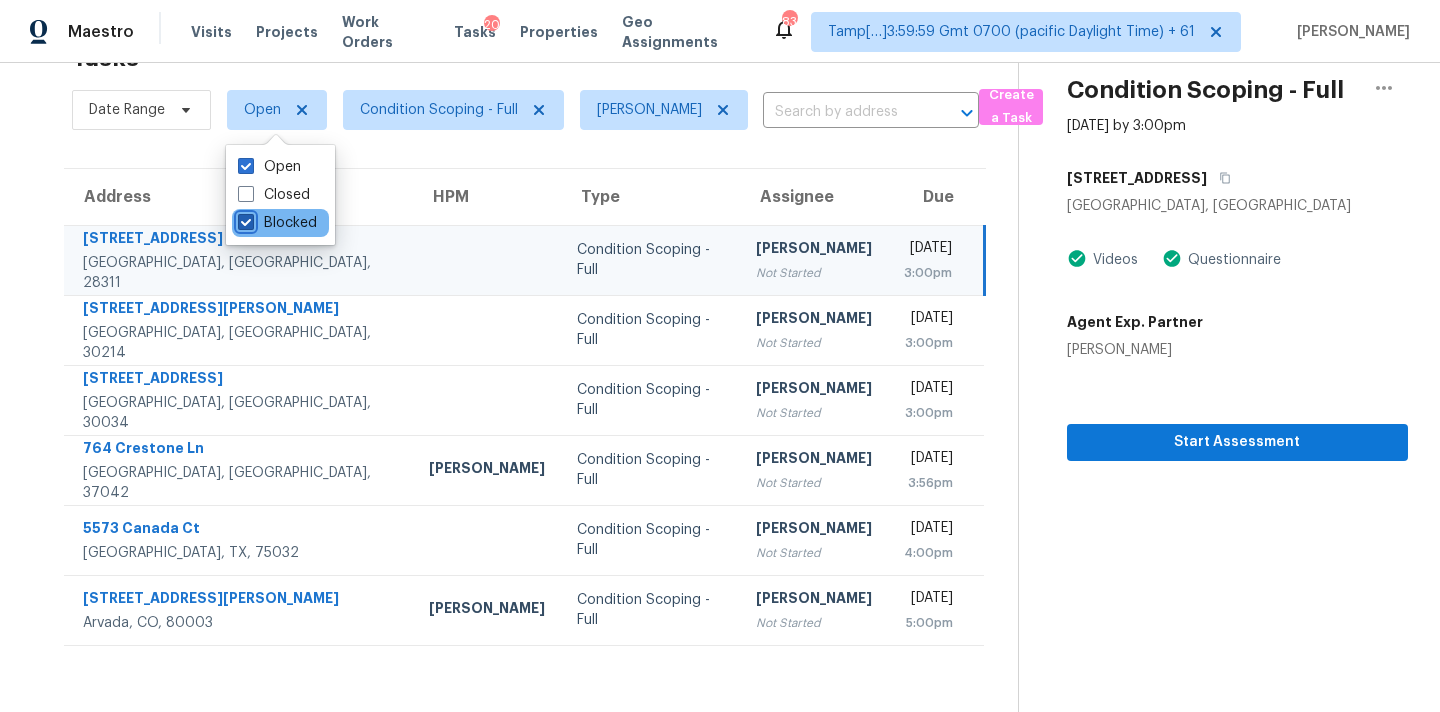 checkbox on "true" 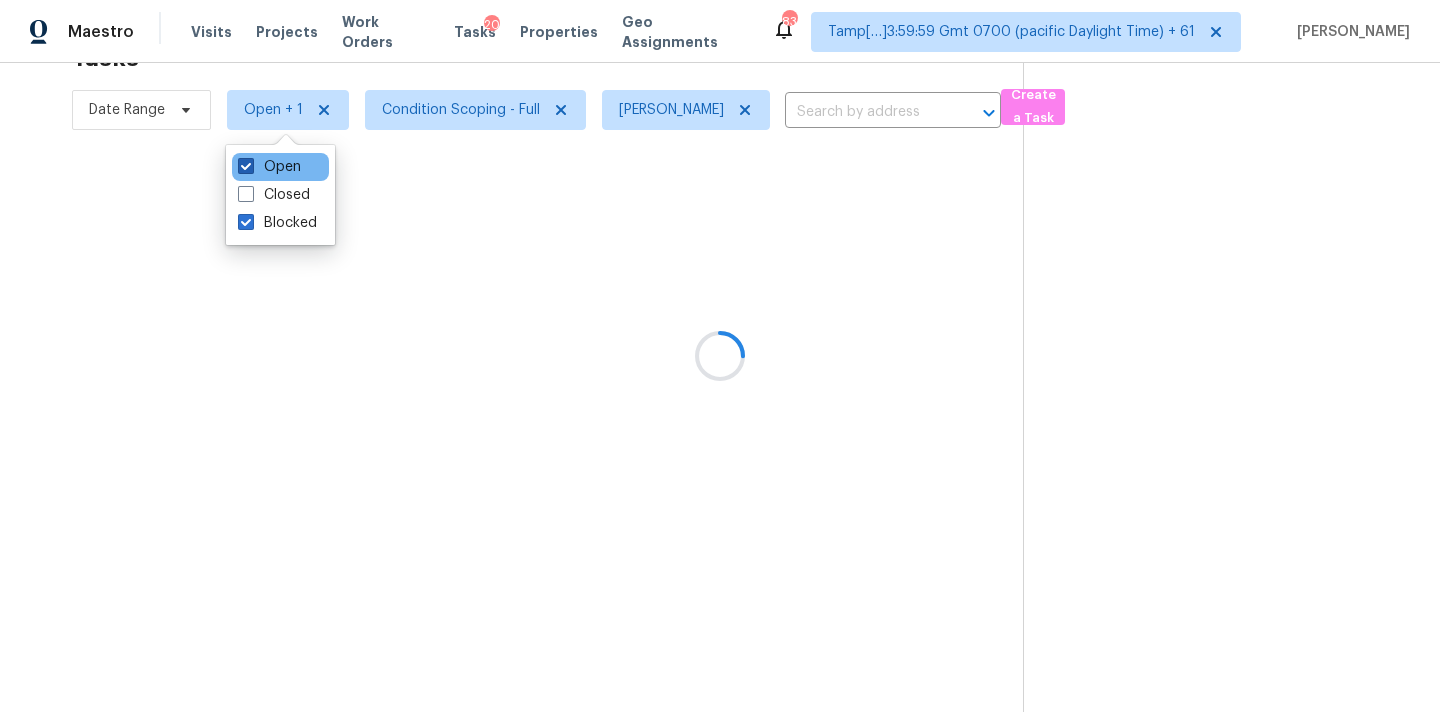 click on "Open" at bounding box center [269, 167] 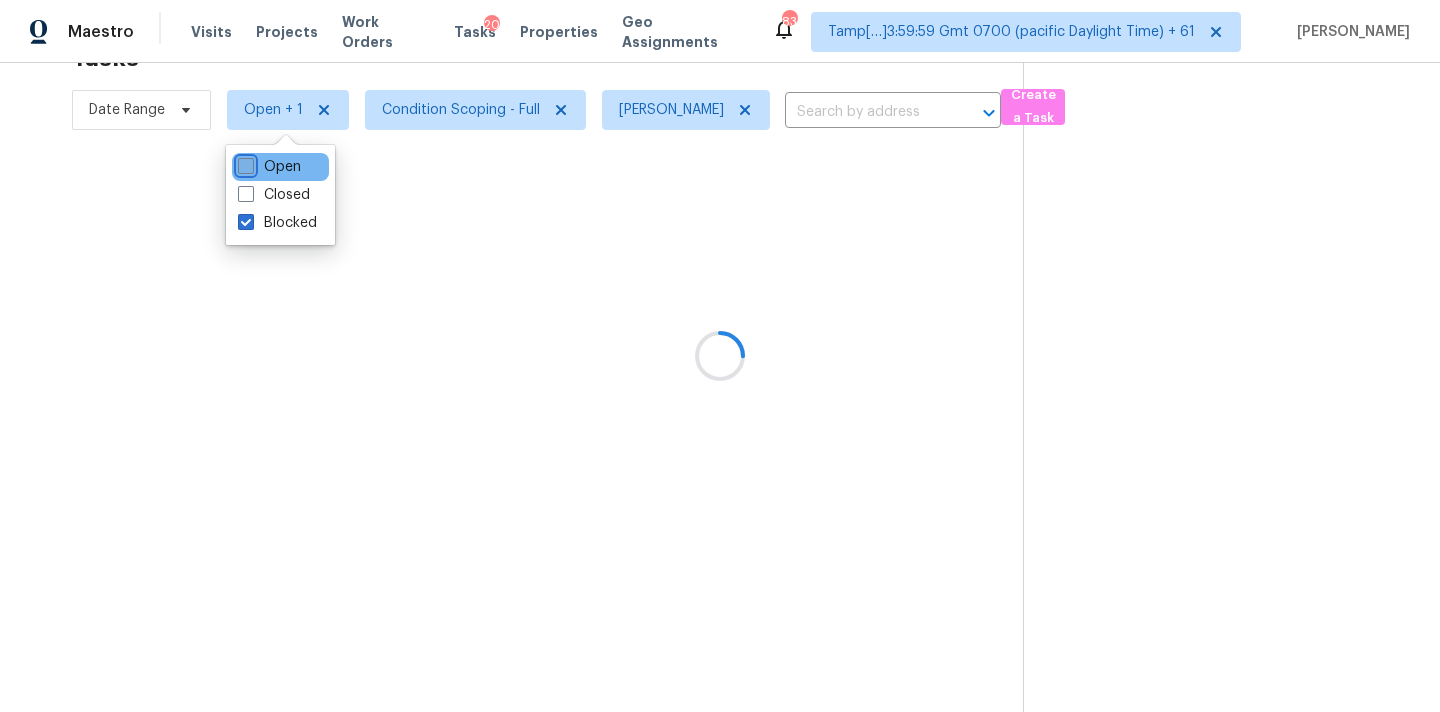 checkbox on "false" 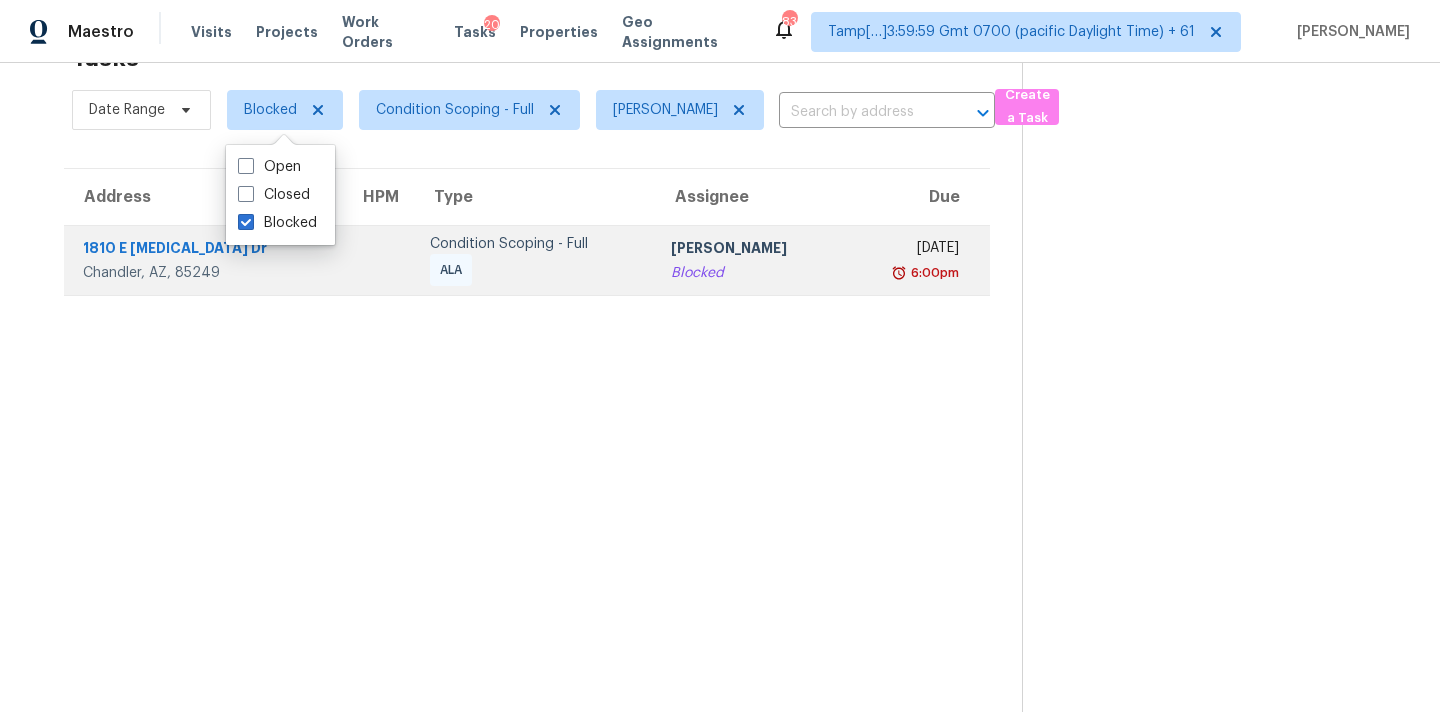 click on "Blocked" at bounding box center [749, 273] 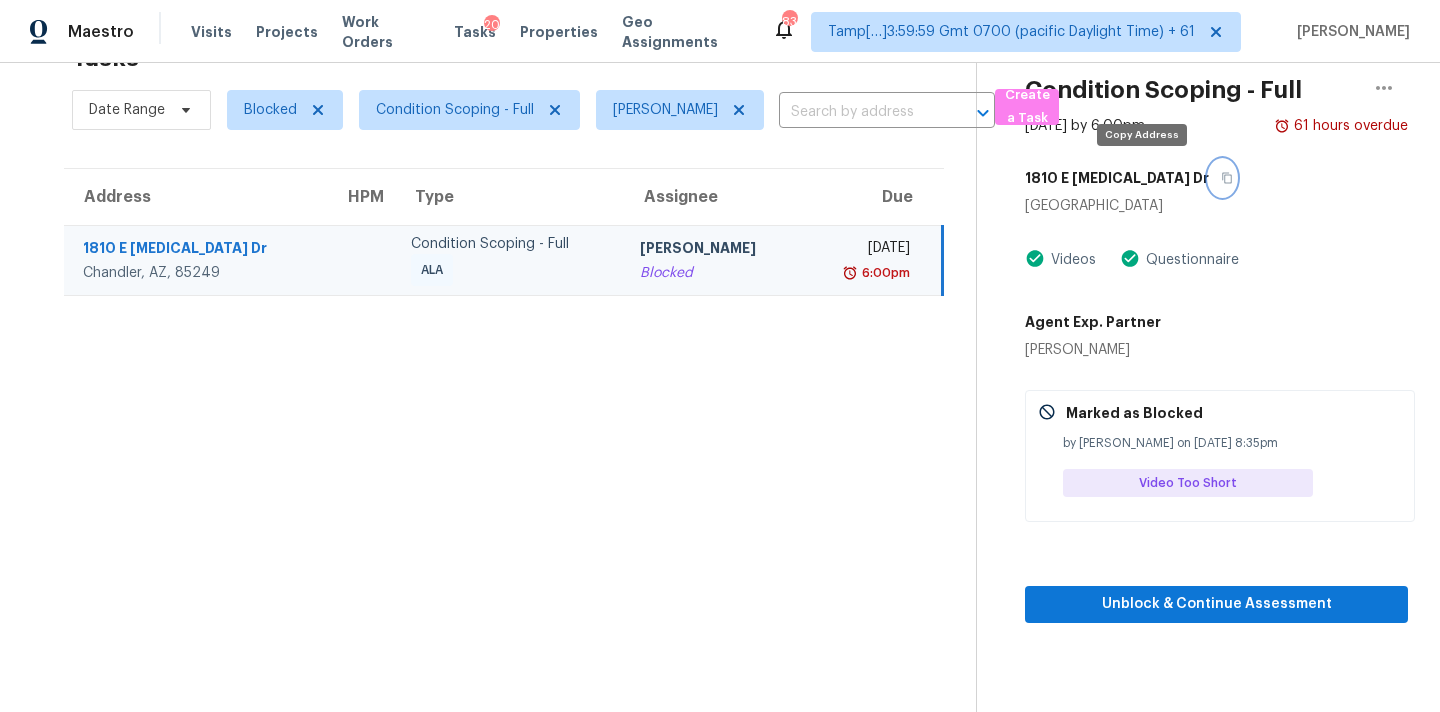 click 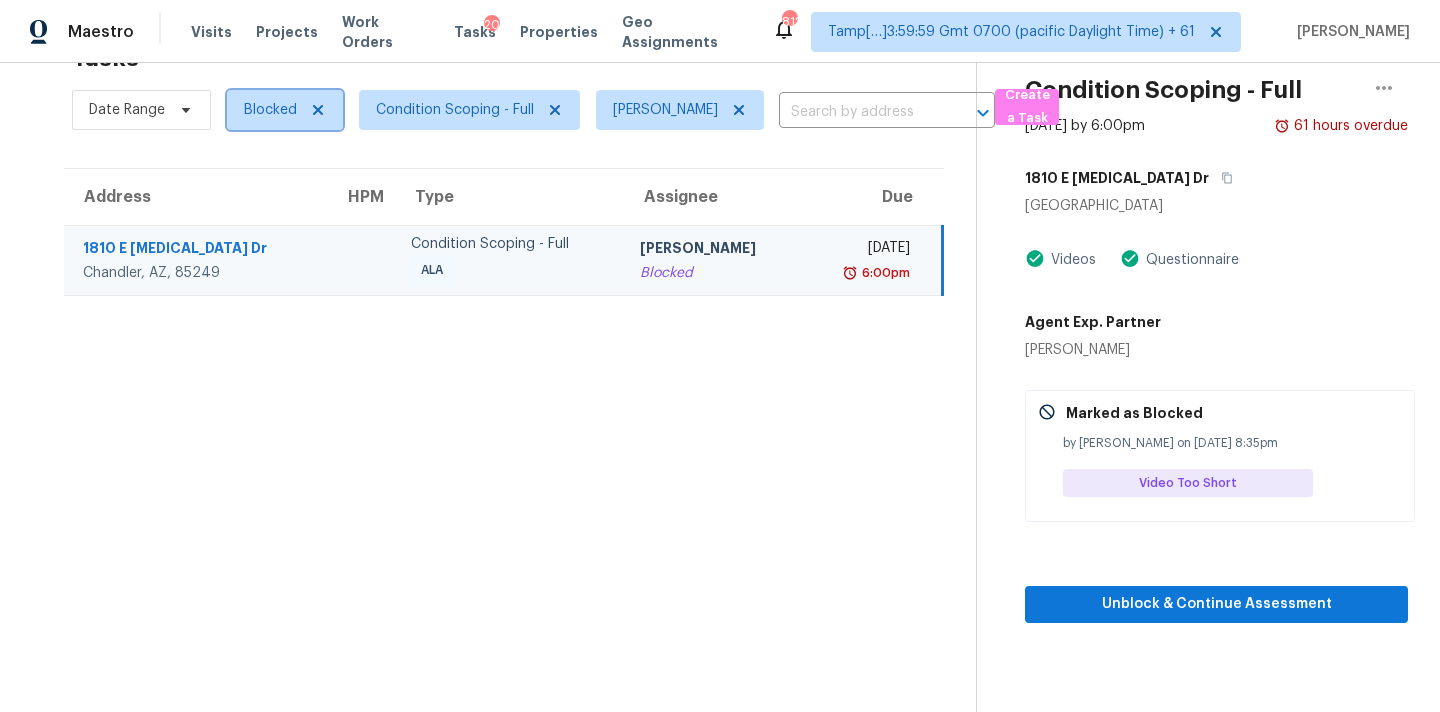 click on "Blocked" at bounding box center [270, 110] 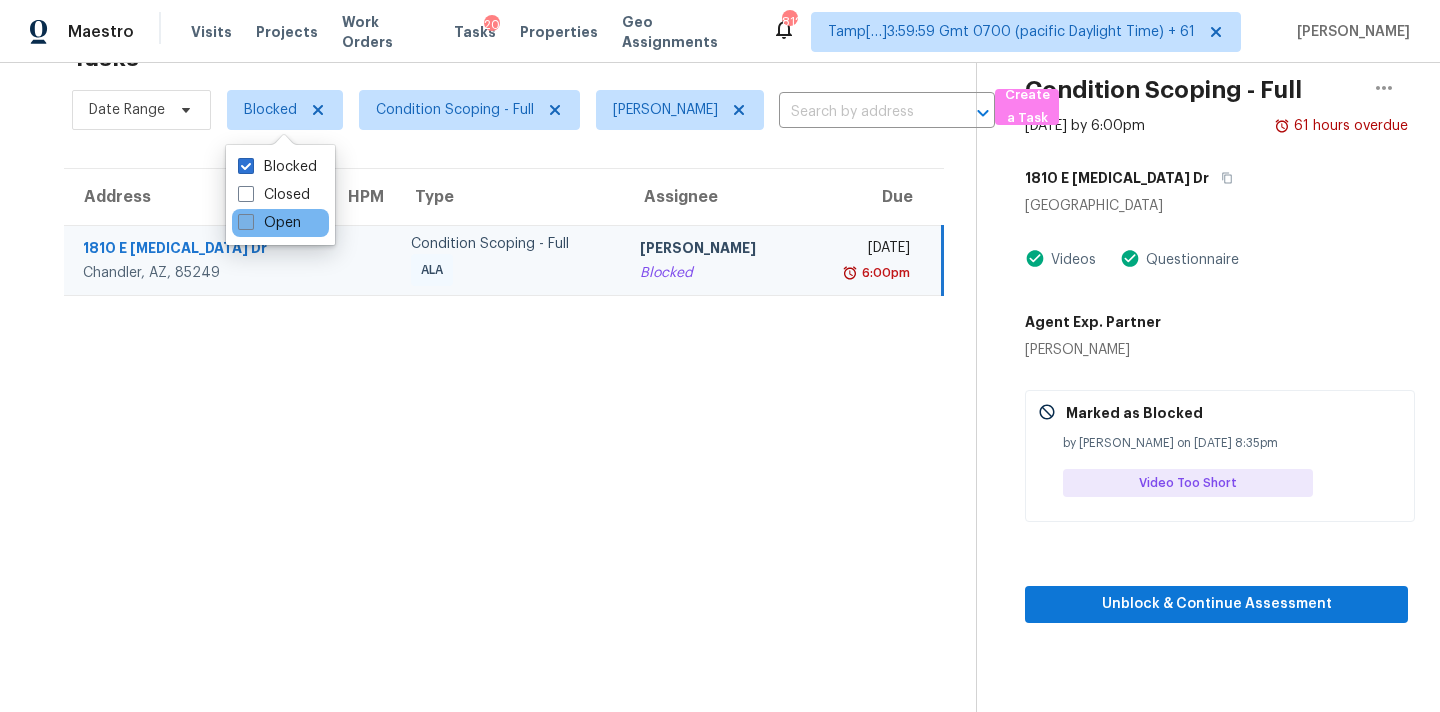 click on "Open" at bounding box center [269, 223] 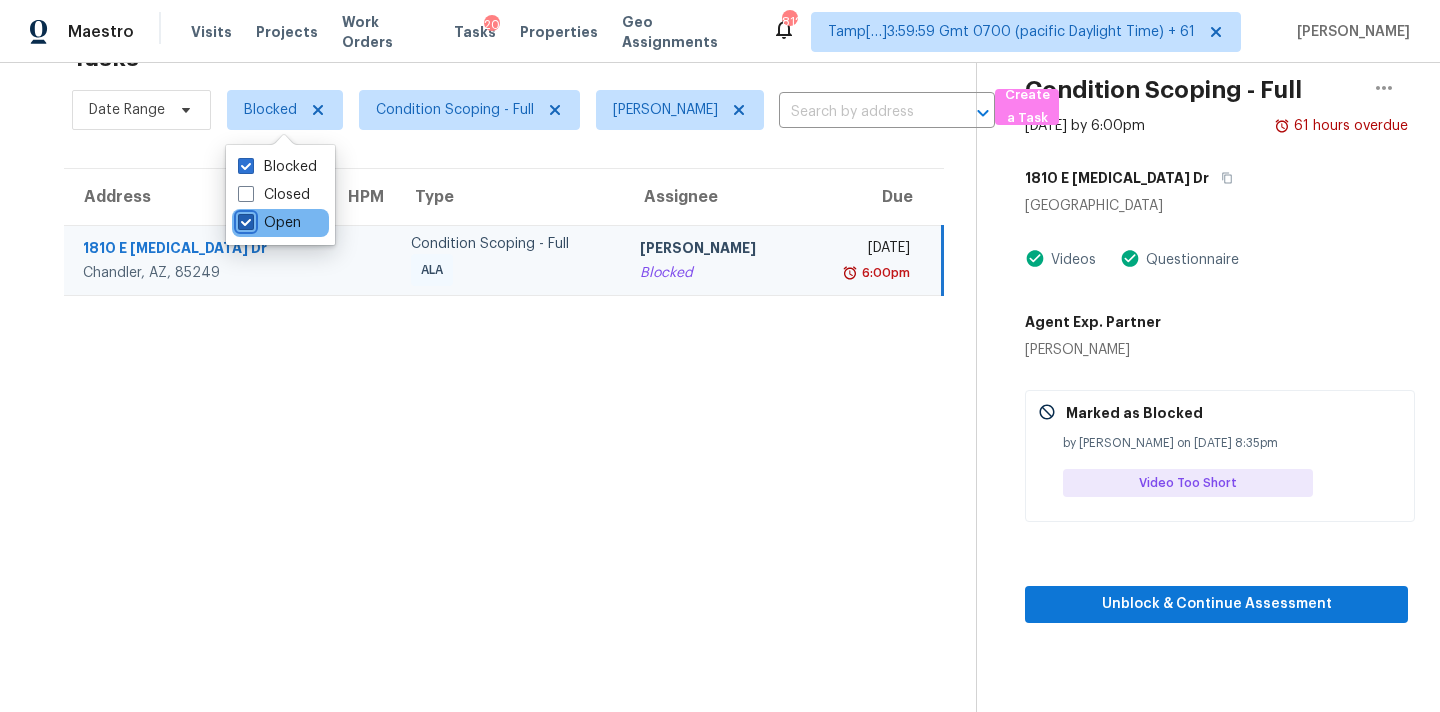 checkbox on "true" 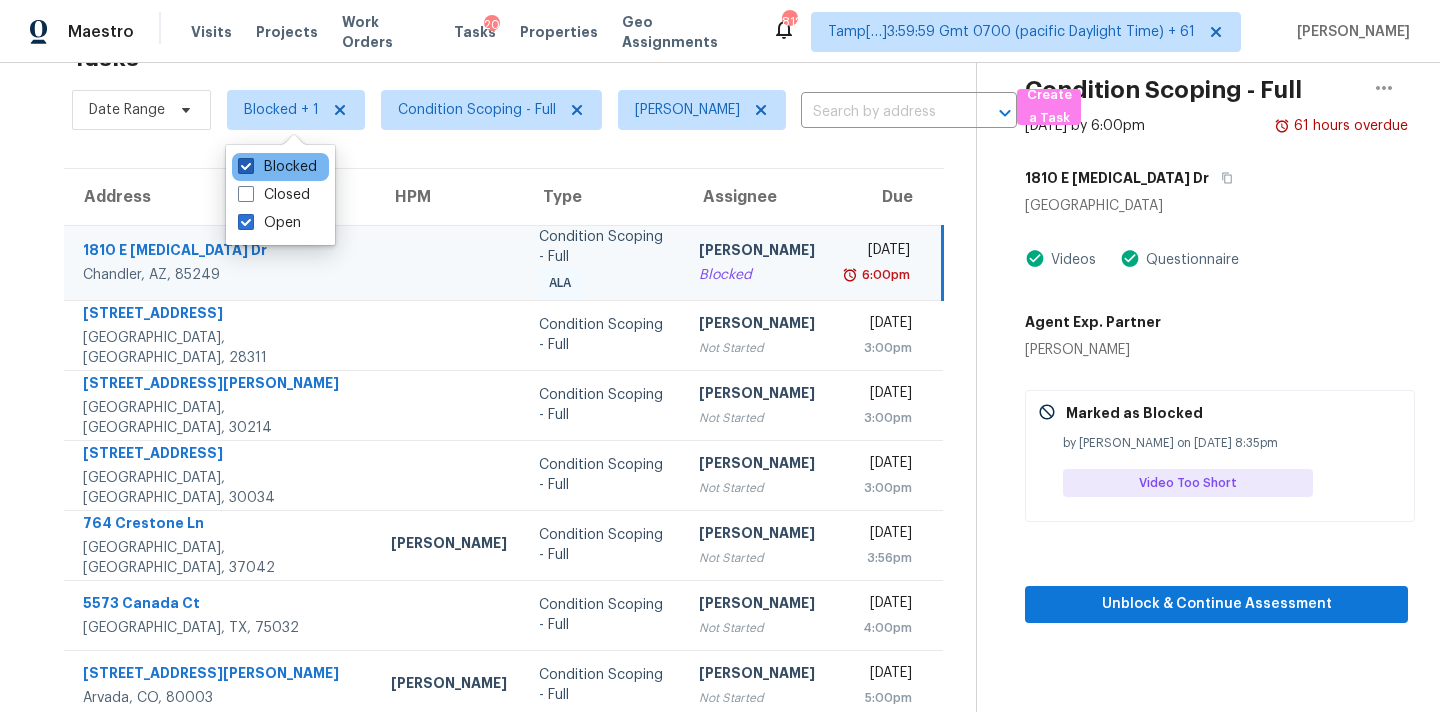 click on "Blocked" at bounding box center [277, 167] 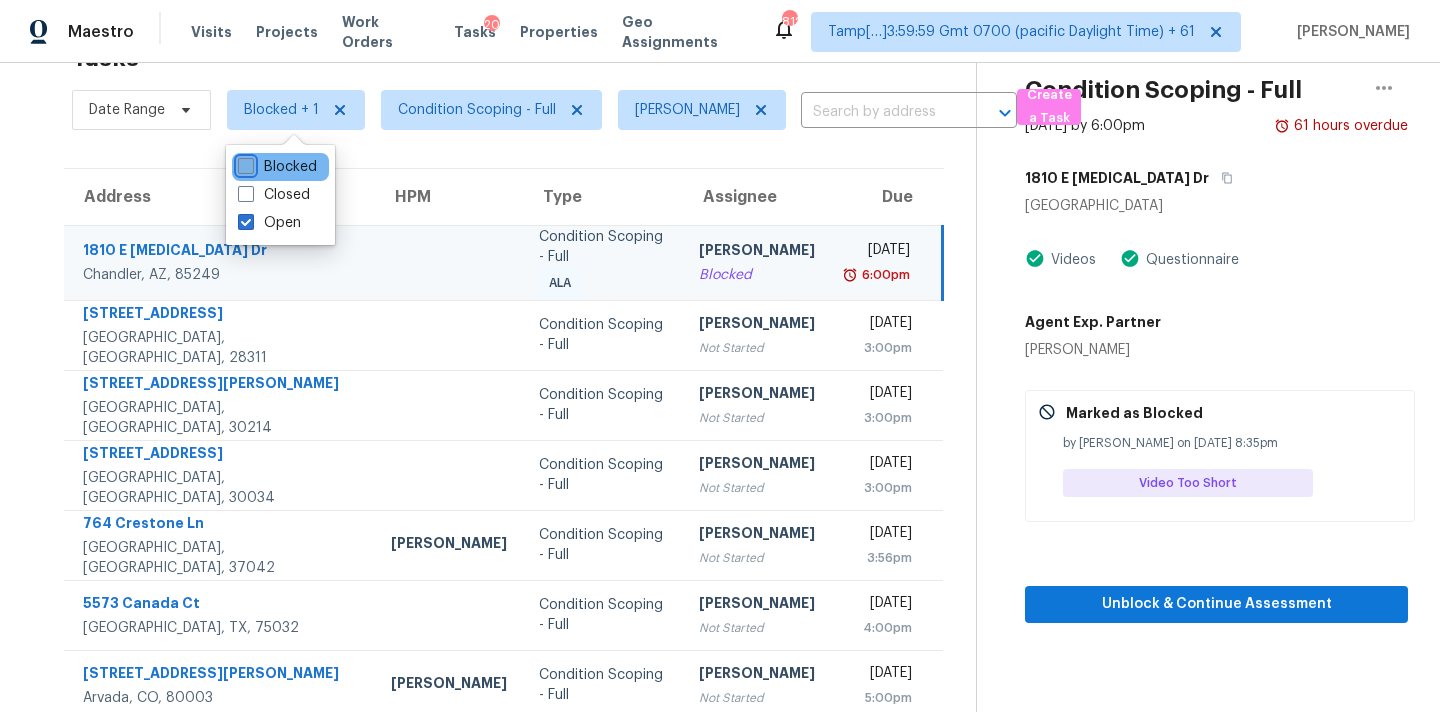 checkbox on "false" 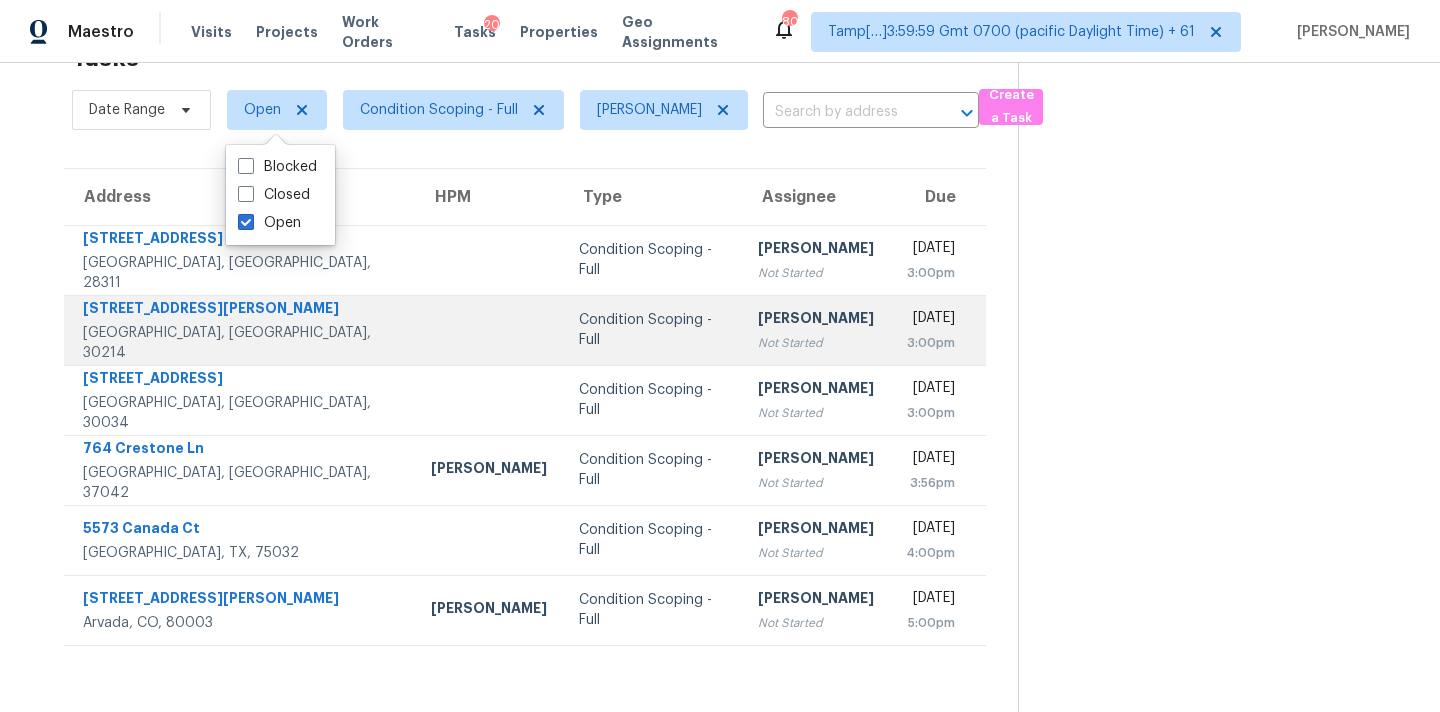 click on "Not Started" at bounding box center [816, 343] 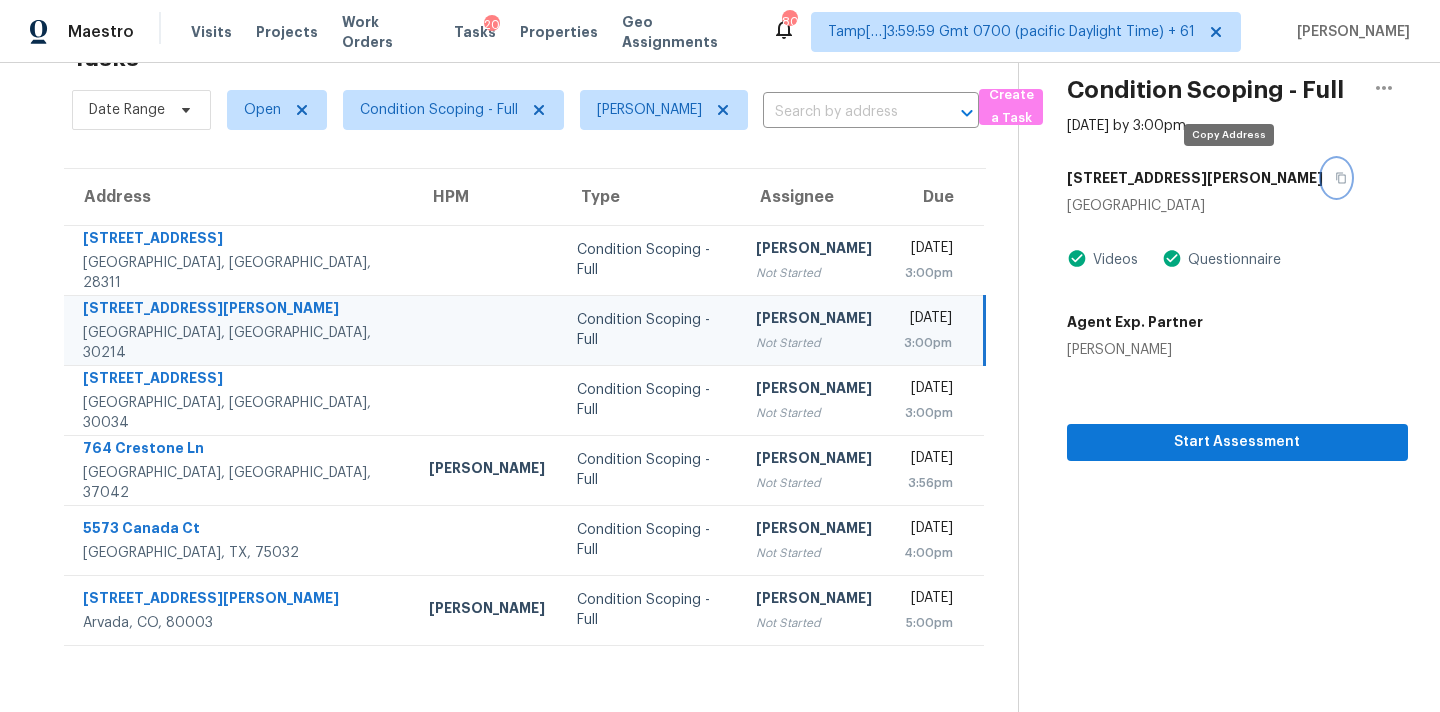 click 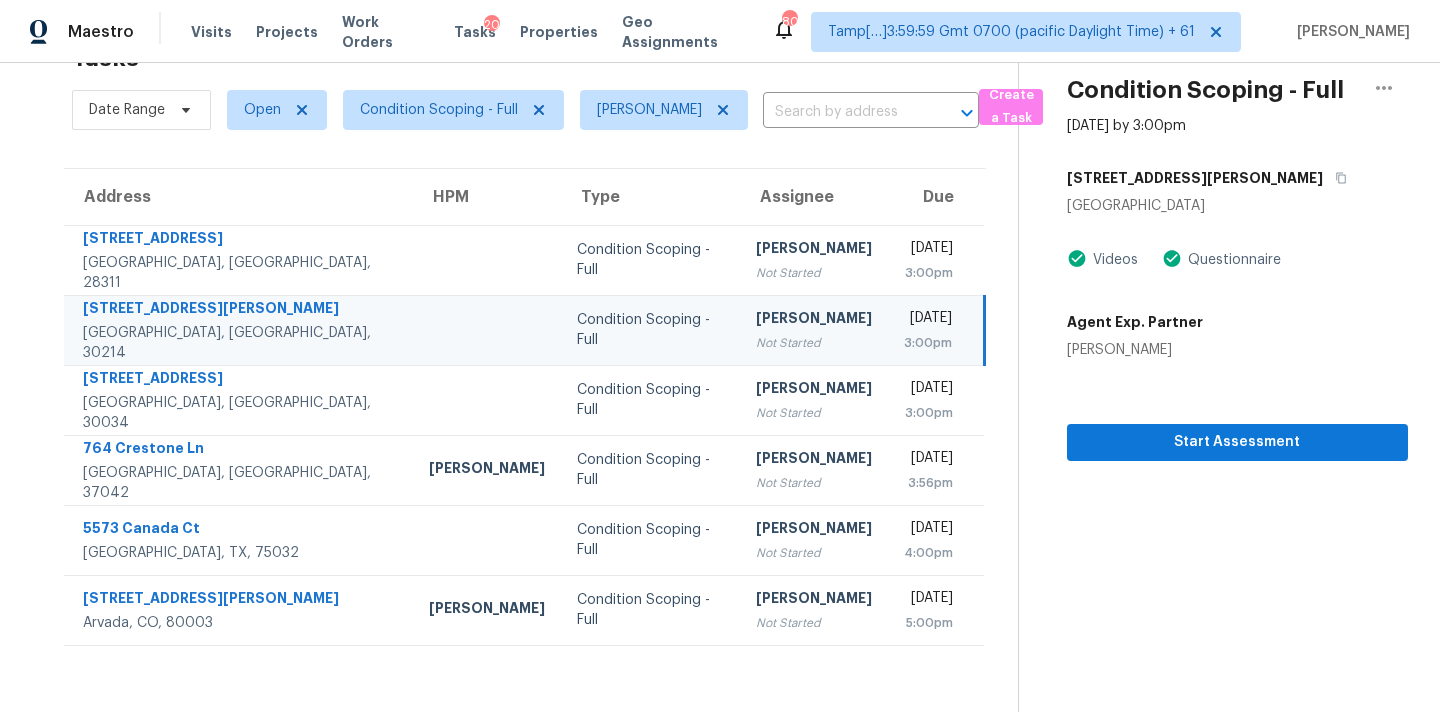 click on "Not Started" at bounding box center [814, 343] 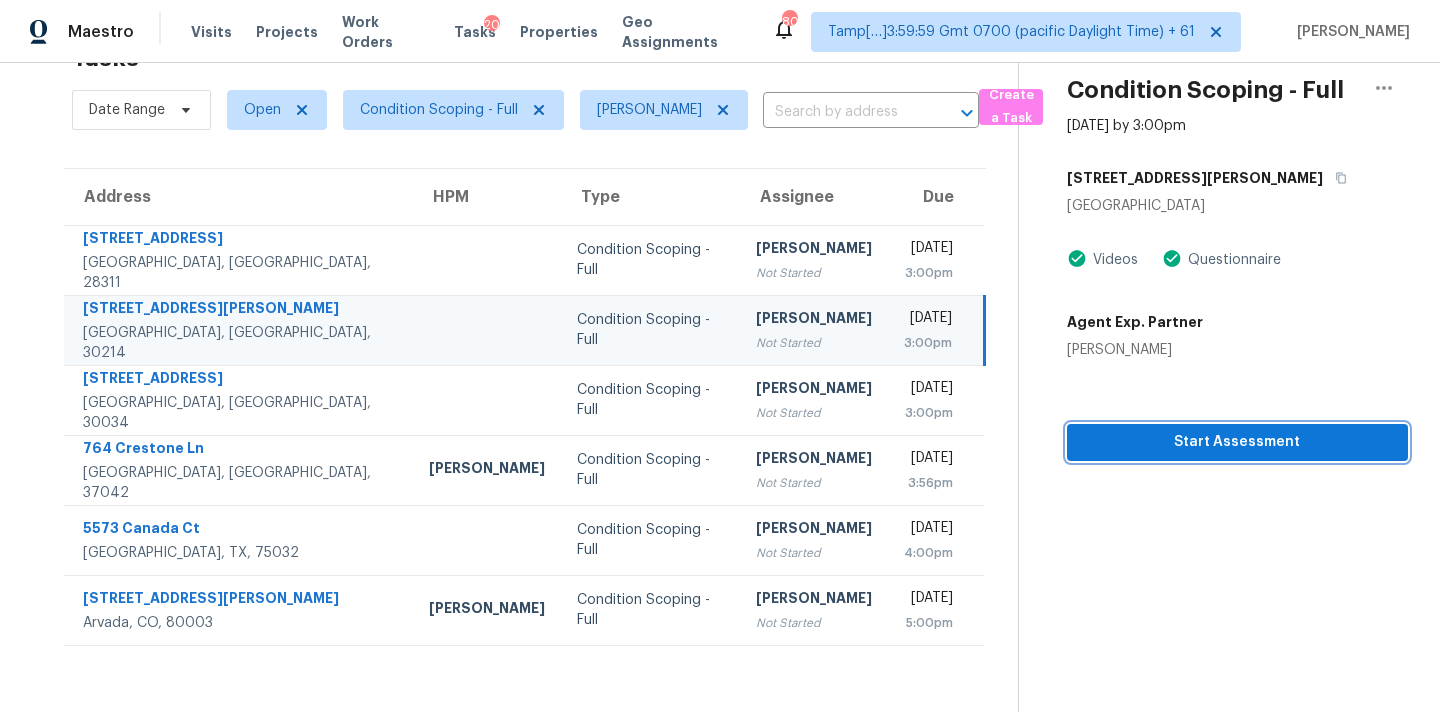 click on "Start Assessment" at bounding box center (1237, 442) 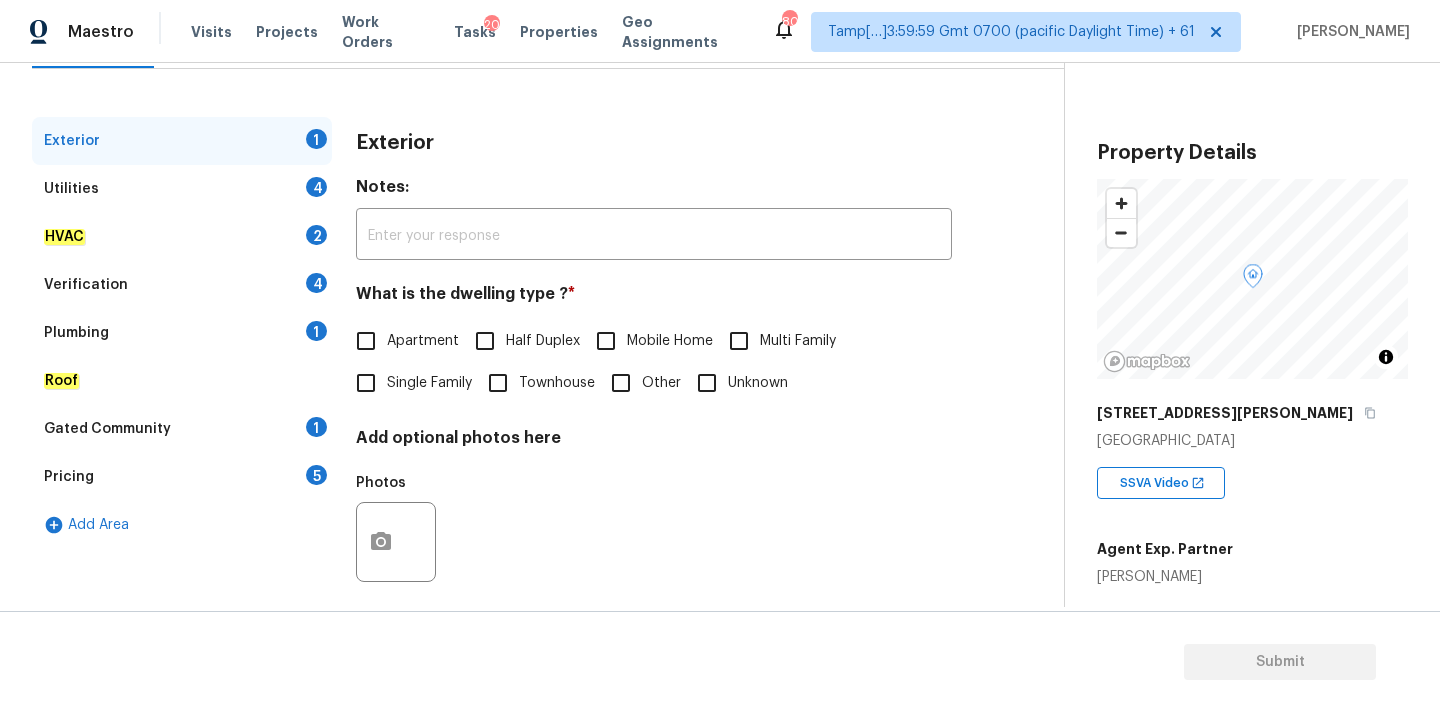 scroll, scrollTop: 251, scrollLeft: 0, axis: vertical 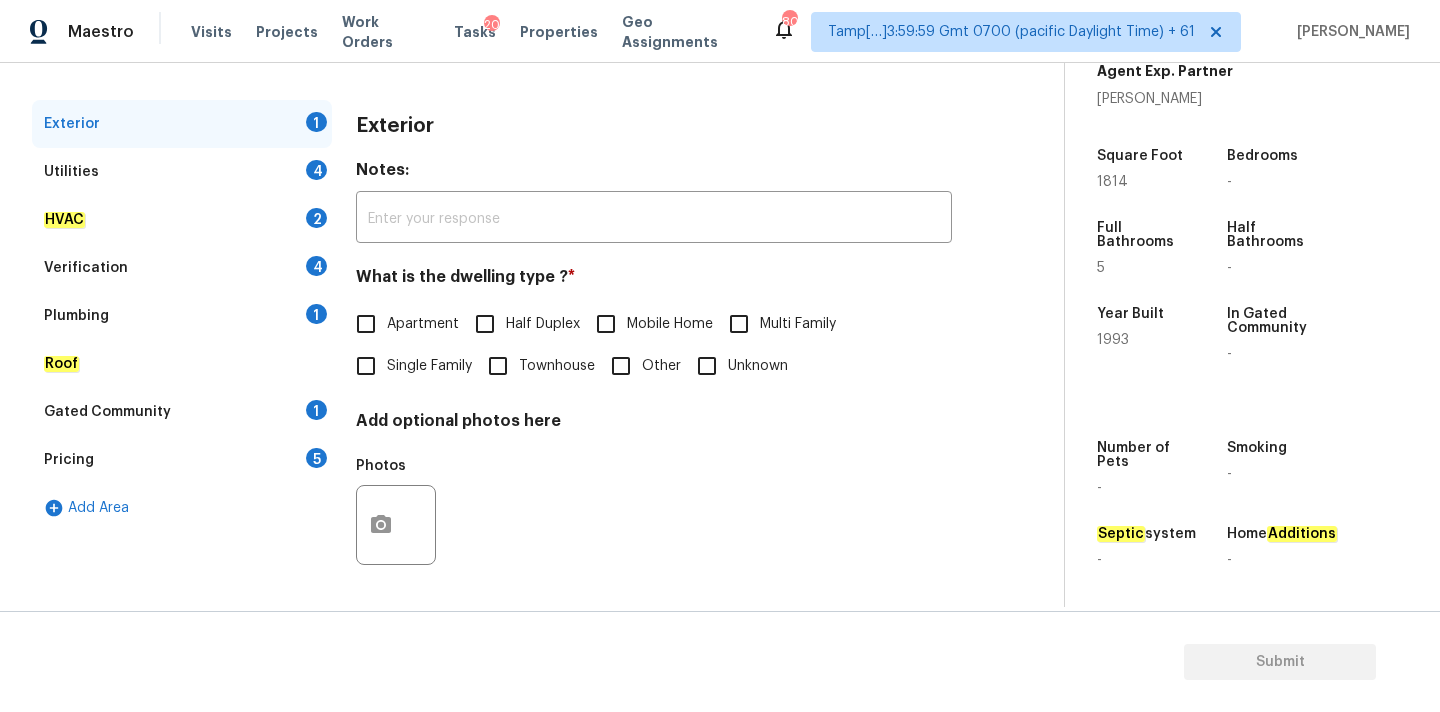 click on "Single Family" at bounding box center [429, 366] 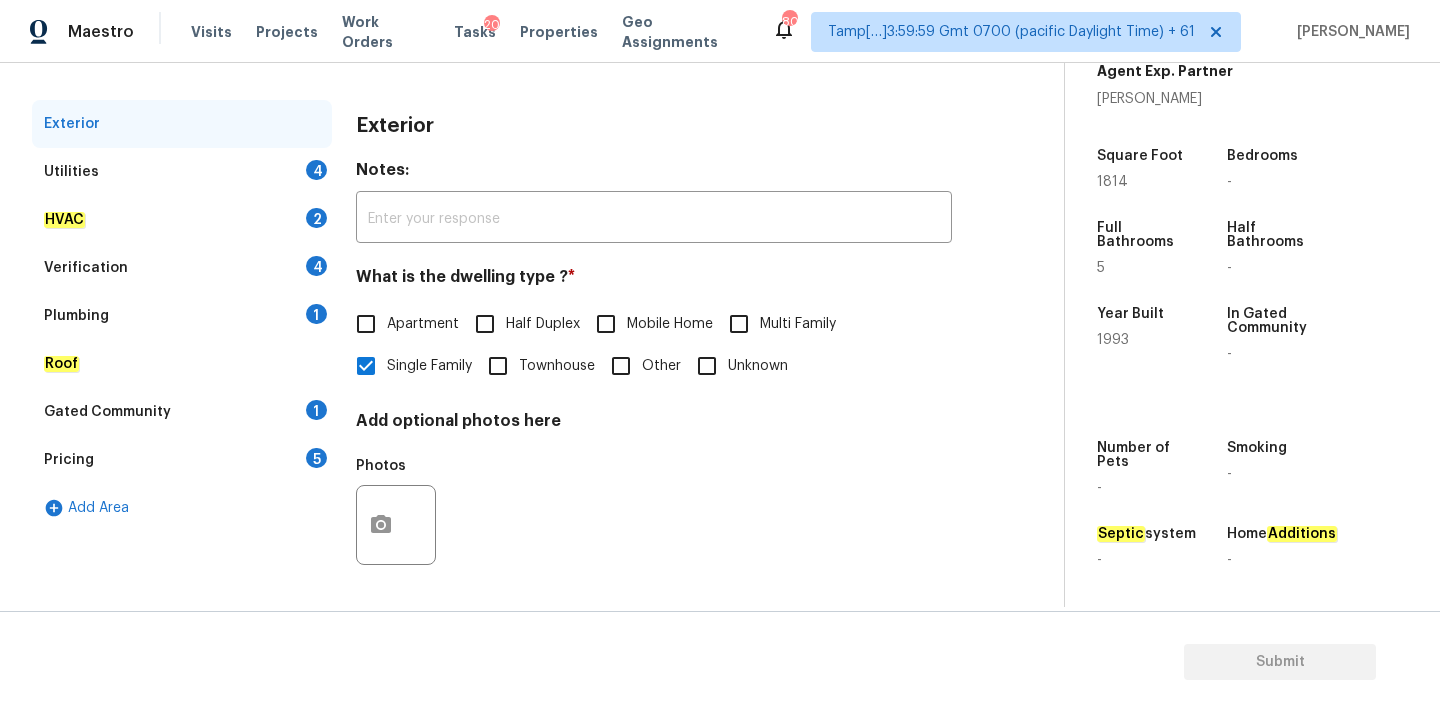 scroll, scrollTop: 165, scrollLeft: 0, axis: vertical 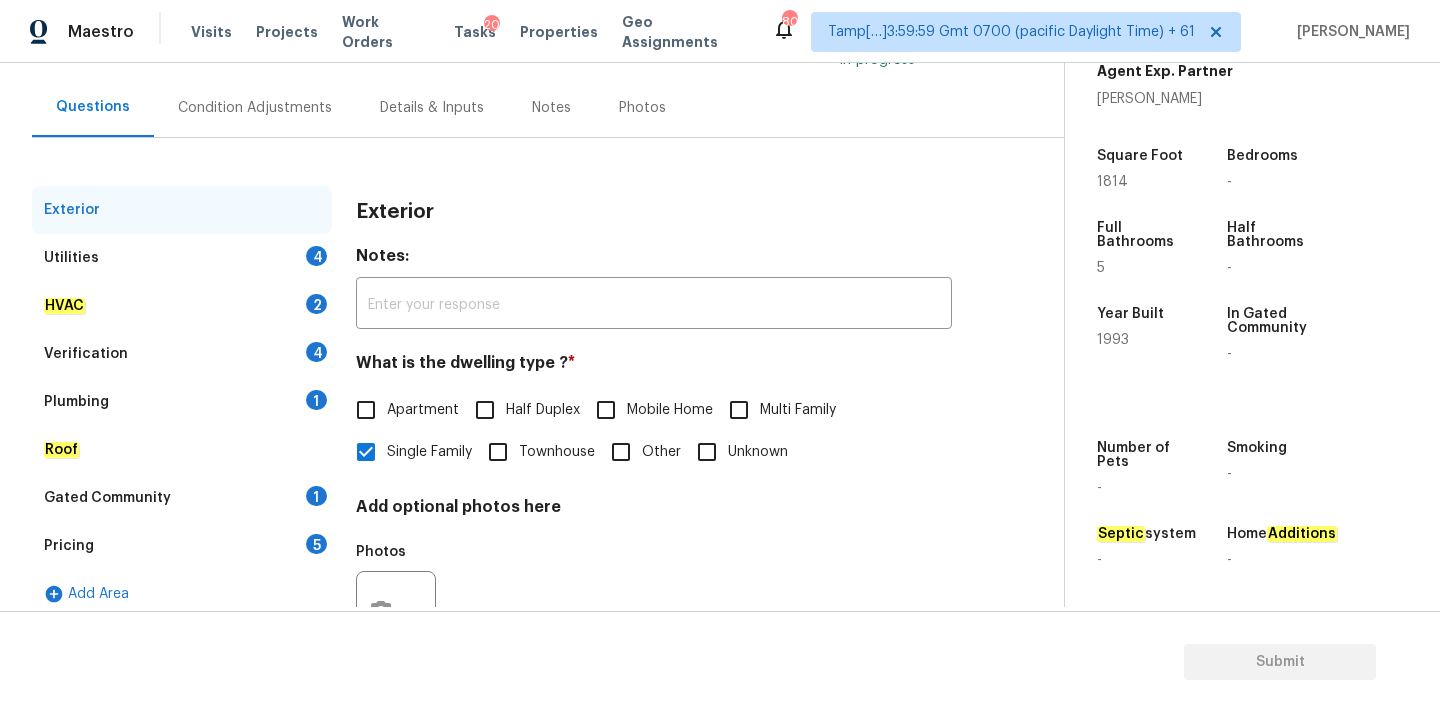 click on "Condition Adjustments" at bounding box center [255, 107] 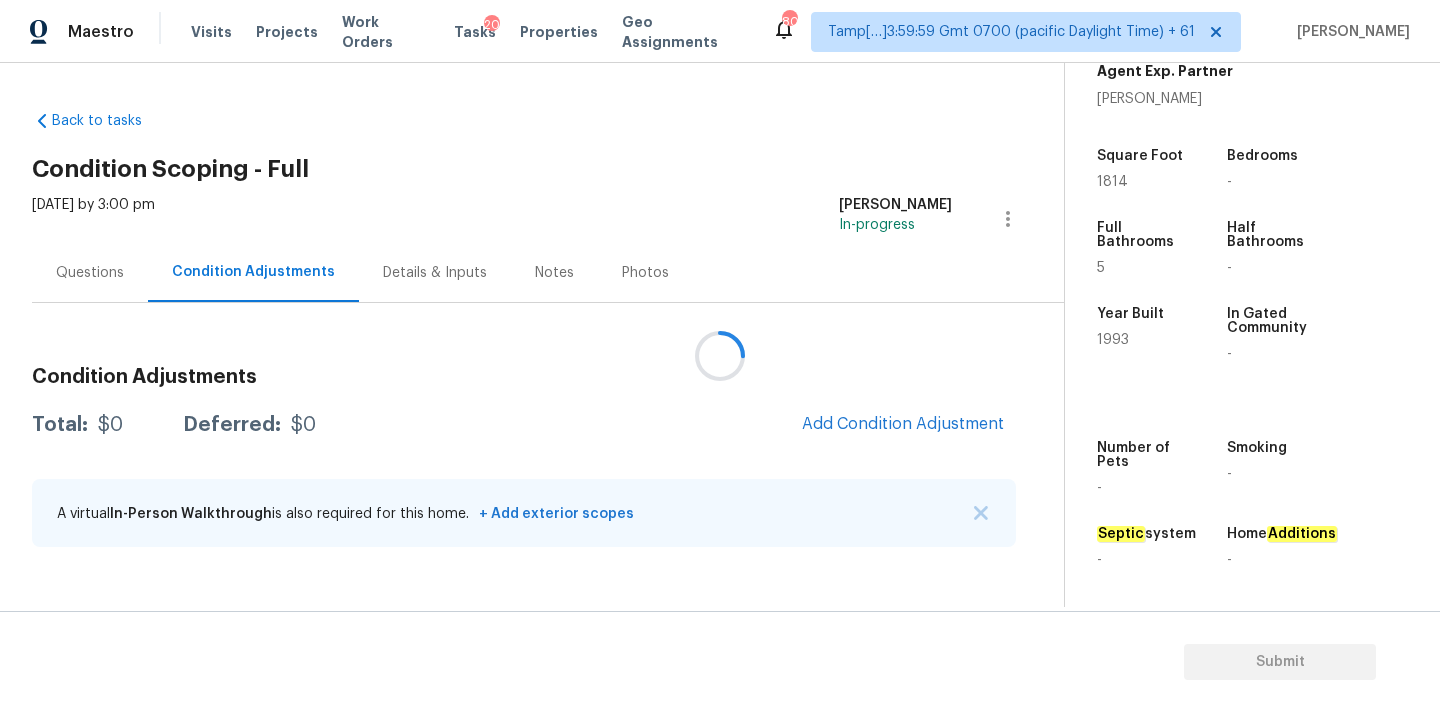 scroll, scrollTop: 0, scrollLeft: 0, axis: both 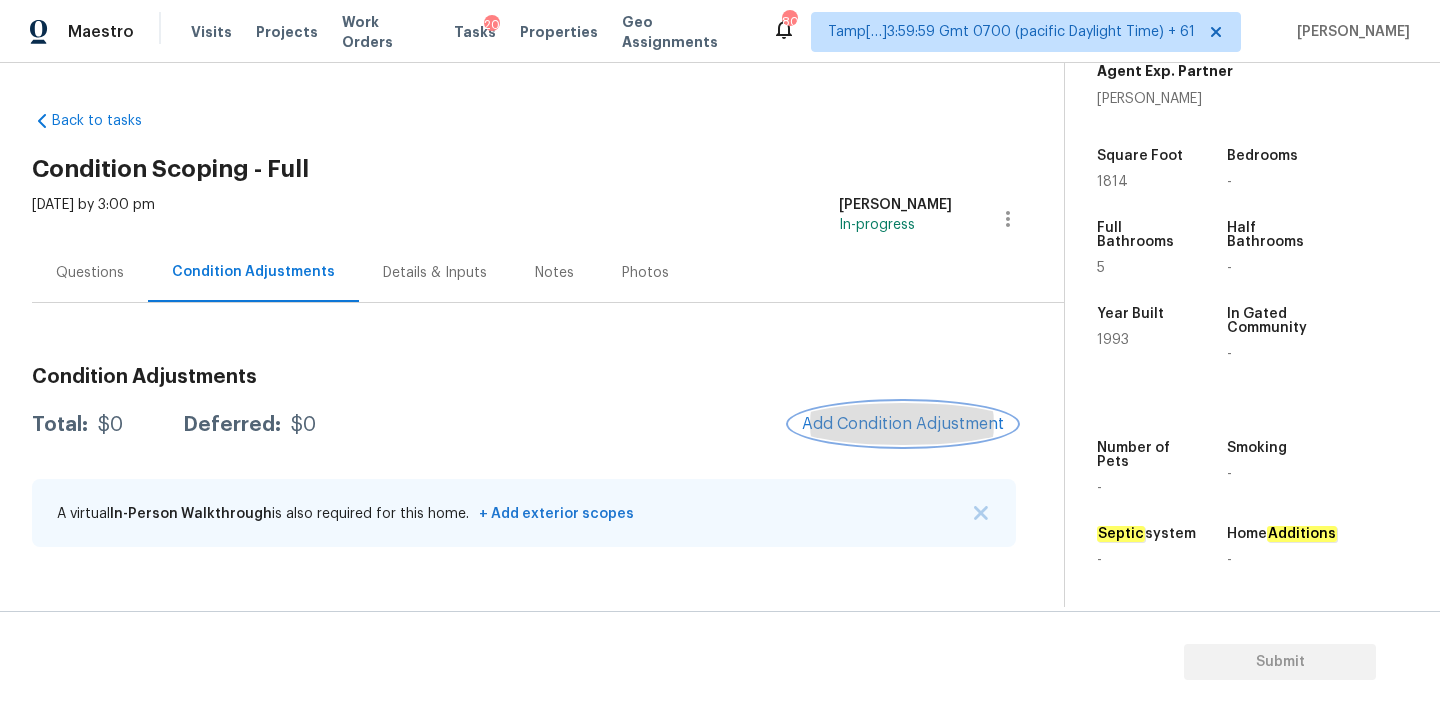 click on "Add Condition Adjustment" at bounding box center [903, 424] 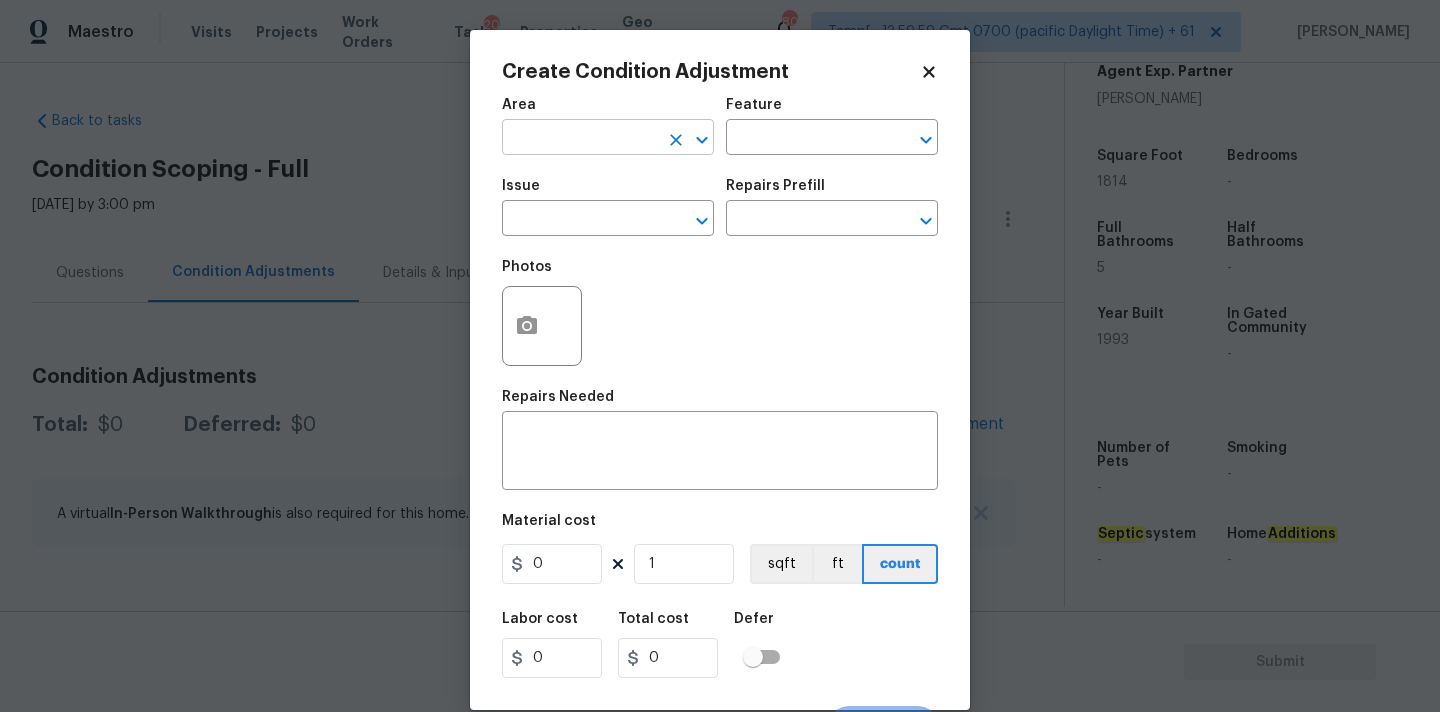 click at bounding box center (580, 139) 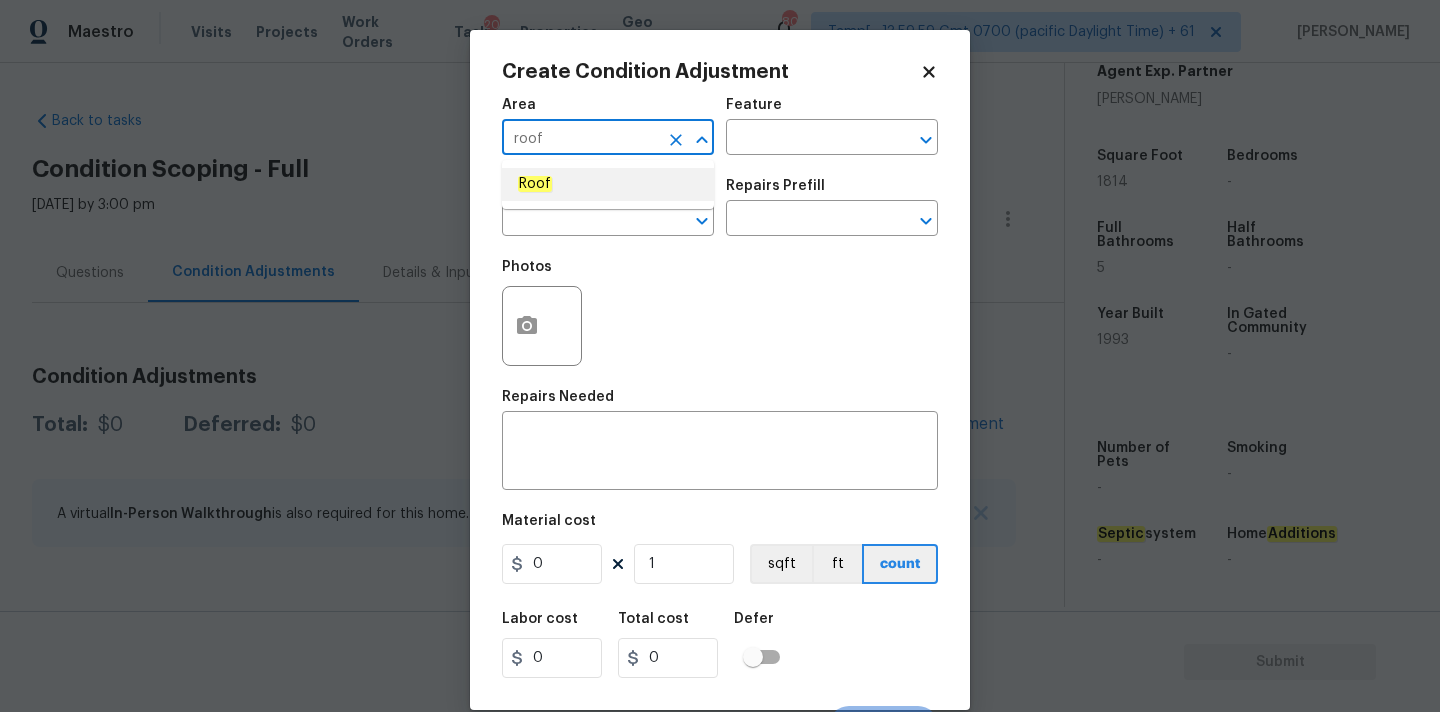 click on "Roof" at bounding box center (608, 184) 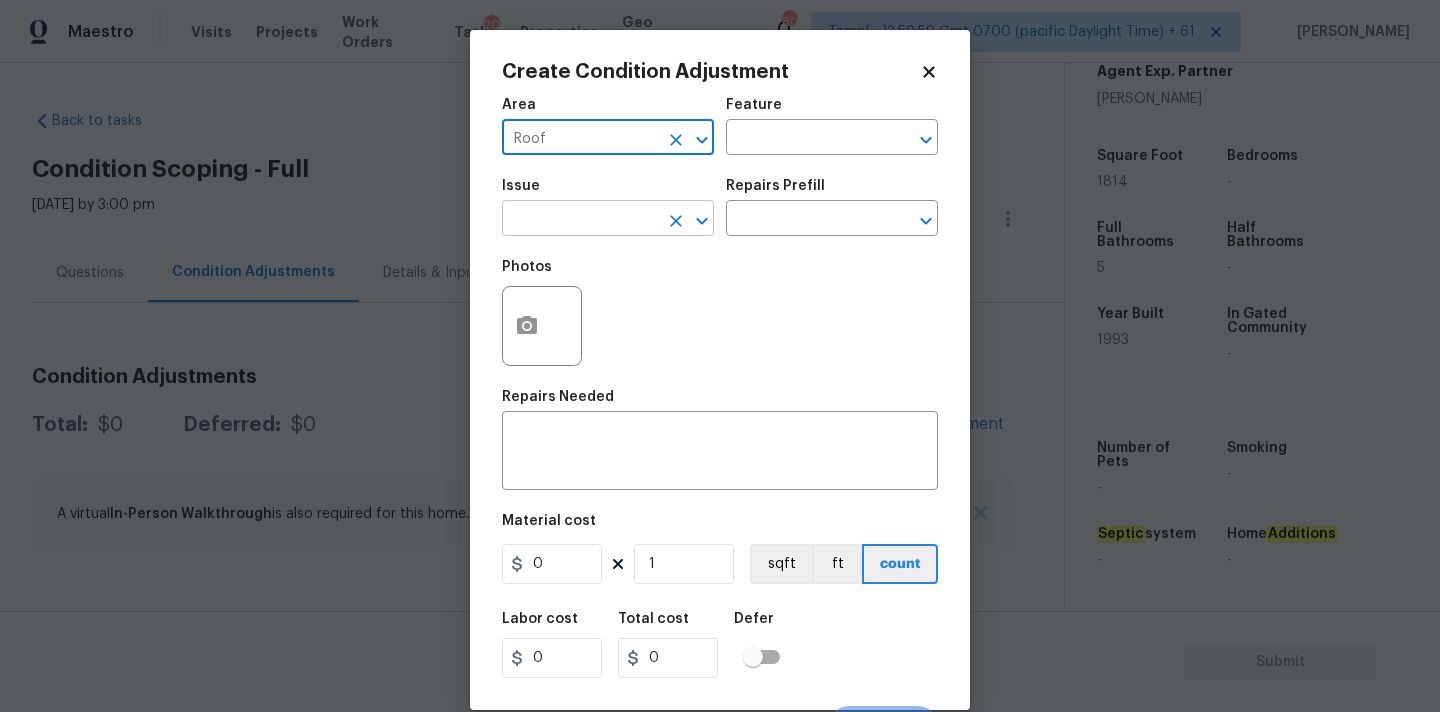 type on "Roof" 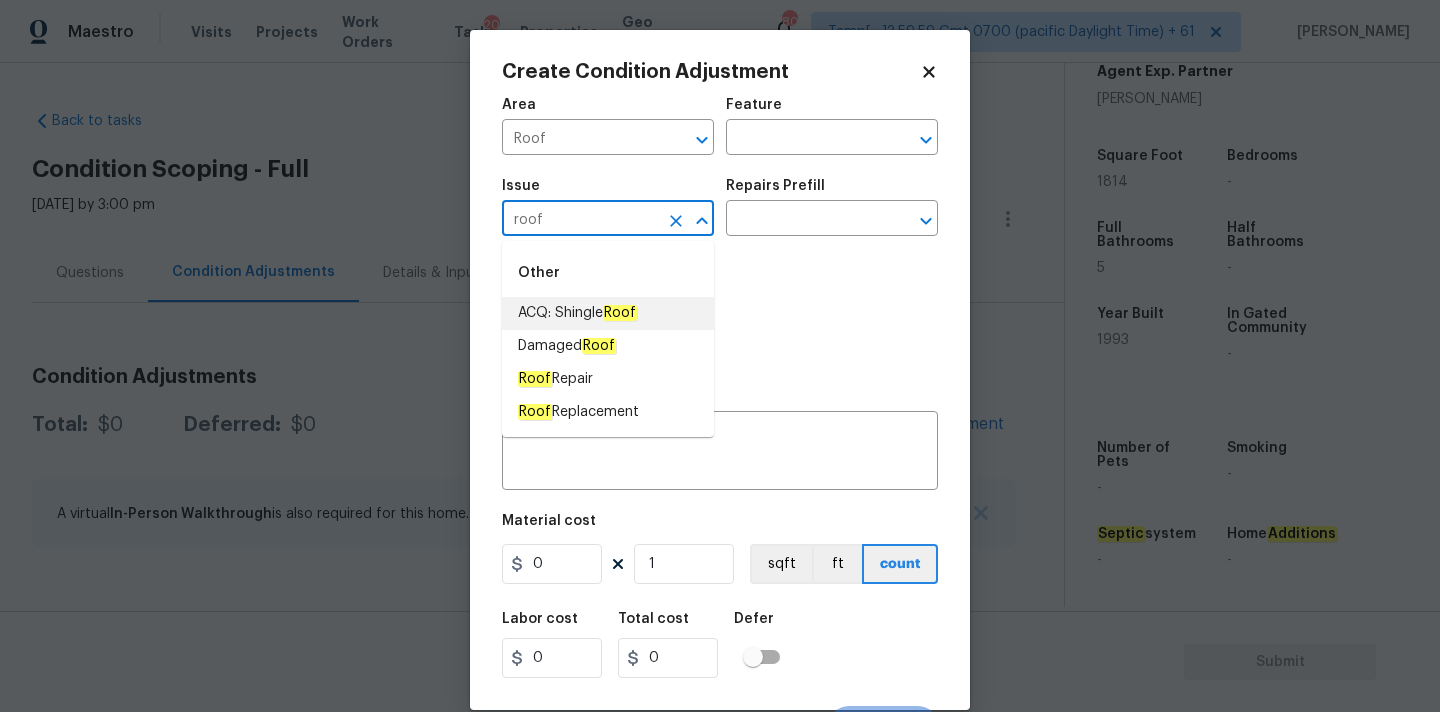 click on "ACQ: Shingle  Roof" at bounding box center [577, 313] 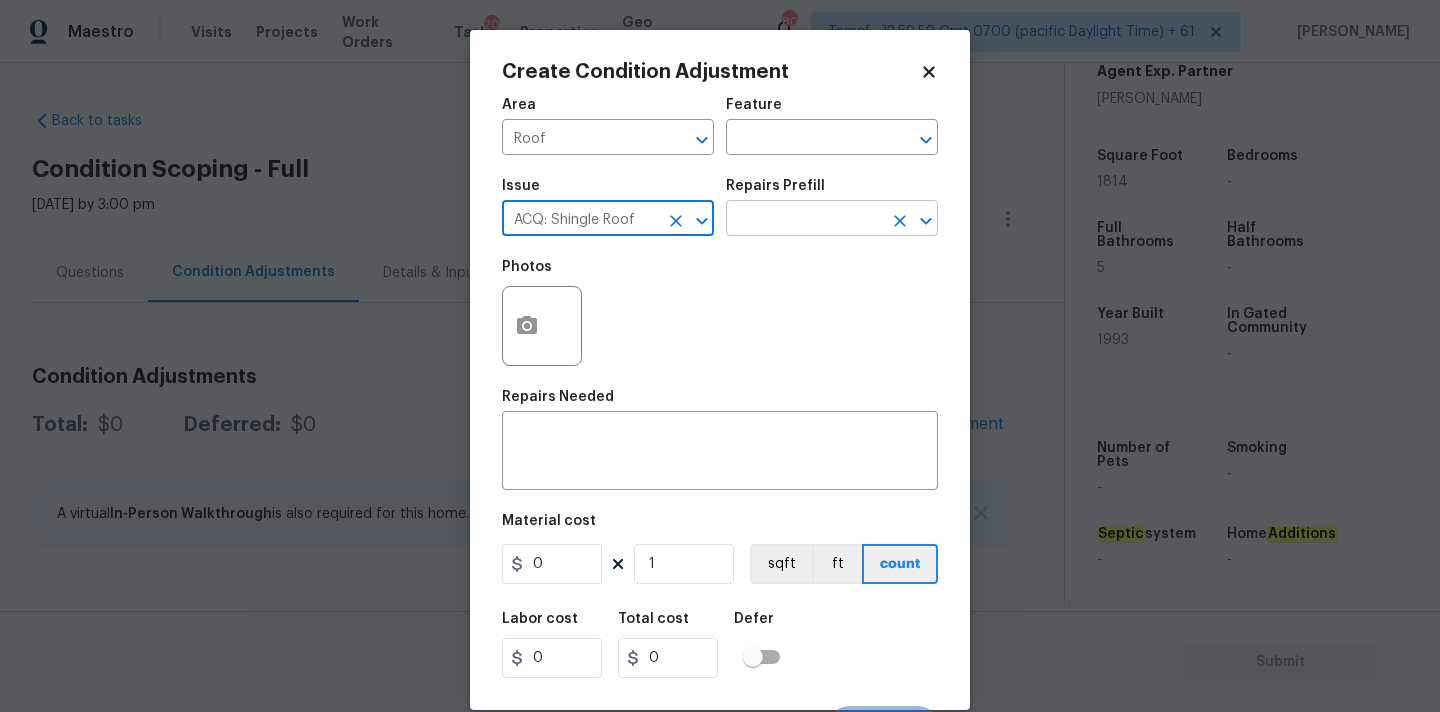 type on "ACQ: Shingle Roof" 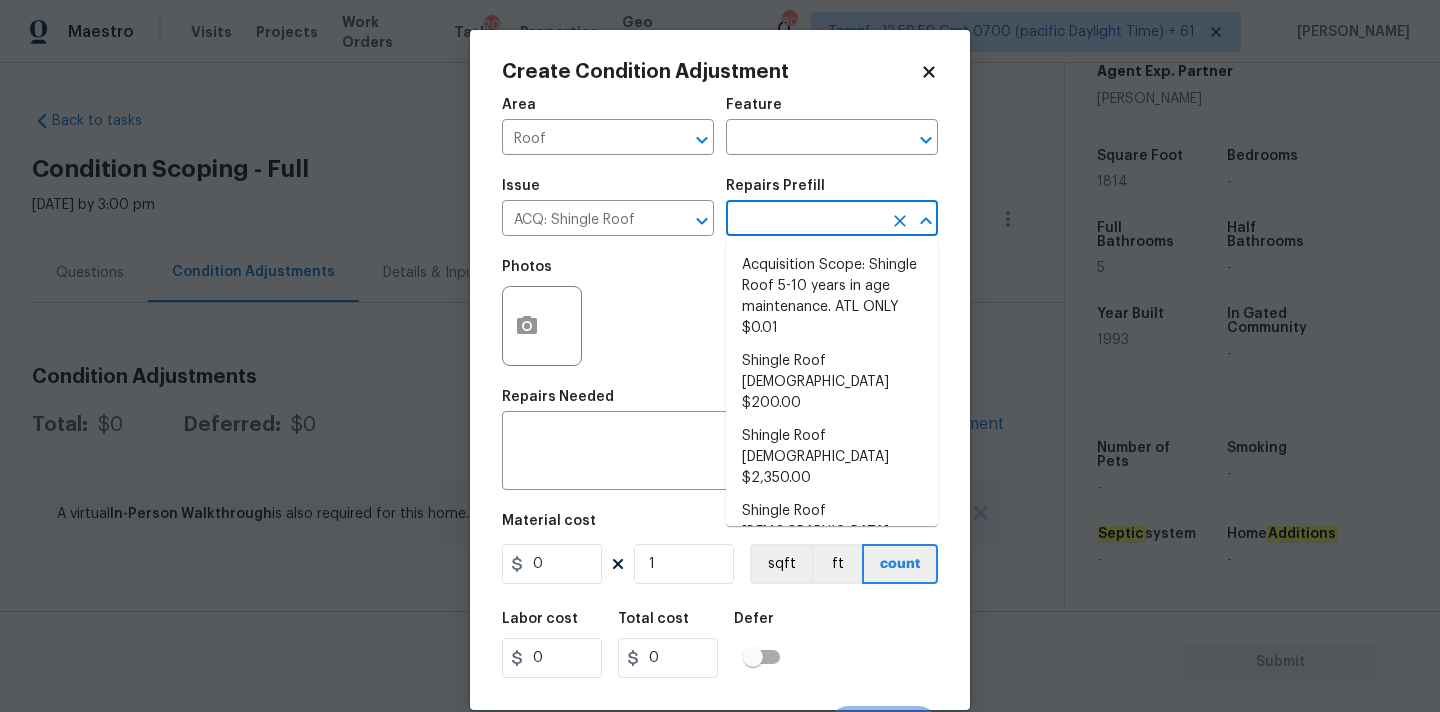 click at bounding box center [804, 220] 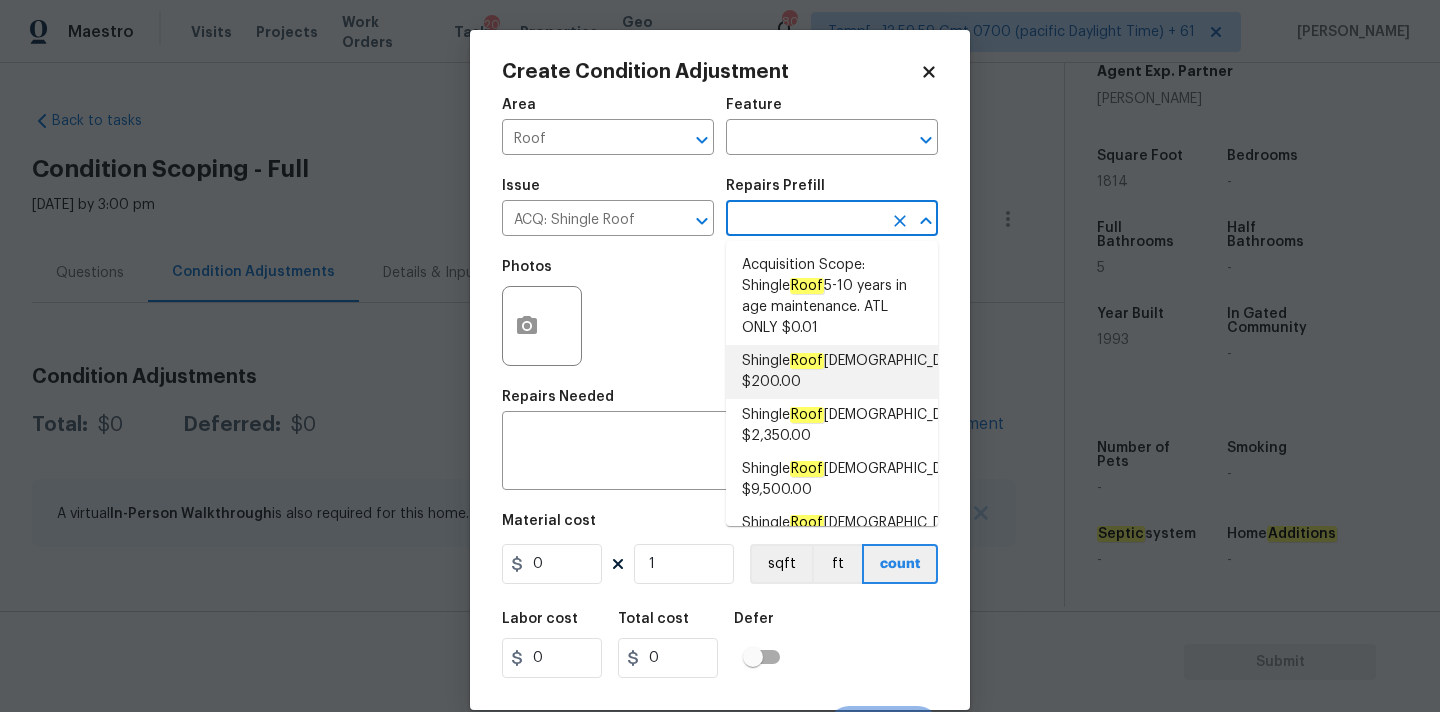 click on "Shingle  Roof  0-10 Years Old $200.00" at bounding box center (856, 372) 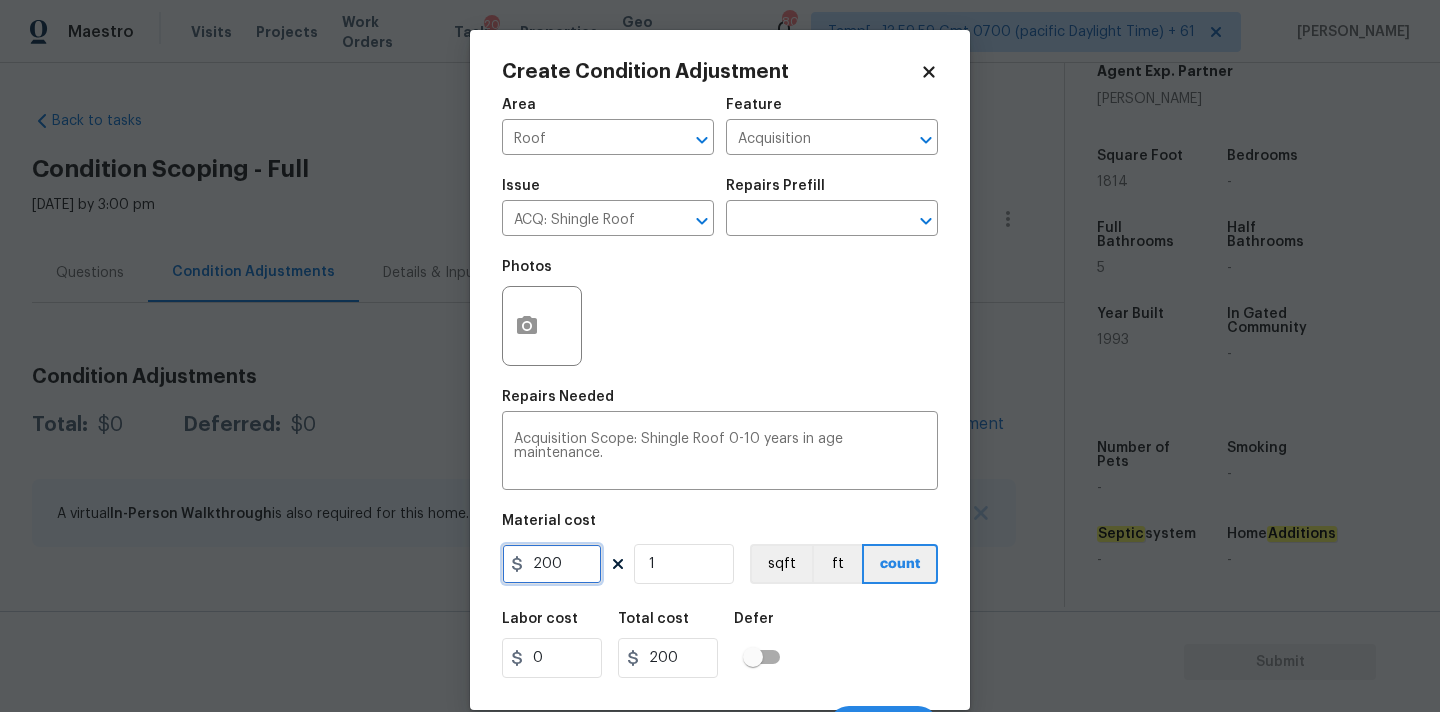 click on "200" at bounding box center [552, 564] 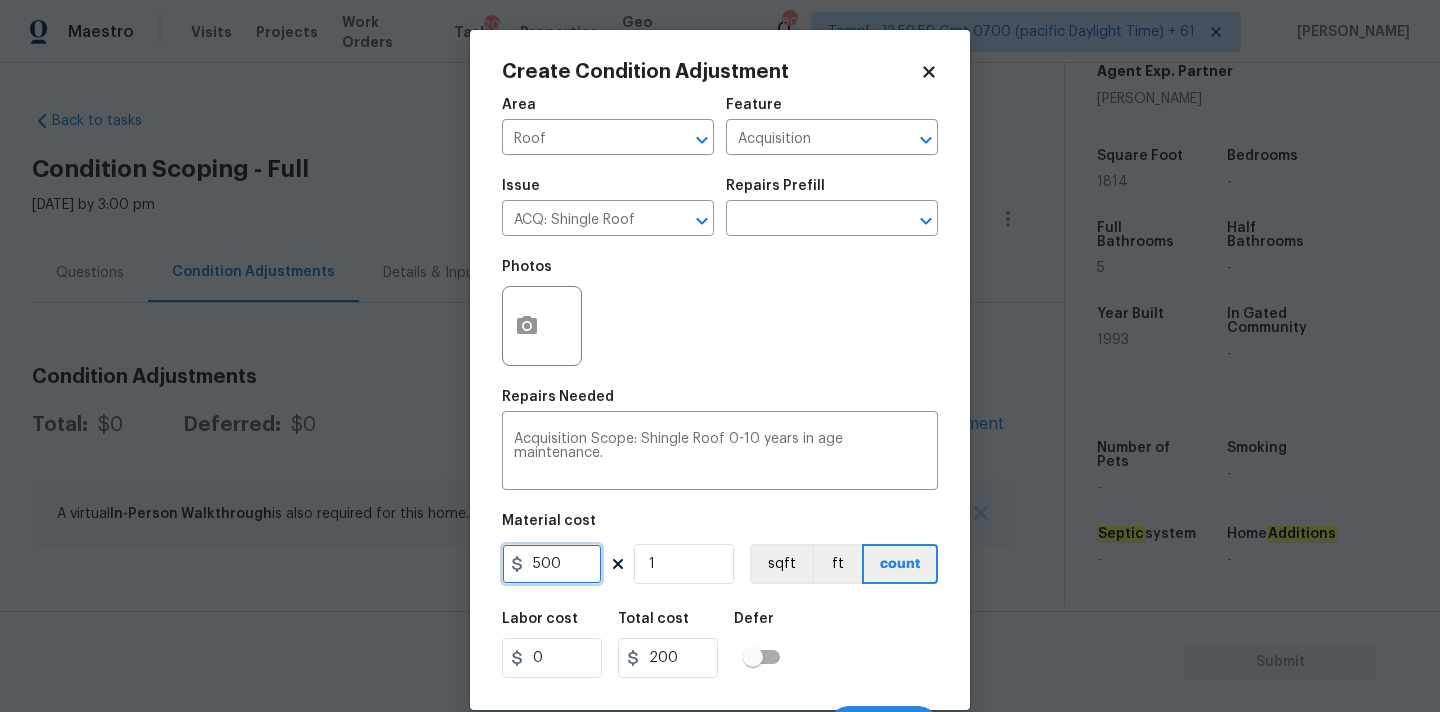 type on "500" 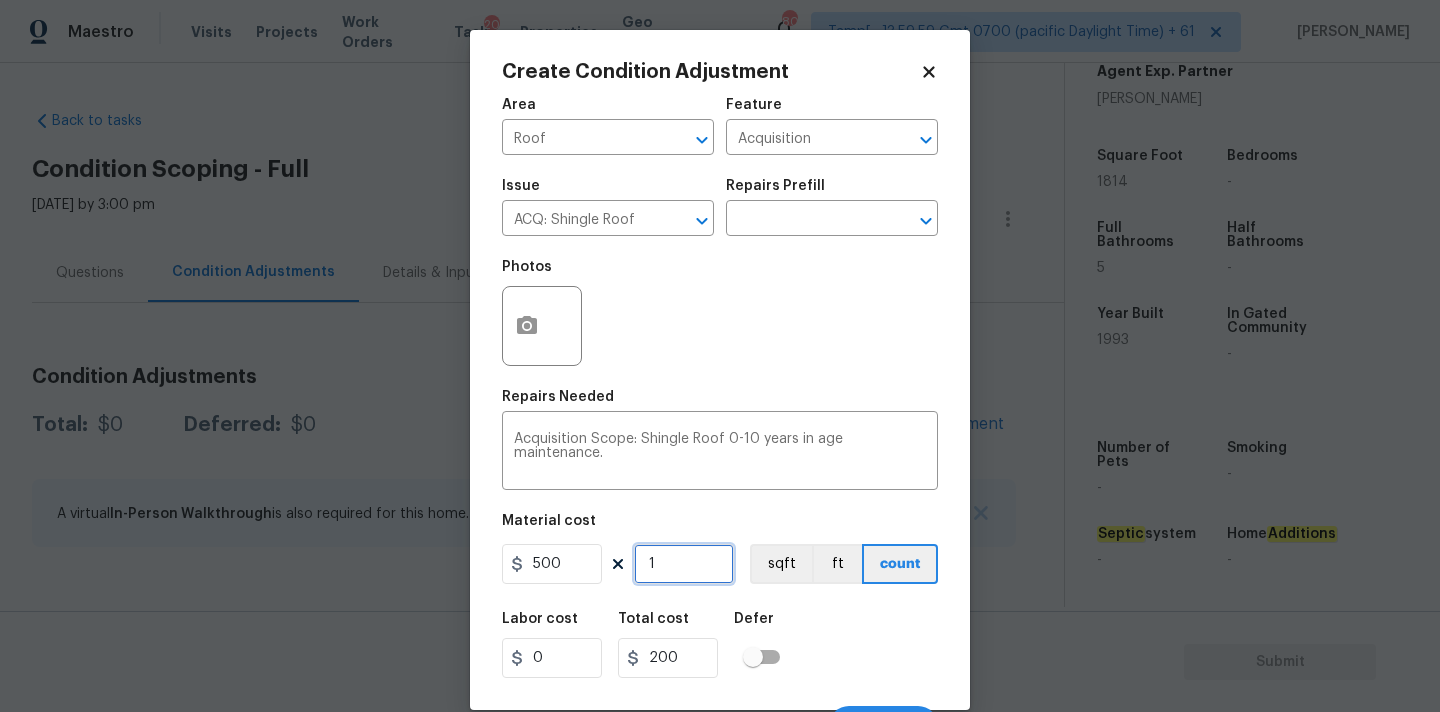 type on "500" 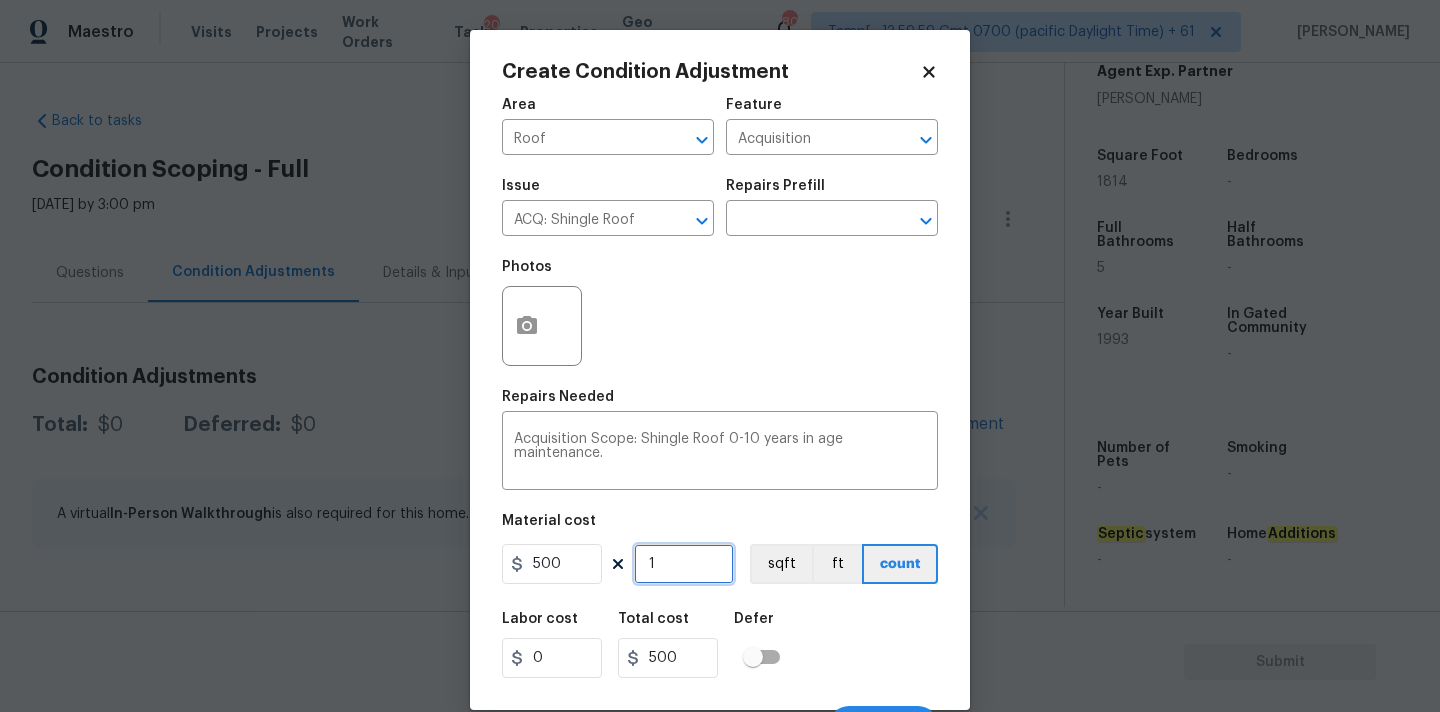 scroll, scrollTop: 35, scrollLeft: 0, axis: vertical 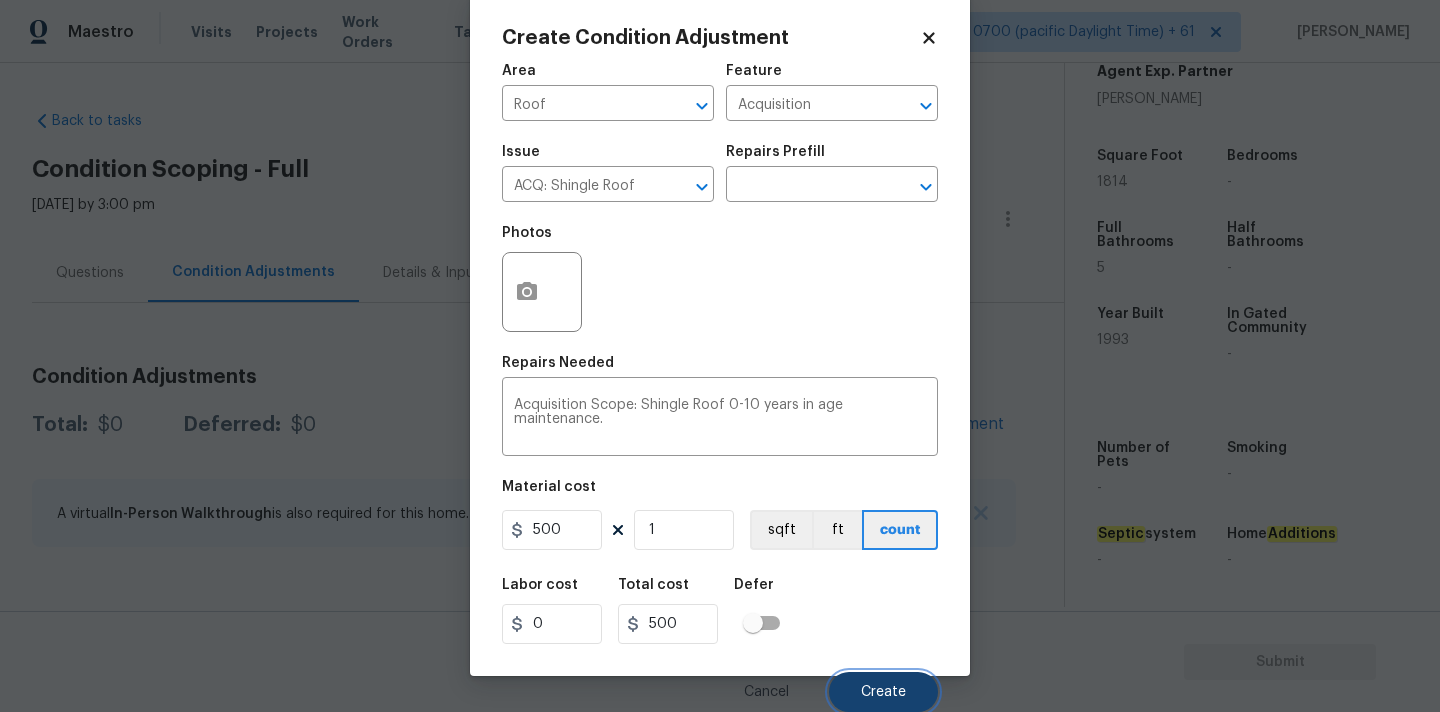 click on "Create" at bounding box center [883, 692] 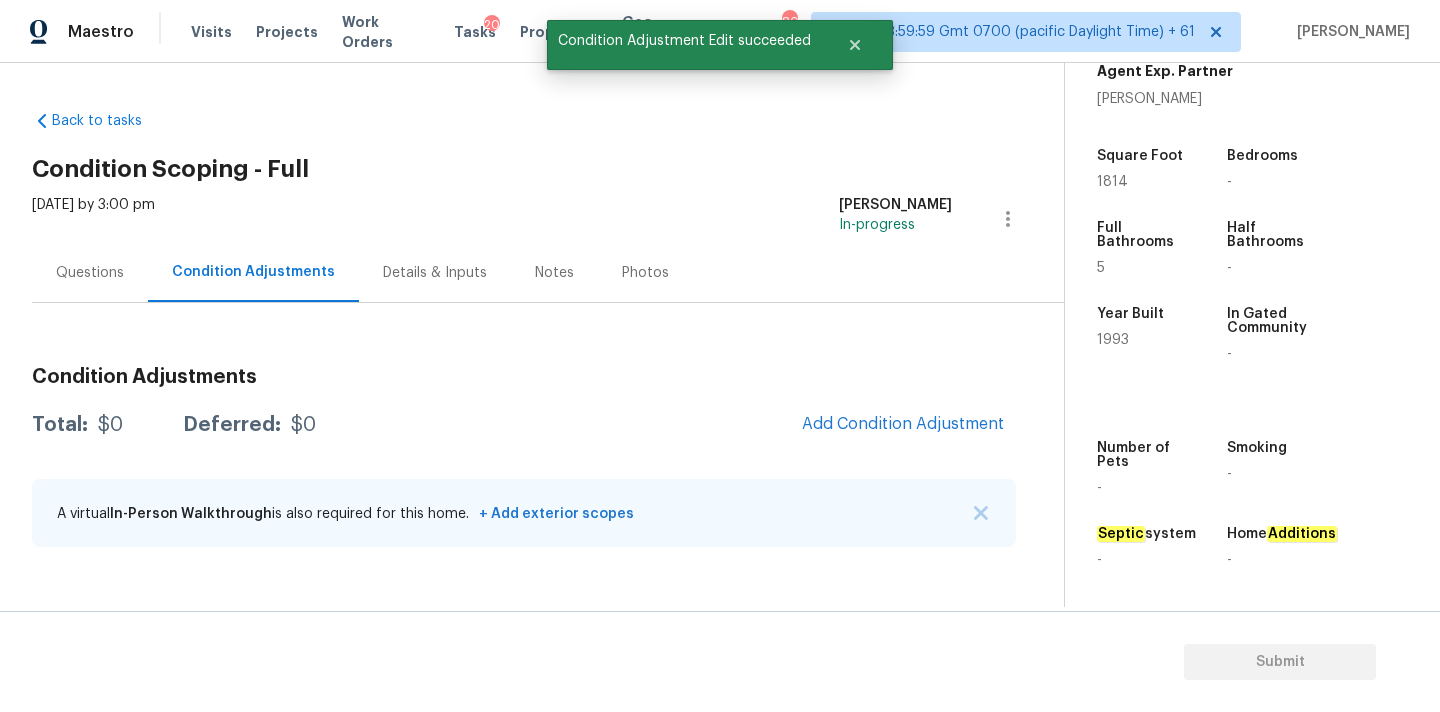 scroll, scrollTop: 28, scrollLeft: 0, axis: vertical 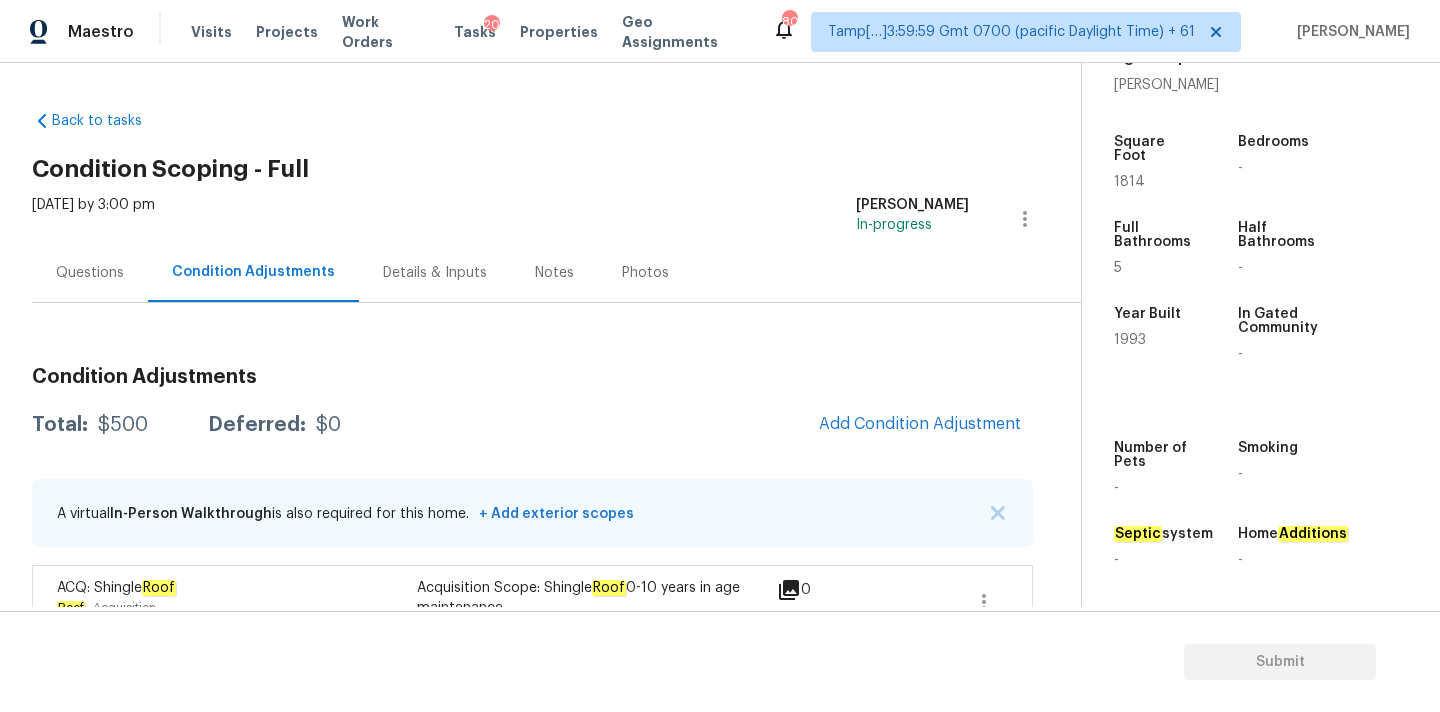click on "Questions" at bounding box center [90, 273] 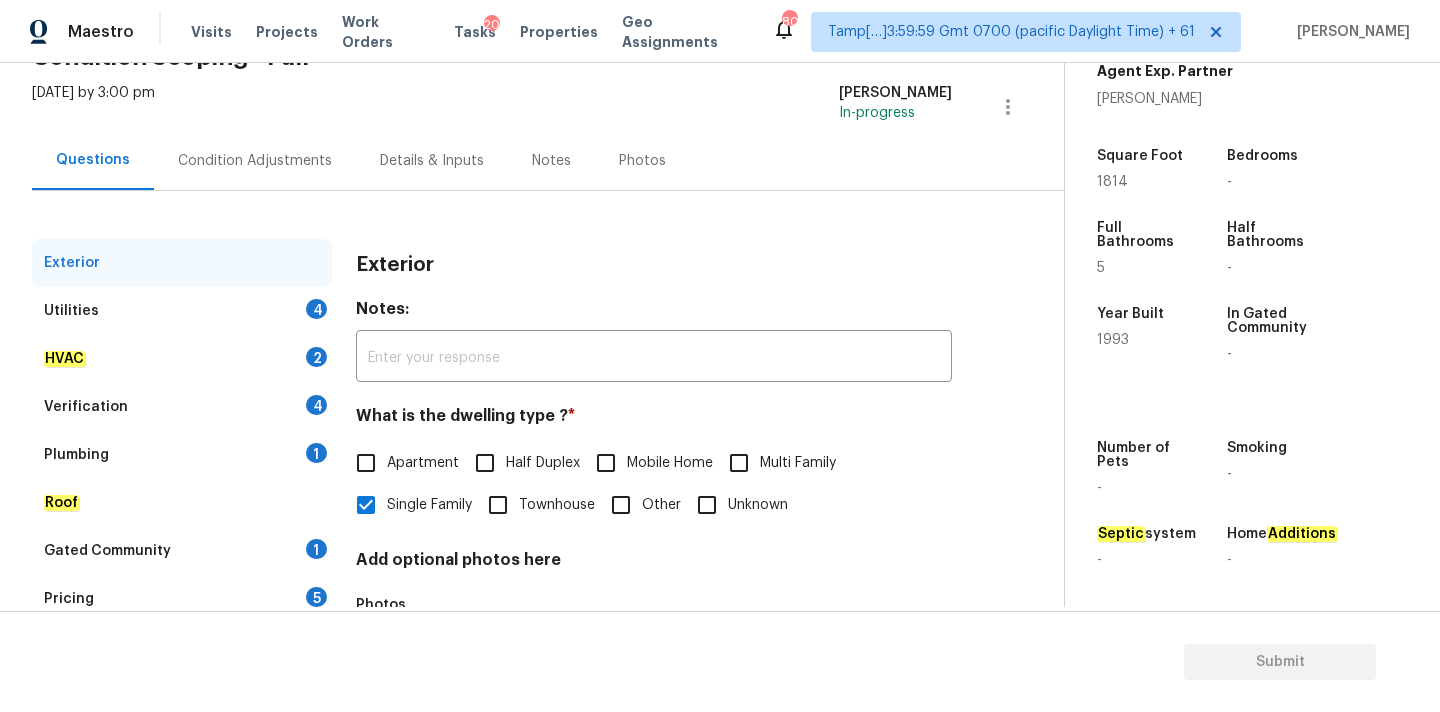 scroll, scrollTop: 251, scrollLeft: 0, axis: vertical 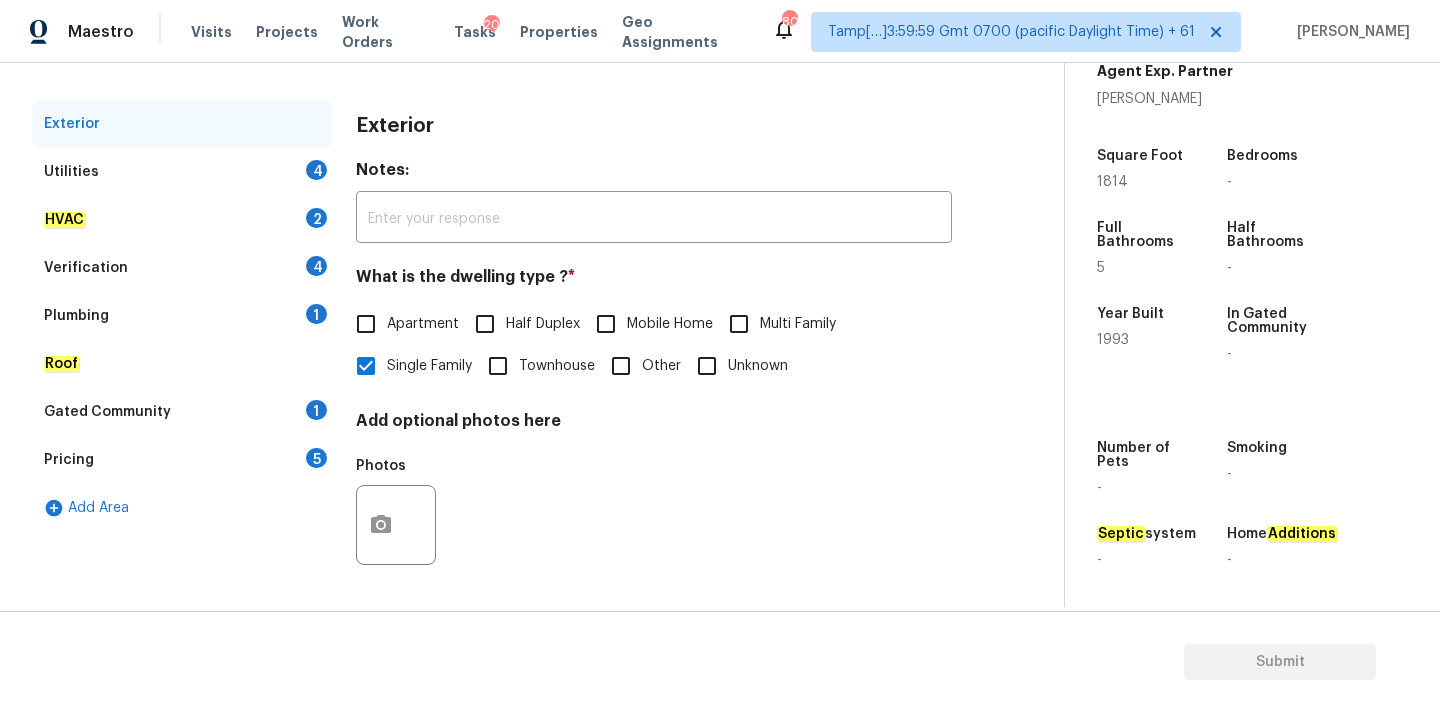 click on "Pricing 5" at bounding box center (182, 460) 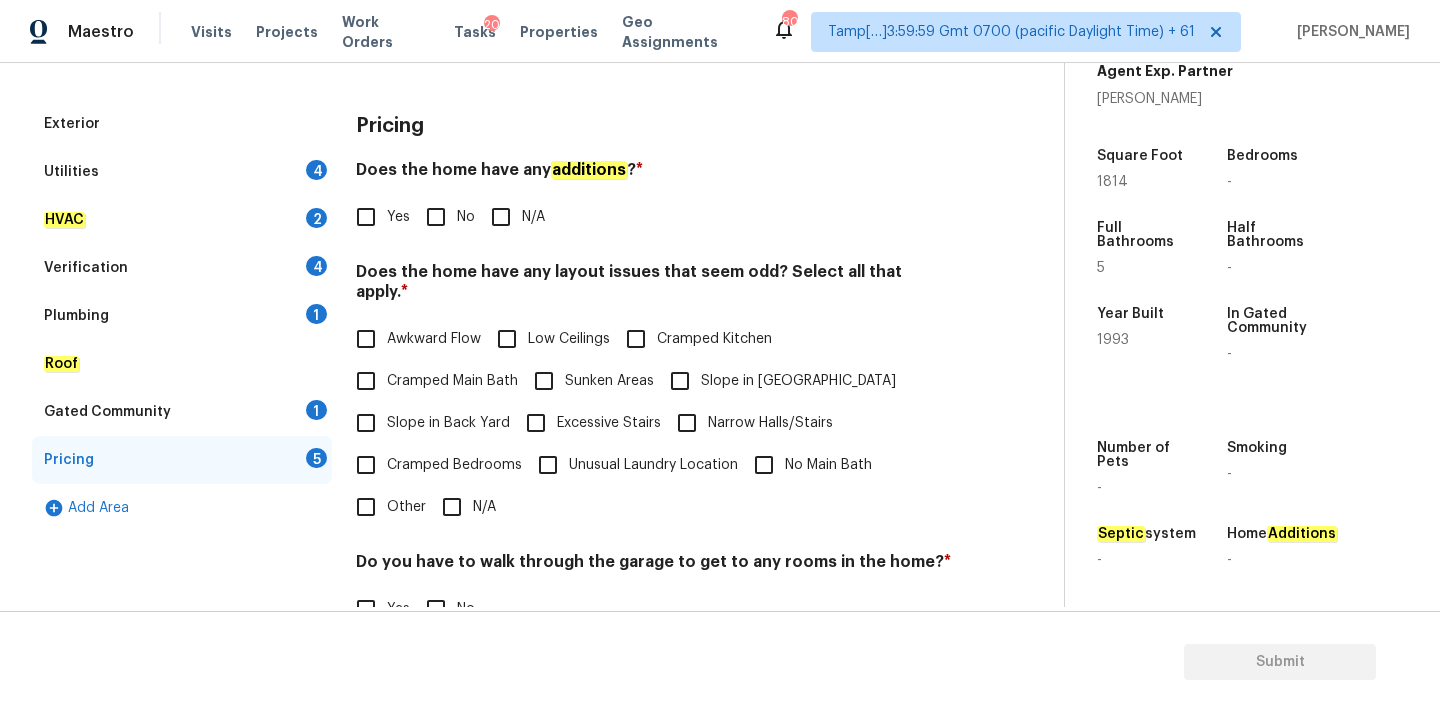 click on "Slope in Front Yard" at bounding box center (777, 381) 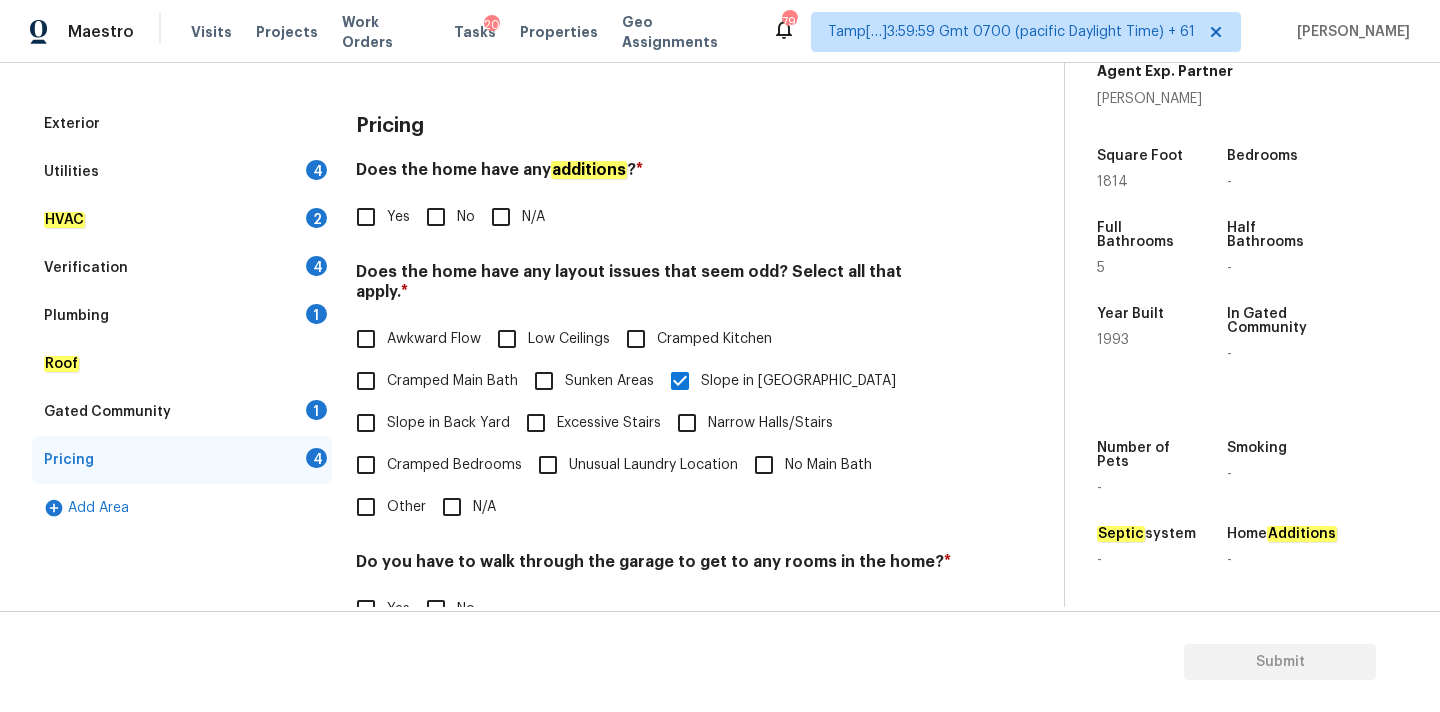 click on "Utilities 4" at bounding box center (182, 172) 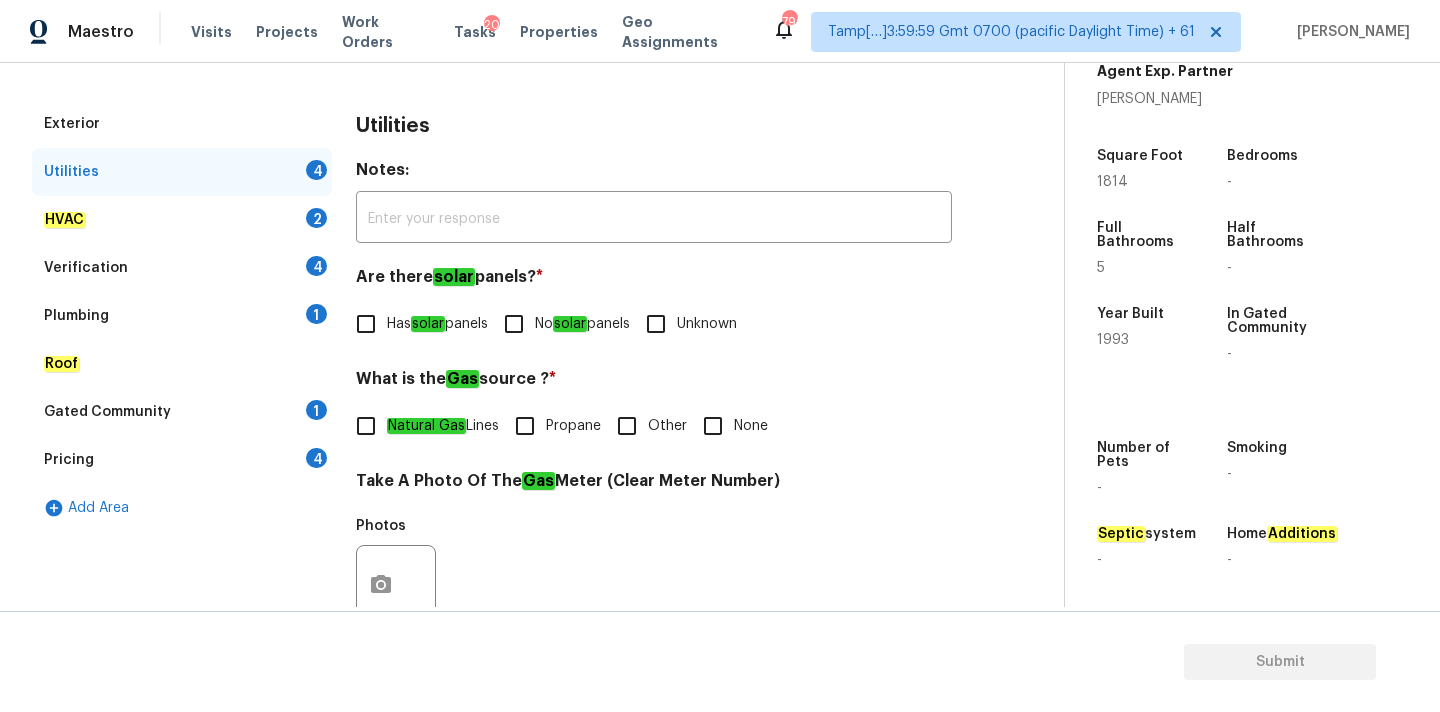 click on "No  solar  panels" at bounding box center [561, 324] 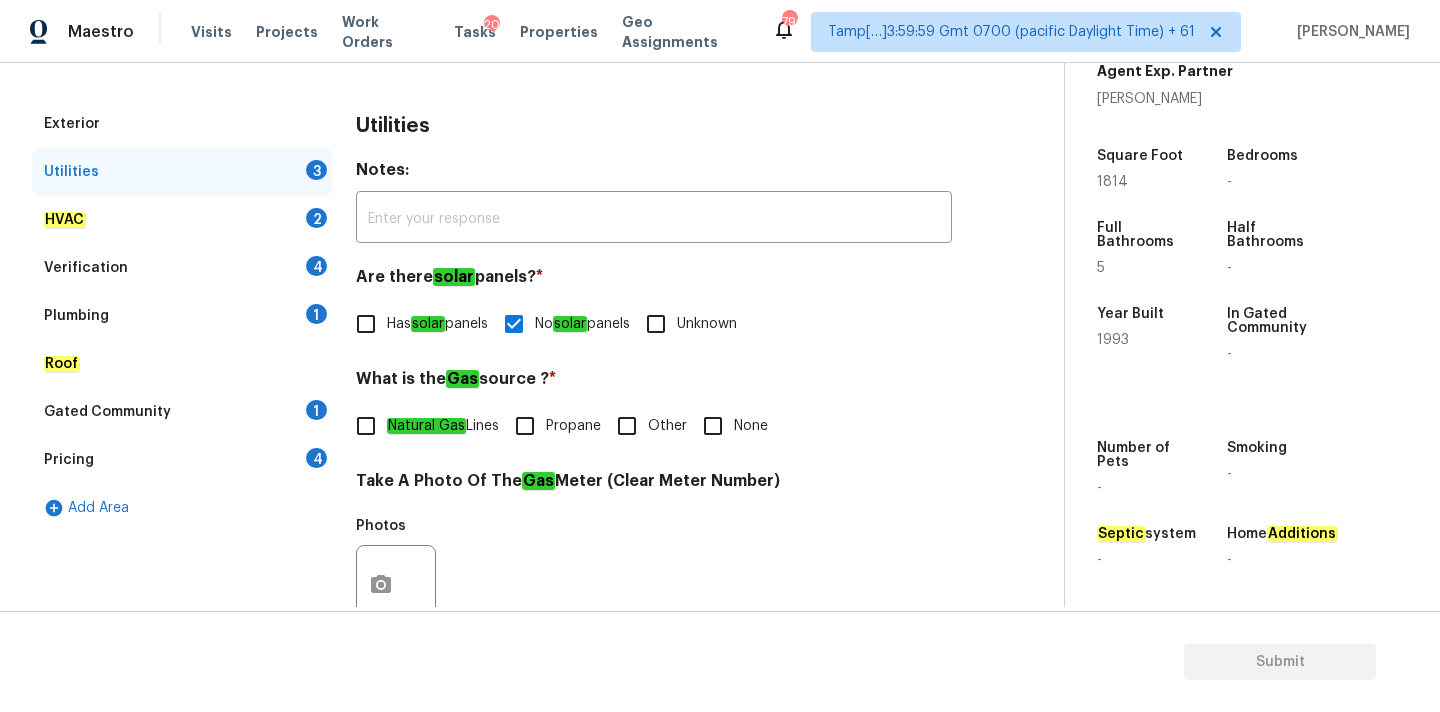 click on "Natural Gas" 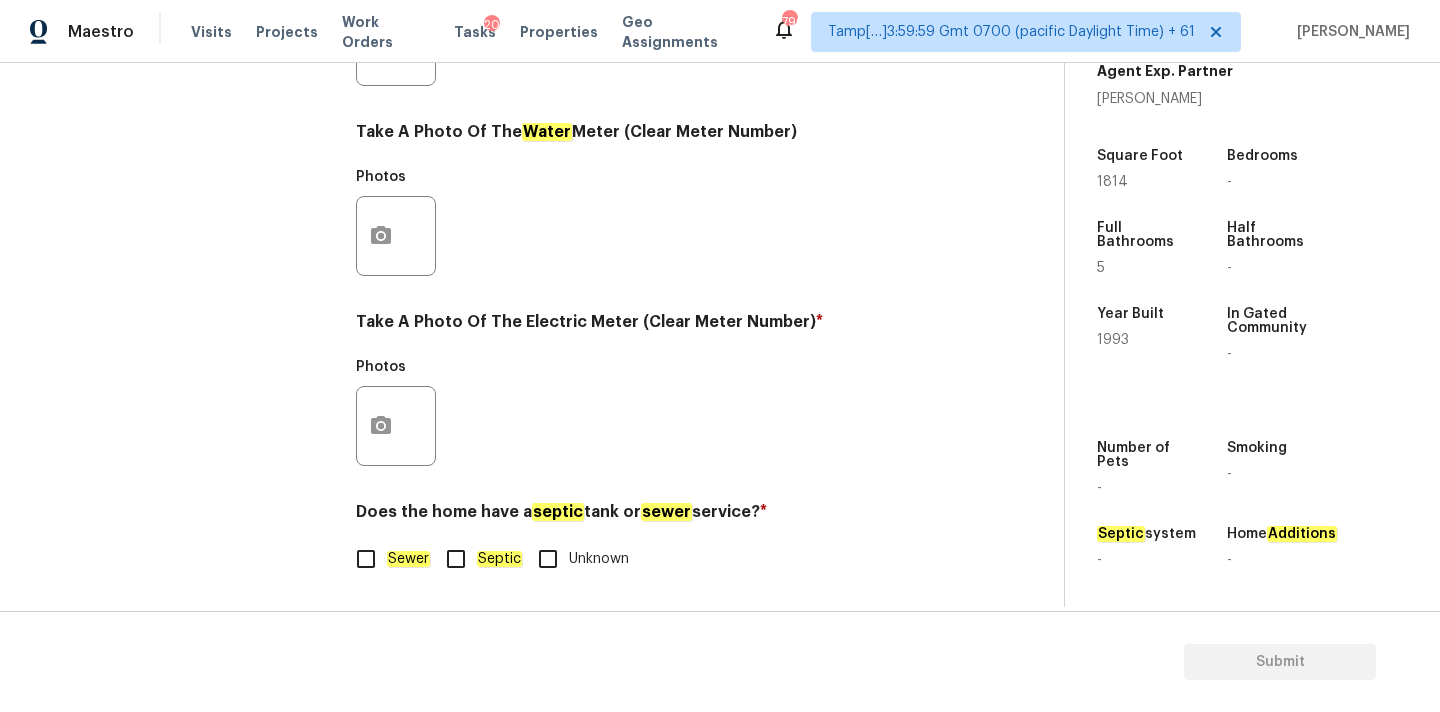 scroll, scrollTop: 793, scrollLeft: 0, axis: vertical 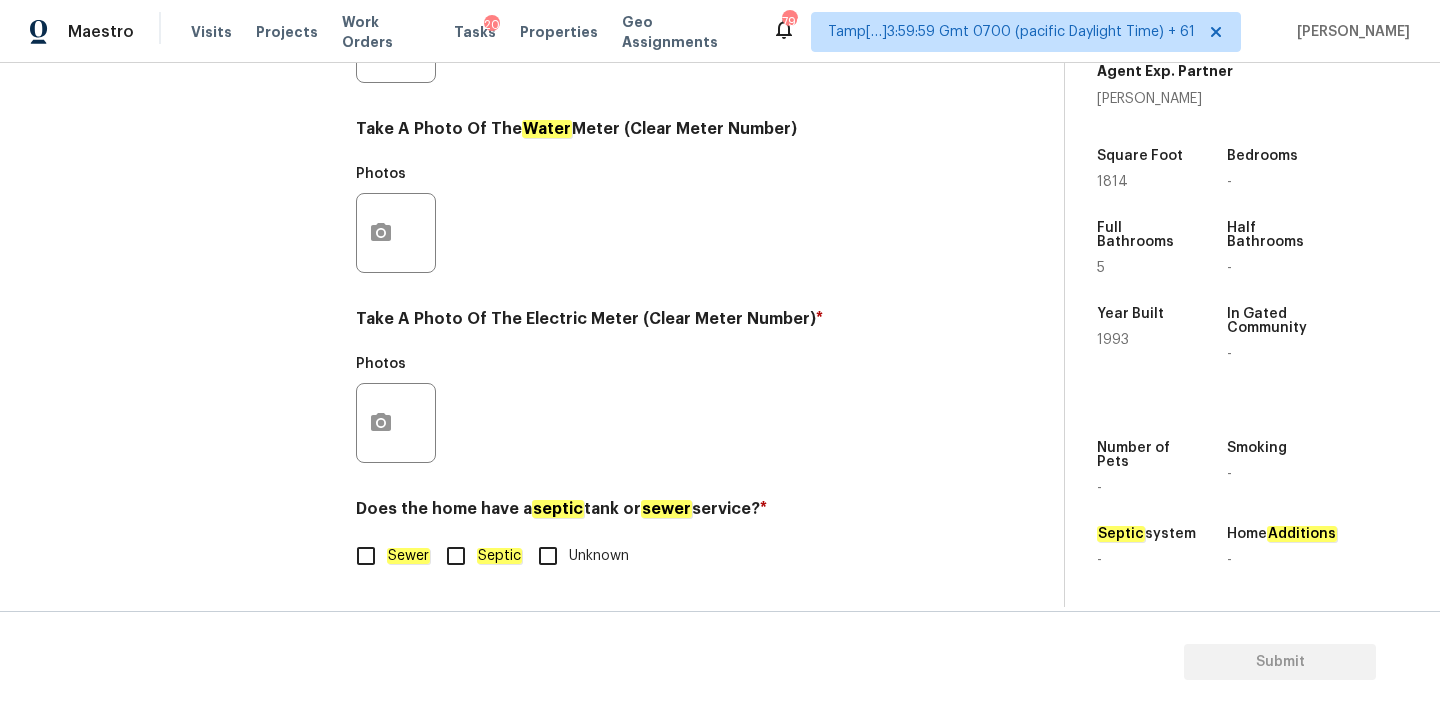 click on "Sewer" 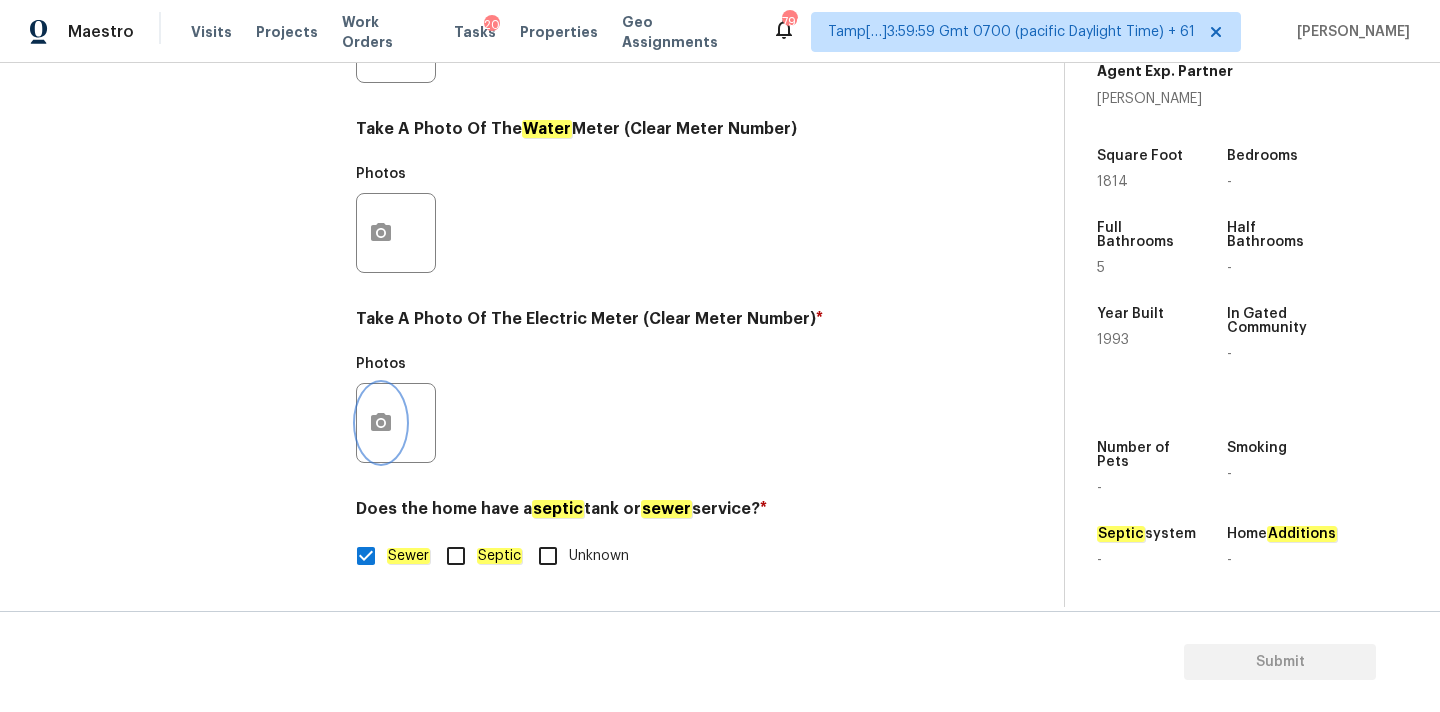 click 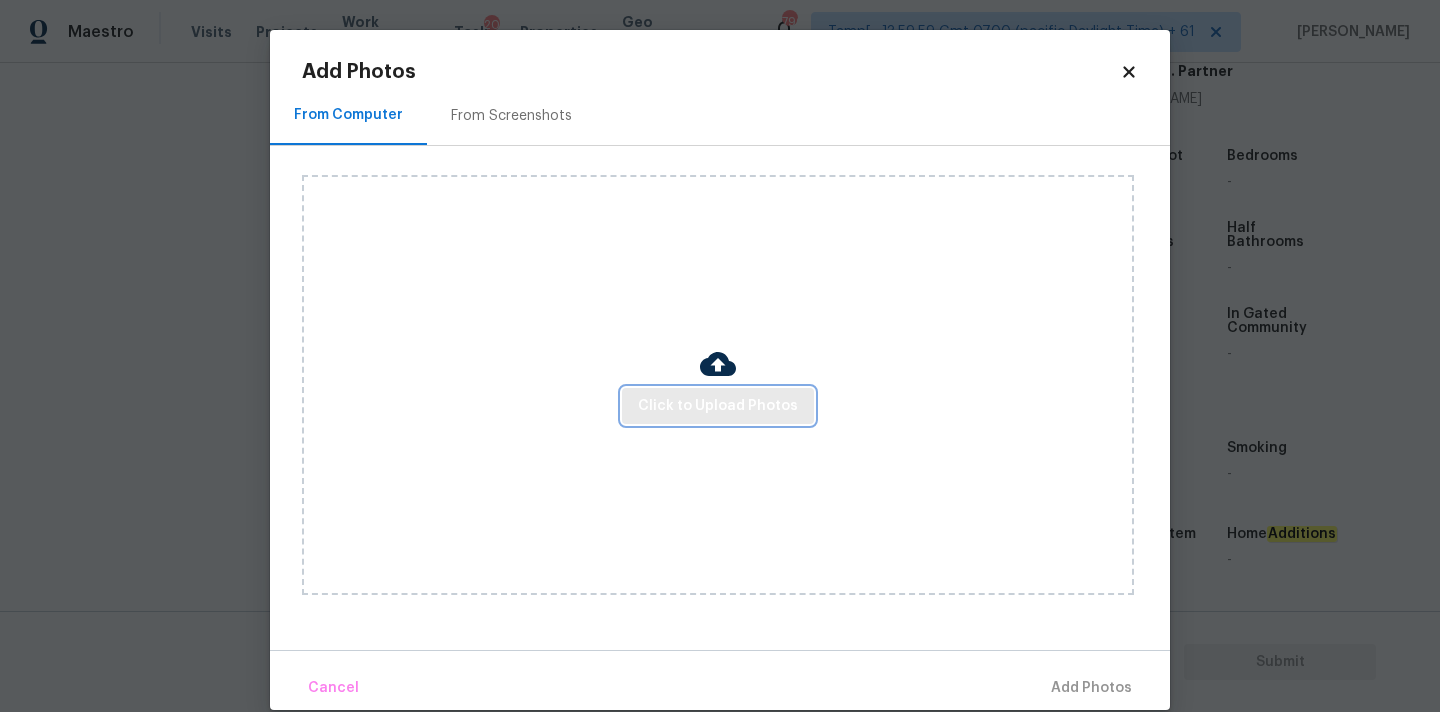 click on "Click to Upload Photos" at bounding box center (718, 406) 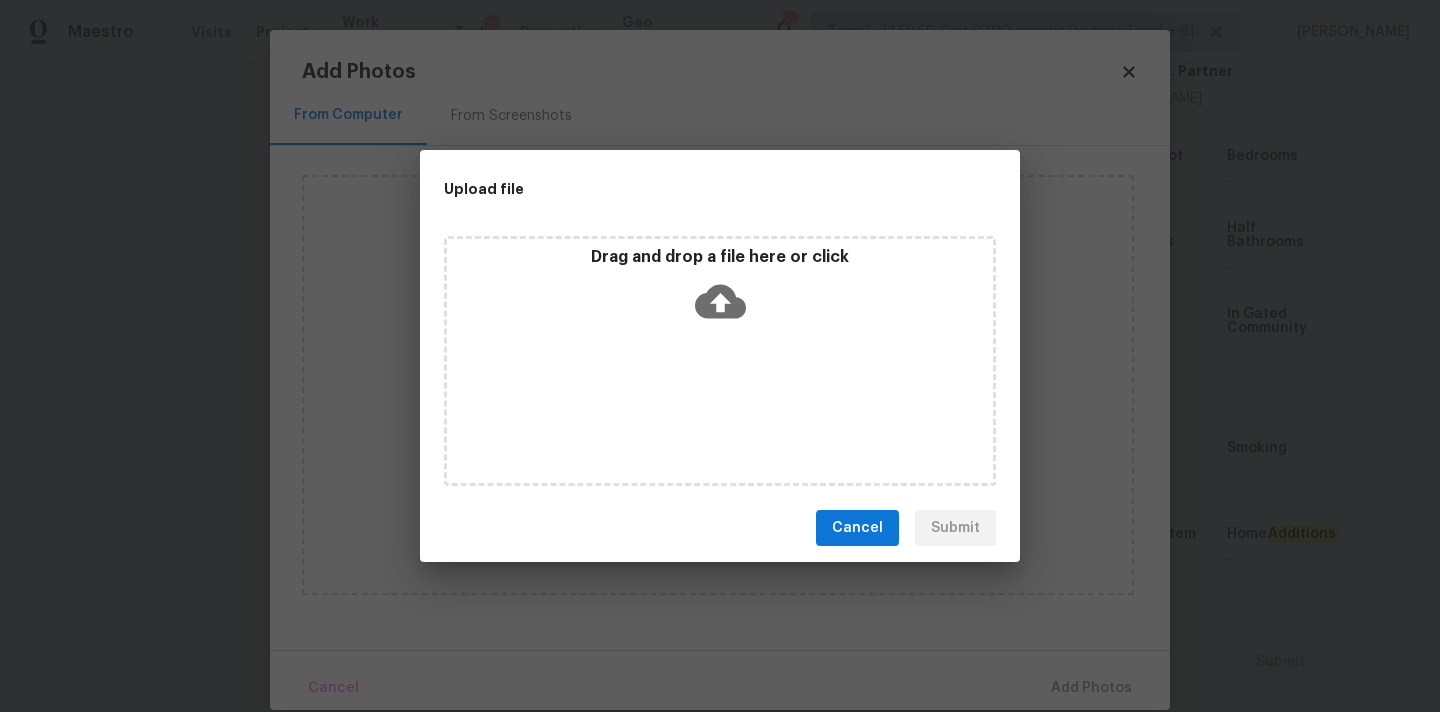 click 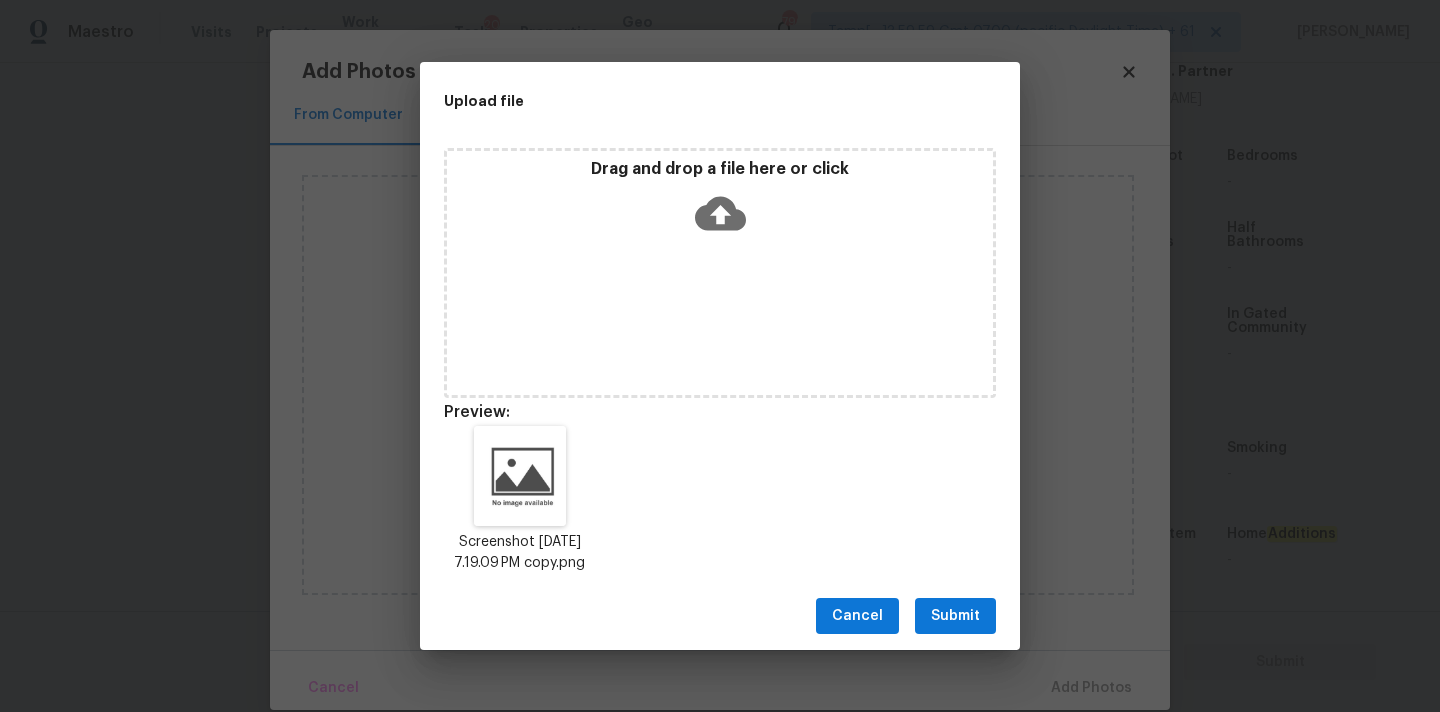 click on "Submit" at bounding box center (955, 616) 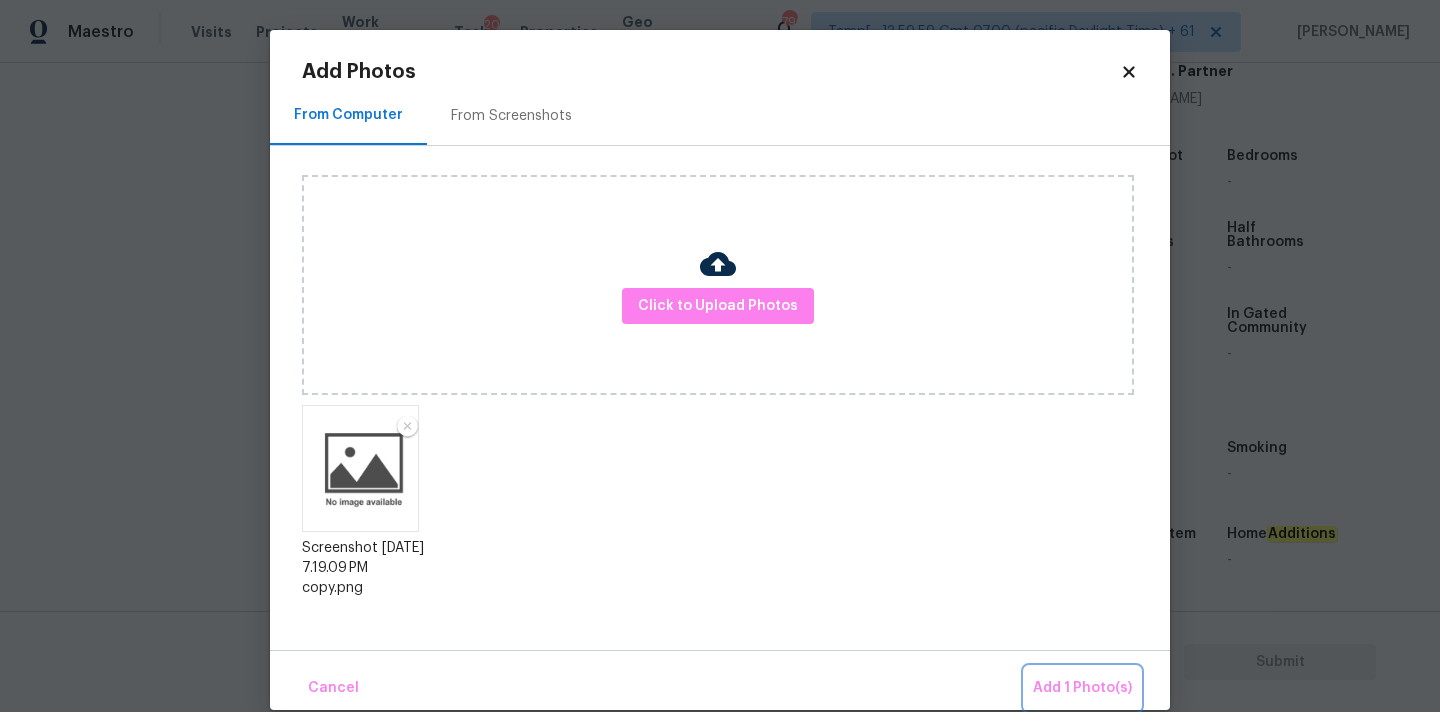 click on "Add 1 Photo(s)" at bounding box center [1082, 688] 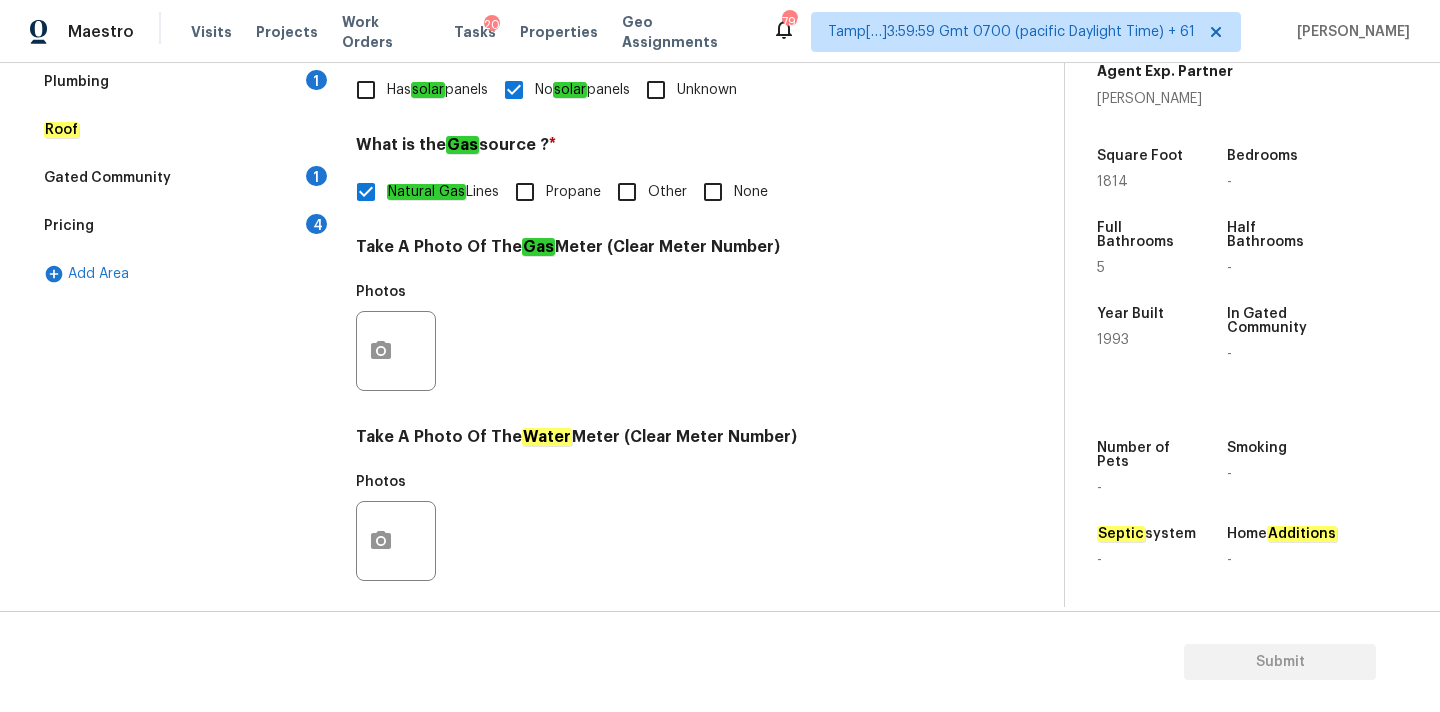 scroll, scrollTop: 155, scrollLeft: 0, axis: vertical 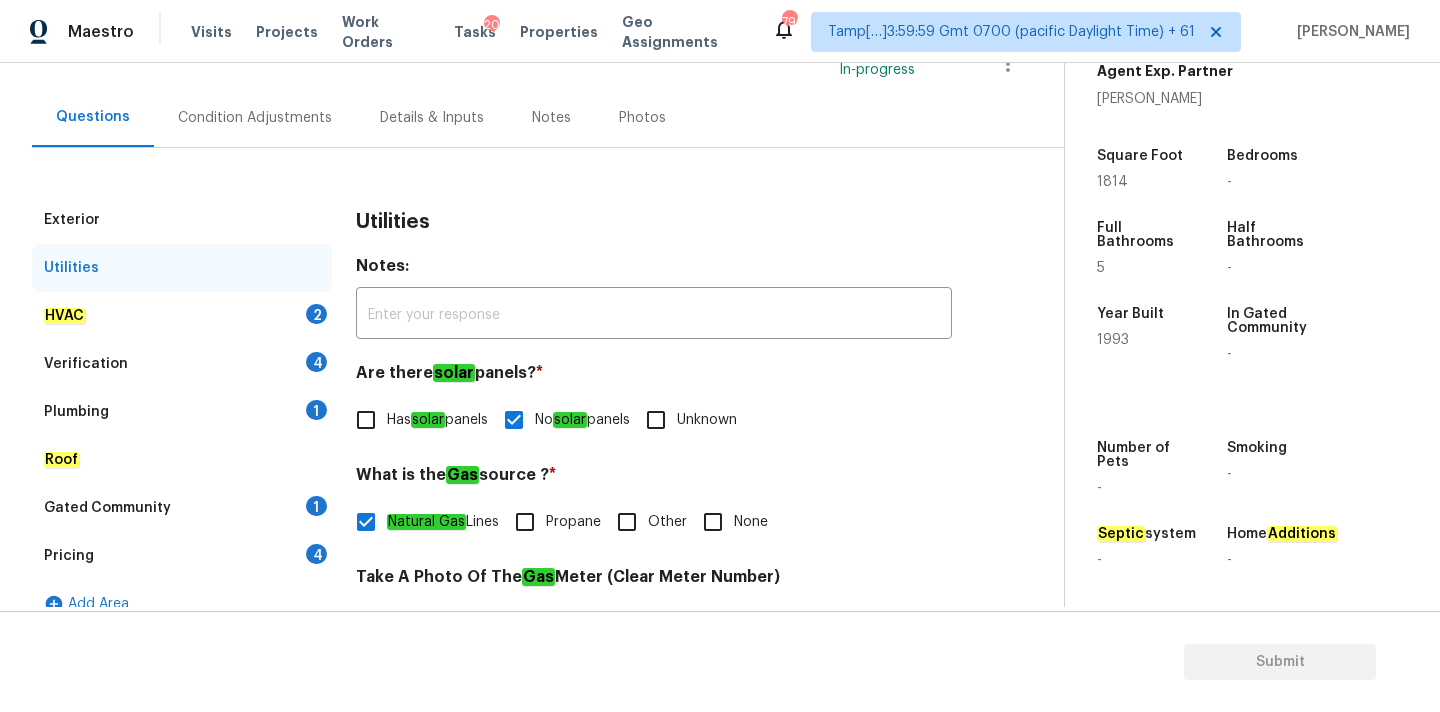 click on "HVAC 2" at bounding box center (182, 316) 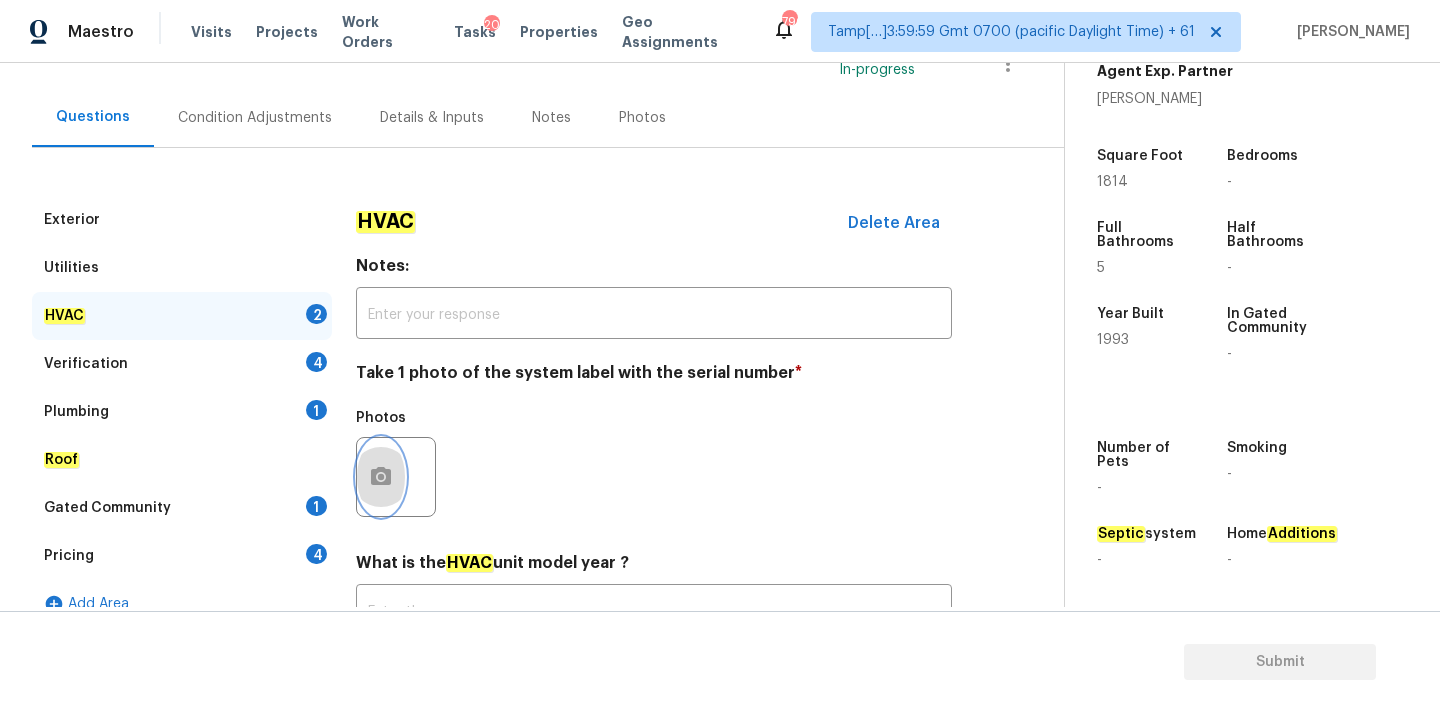 click at bounding box center (381, 477) 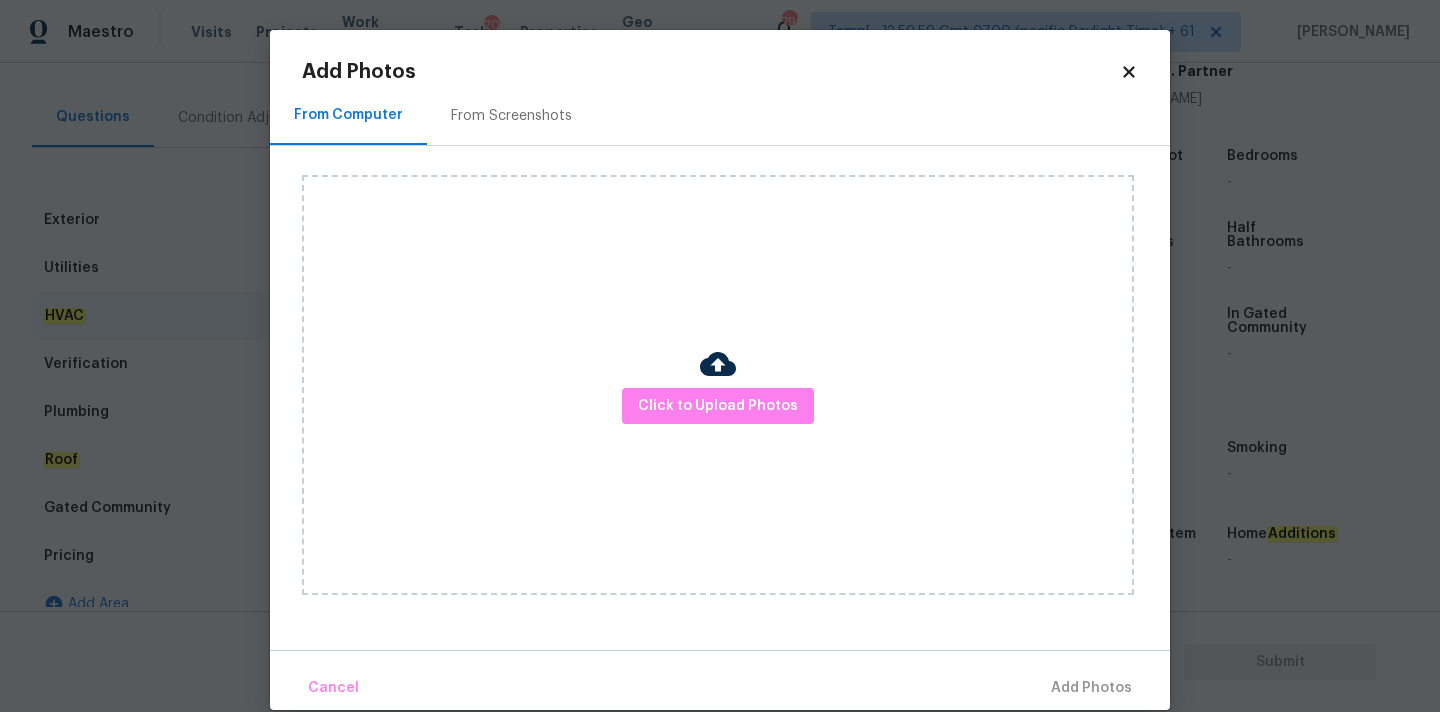 click on "Click to Upload Photos" at bounding box center [718, 385] 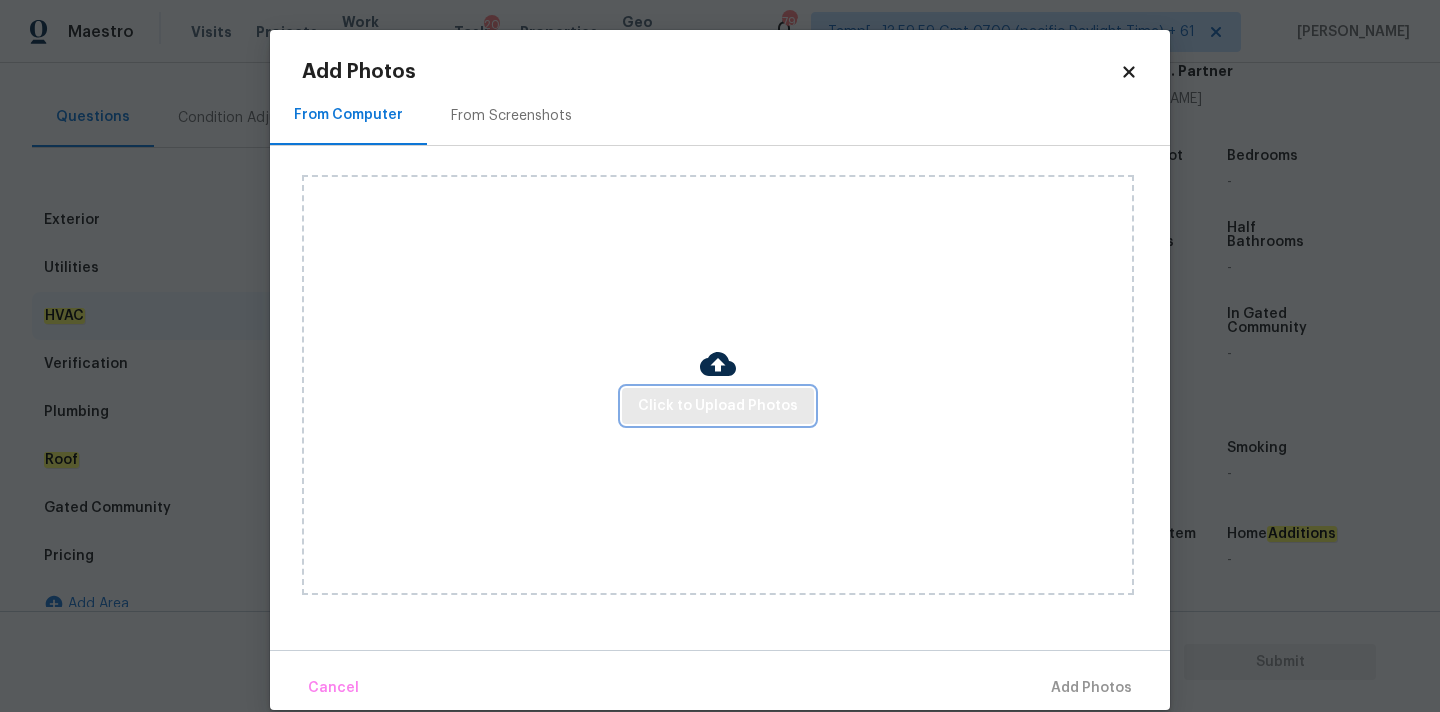 click on "Click to Upload Photos" at bounding box center (718, 406) 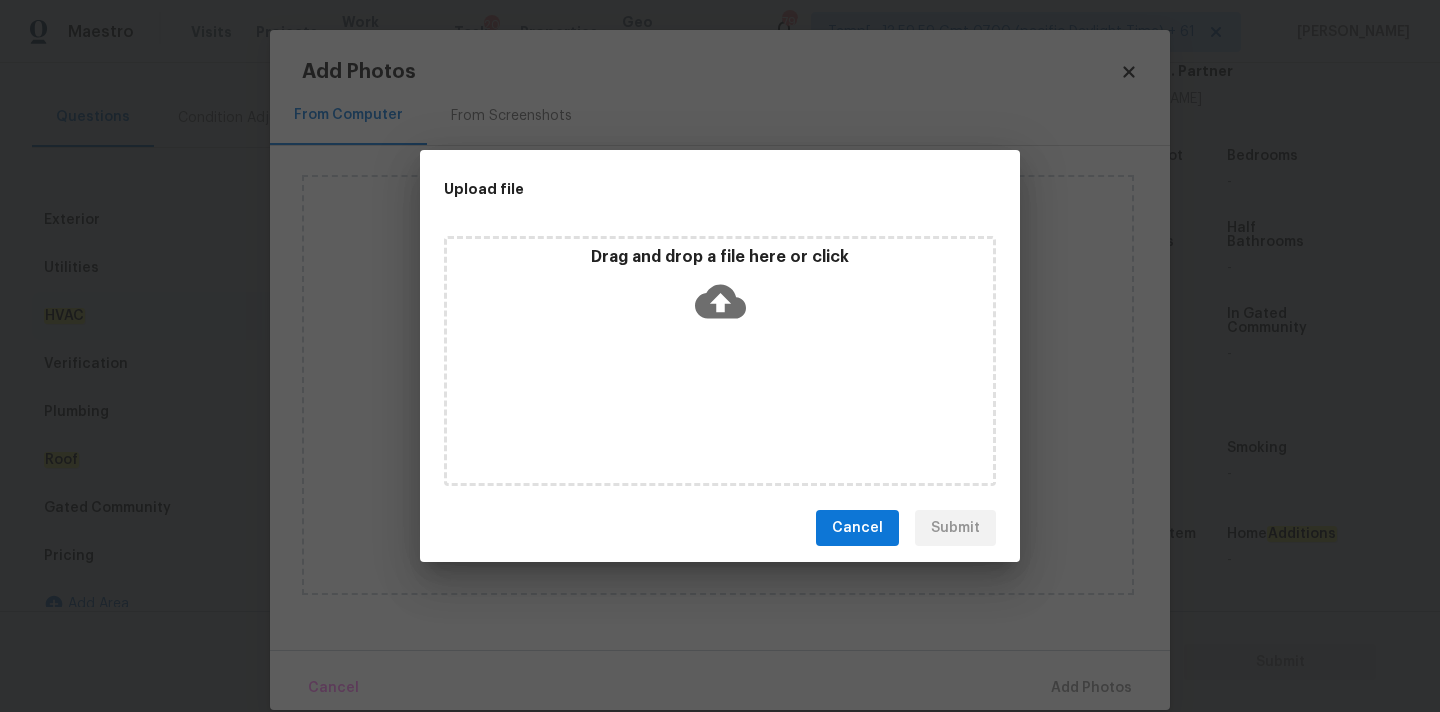 click 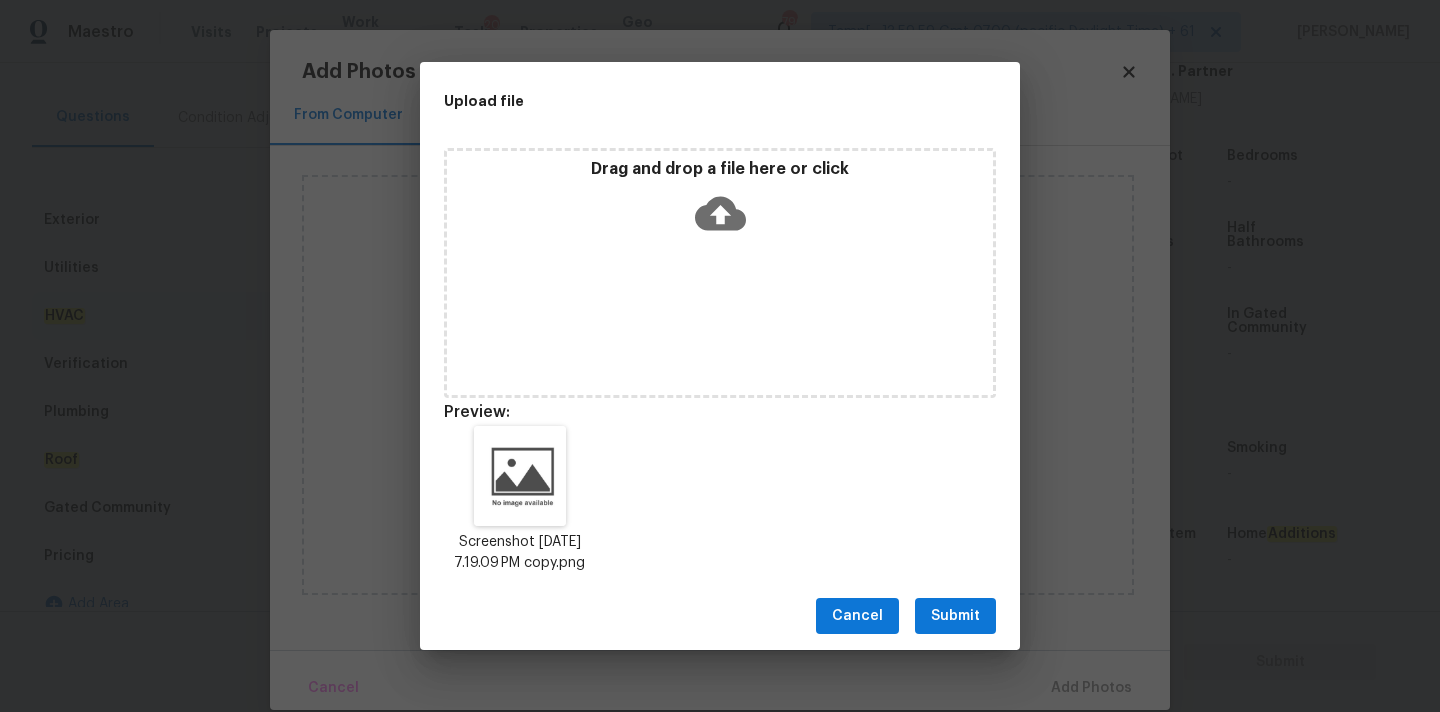 click on "Submit" at bounding box center (955, 616) 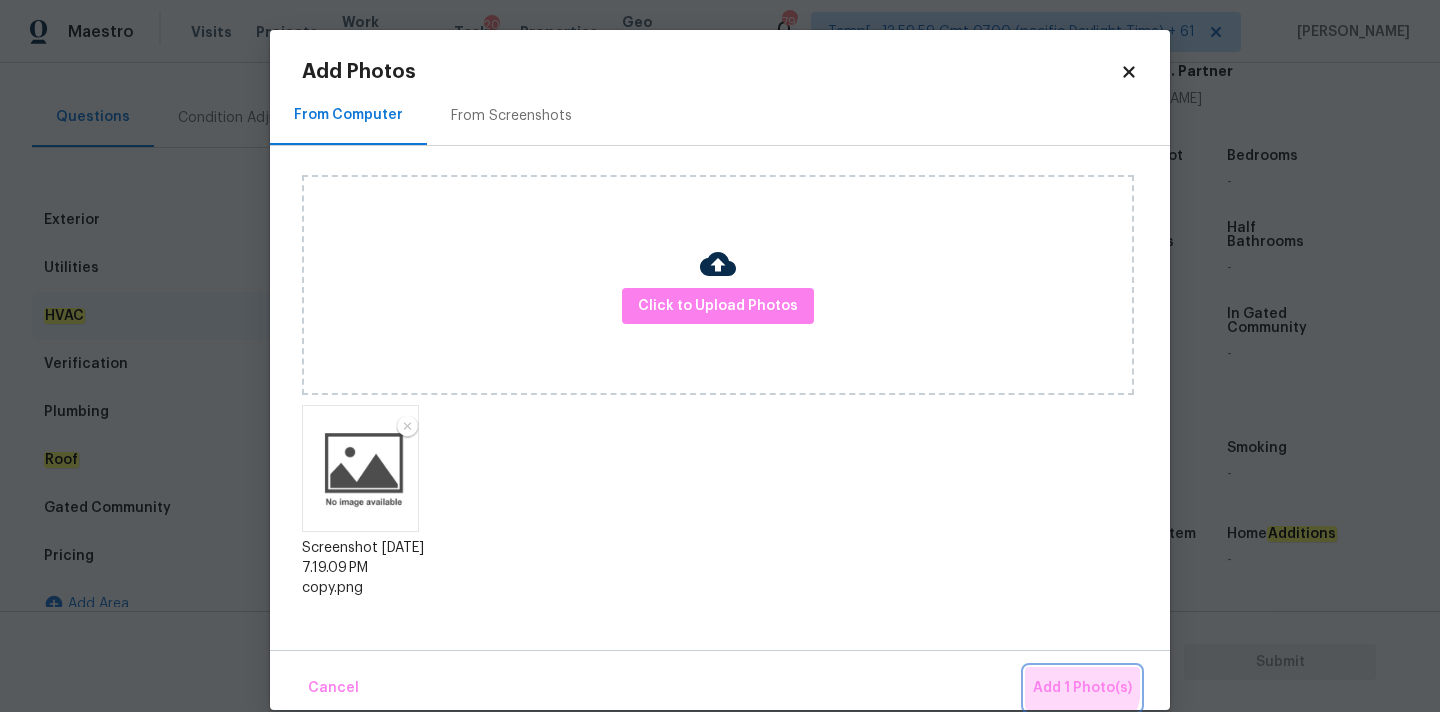 click on "Add 1 Photo(s)" at bounding box center (1082, 688) 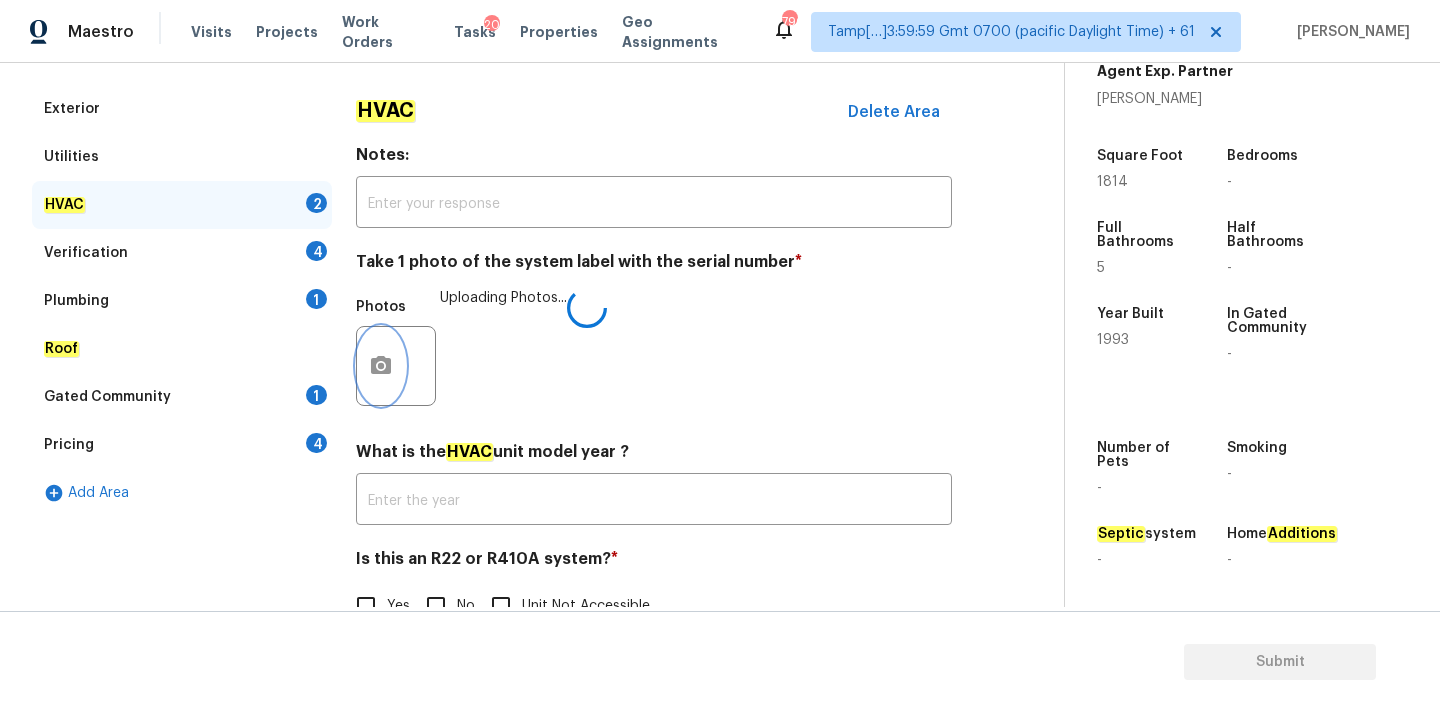 scroll, scrollTop: 317, scrollLeft: 0, axis: vertical 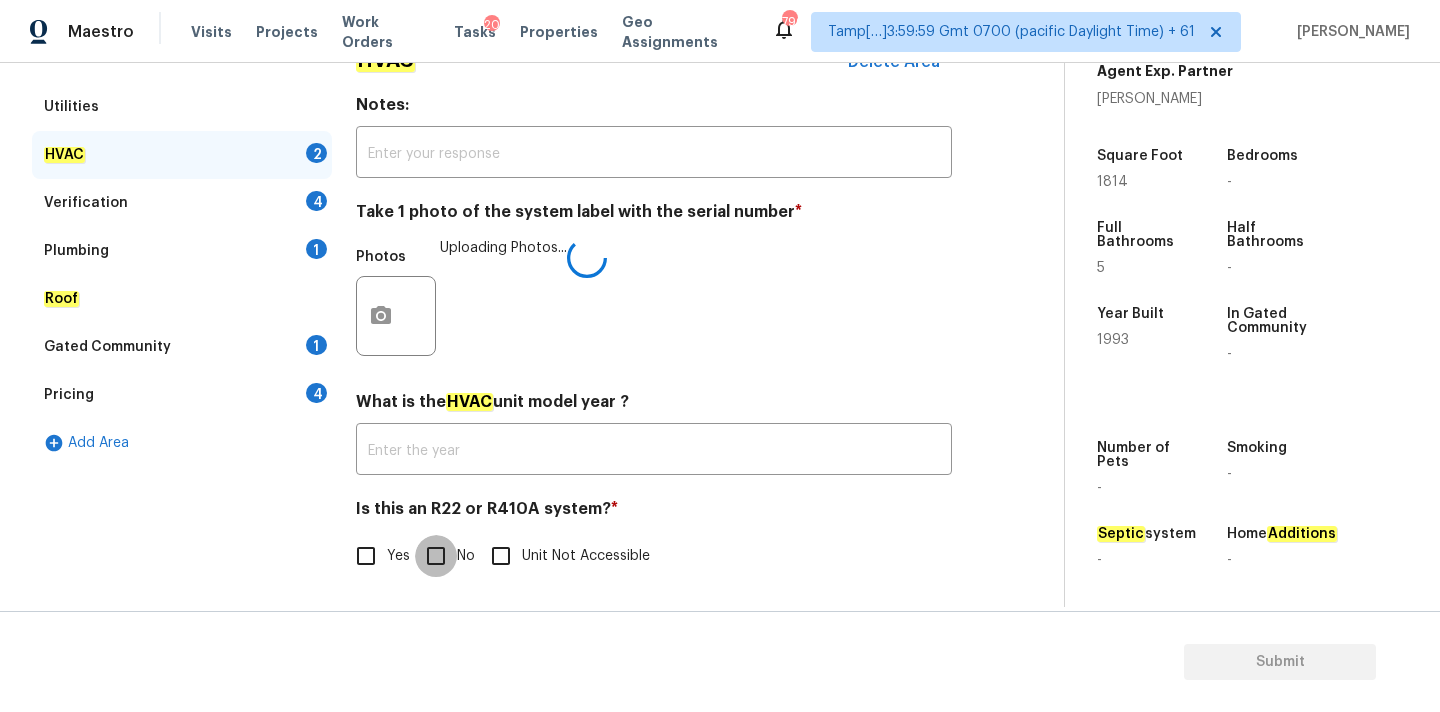 click on "No" at bounding box center (436, 556) 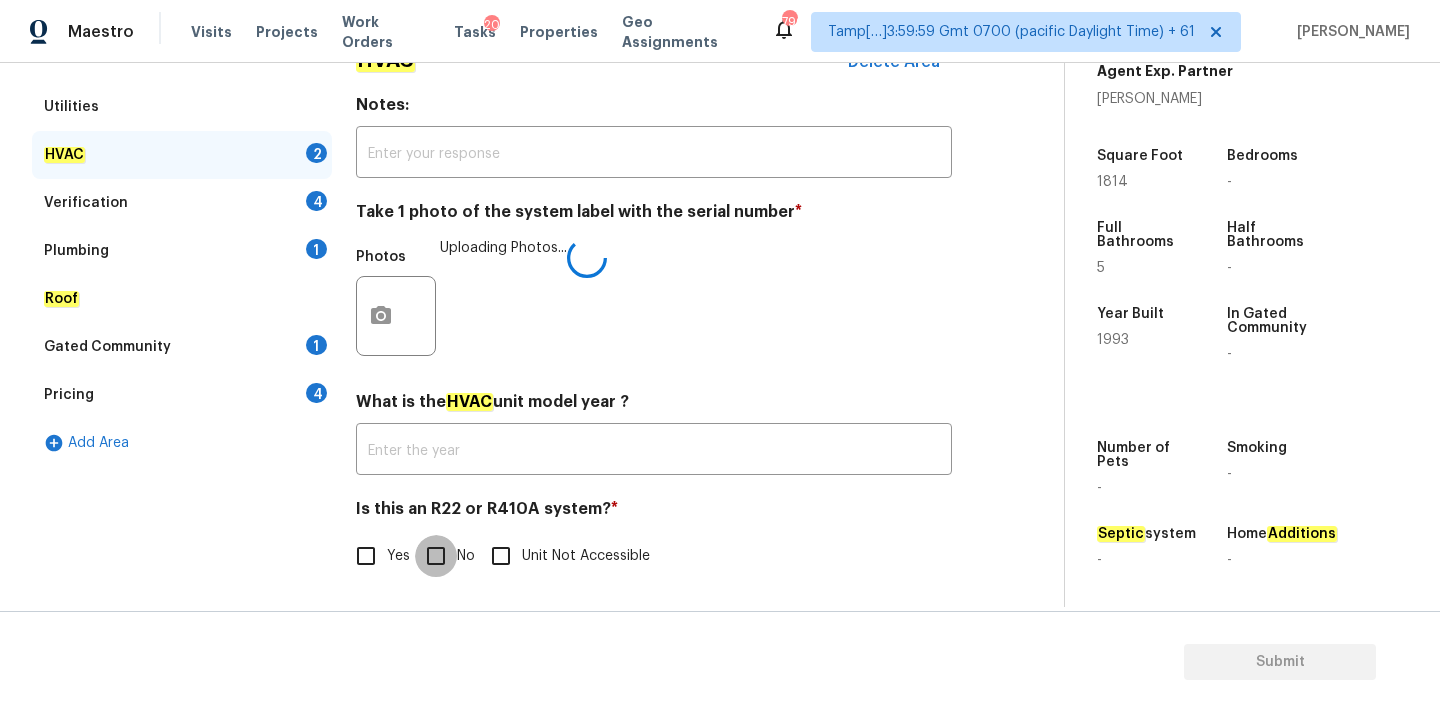 checkbox on "true" 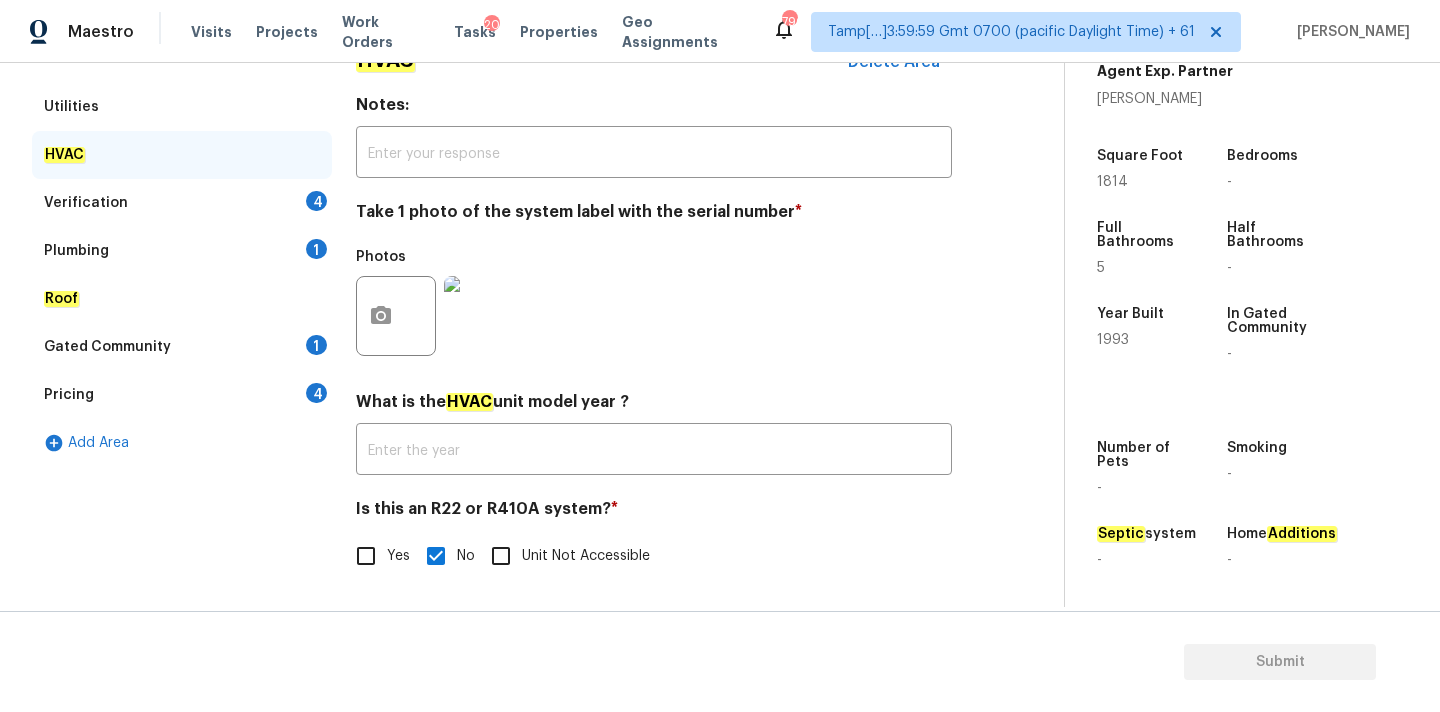 click on "Verification 4" at bounding box center (182, 203) 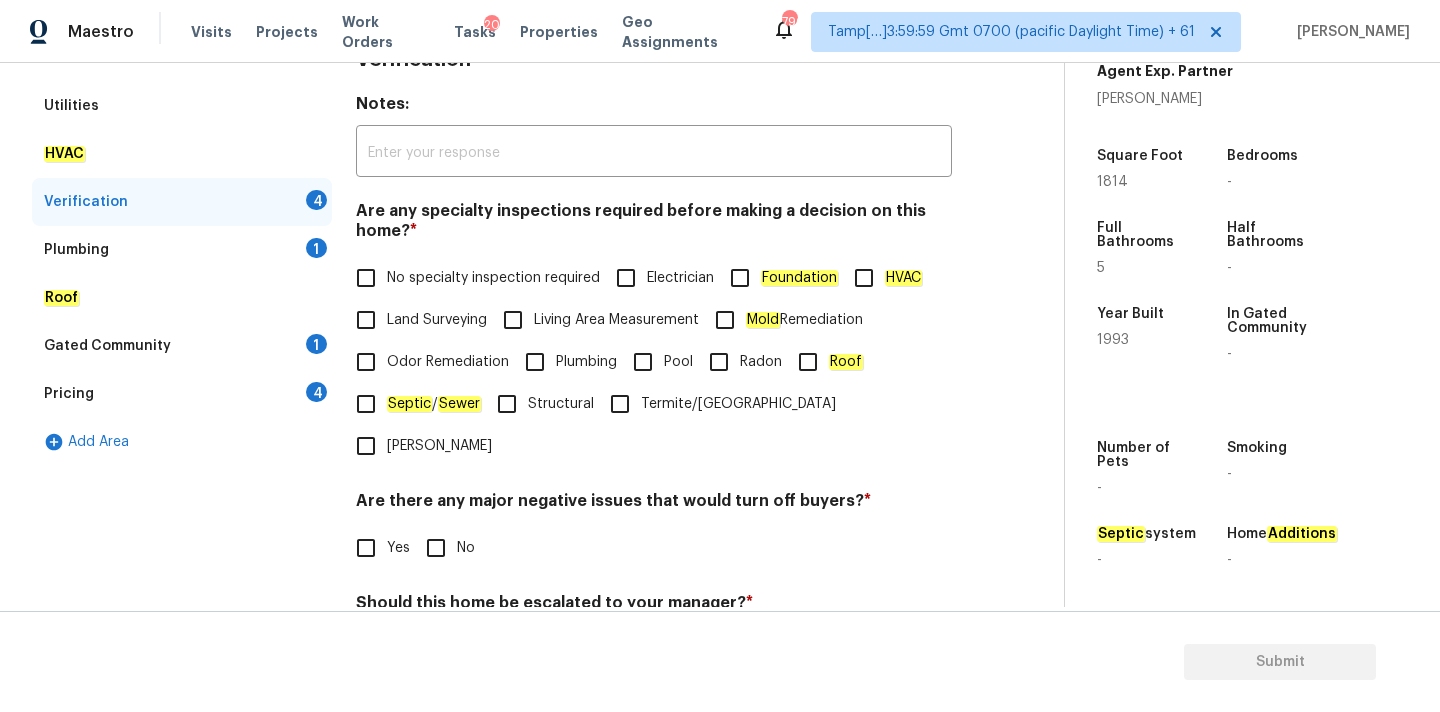 click on "No specialty inspection required" at bounding box center (493, 278) 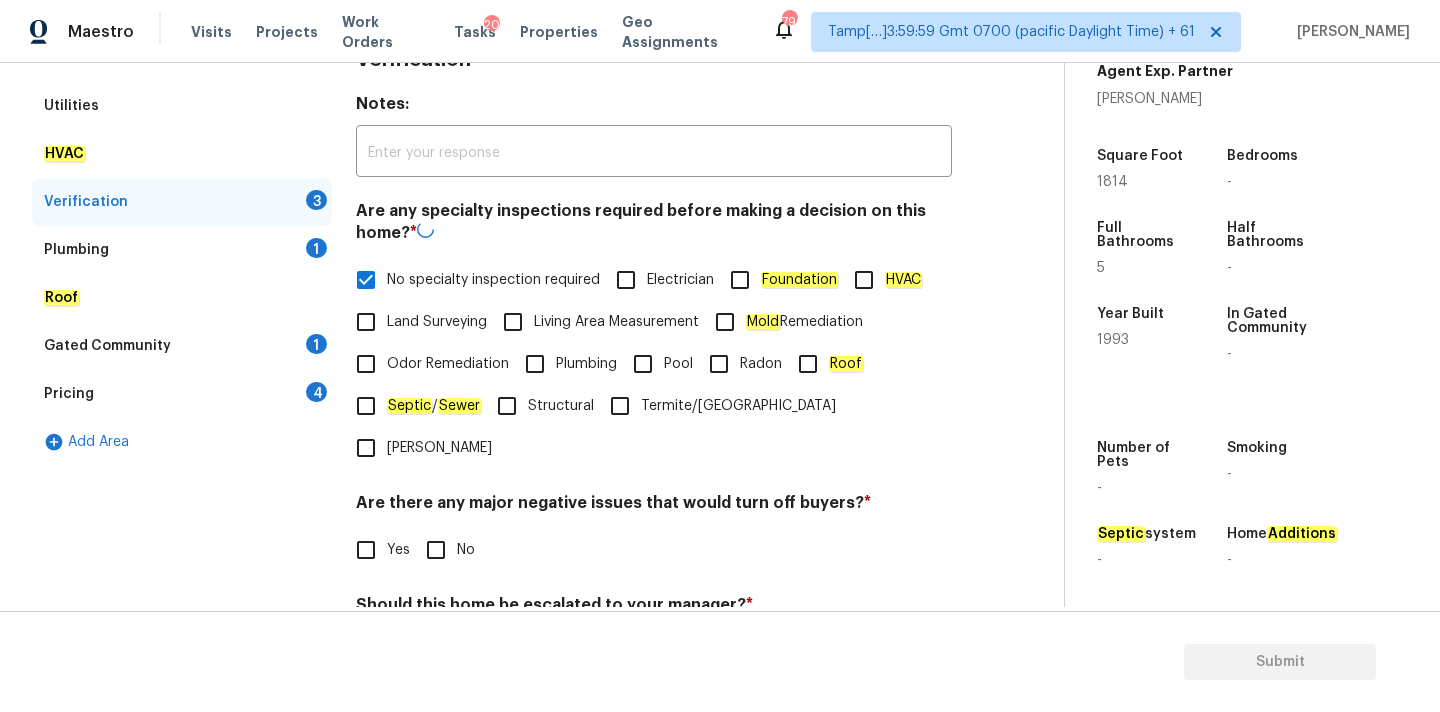 scroll, scrollTop: 491, scrollLeft: 0, axis: vertical 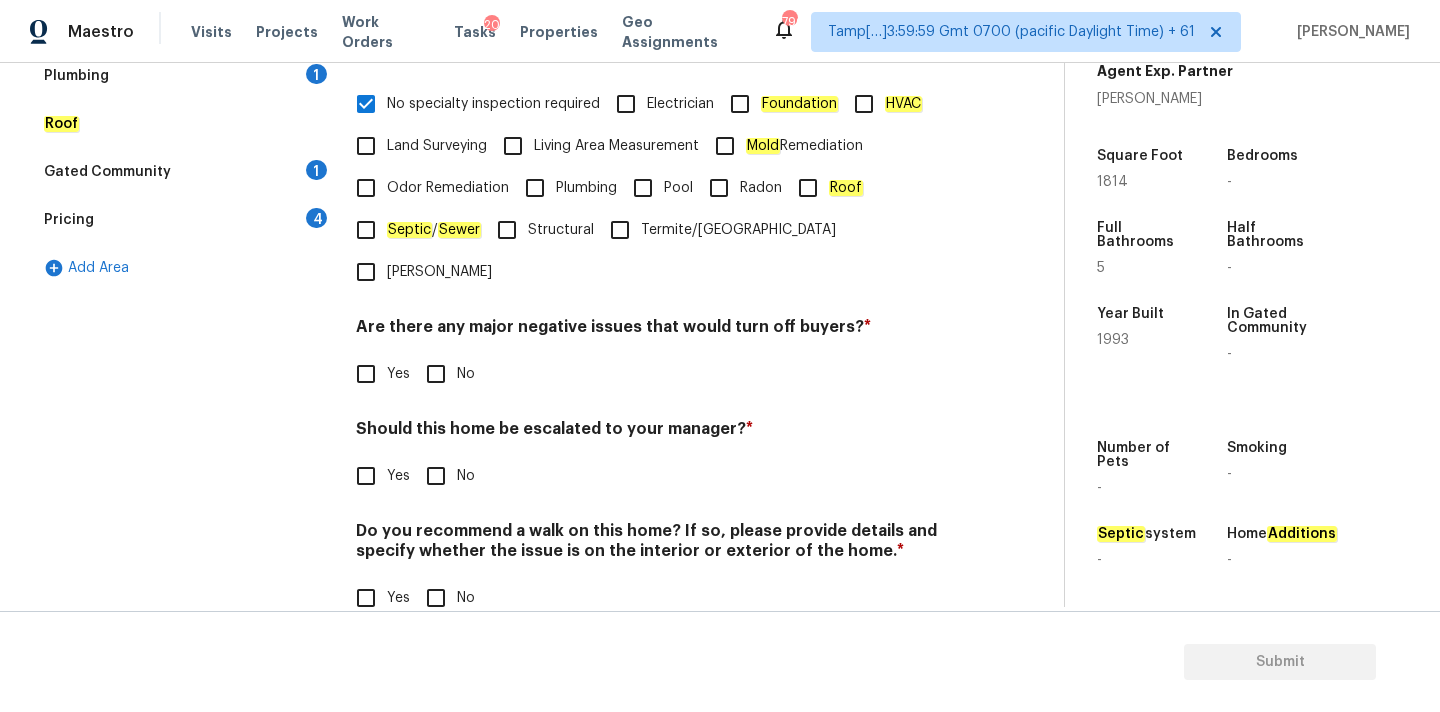 click on "No" at bounding box center (436, 374) 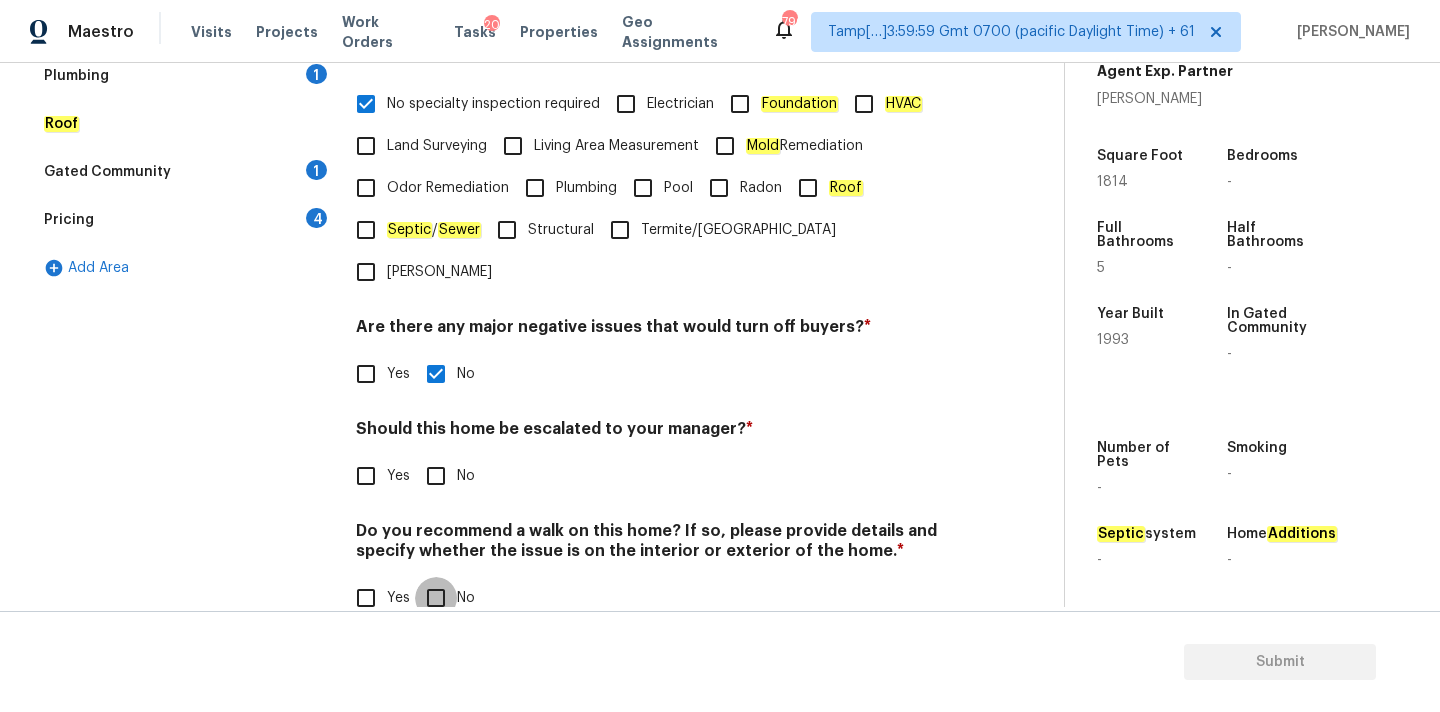 click on "No" at bounding box center (436, 598) 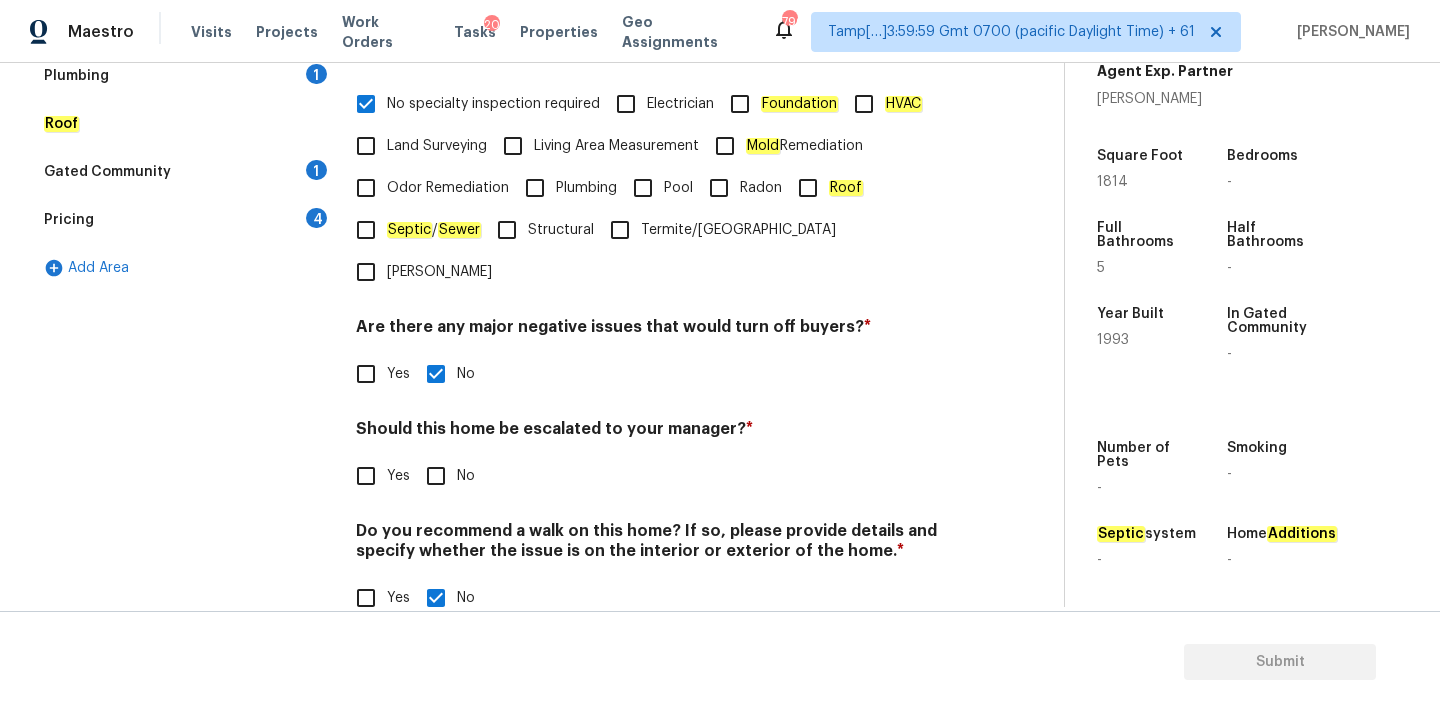 click on "Yes" at bounding box center [366, 476] 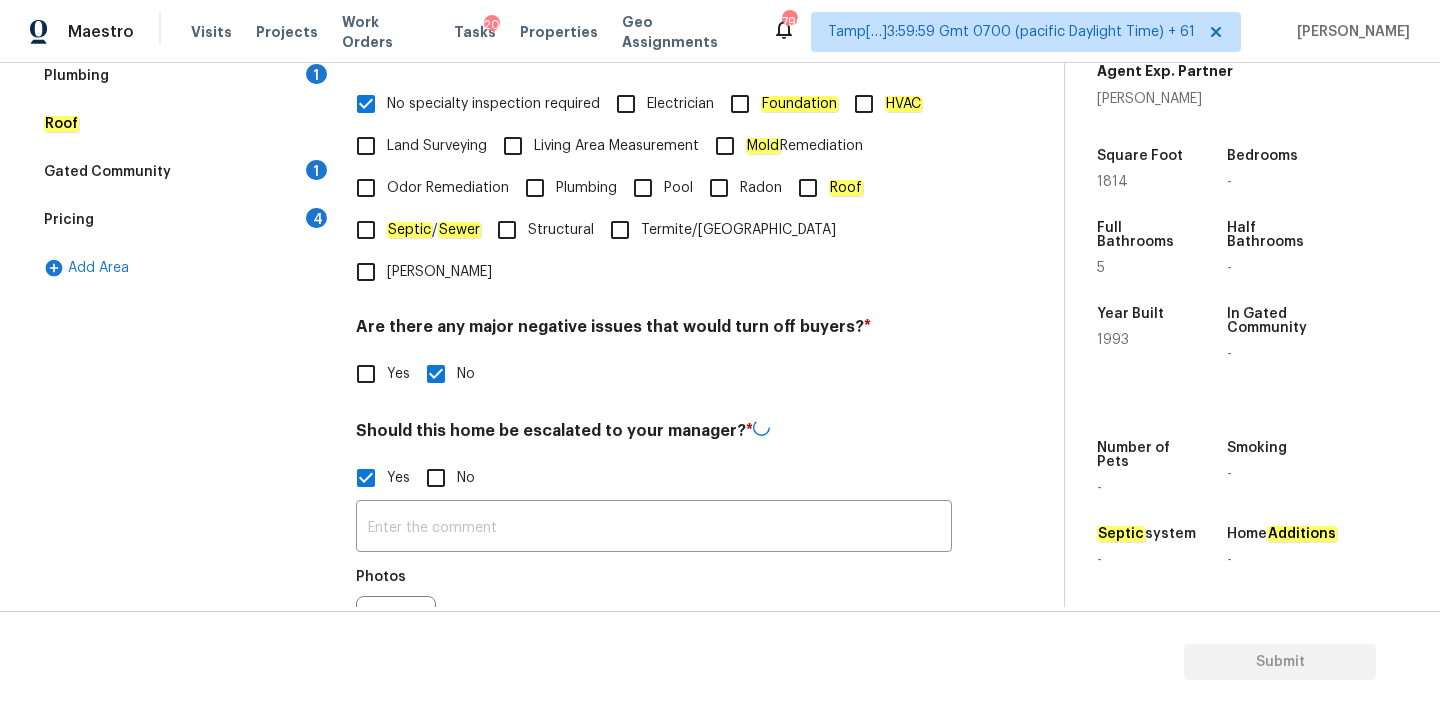 scroll, scrollTop: 681, scrollLeft: 0, axis: vertical 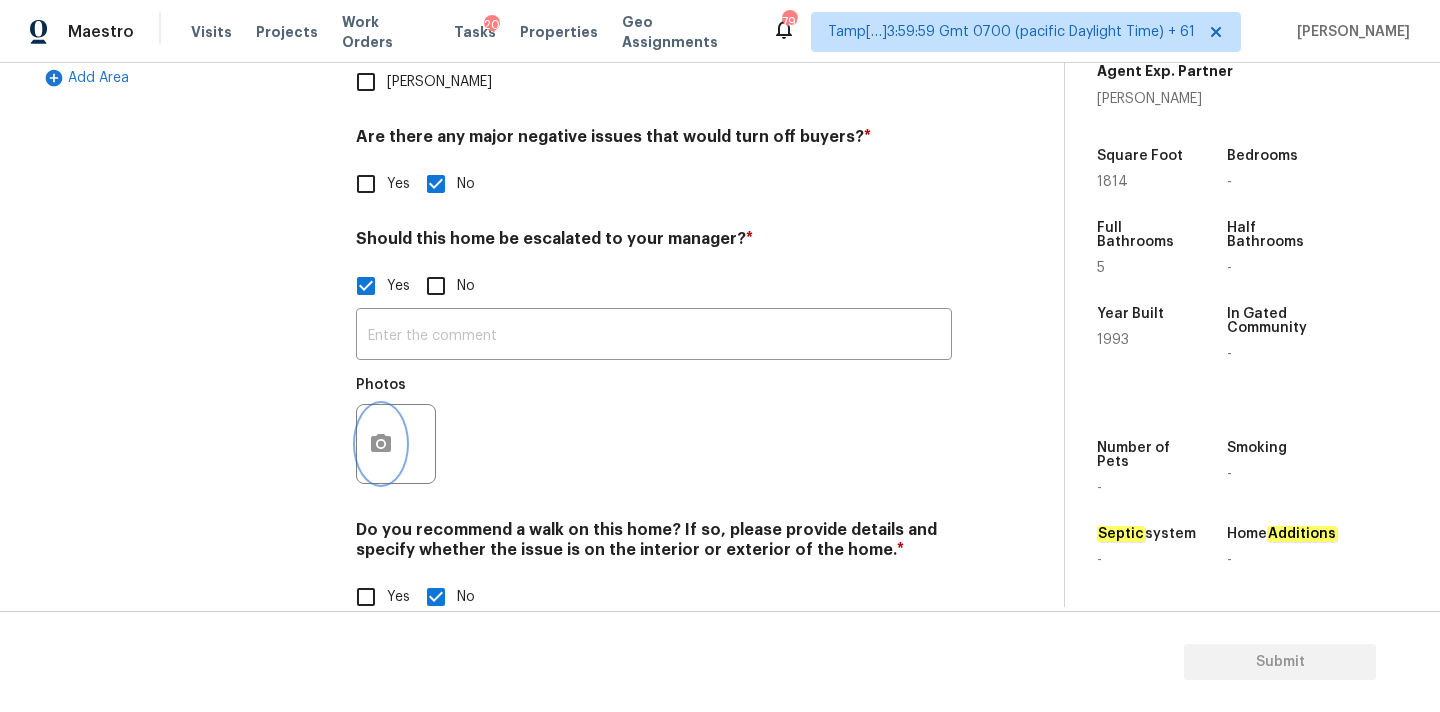 click at bounding box center [381, 444] 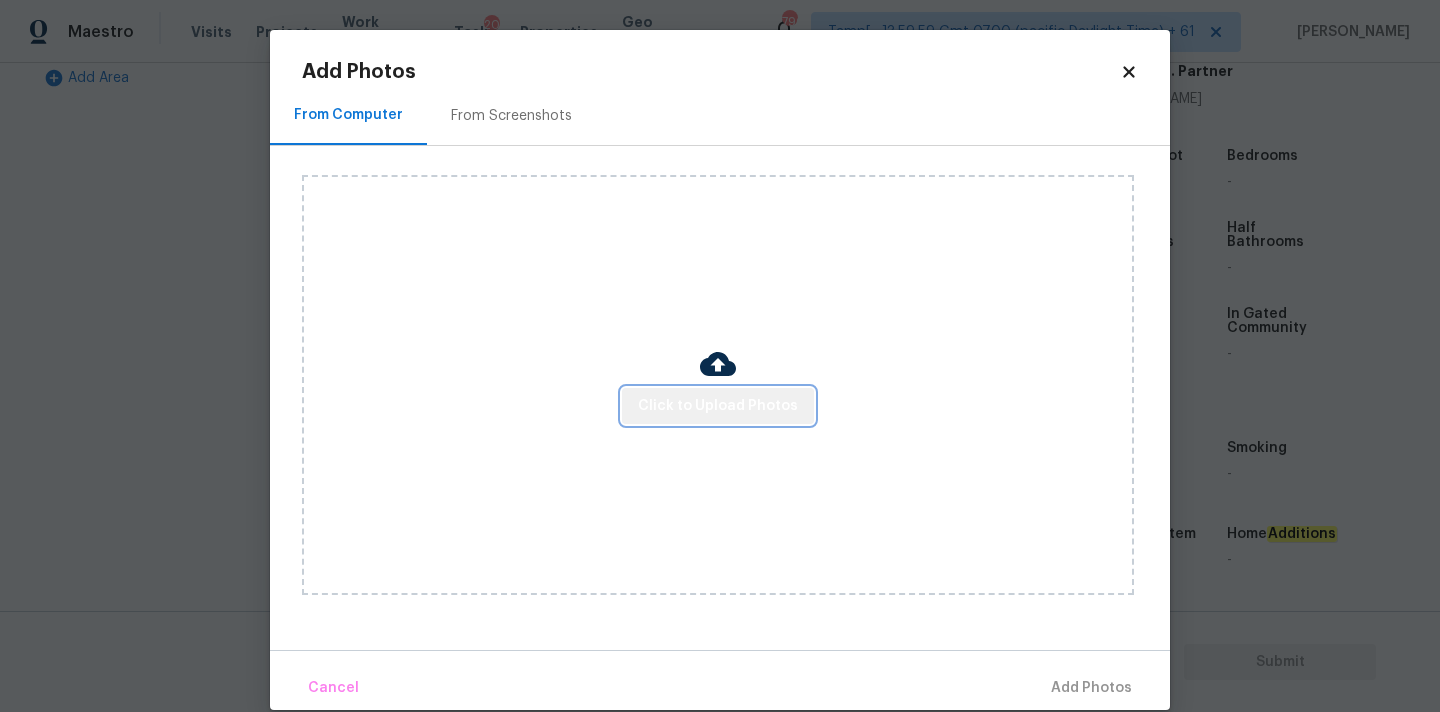 click on "Click to Upload Photos" at bounding box center (718, 406) 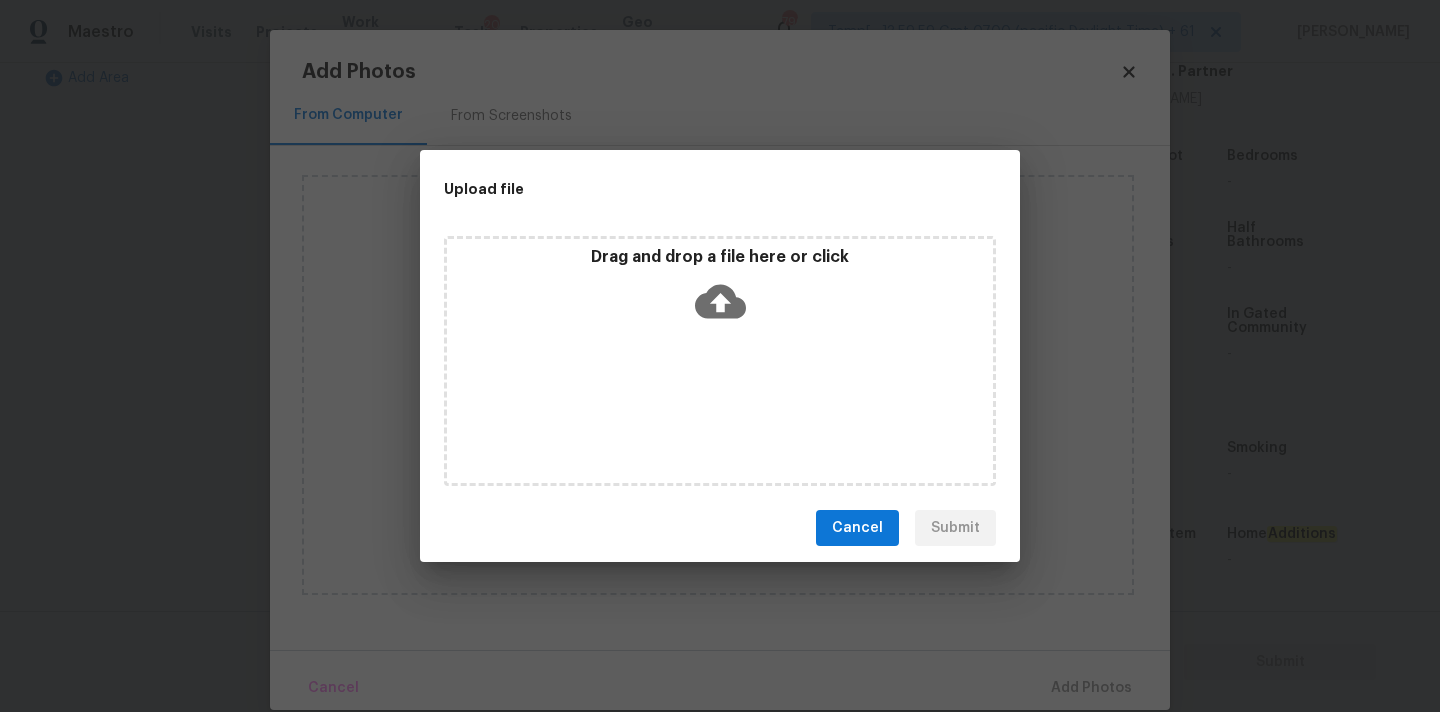 click 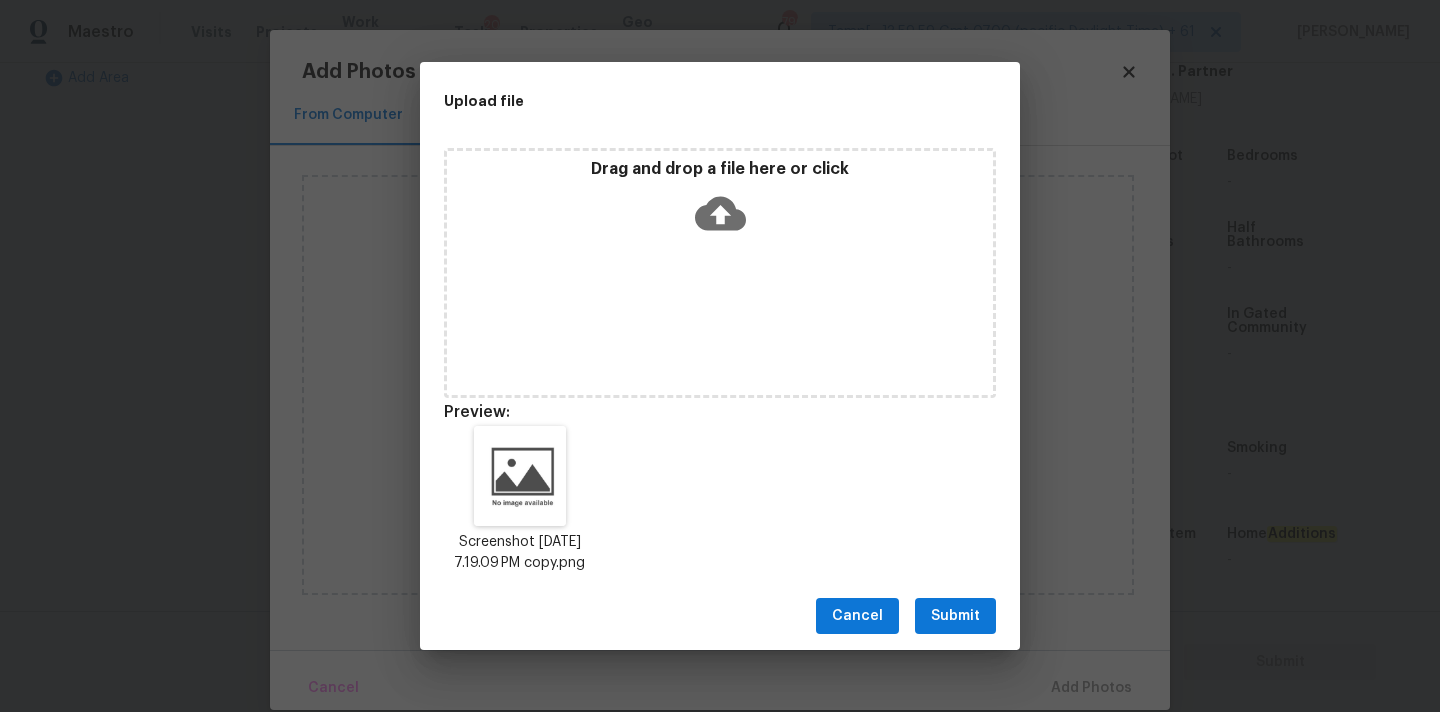 click on "Submit" at bounding box center (955, 616) 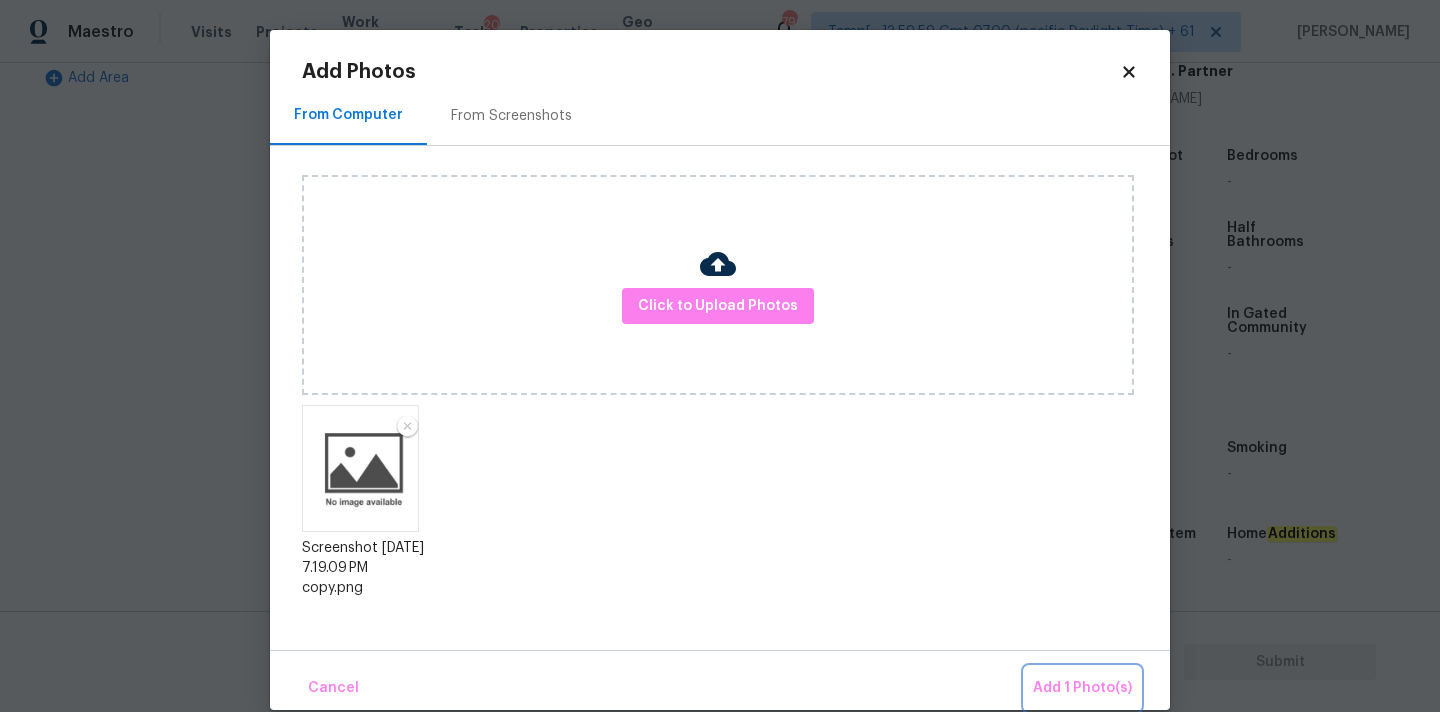 click on "Add 1 Photo(s)" at bounding box center (1082, 688) 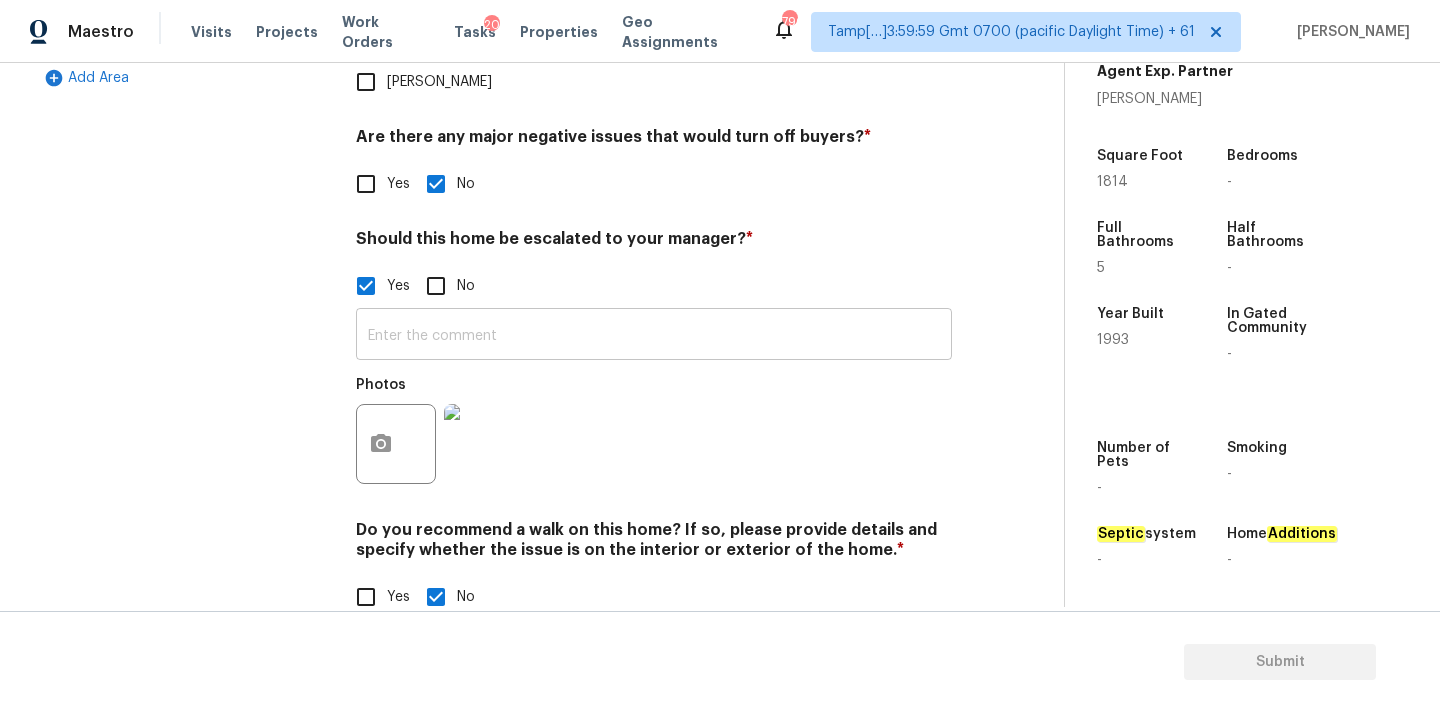 click at bounding box center [654, 336] 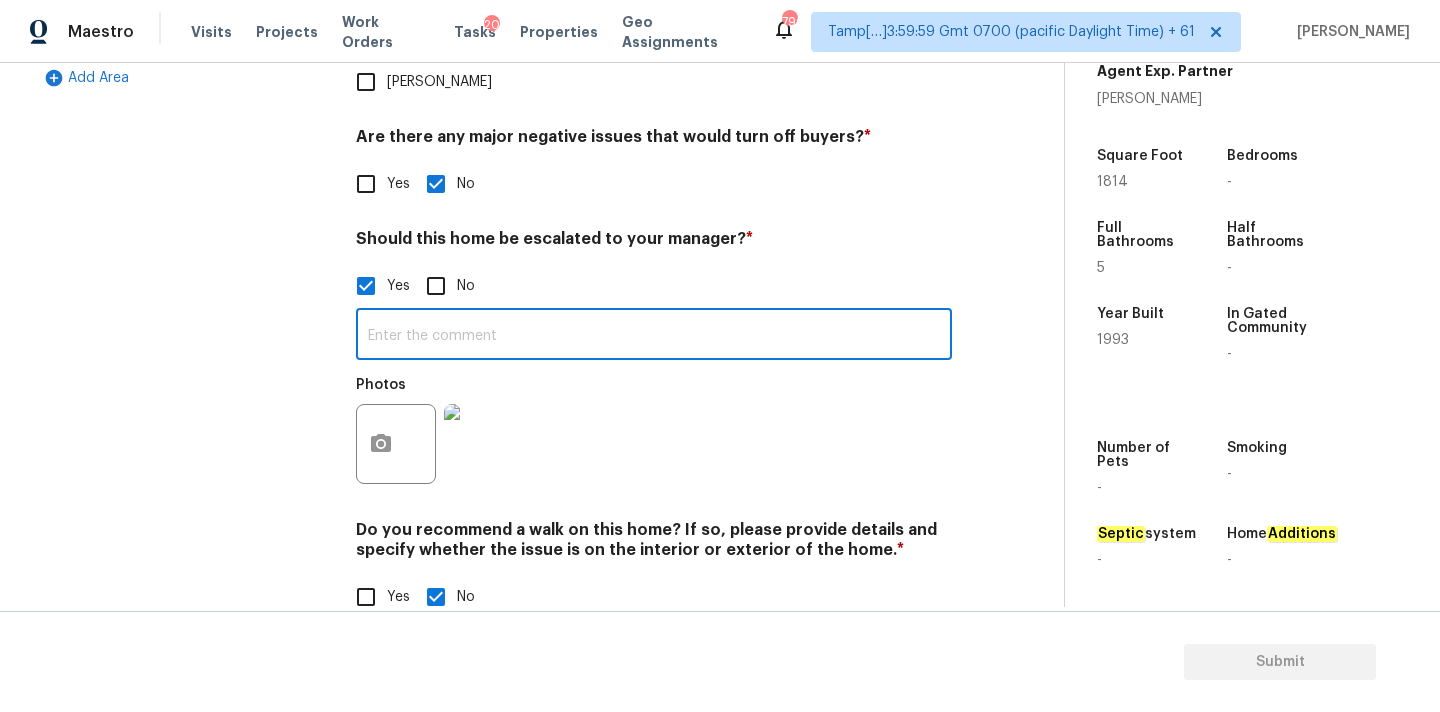 paste on "This is ALA / kitchen table property, needs review. Hence, escalated to MM." 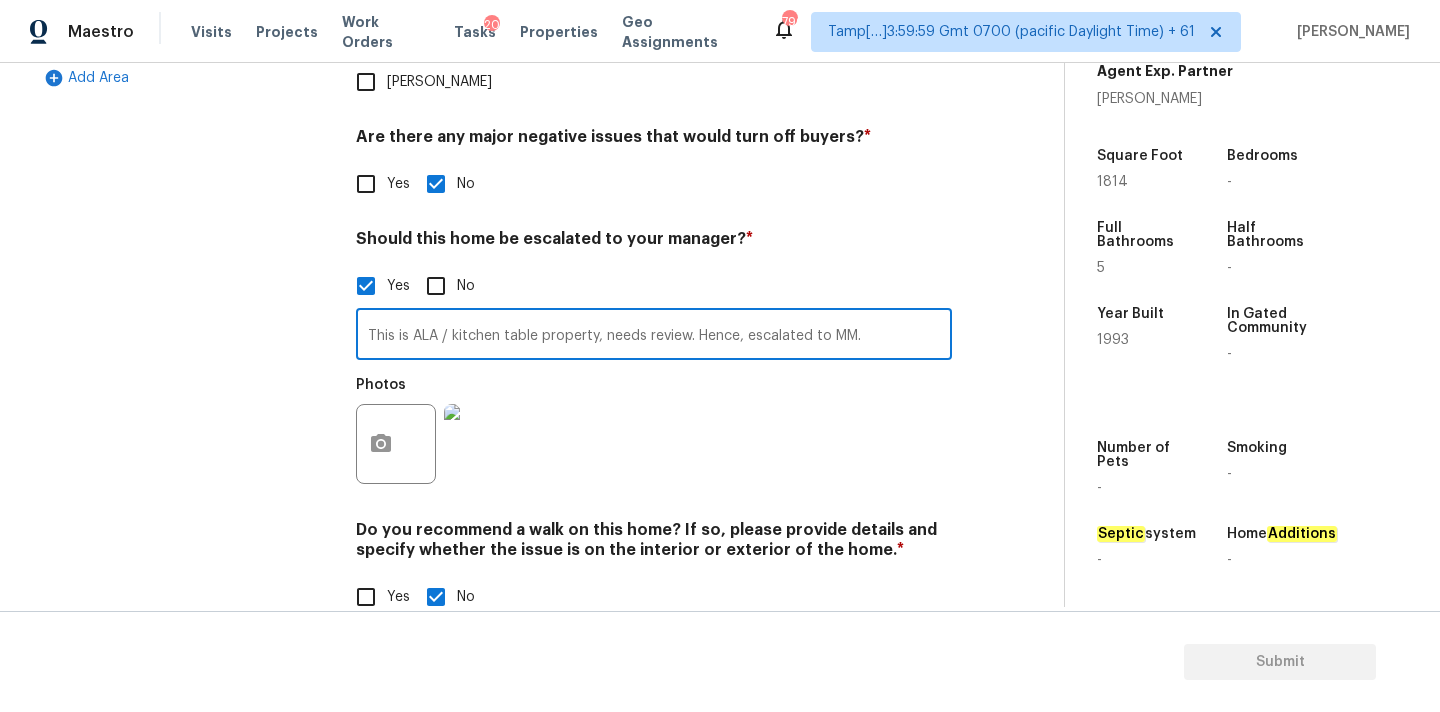 drag, startPoint x: 444, startPoint y: 296, endPoint x: 536, endPoint y: 296, distance: 92 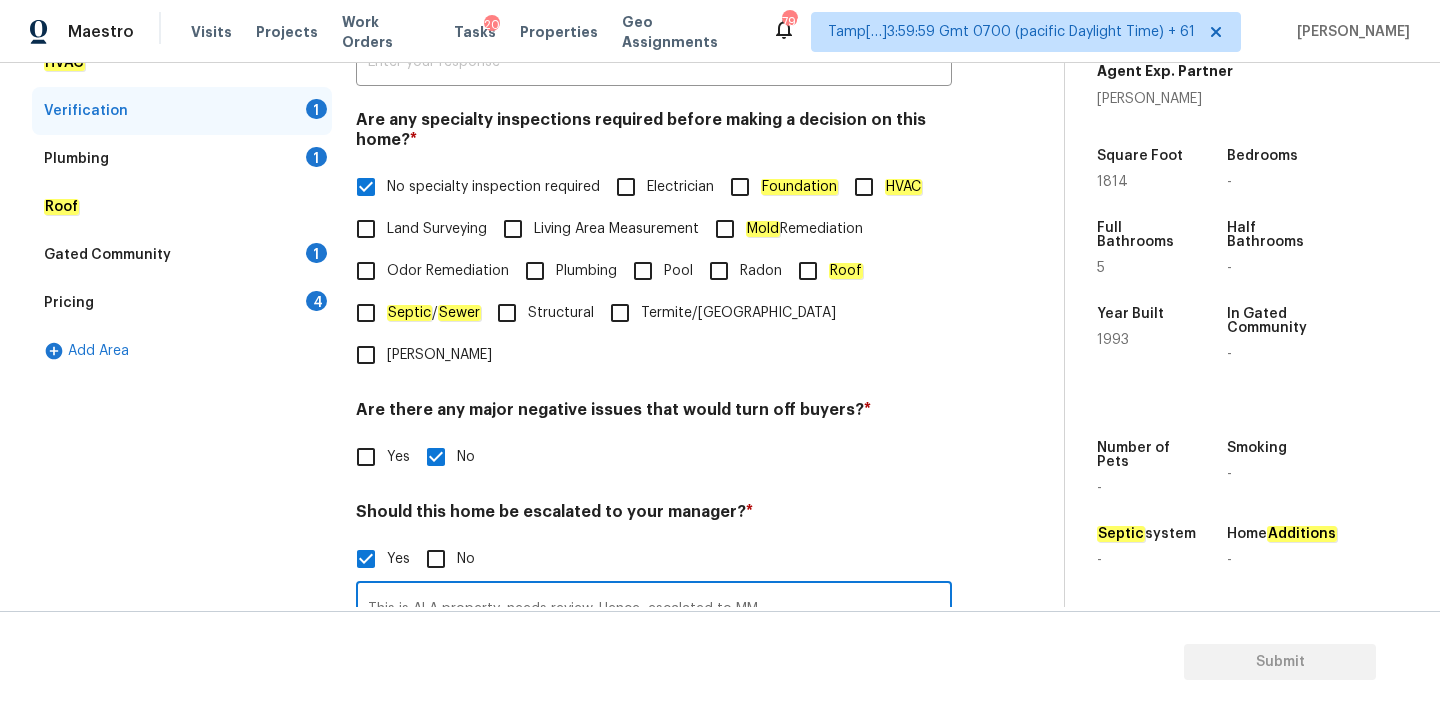 scroll, scrollTop: 681, scrollLeft: 0, axis: vertical 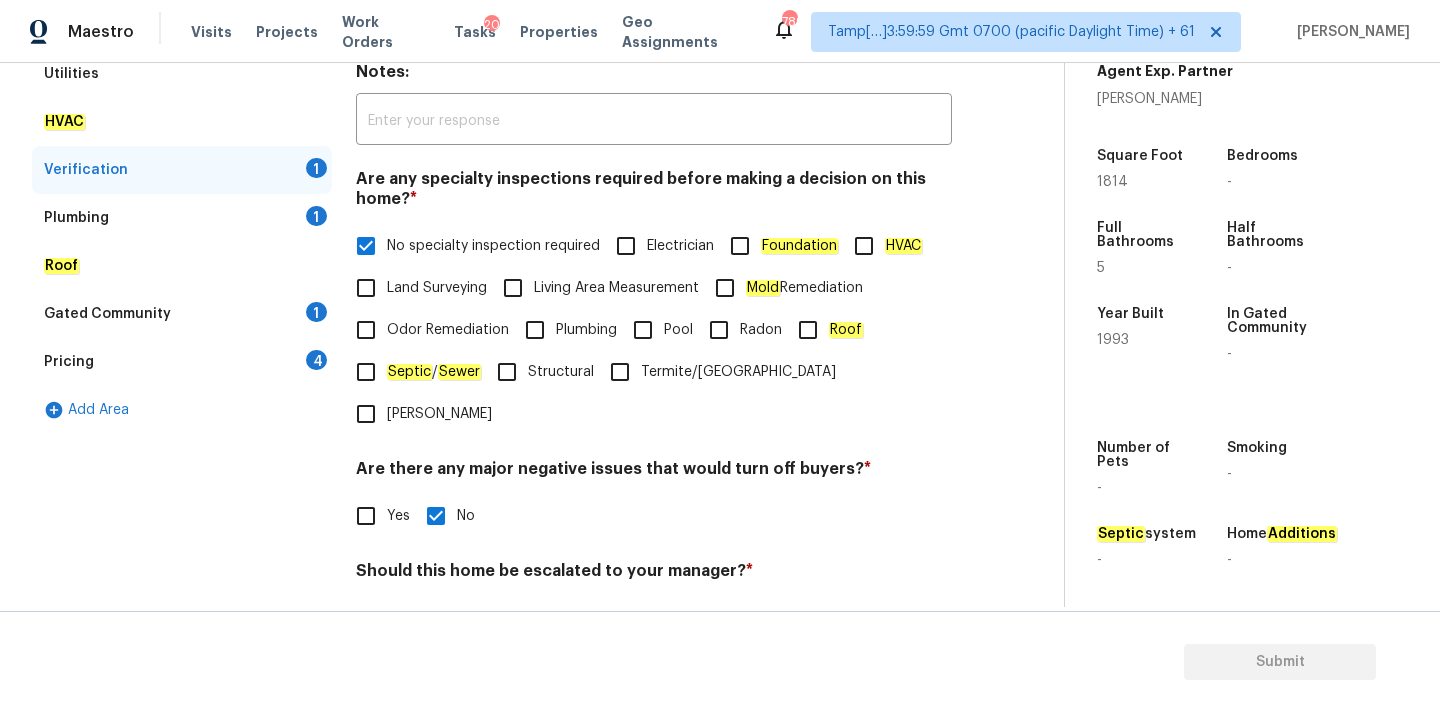 type on "This is ALA property, needs review. Hence, escalated to MM." 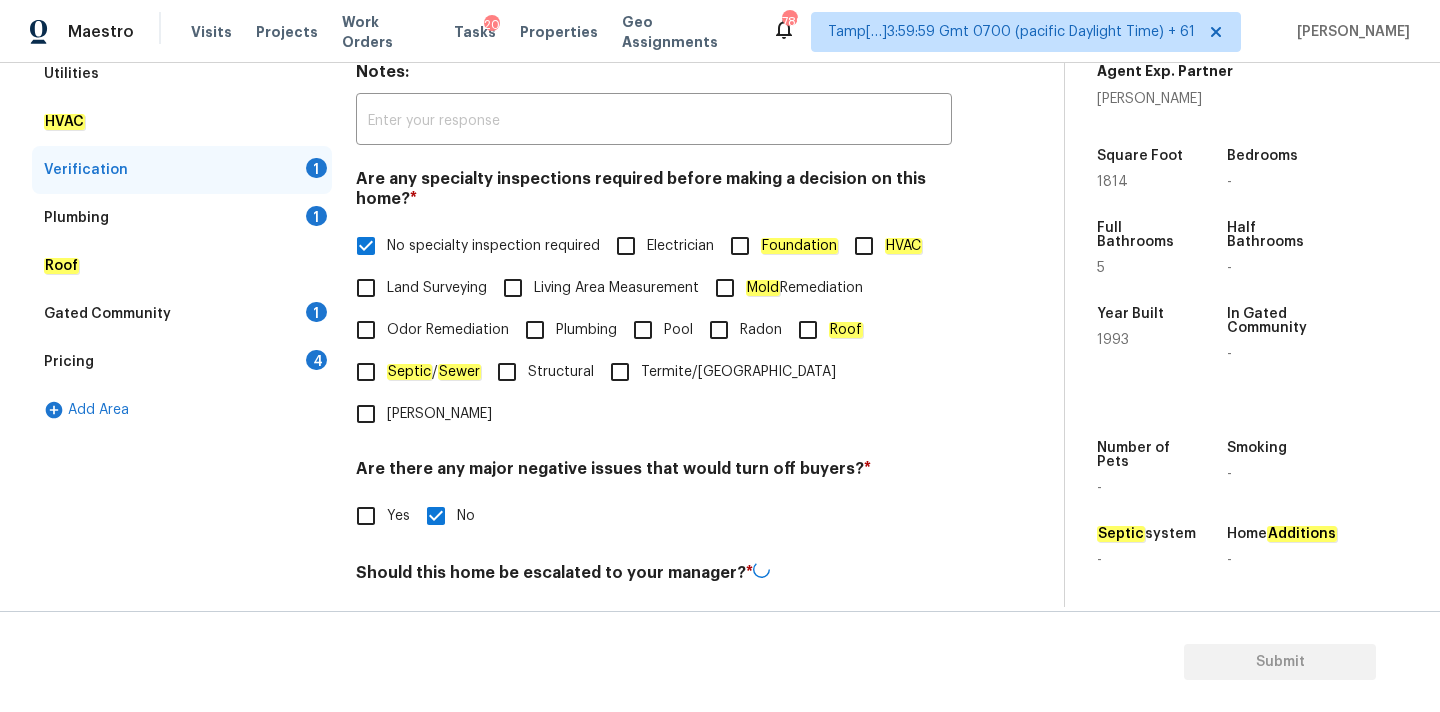 click on "Plumbing 1" at bounding box center [182, 218] 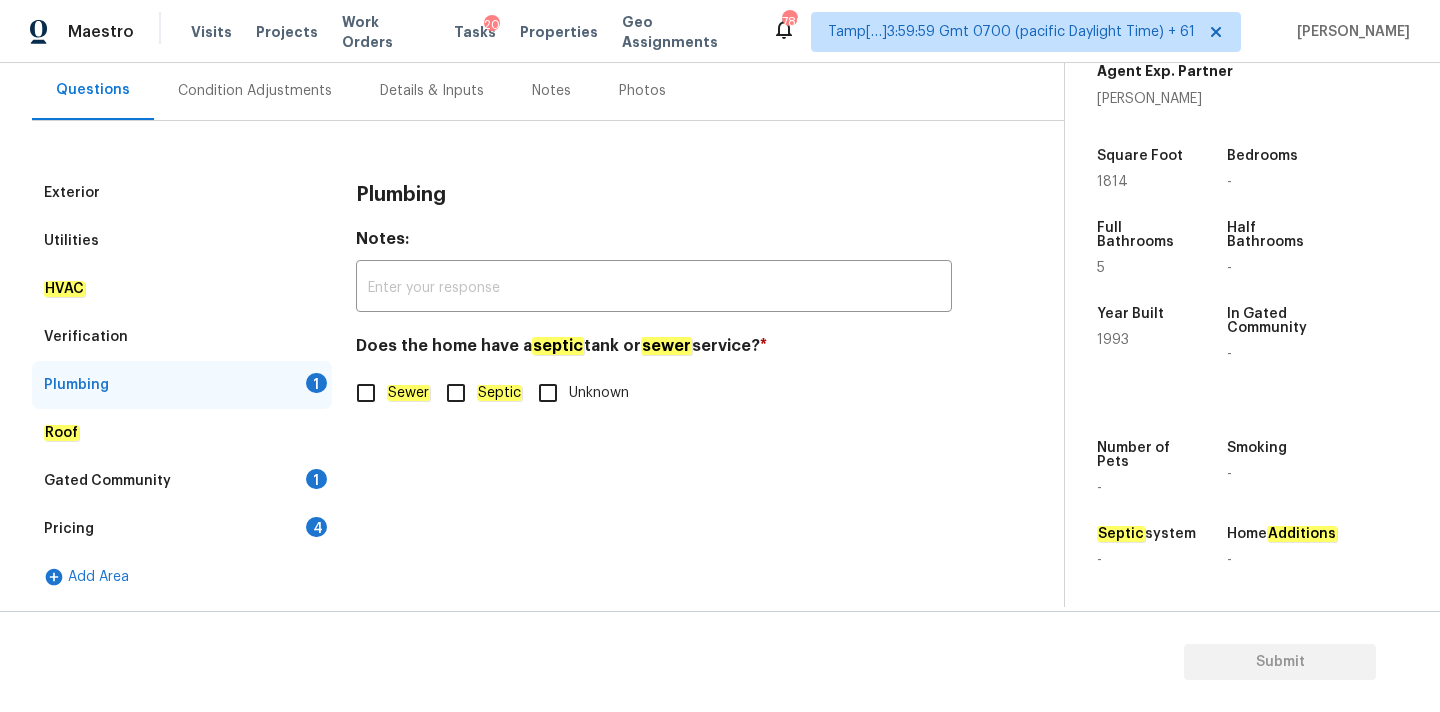 click on "Sewer" 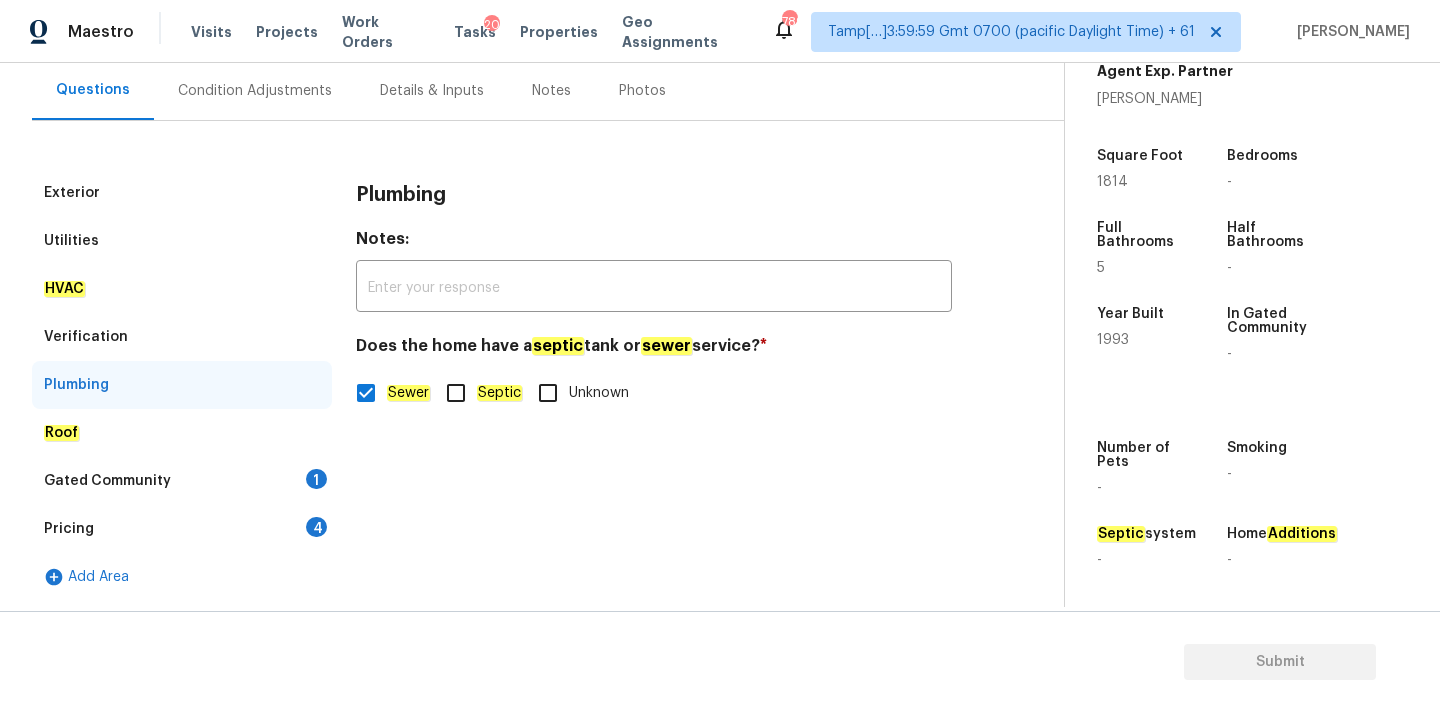click on "Gated Community 1" at bounding box center (182, 481) 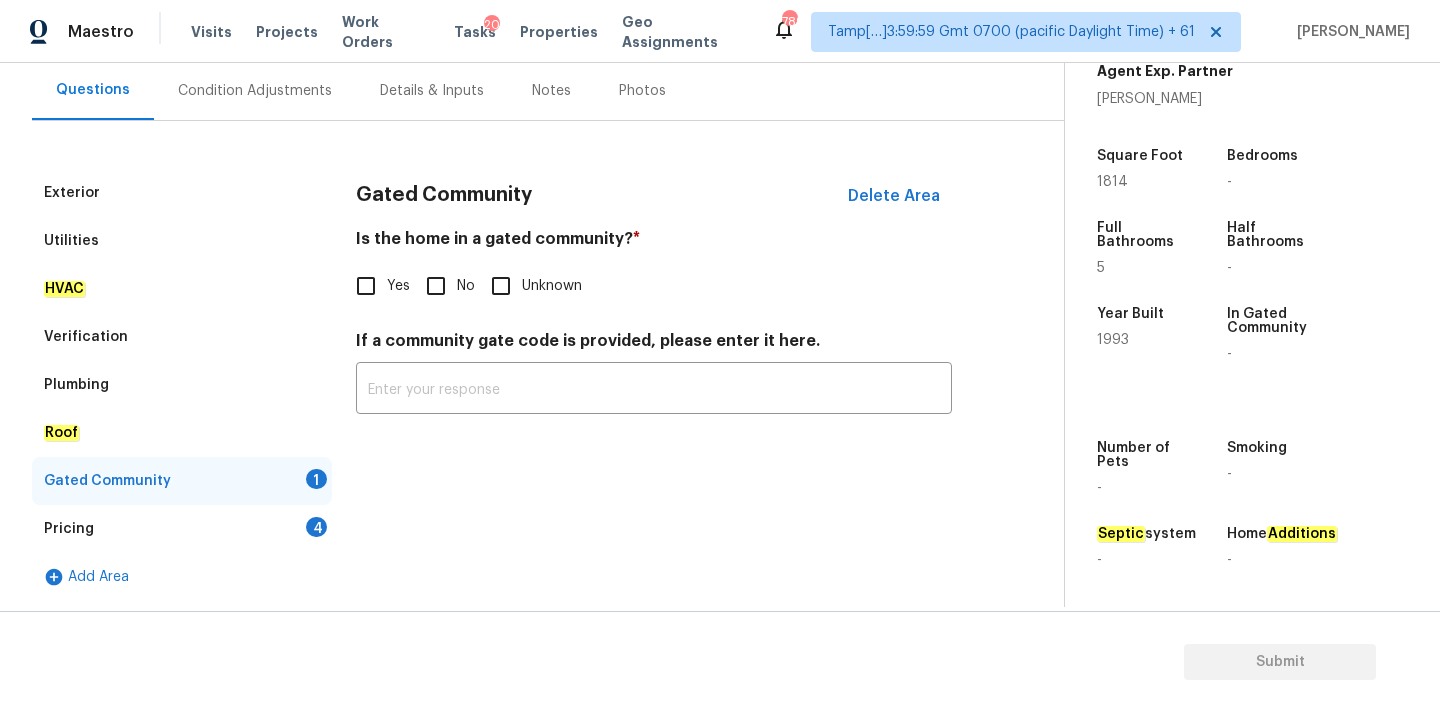 click on "No" at bounding box center [436, 286] 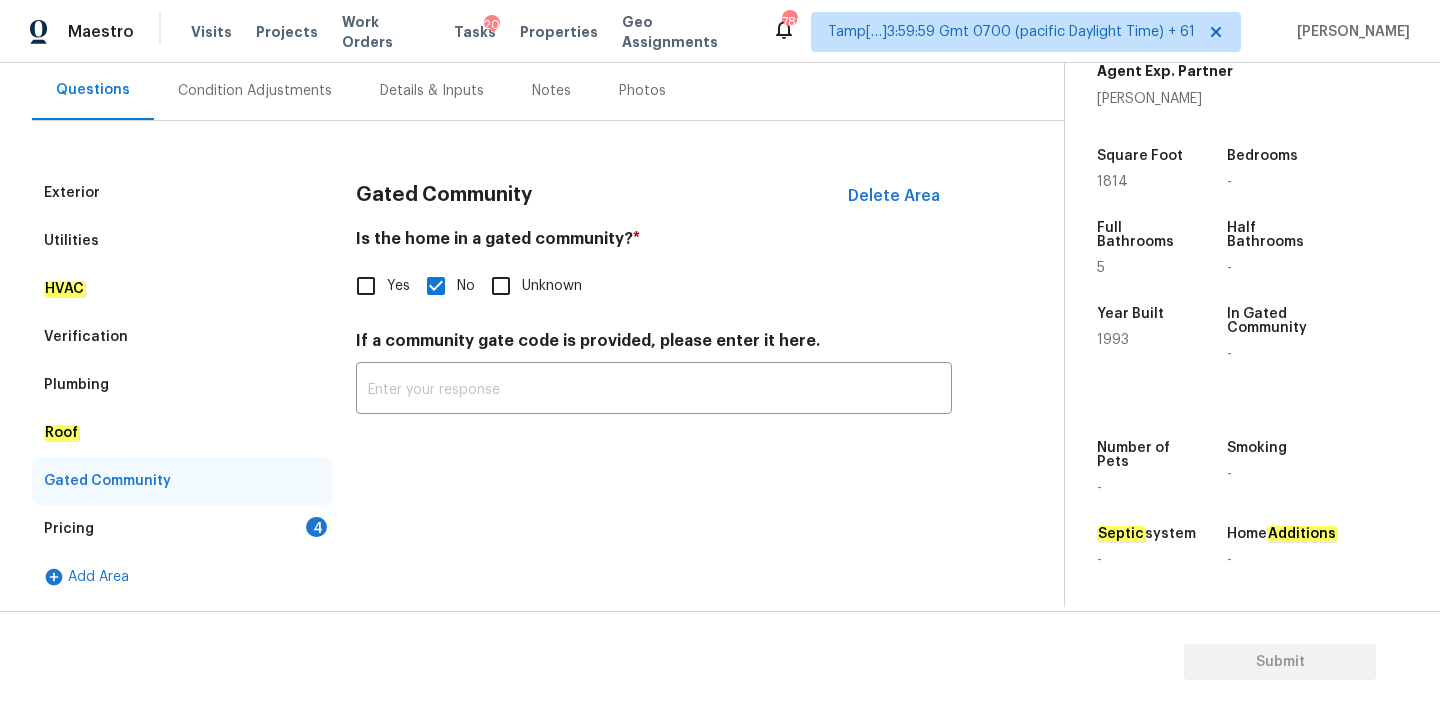 click on "Pricing 4" at bounding box center [182, 529] 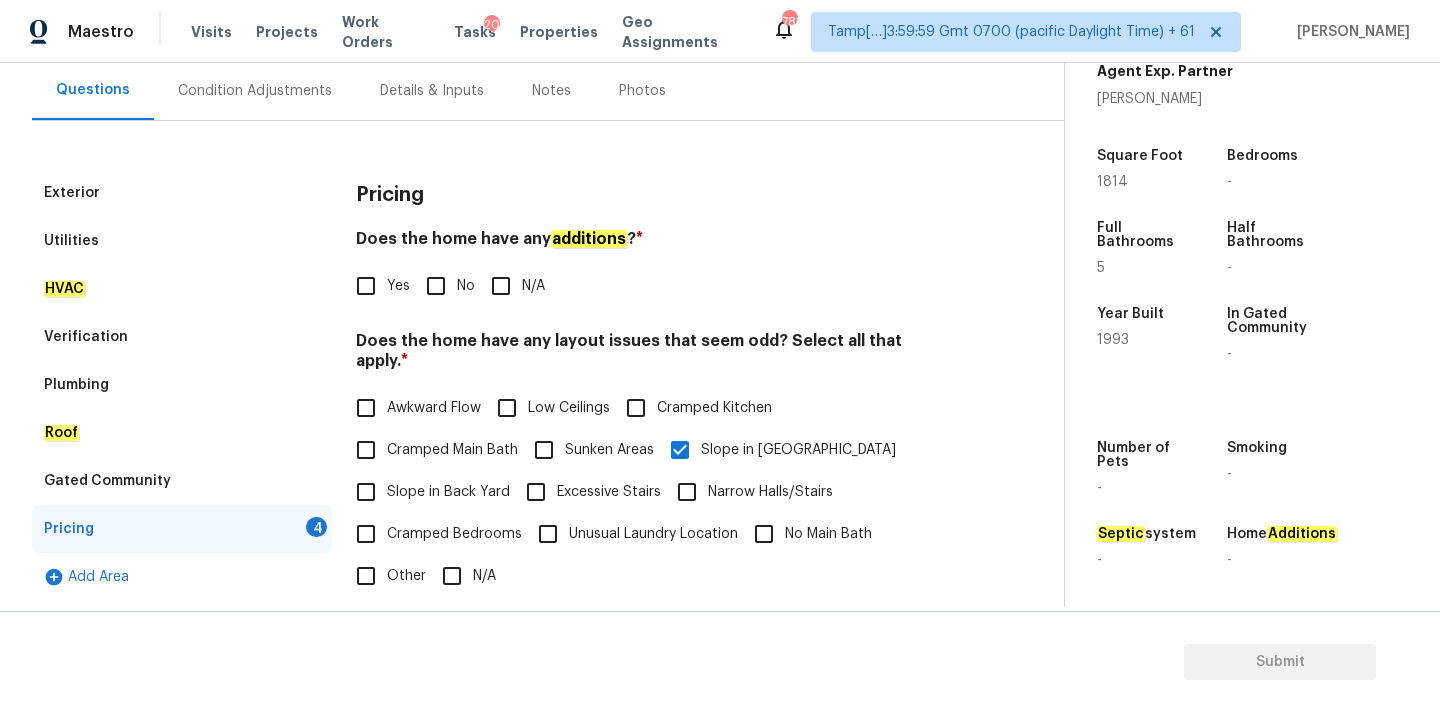 click on "No" at bounding box center (436, 286) 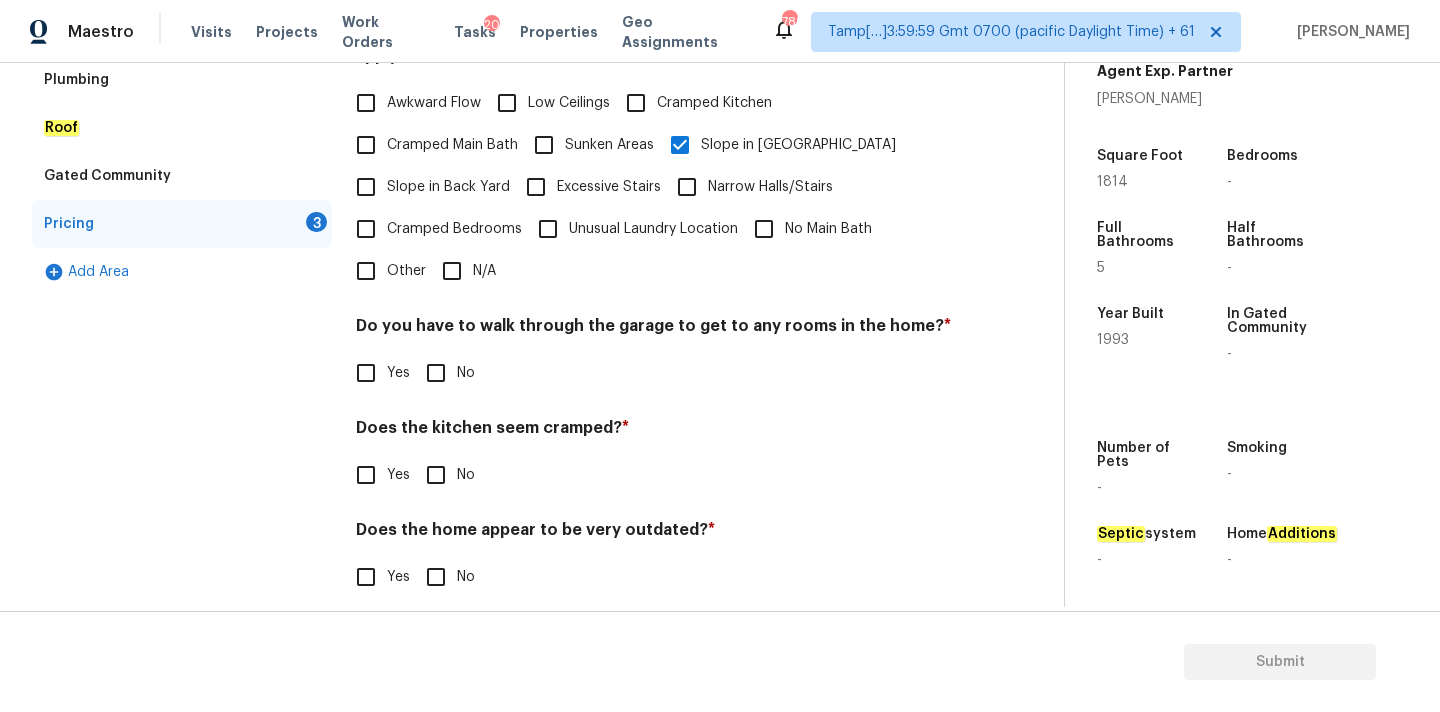 scroll, scrollTop: 488, scrollLeft: 0, axis: vertical 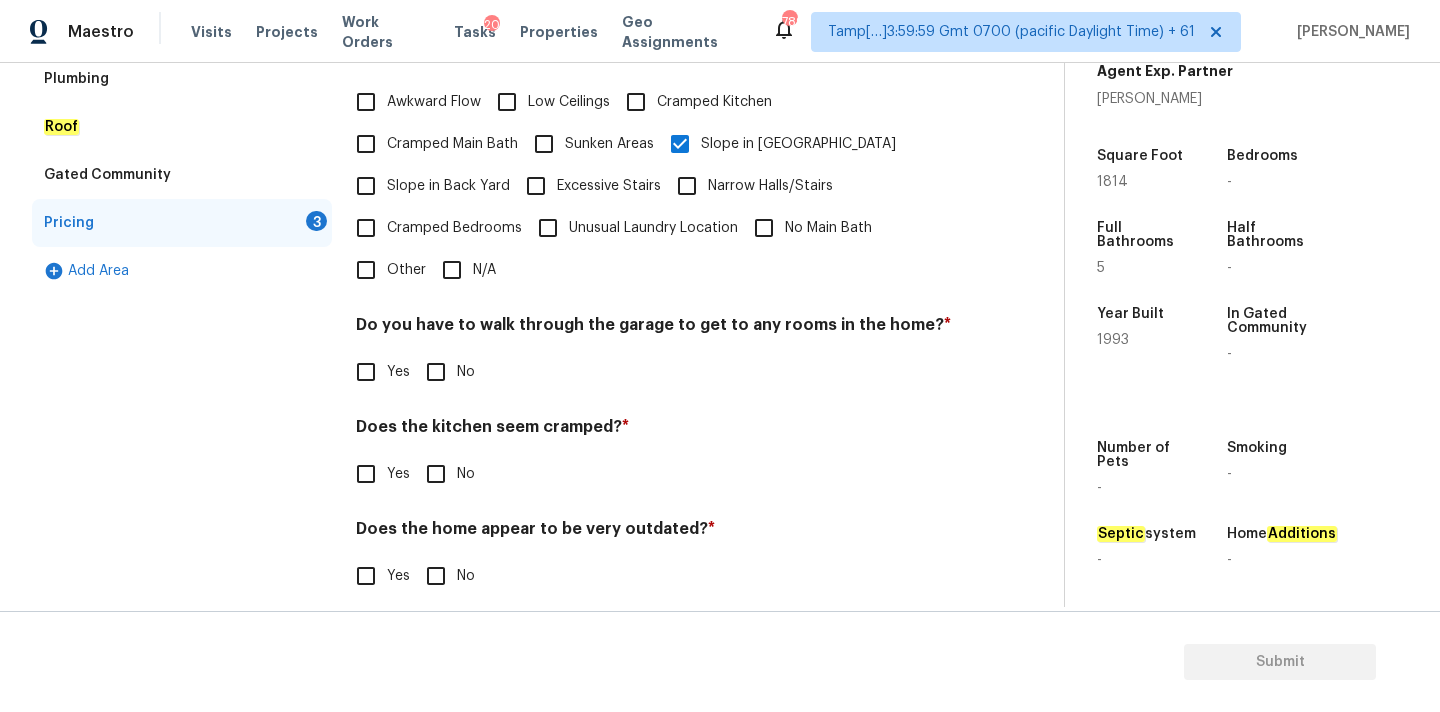 click on "Pricing Does the home have any  additions ?  * Yes No N/A Does the home have any layout issues that seem odd? Select all that apply.  * Awkward Flow Low Ceilings Cramped Kitchen Cramped Main Bath Sunken Areas Slope in Front Yard Slope in Back Yard Excessive Stairs Narrow Halls/Stairs Cramped Bedrooms Unusual Laundry Location No Main Bath Other N/A Do you have to walk through the garage to get to any rooms in the home?  * Yes No Does the kitchen seem cramped?  * Yes No Does the home appear to be very outdated?  * Yes No" at bounding box center (654, 242) 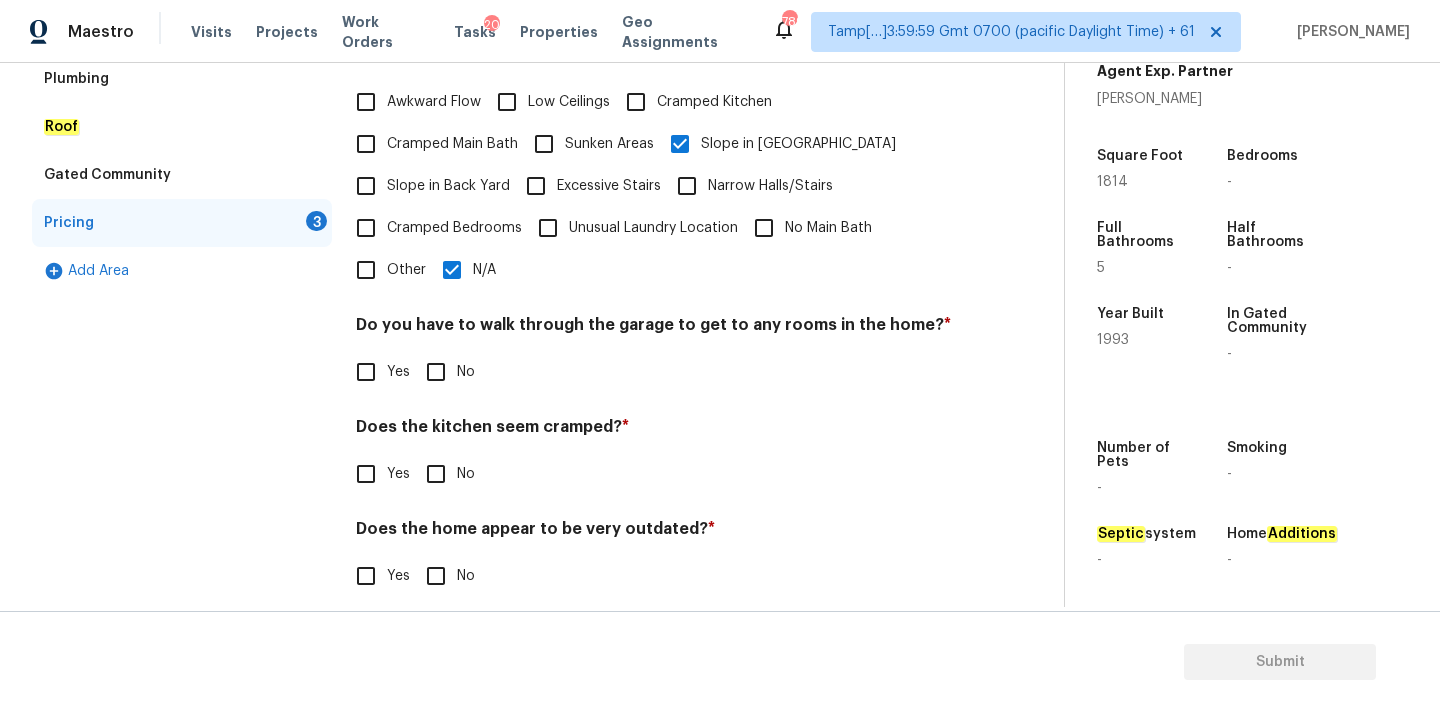 click on "No" at bounding box center (436, 372) 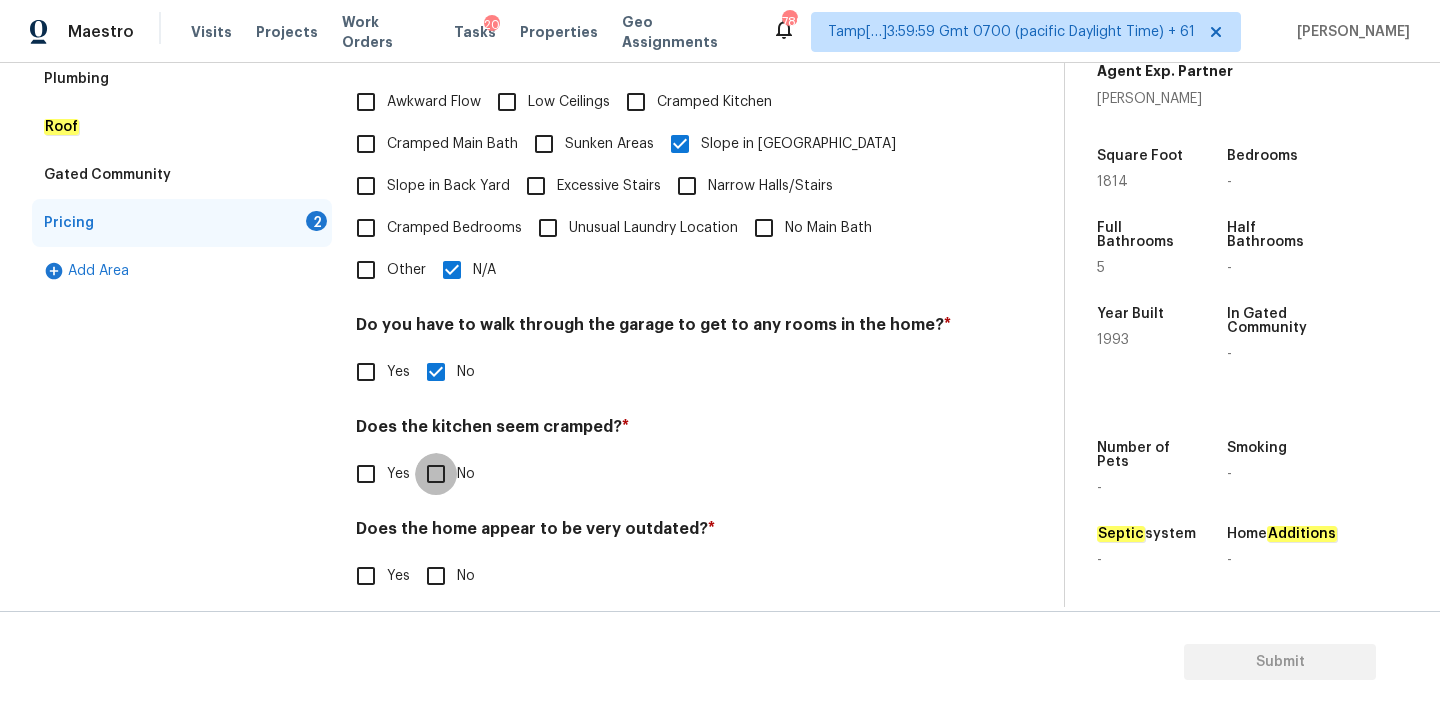 click on "No" at bounding box center [436, 474] 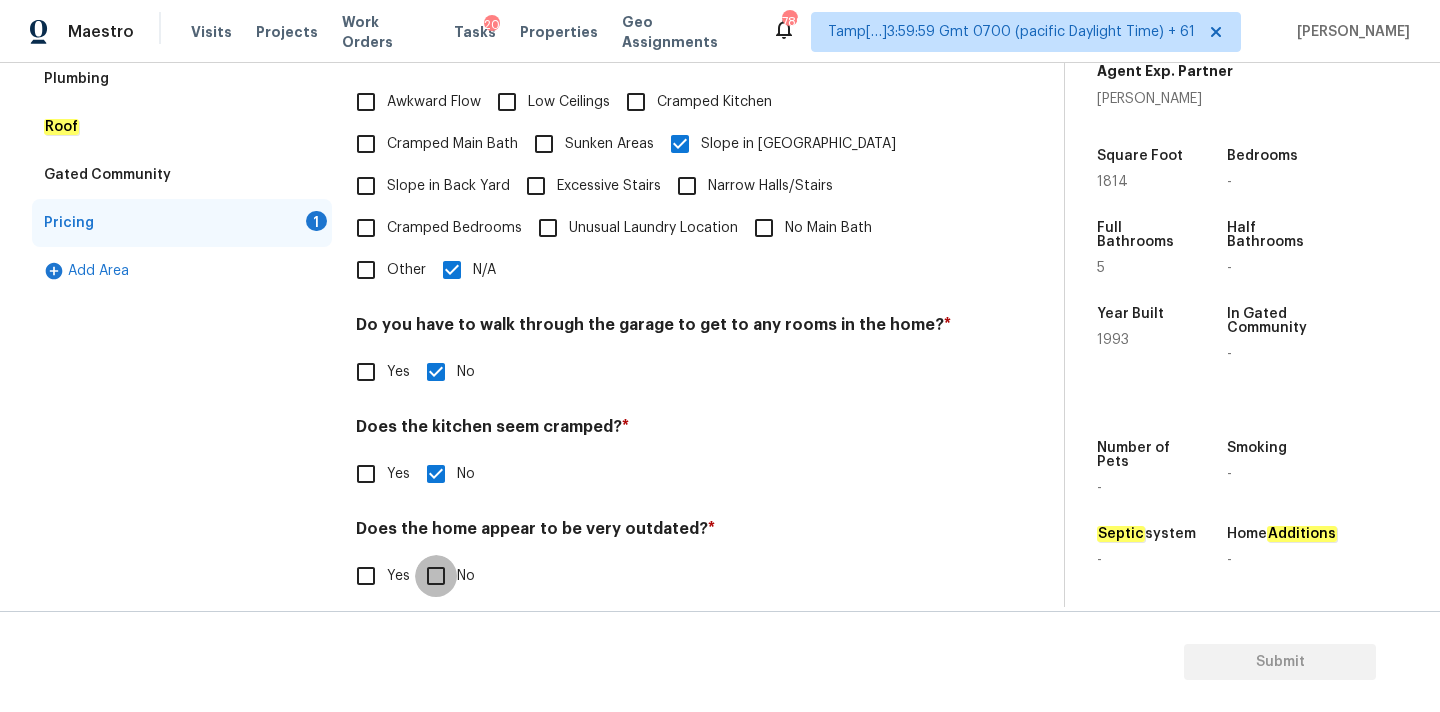 click on "No" at bounding box center (436, 576) 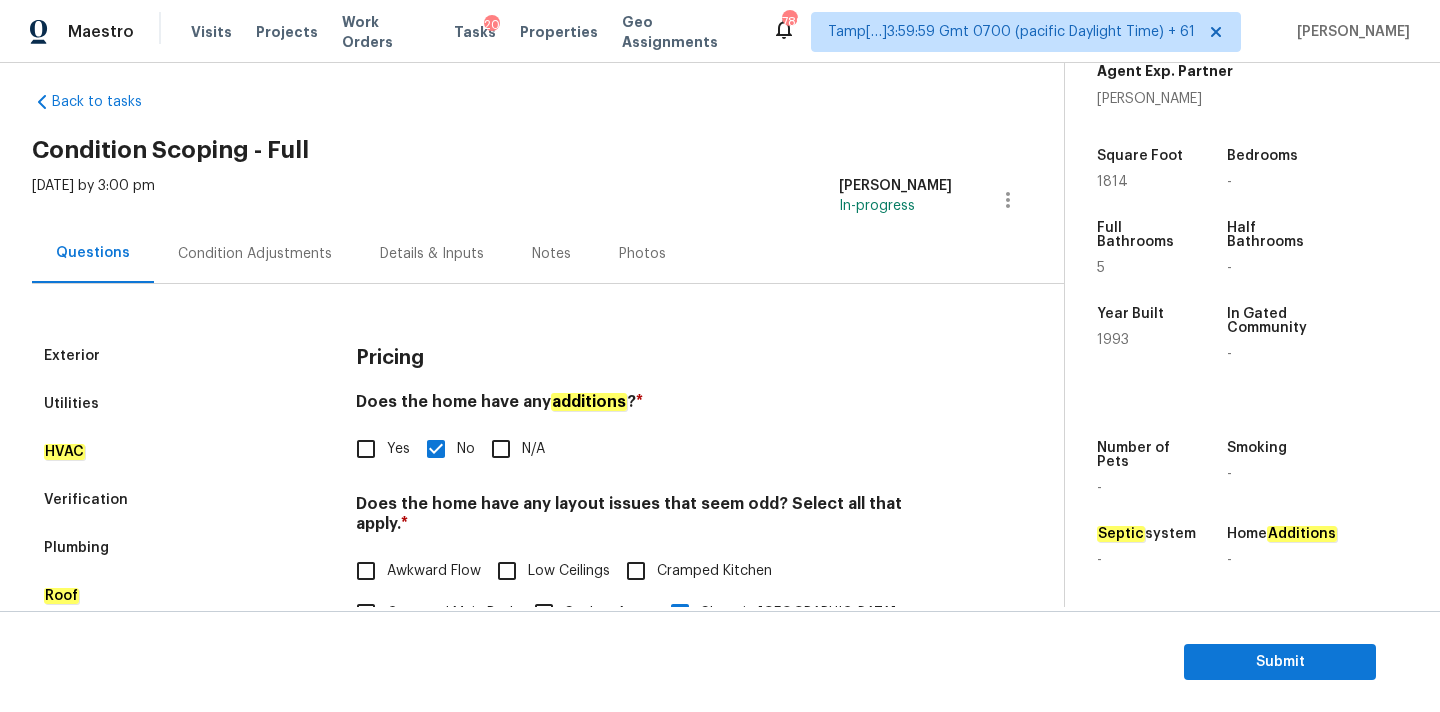scroll, scrollTop: 0, scrollLeft: 0, axis: both 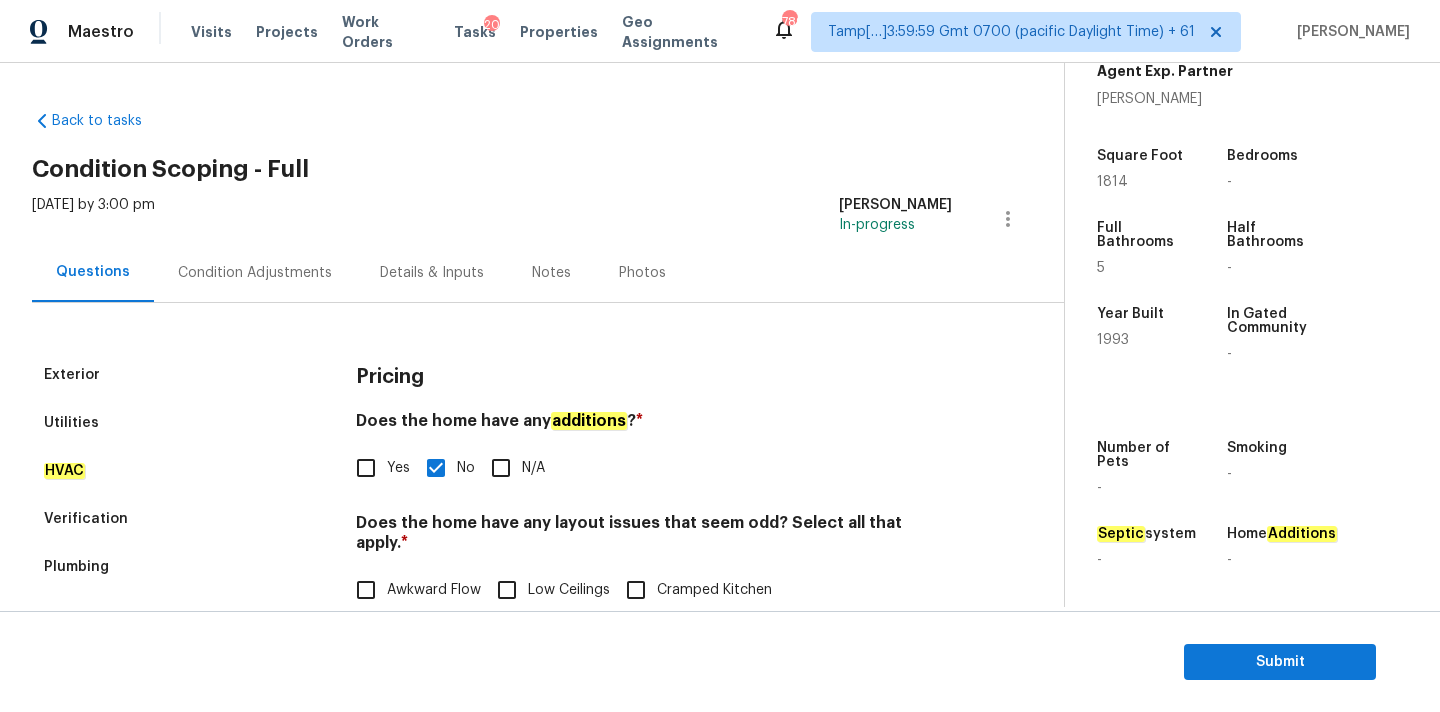 click on "Condition Adjustments" at bounding box center [255, 273] 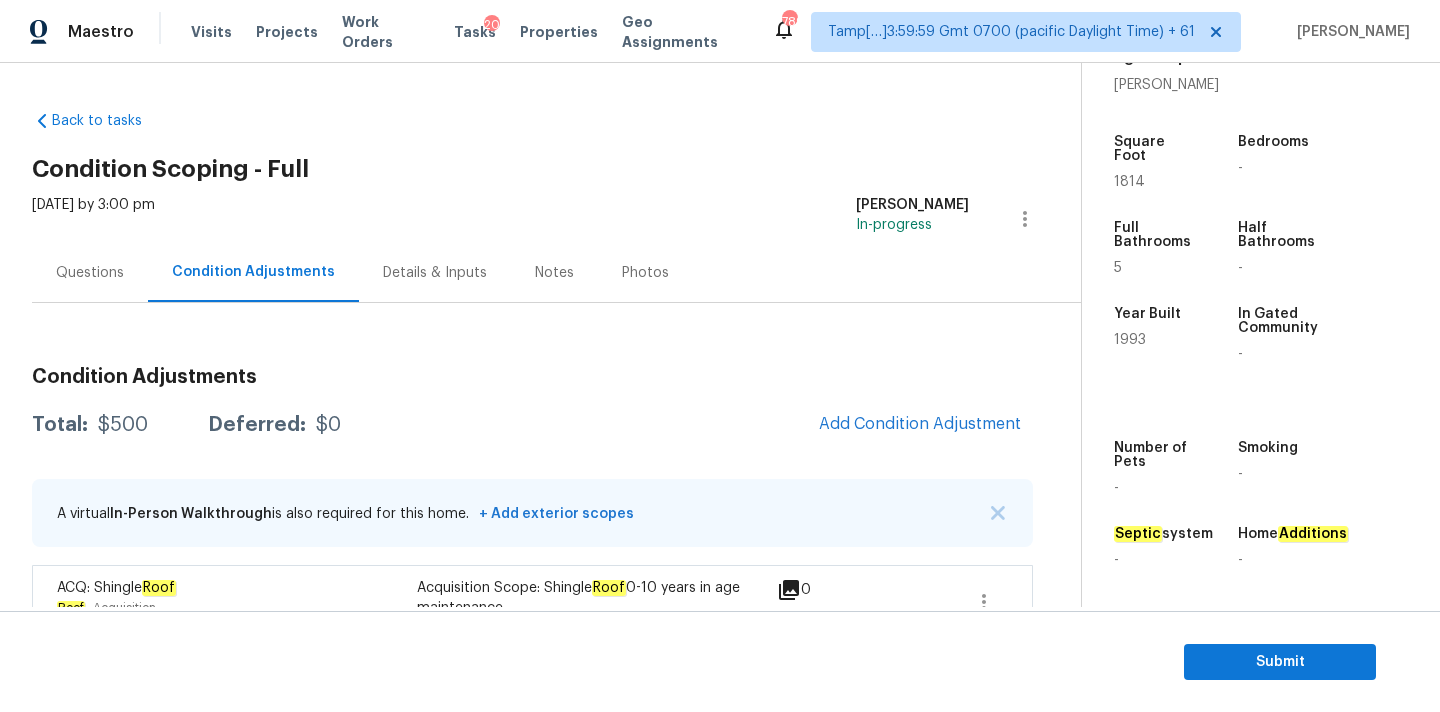 scroll, scrollTop: 50, scrollLeft: 0, axis: vertical 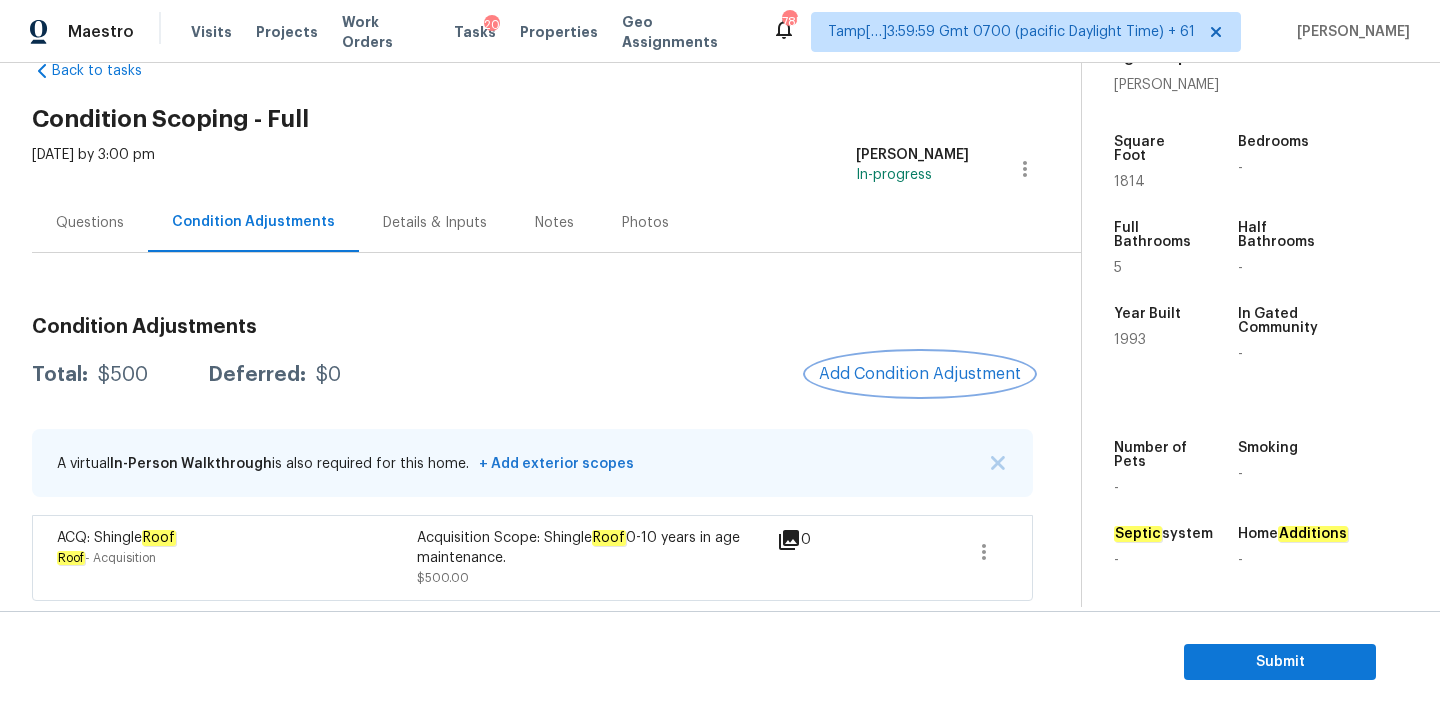 click on "Add Condition Adjustment" at bounding box center [920, 374] 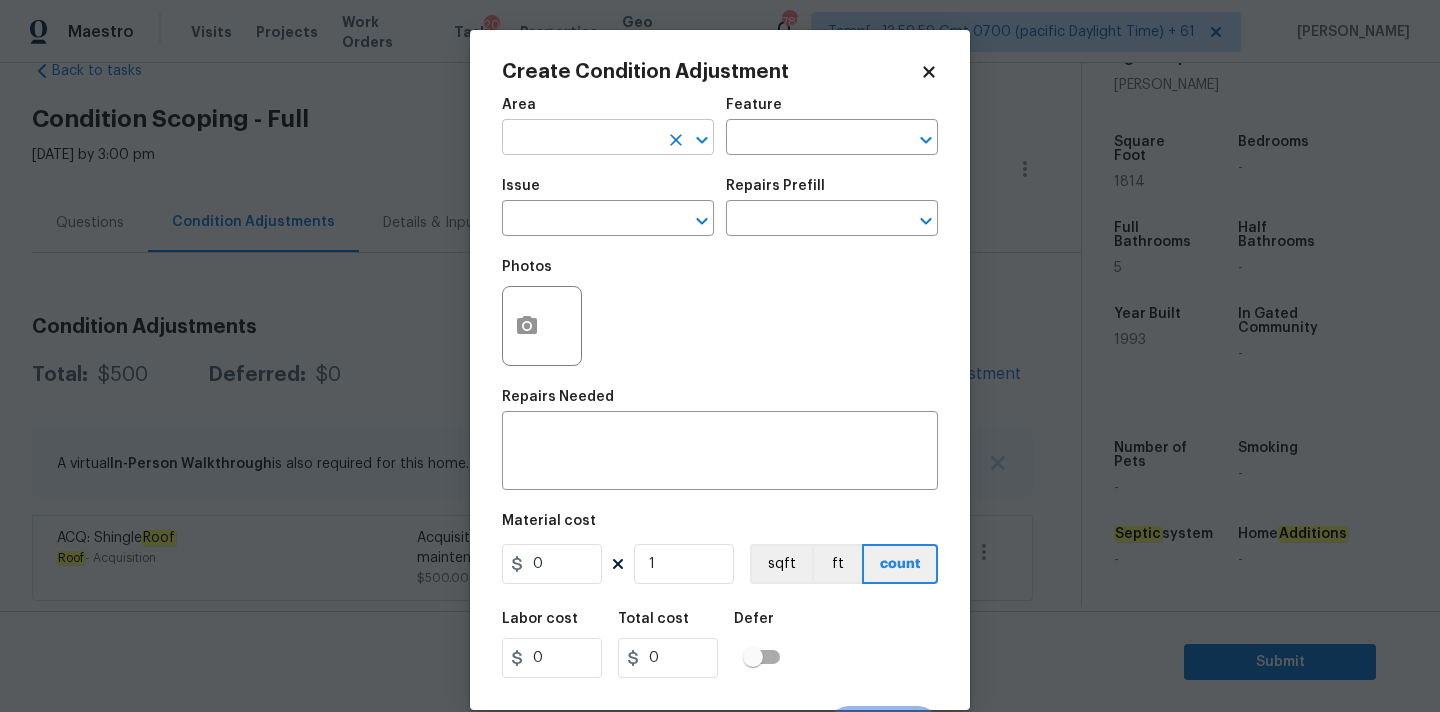 click at bounding box center [580, 139] 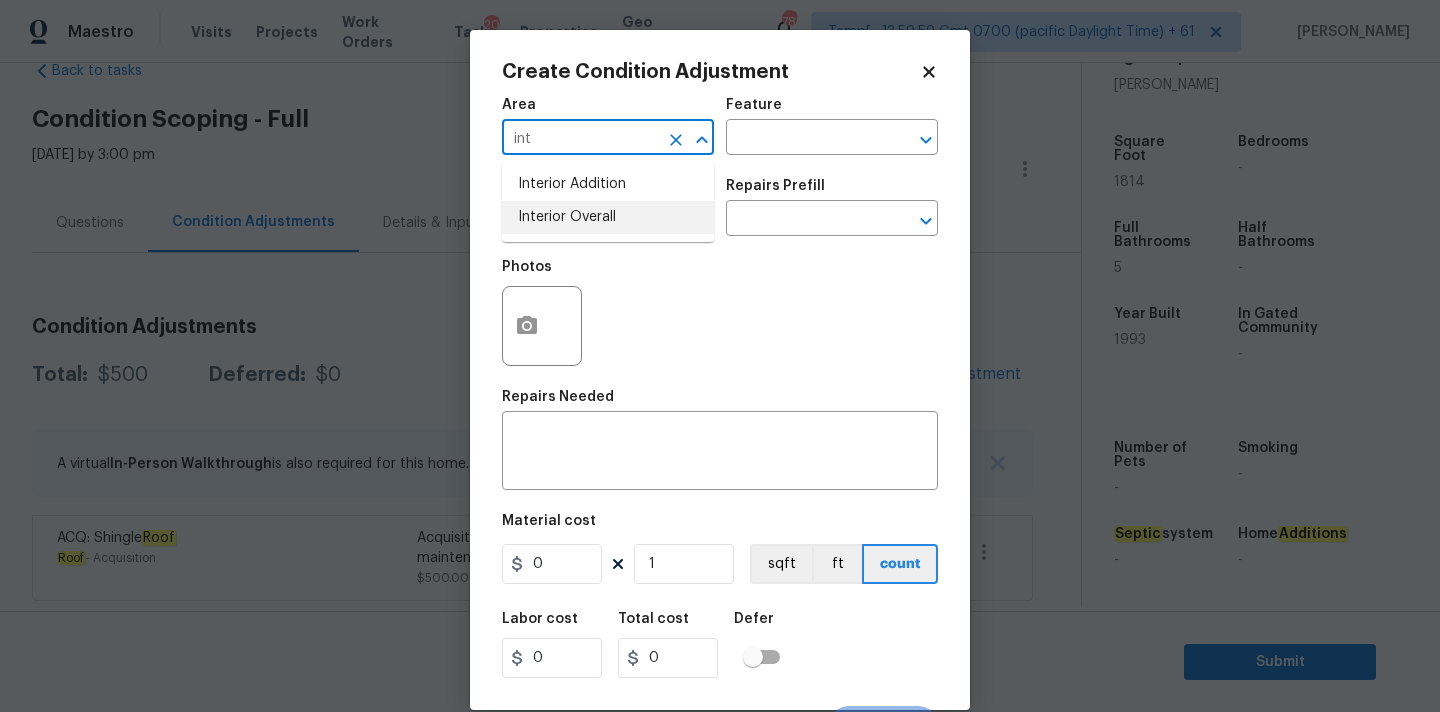 click on "Interior Overall" at bounding box center [608, 217] 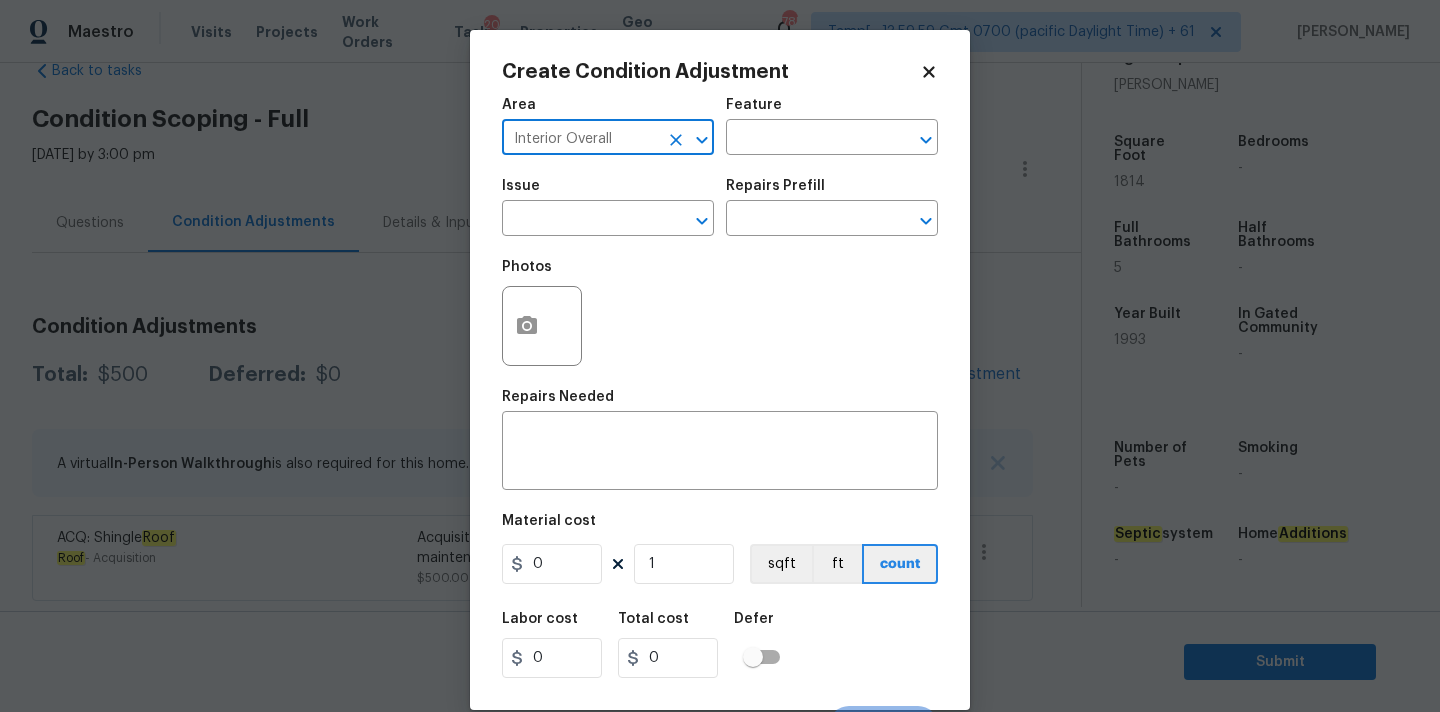 type on "Interior Overall" 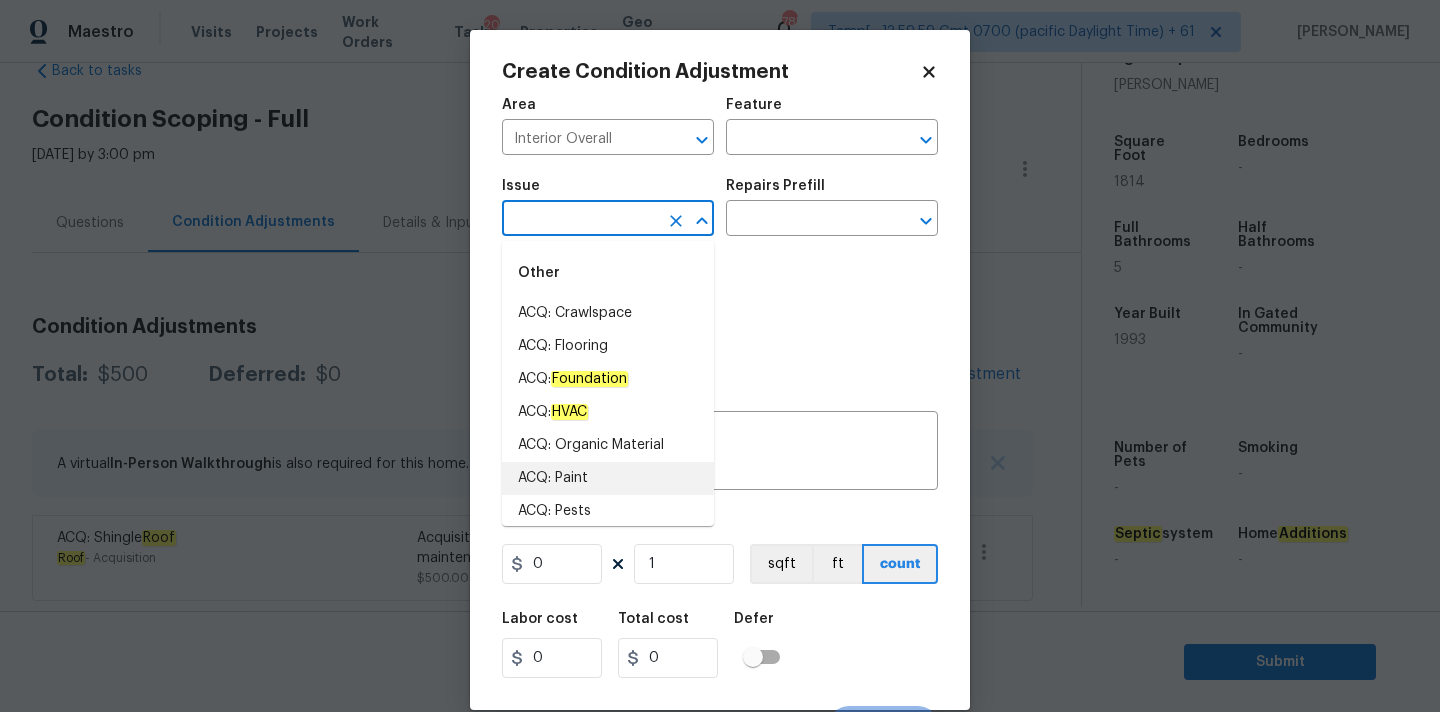 click on "ACQ: Paint" at bounding box center (608, 478) 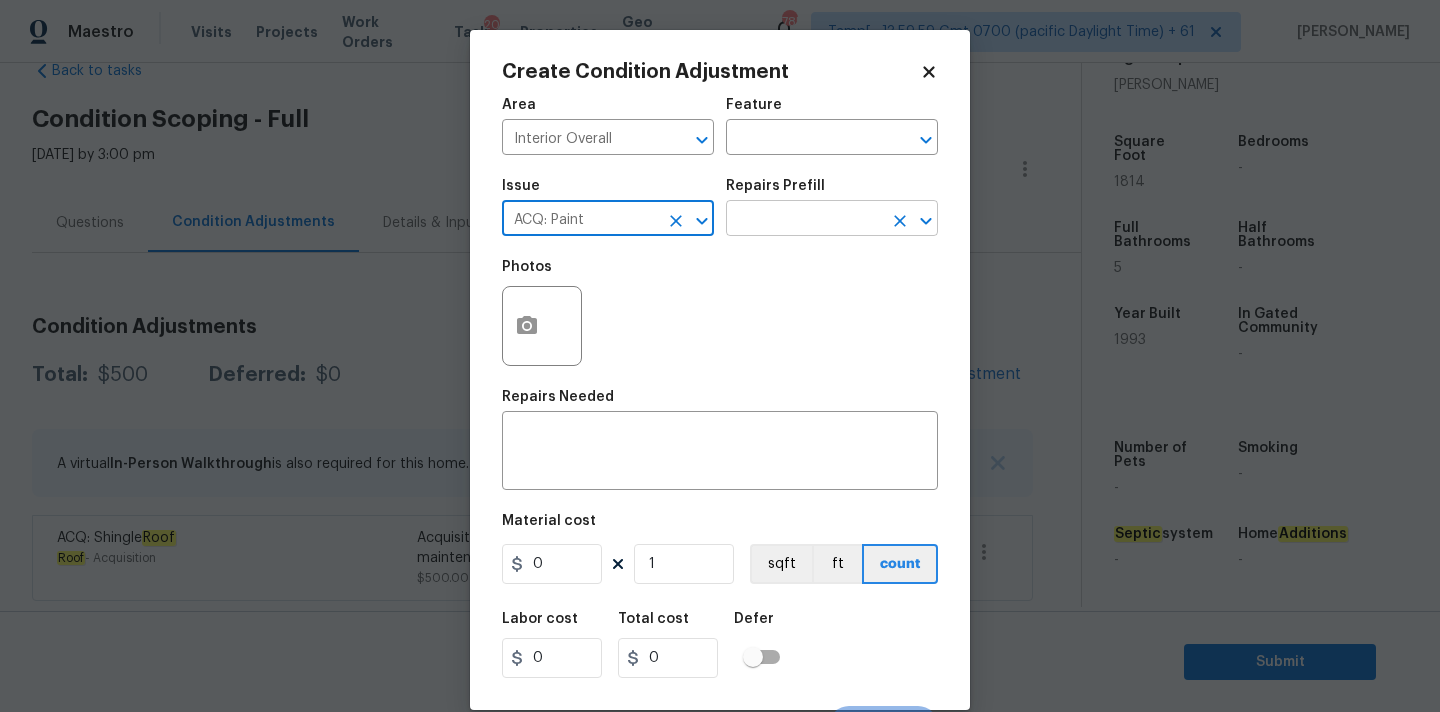 click at bounding box center (804, 220) 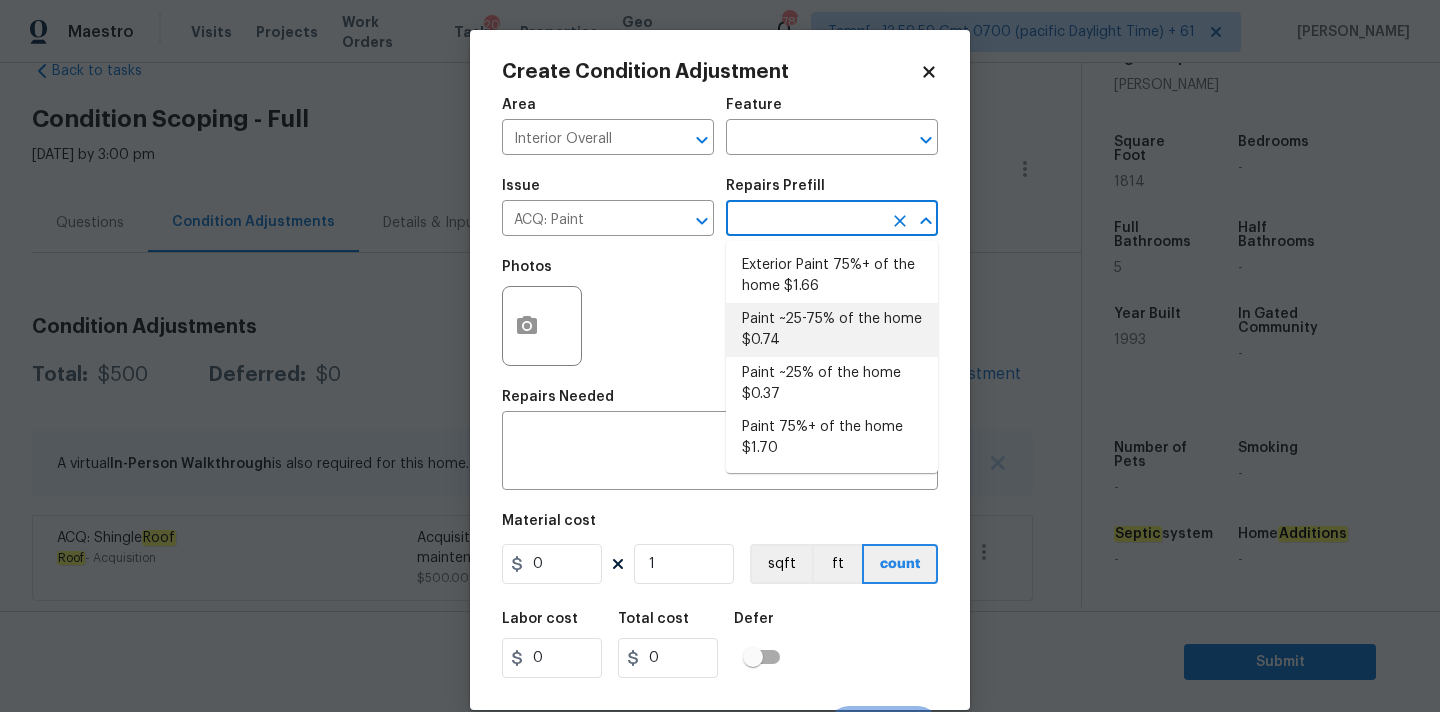 click on "Paint ~25-75% of the home $0.74" at bounding box center (832, 330) 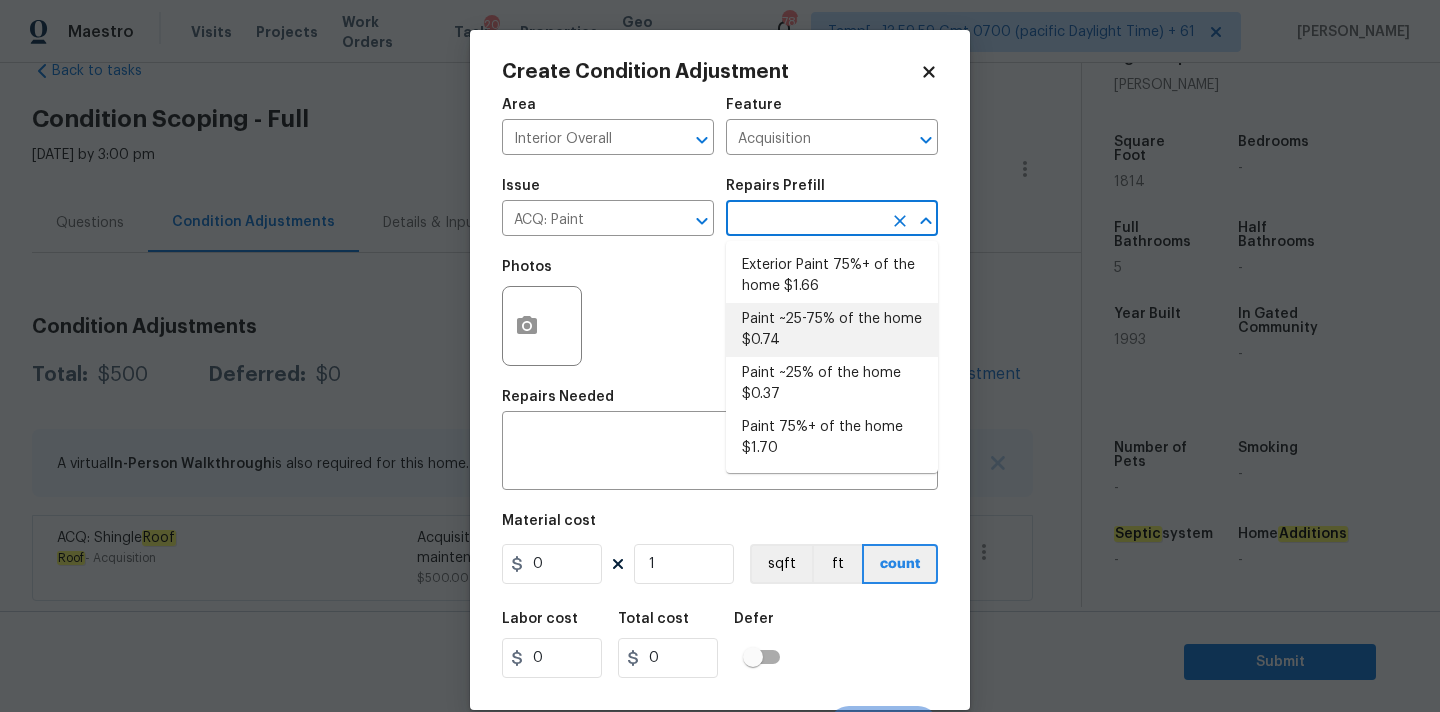type 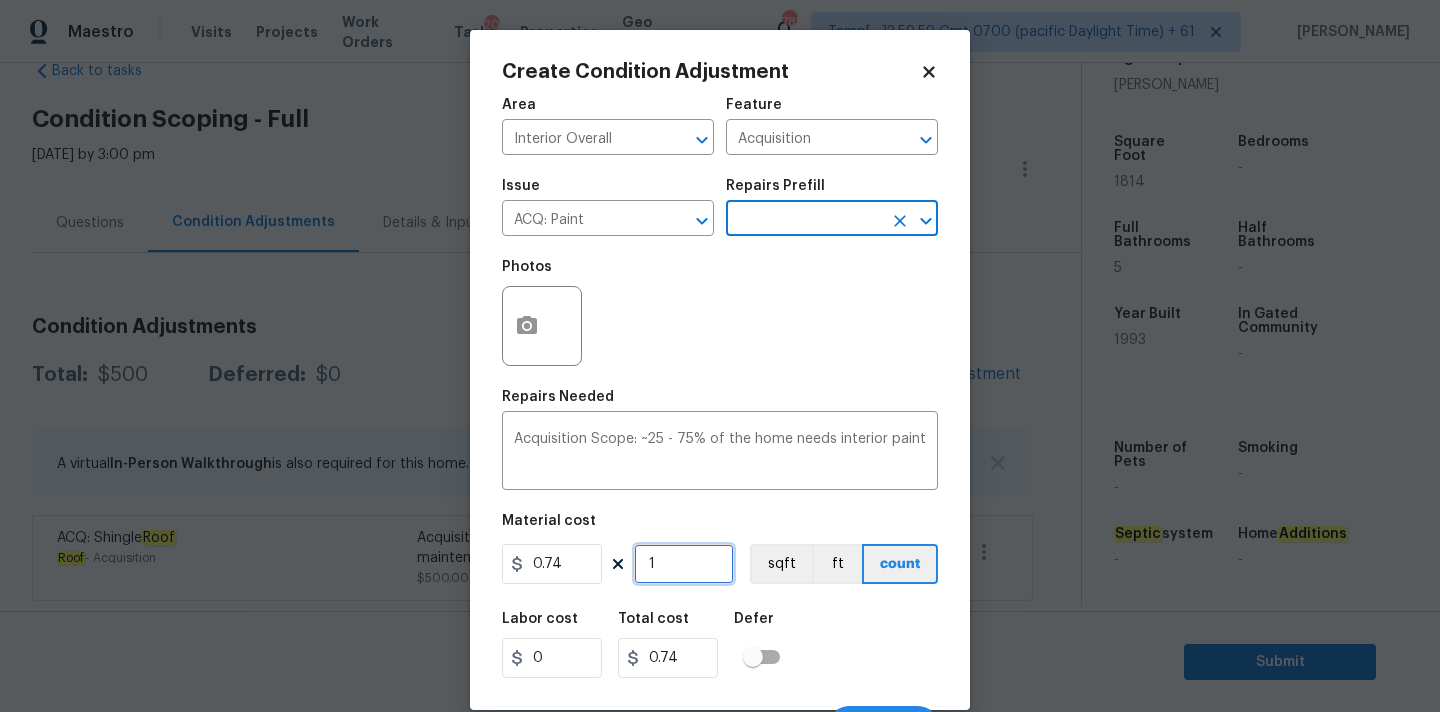 click on "1" at bounding box center [684, 564] 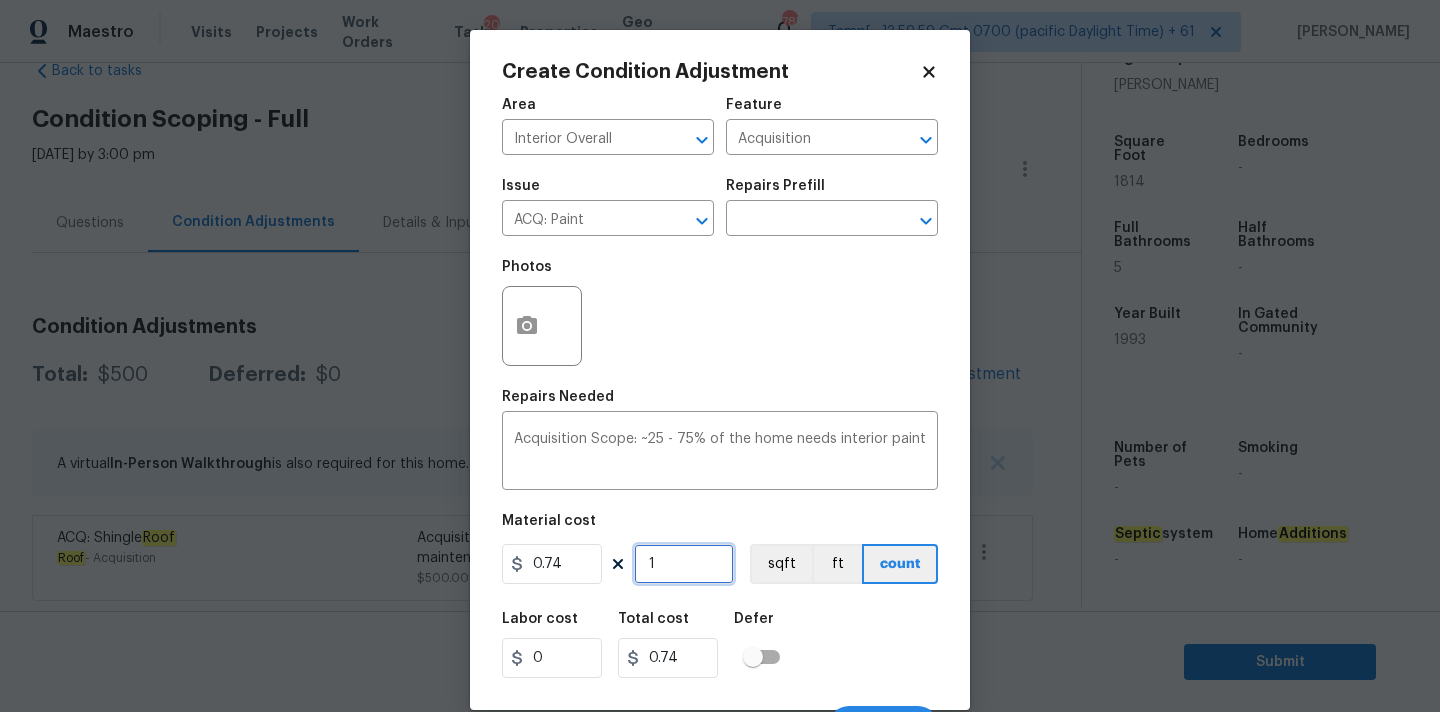type on "18" 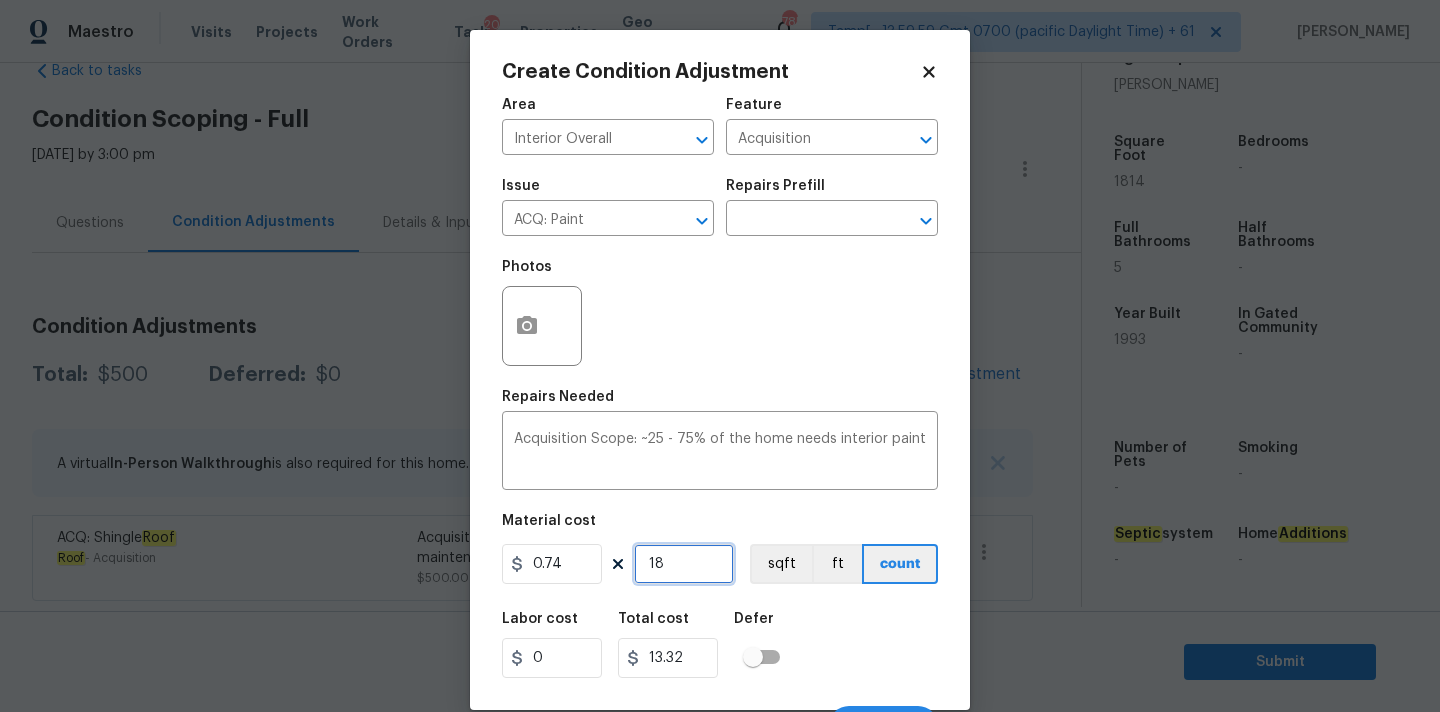type on "181" 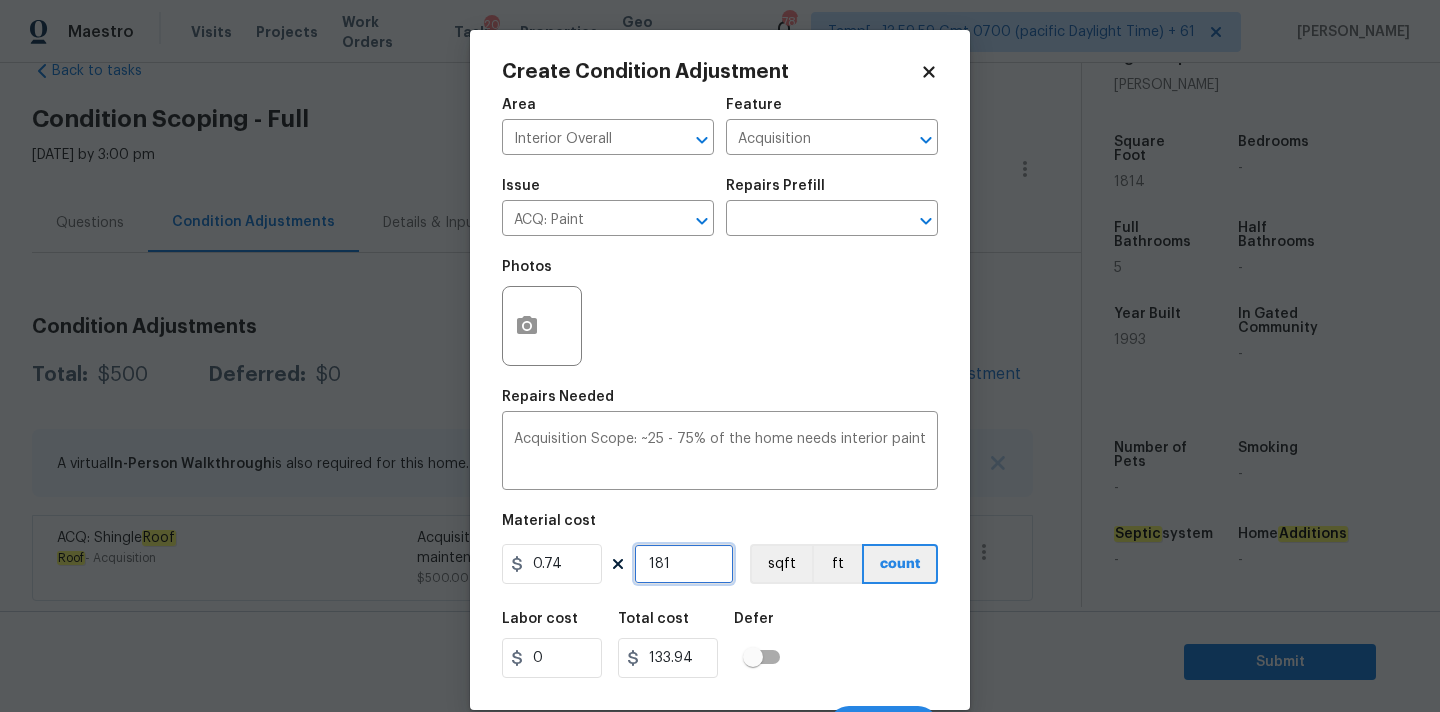 type on "1814" 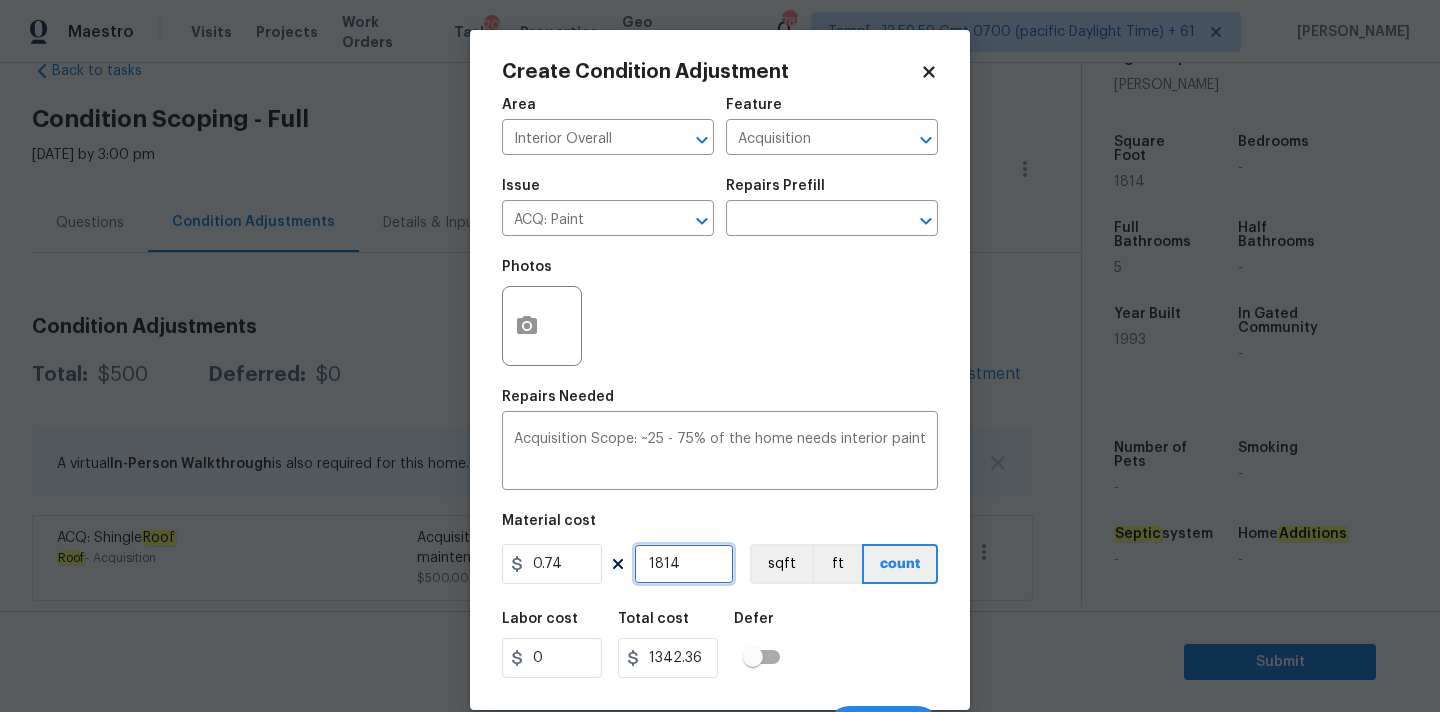 type on "1814" 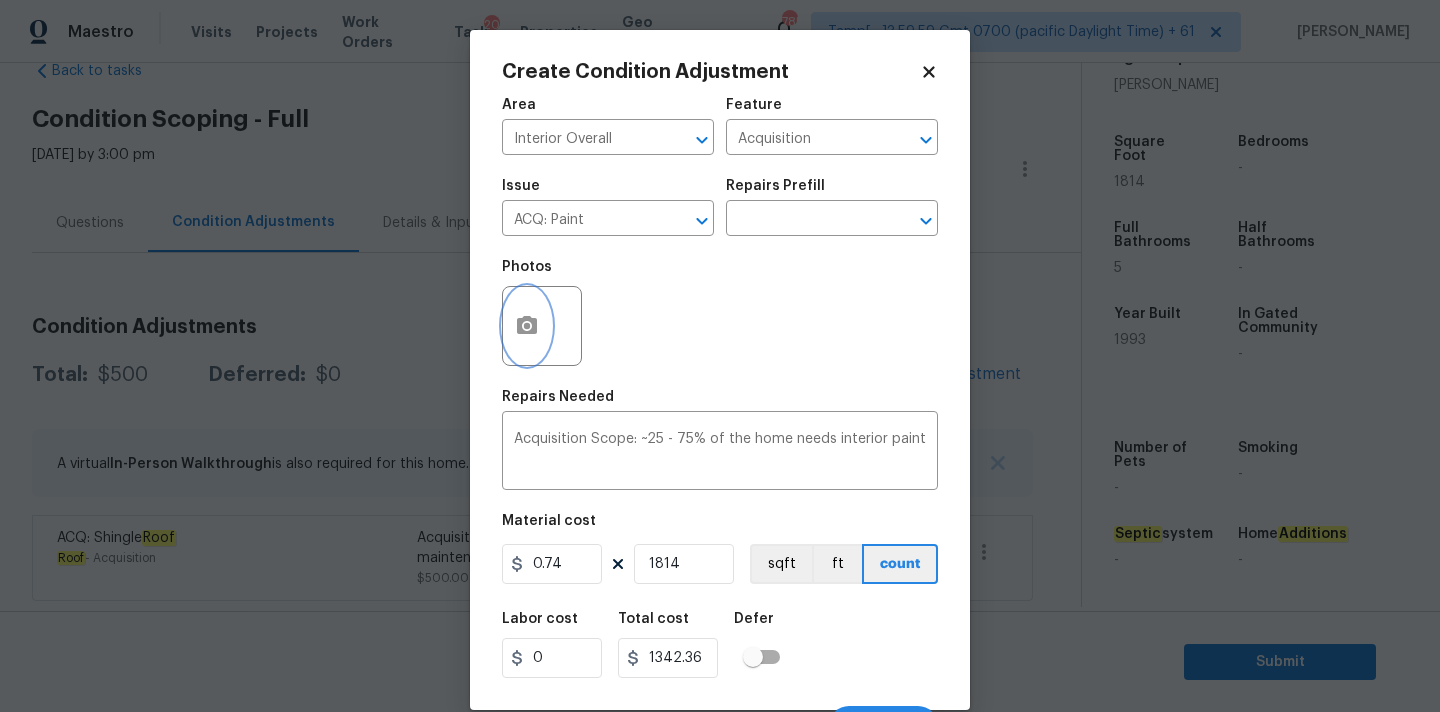 click 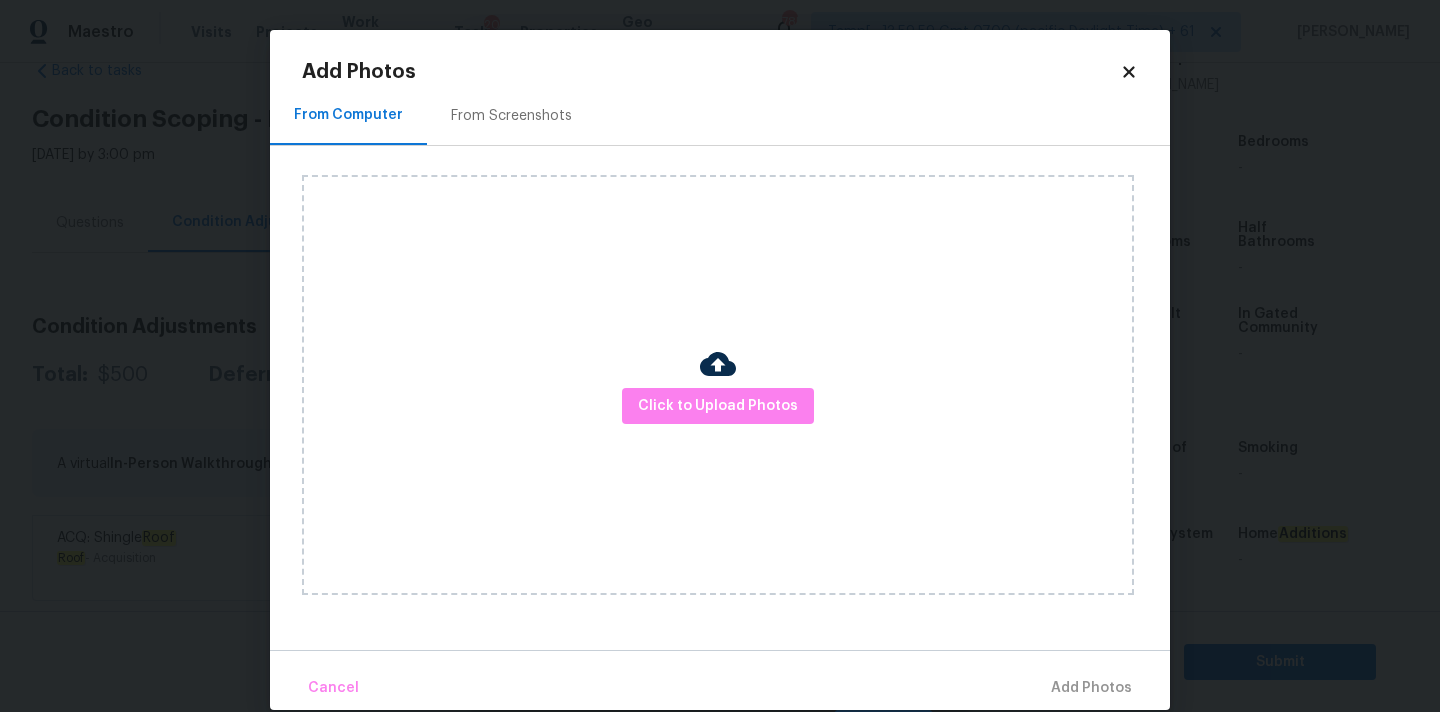 click on "Click to Upload Photos" at bounding box center [718, 385] 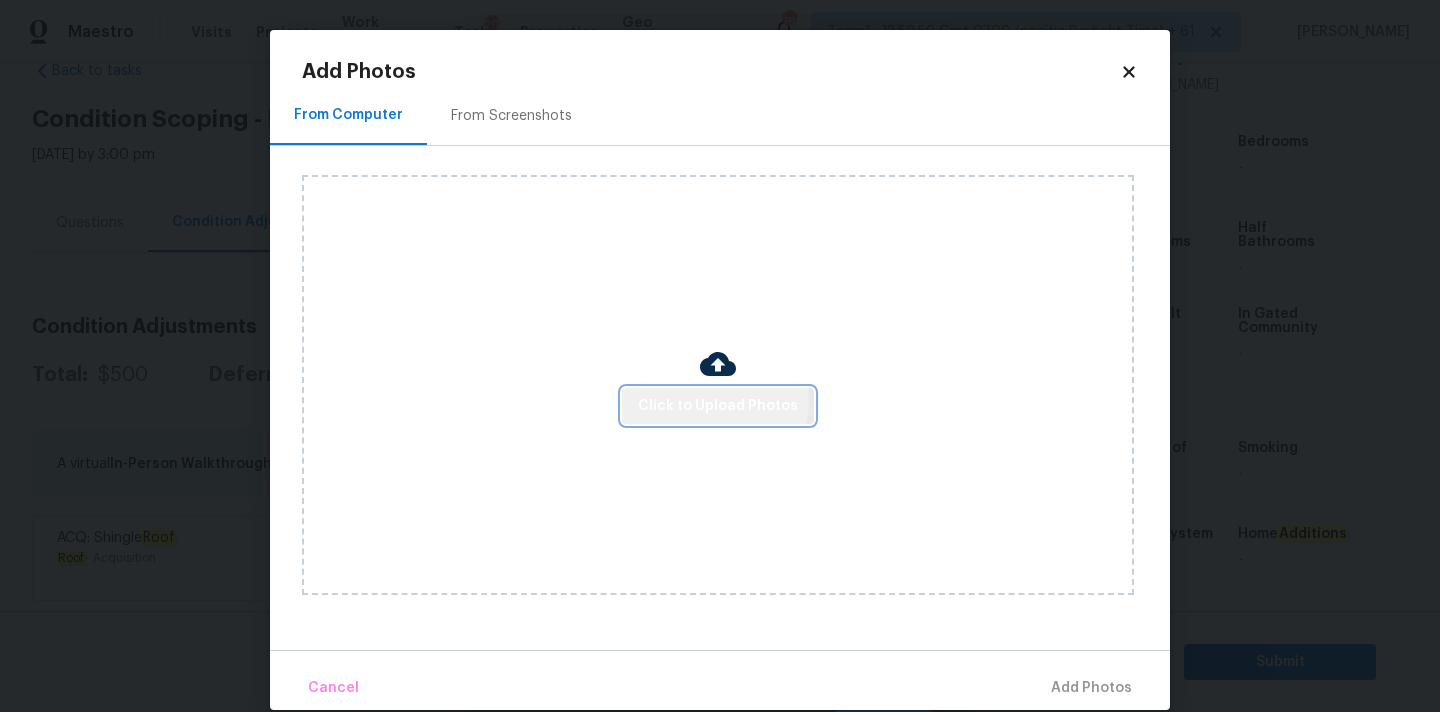 click on "Click to Upload Photos" at bounding box center [718, 406] 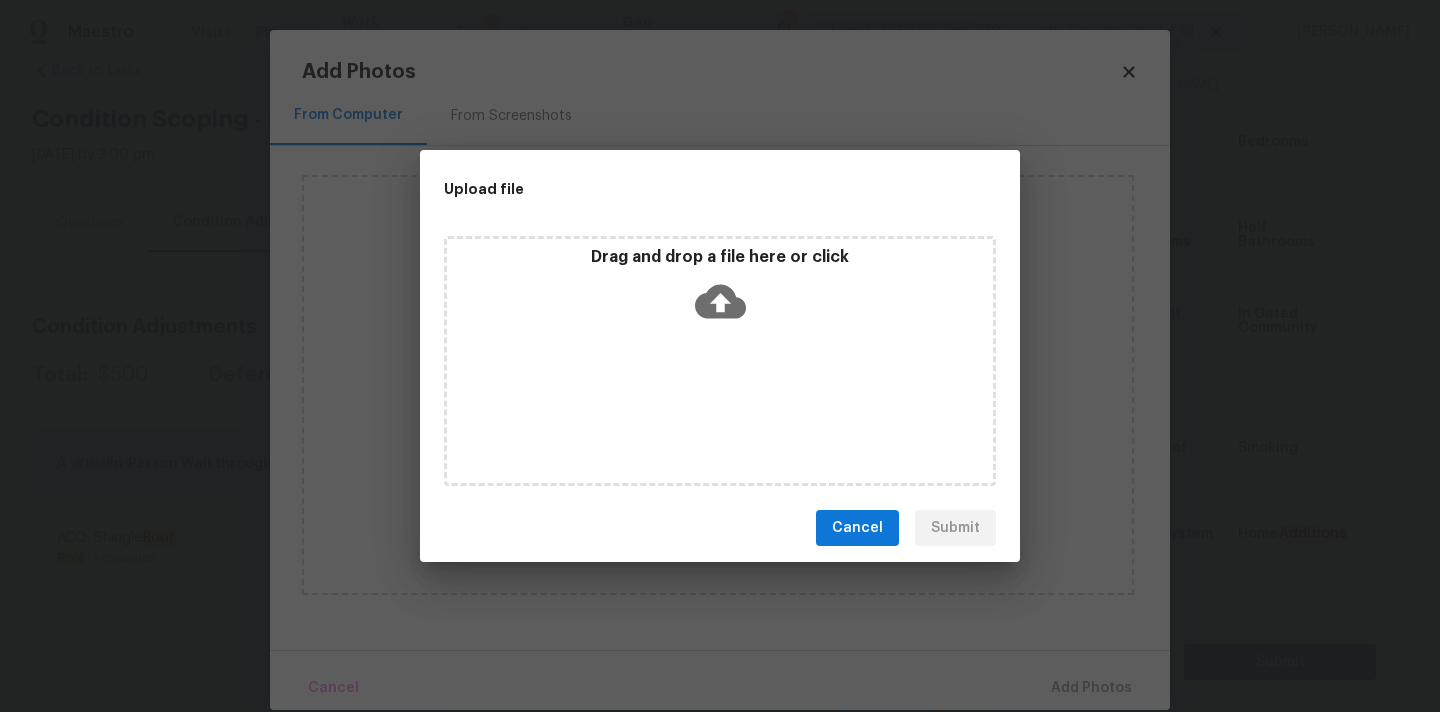 click 